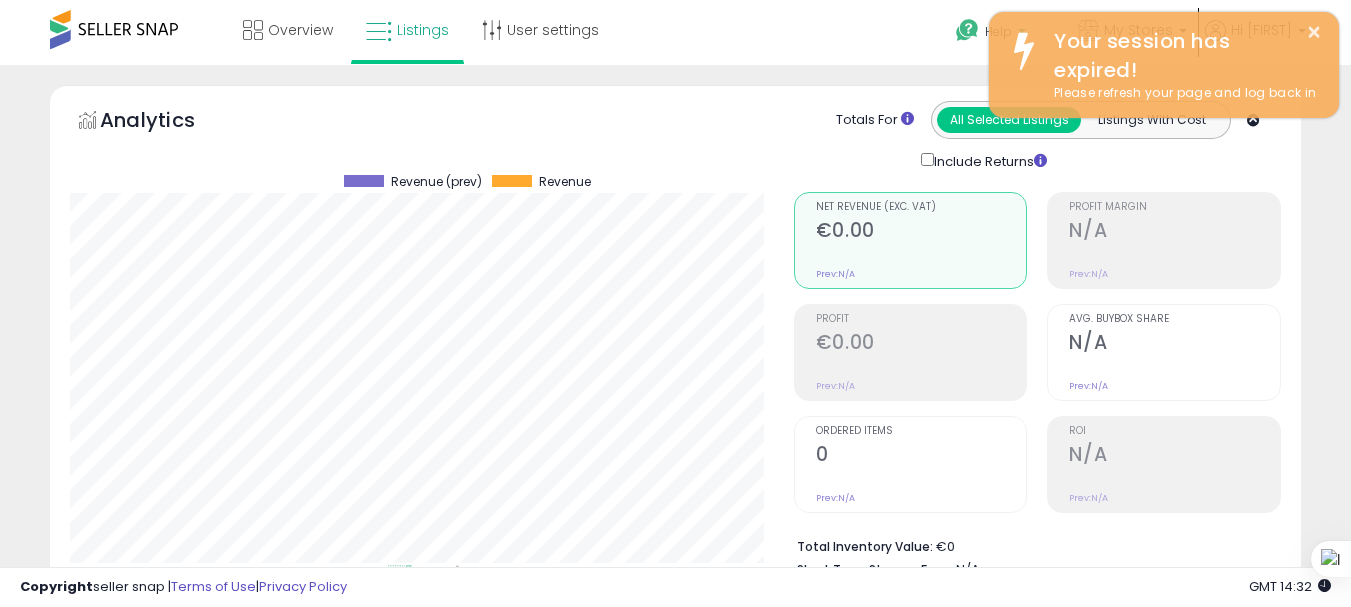 scroll, scrollTop: 0, scrollLeft: 0, axis: both 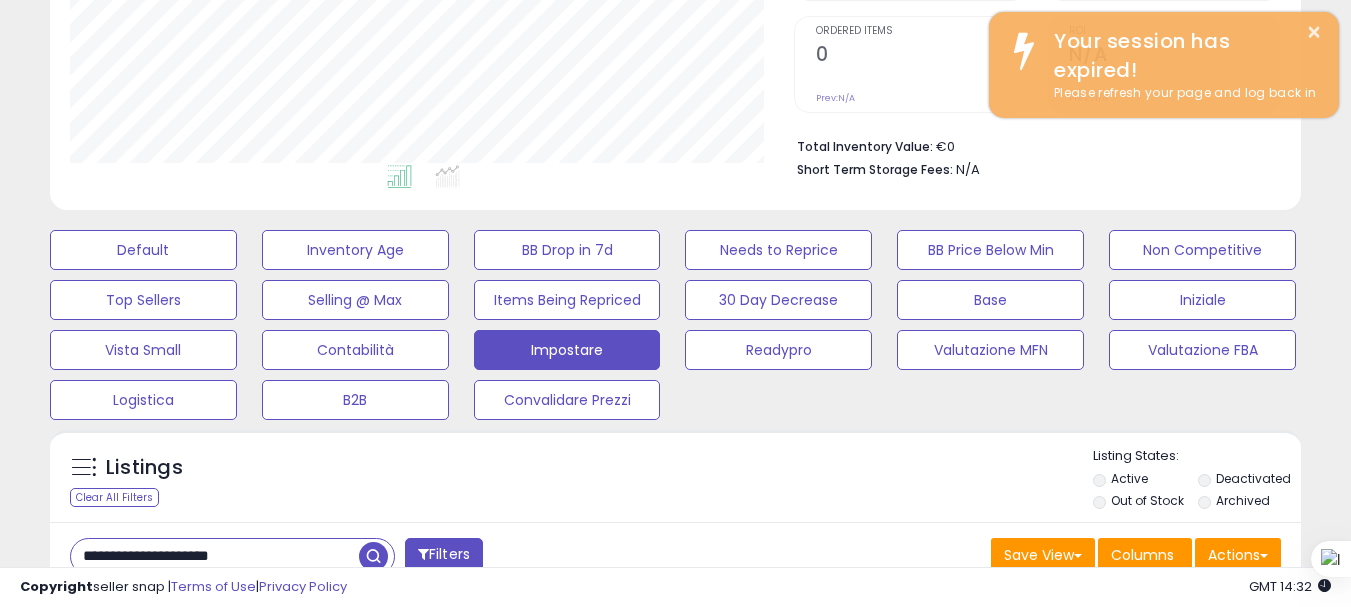 click on "**********" at bounding box center (215, 556) 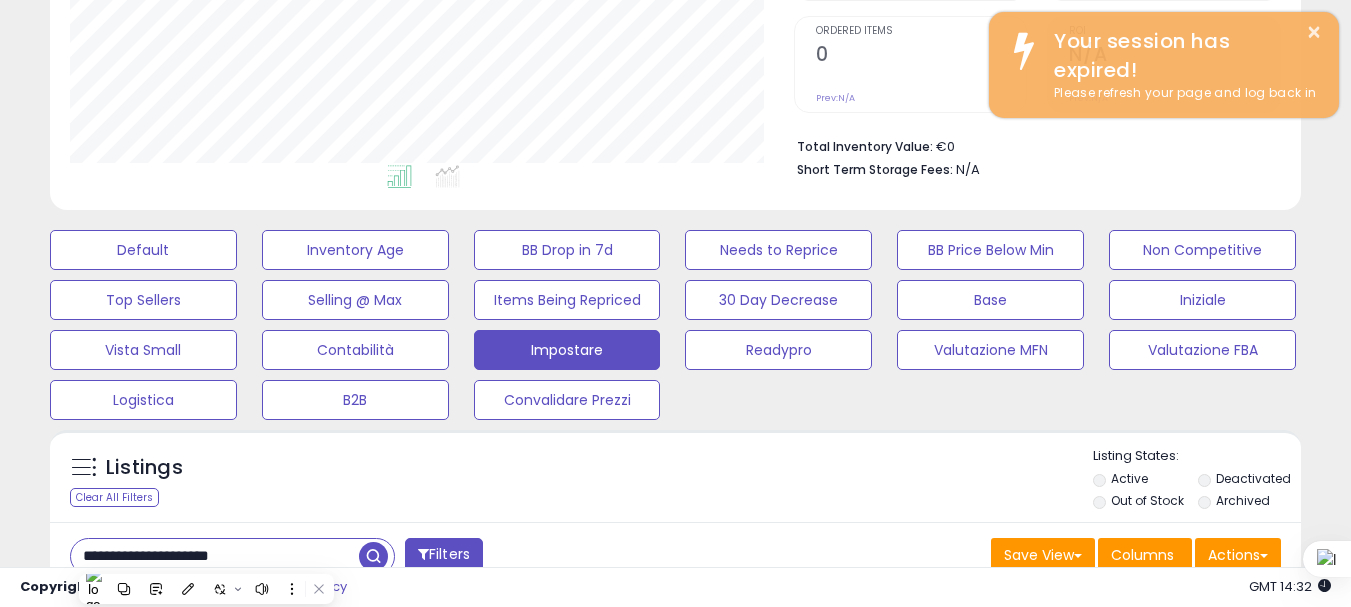 click on "**********" at bounding box center [215, 556] 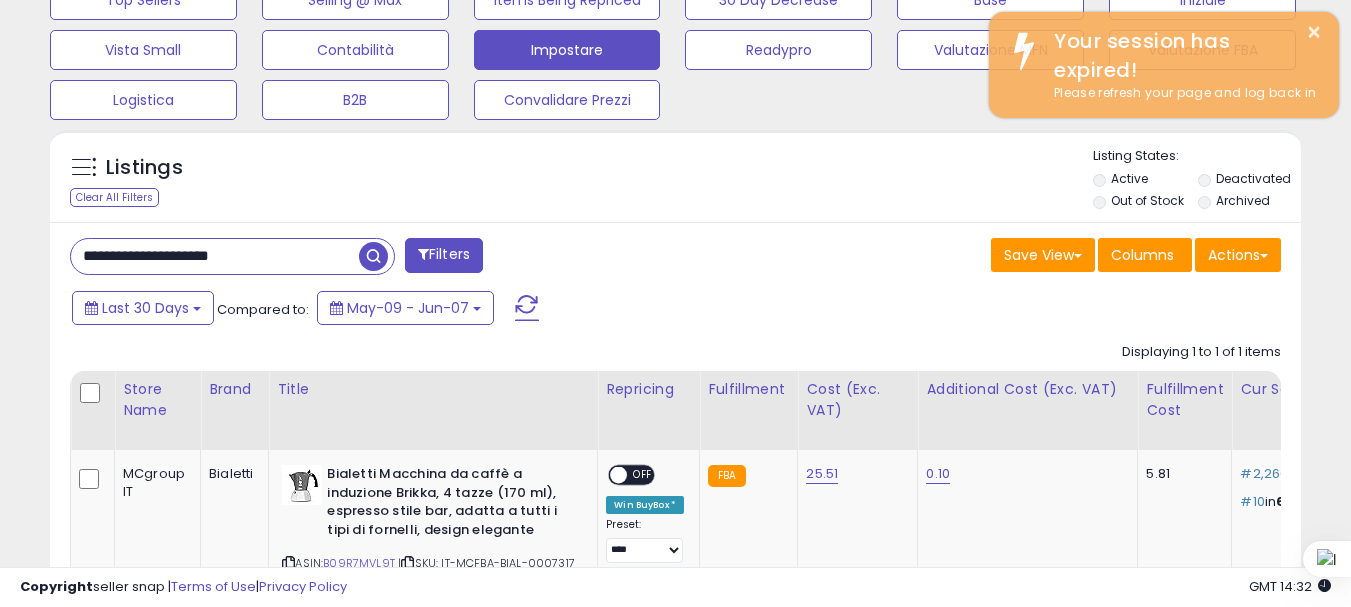 paste on "*******" 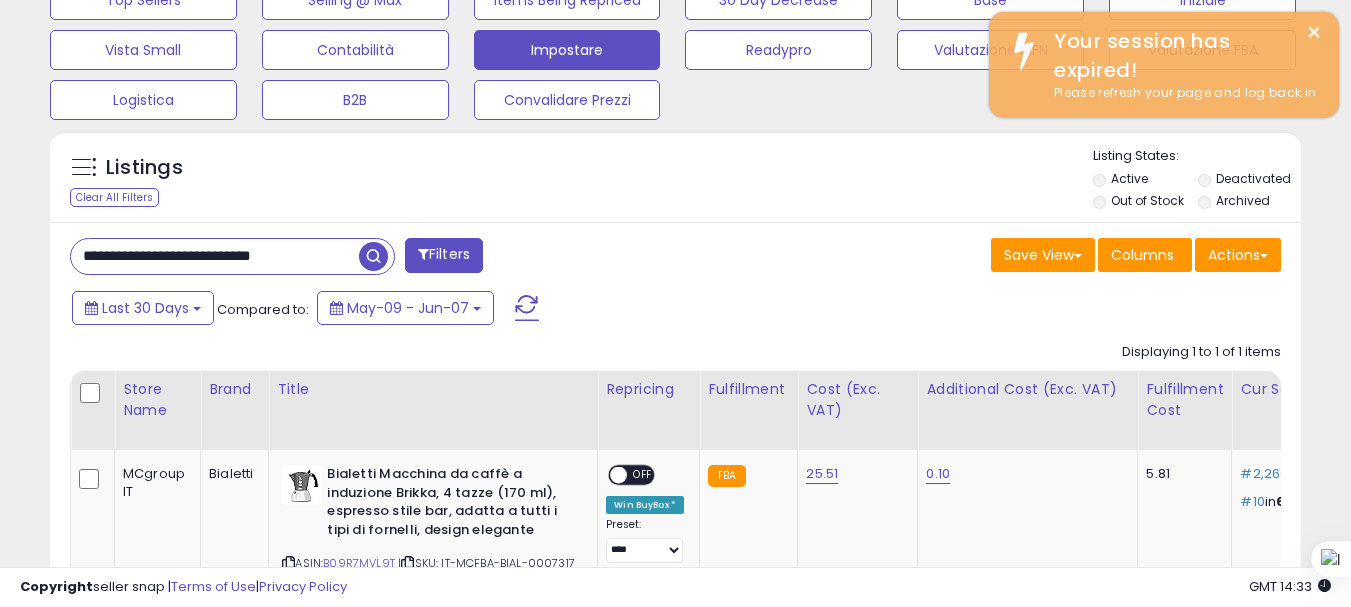type on "**********" 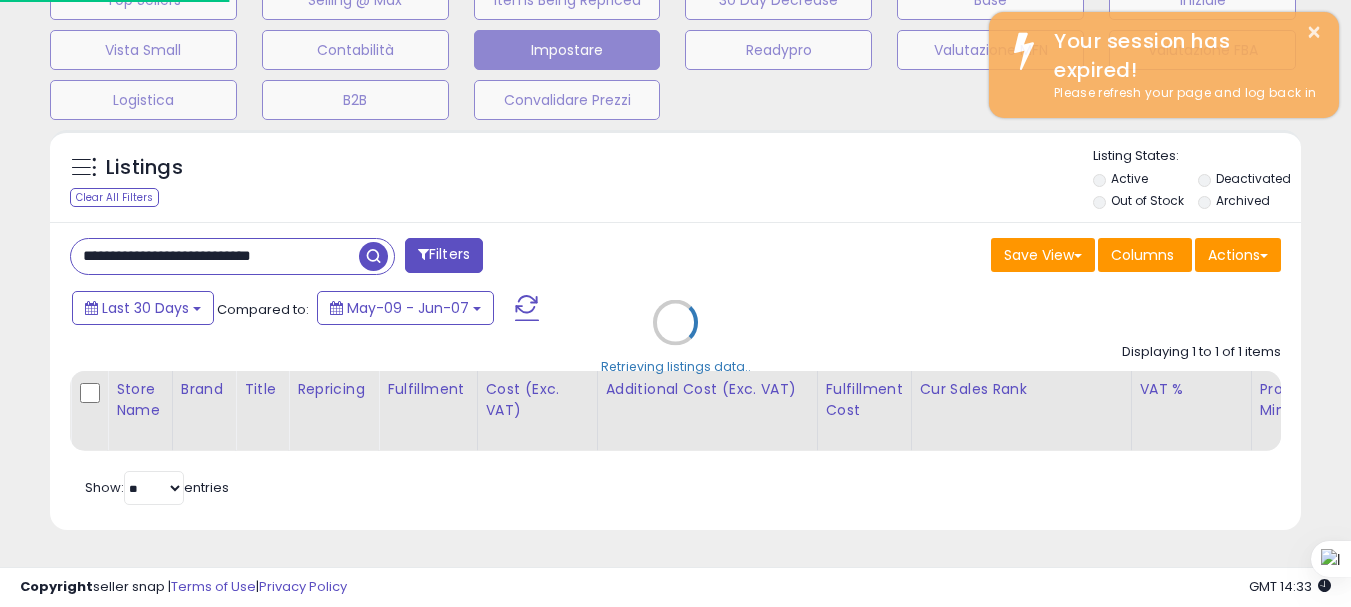 scroll, scrollTop: 999590, scrollLeft: 999267, axis: both 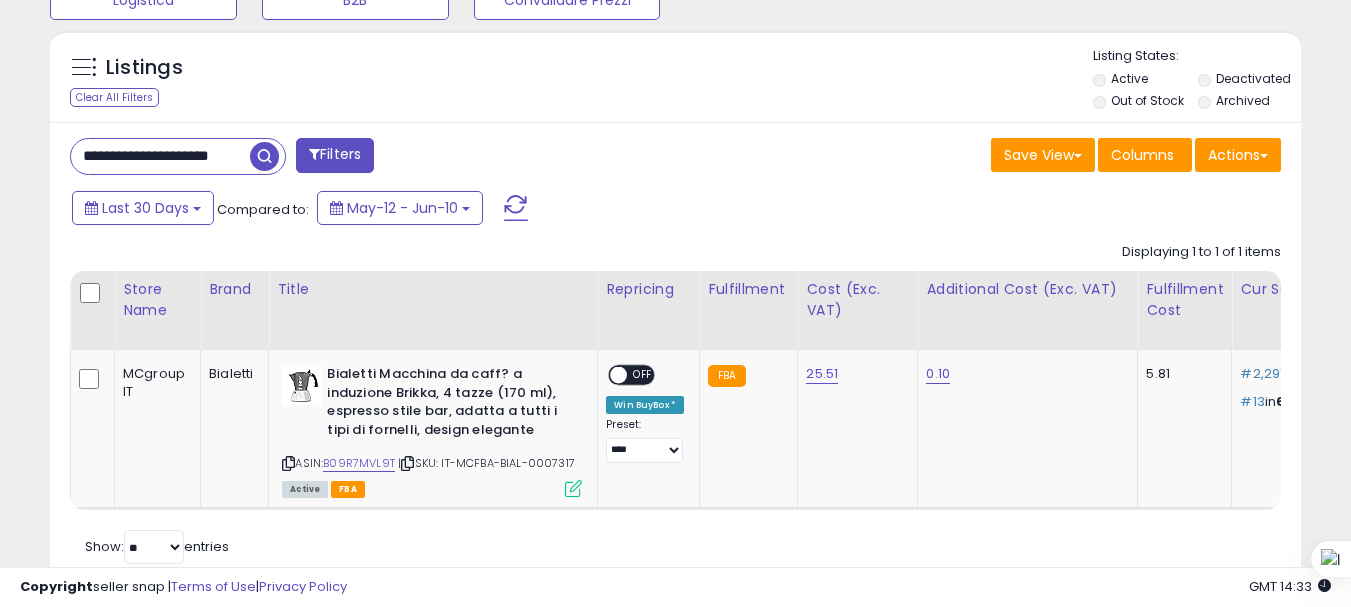 click on "**********" at bounding box center (160, 156) 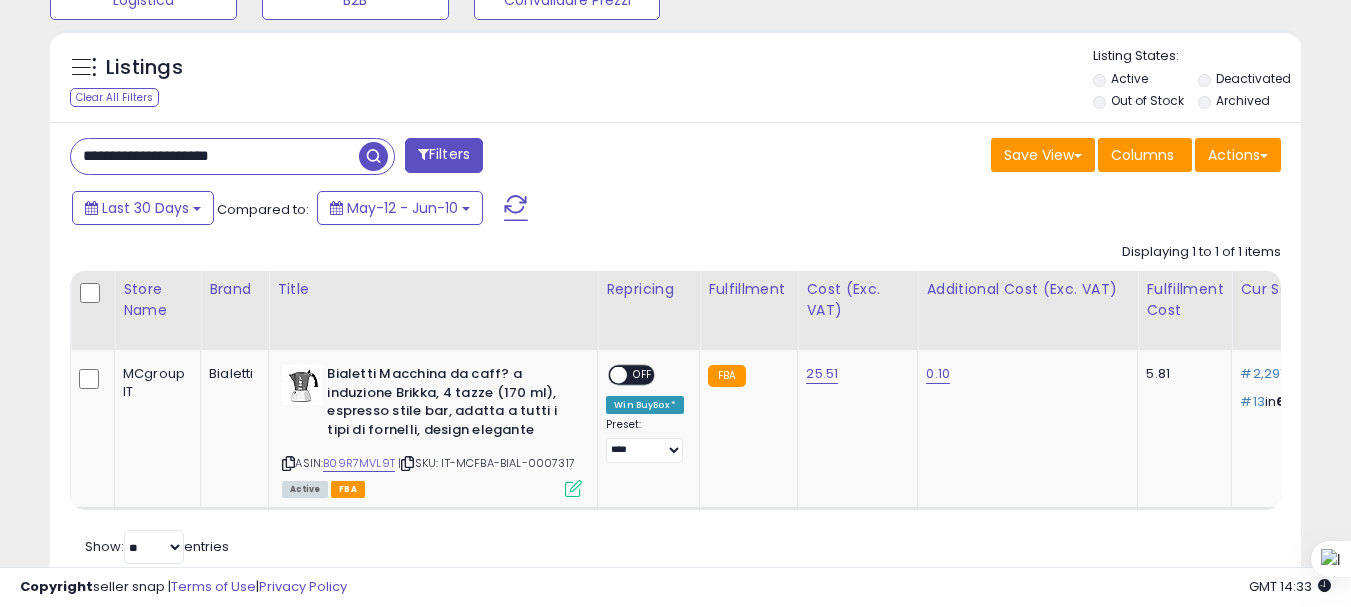 click on "**********" at bounding box center [215, 156] 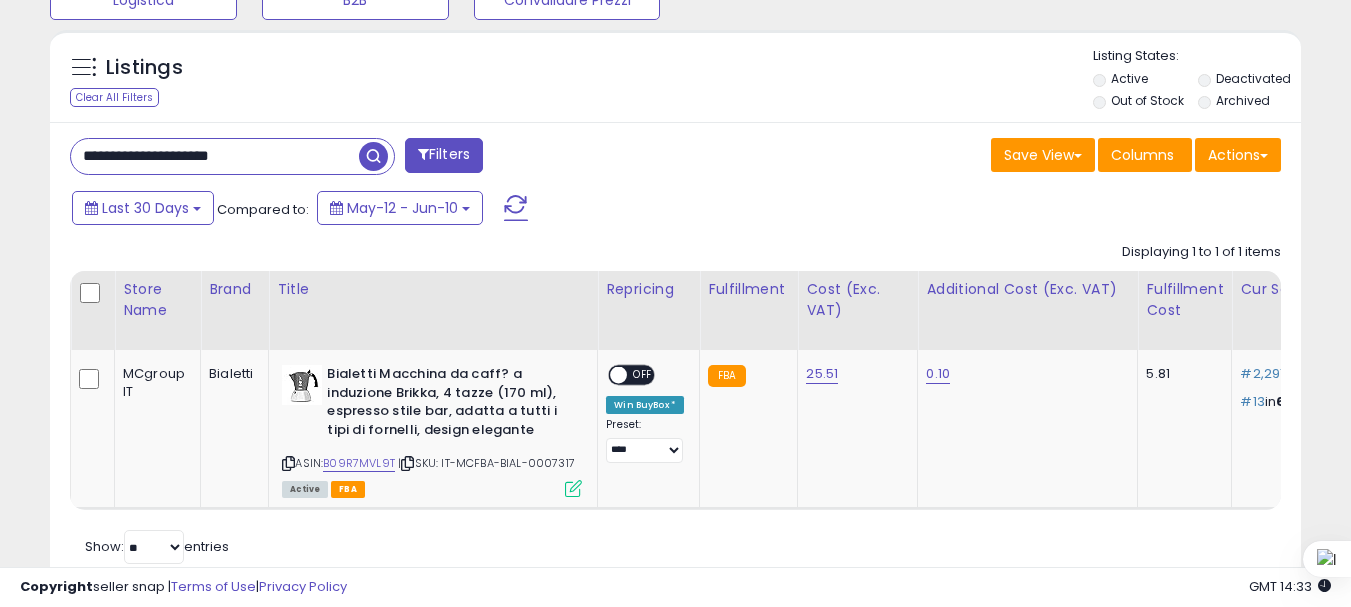 paste on "*******" 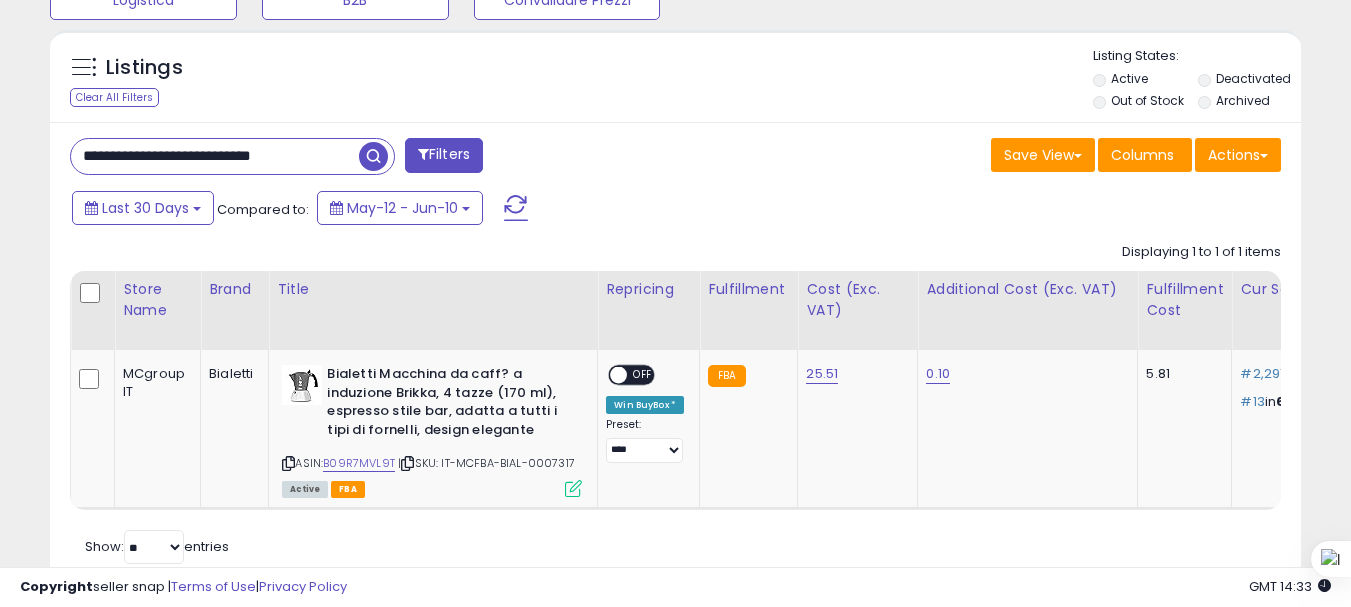 click at bounding box center (373, 156) 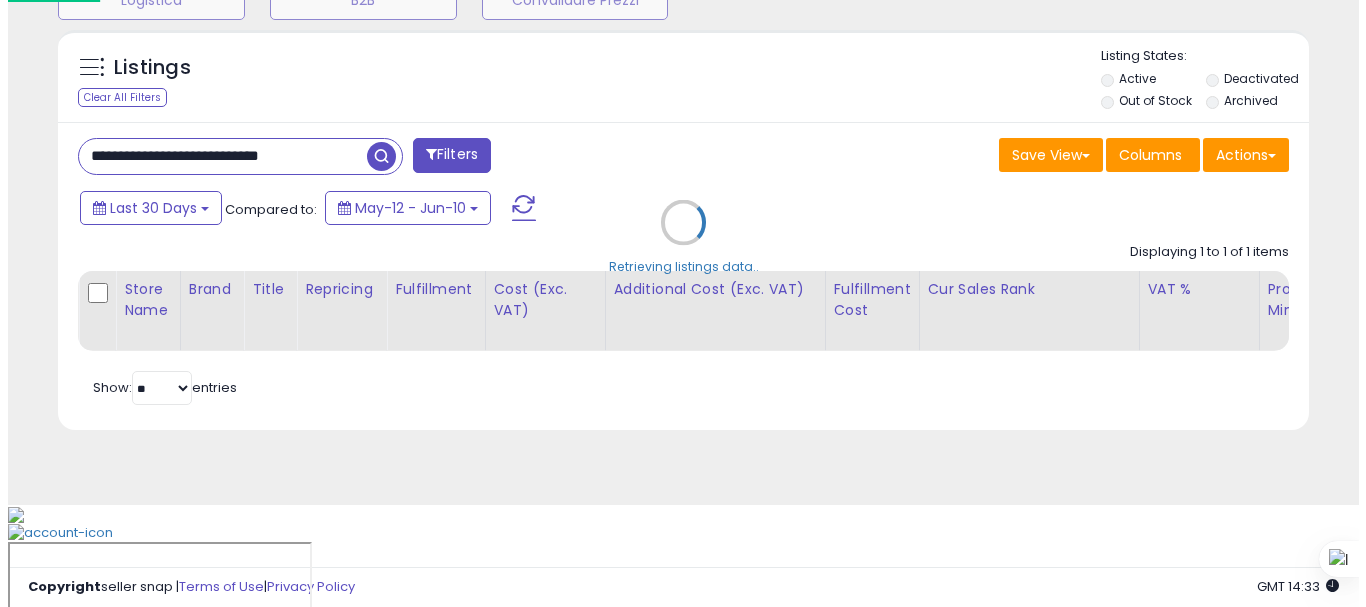 scroll, scrollTop: 713, scrollLeft: 0, axis: vertical 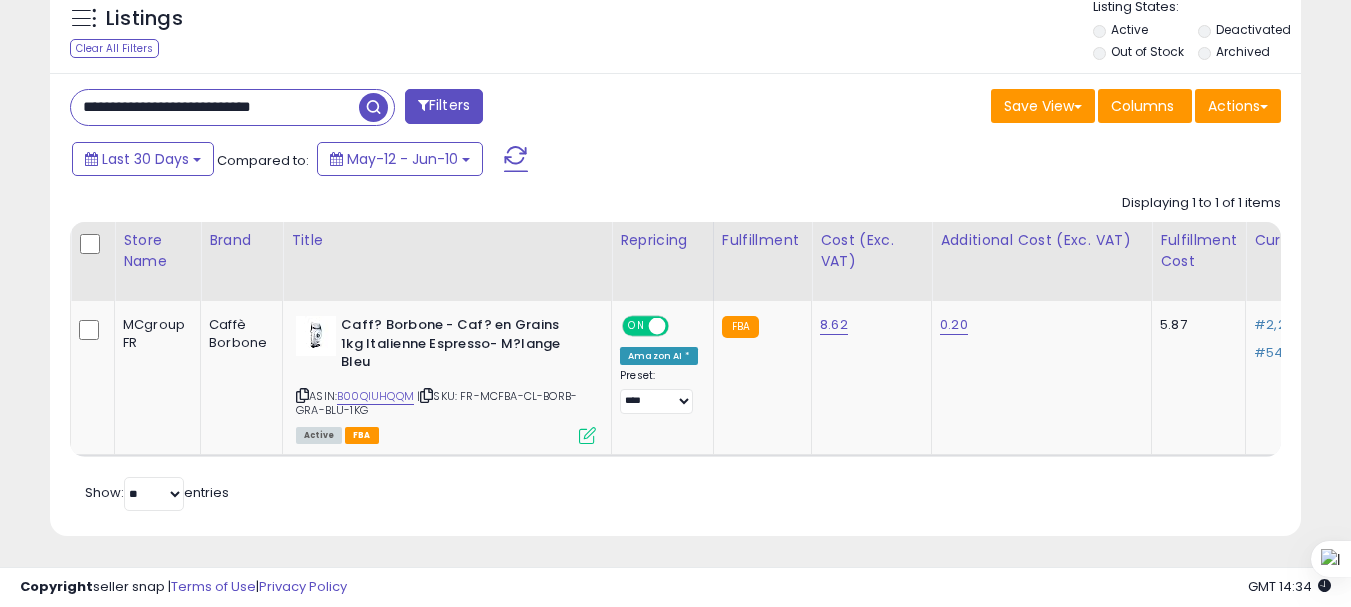 click on "**********" at bounding box center [215, 107] 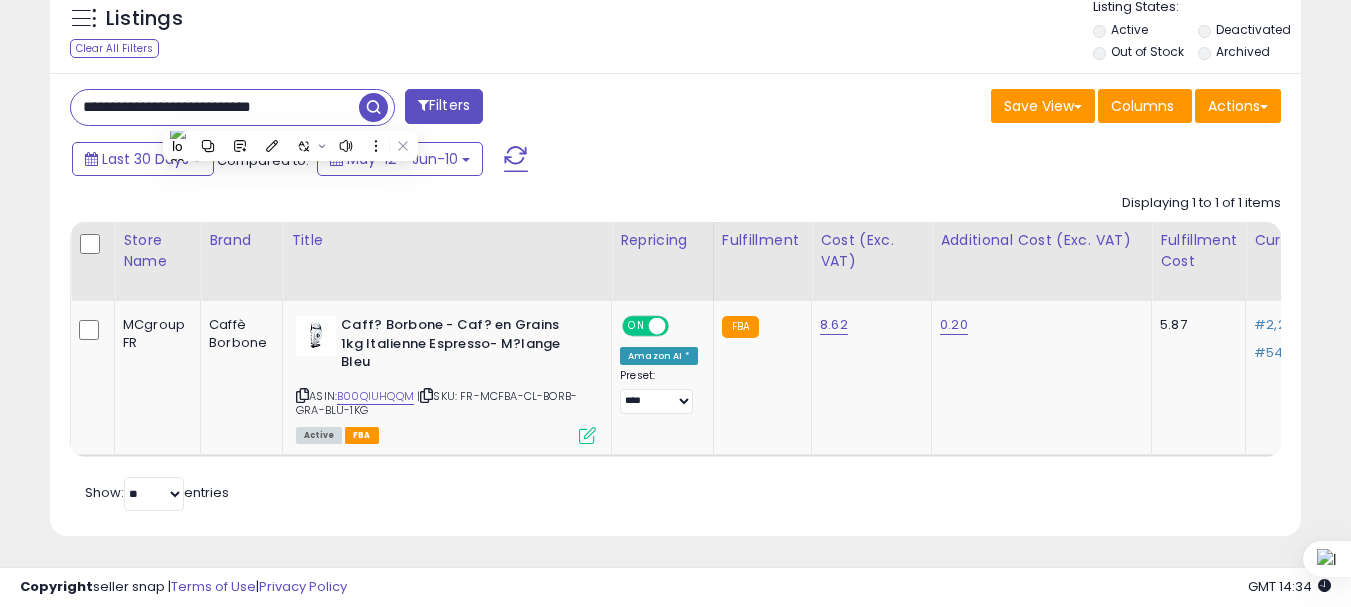 click on "**********" at bounding box center (215, 107) 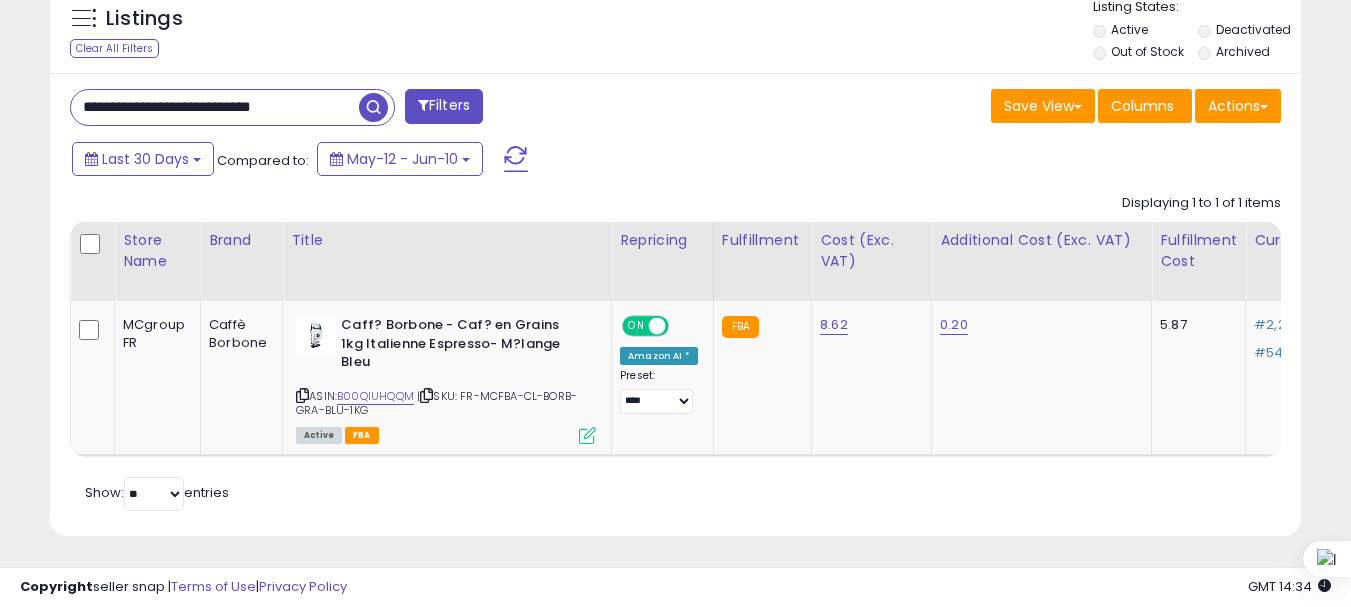 paste 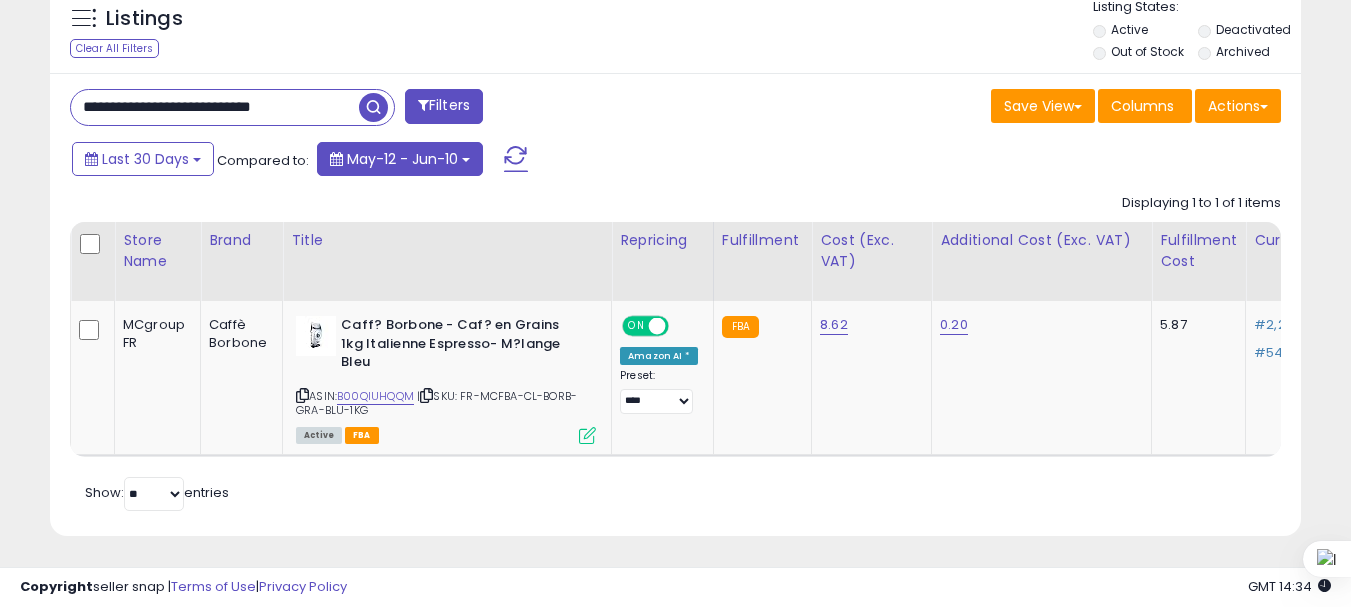 scroll, scrollTop: 0, scrollLeft: 1, axis: horizontal 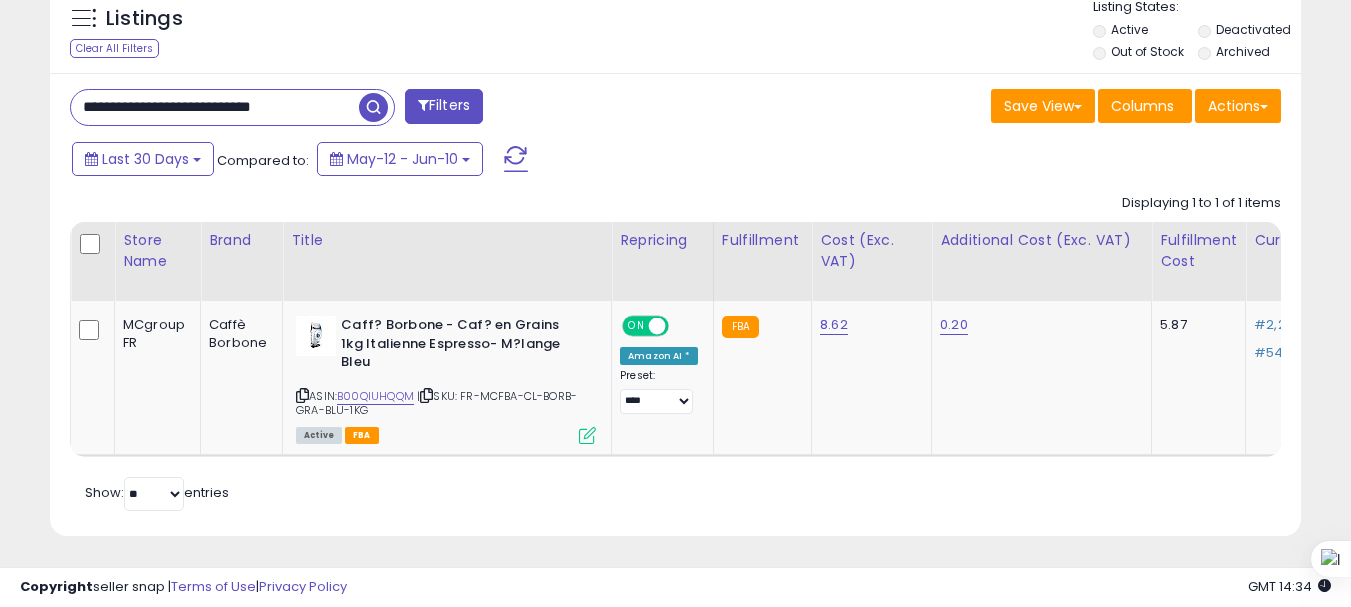 click at bounding box center [373, 107] 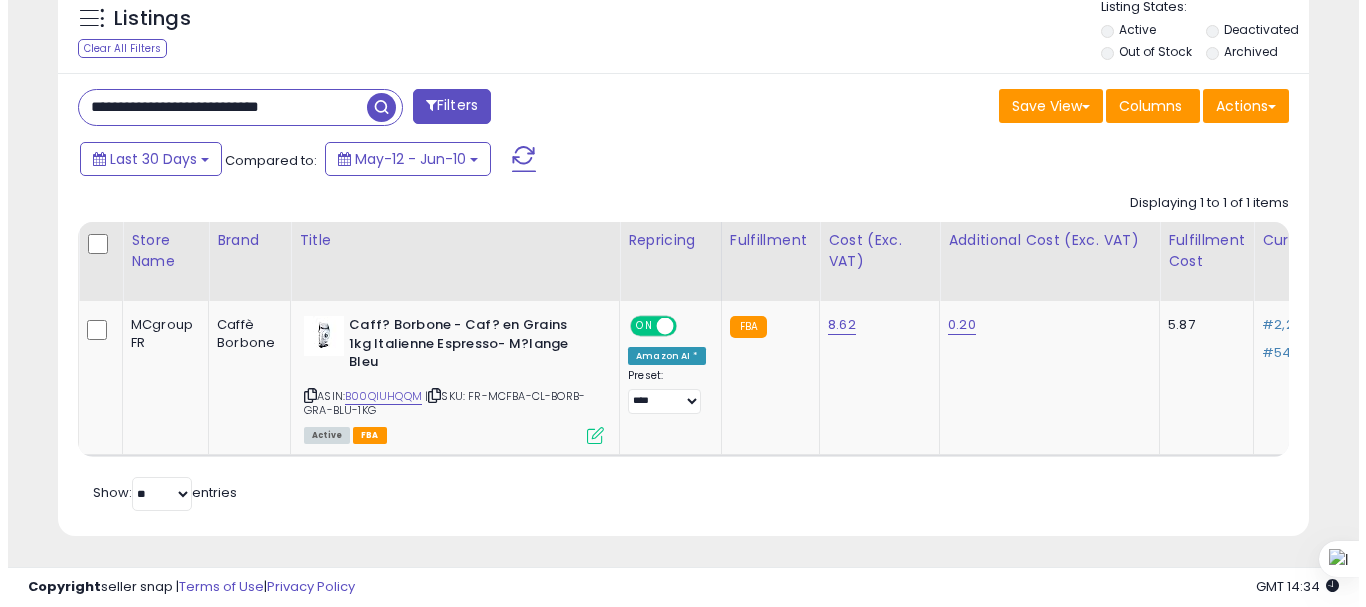 scroll, scrollTop: 713, scrollLeft: 0, axis: vertical 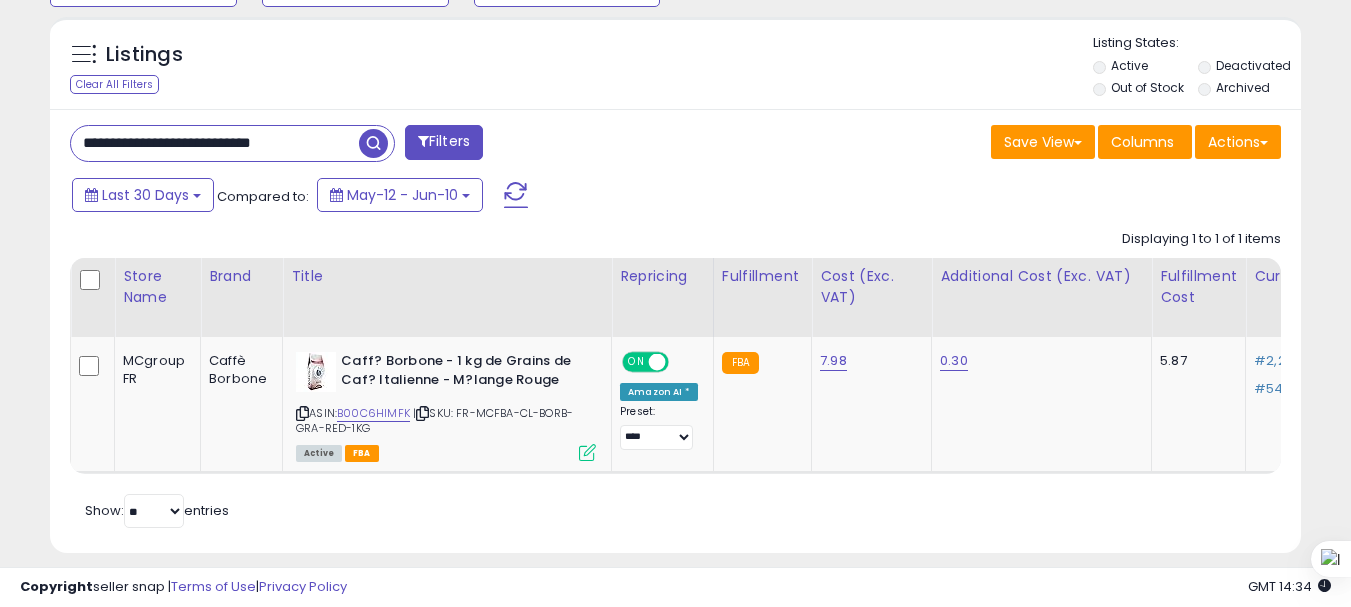 click on "**********" at bounding box center (215, 143) 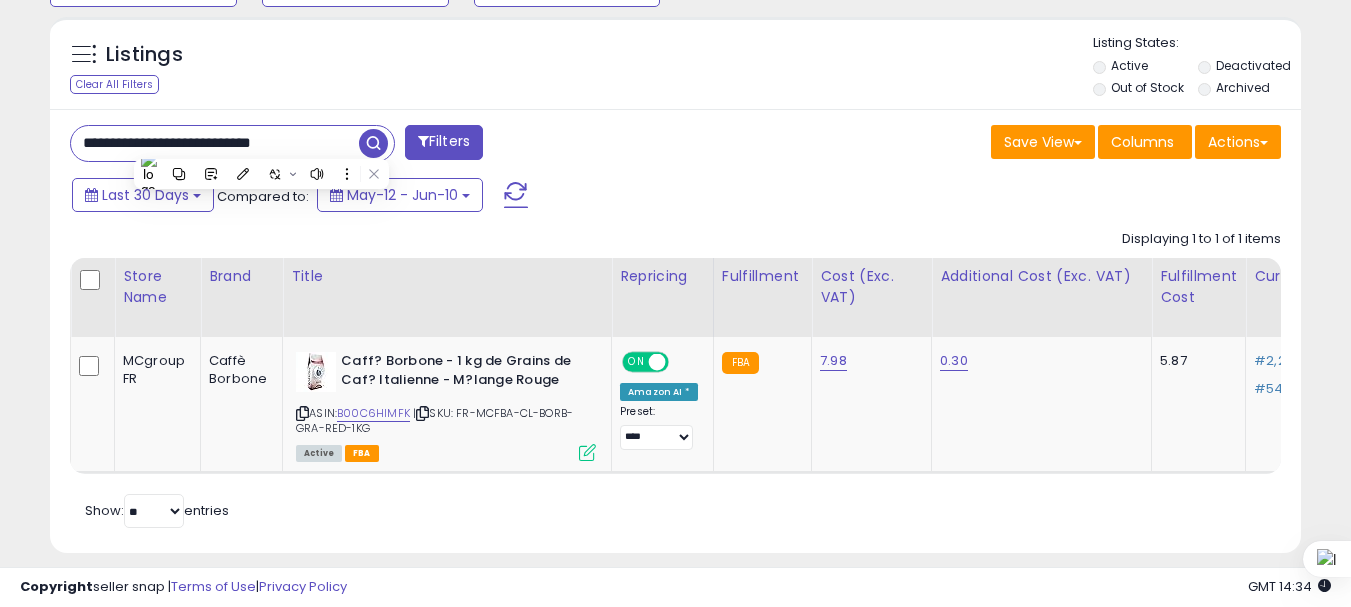 click on "**********" at bounding box center [215, 143] 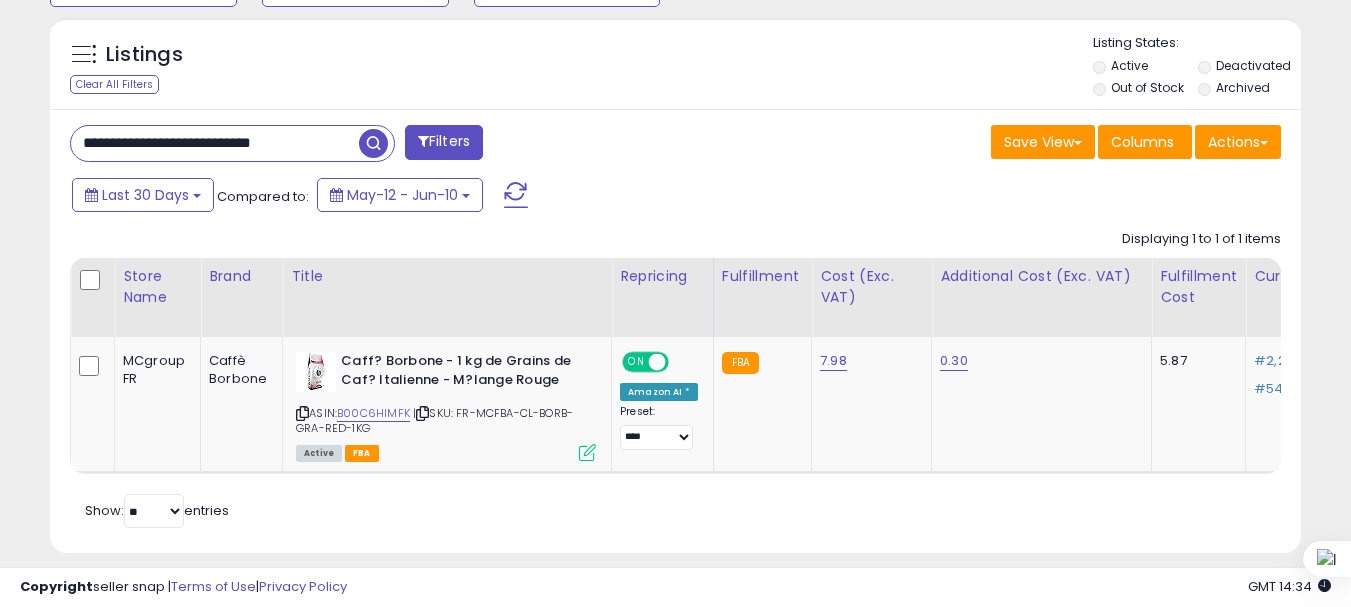paste 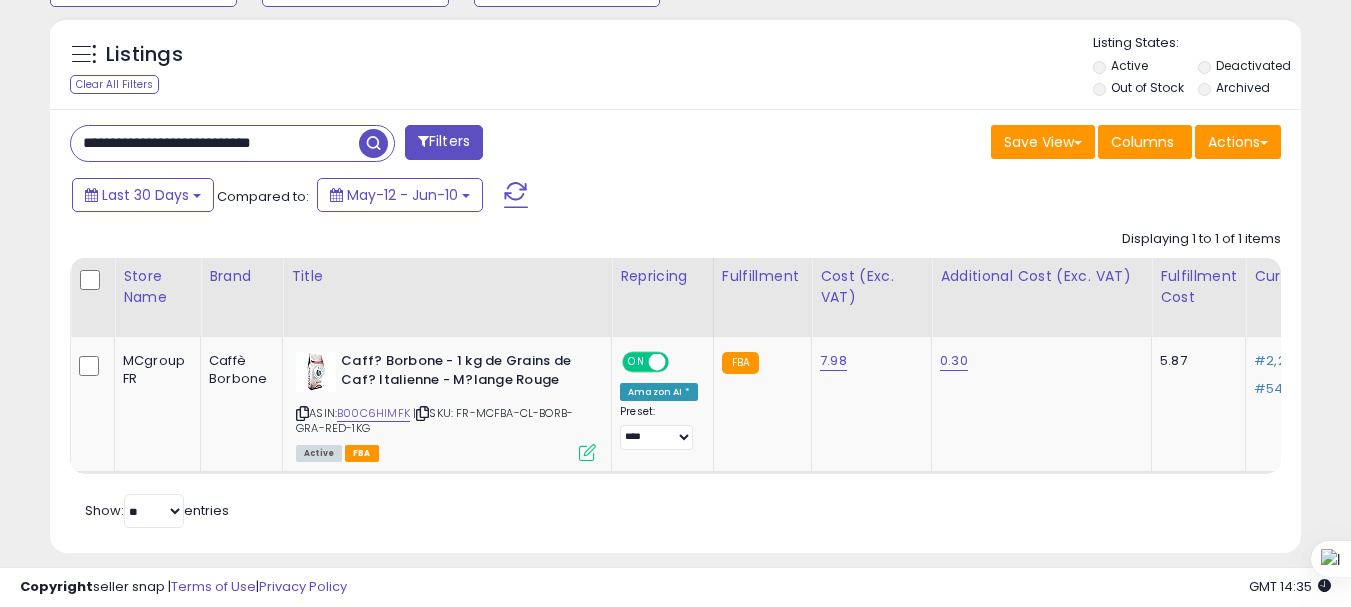 click at bounding box center (373, 143) 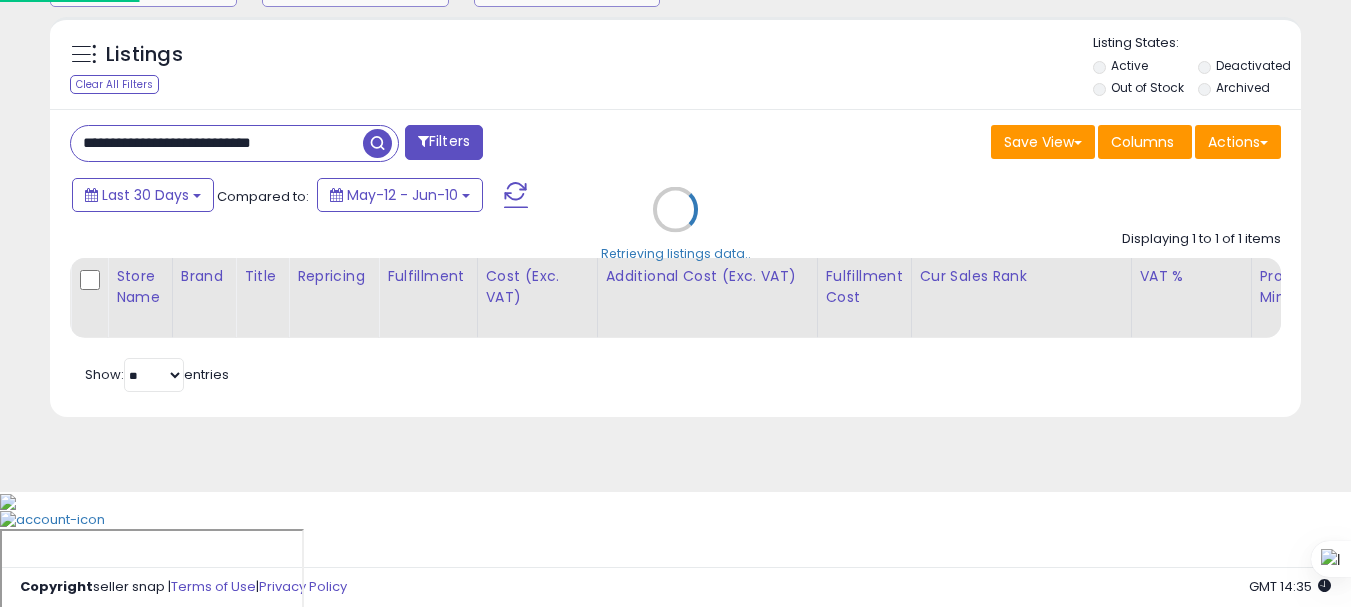 scroll, scrollTop: 999590, scrollLeft: 999267, axis: both 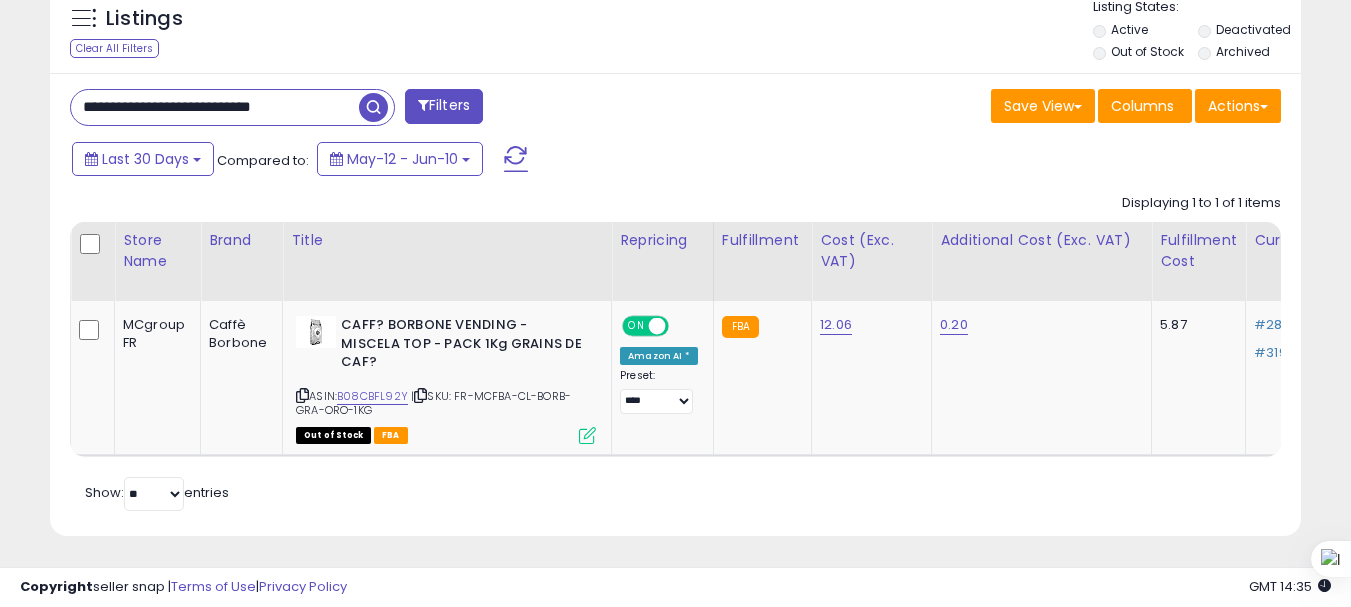click on "**********" at bounding box center [215, 107] 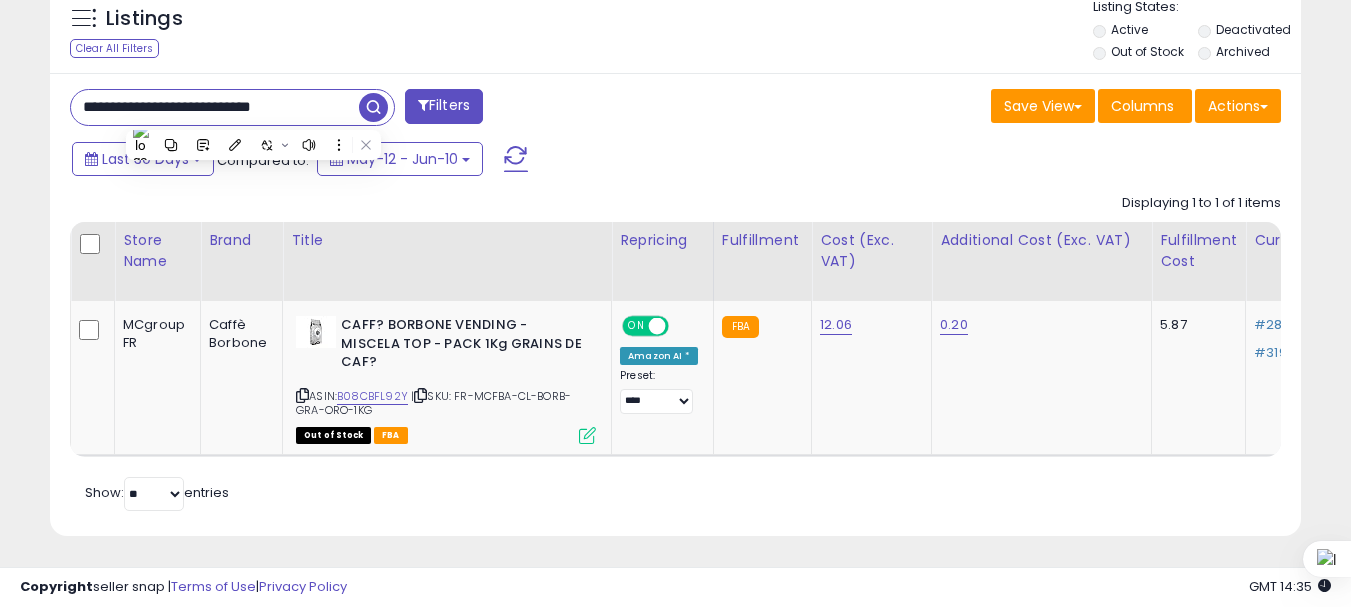 click on "**********" at bounding box center (215, 107) 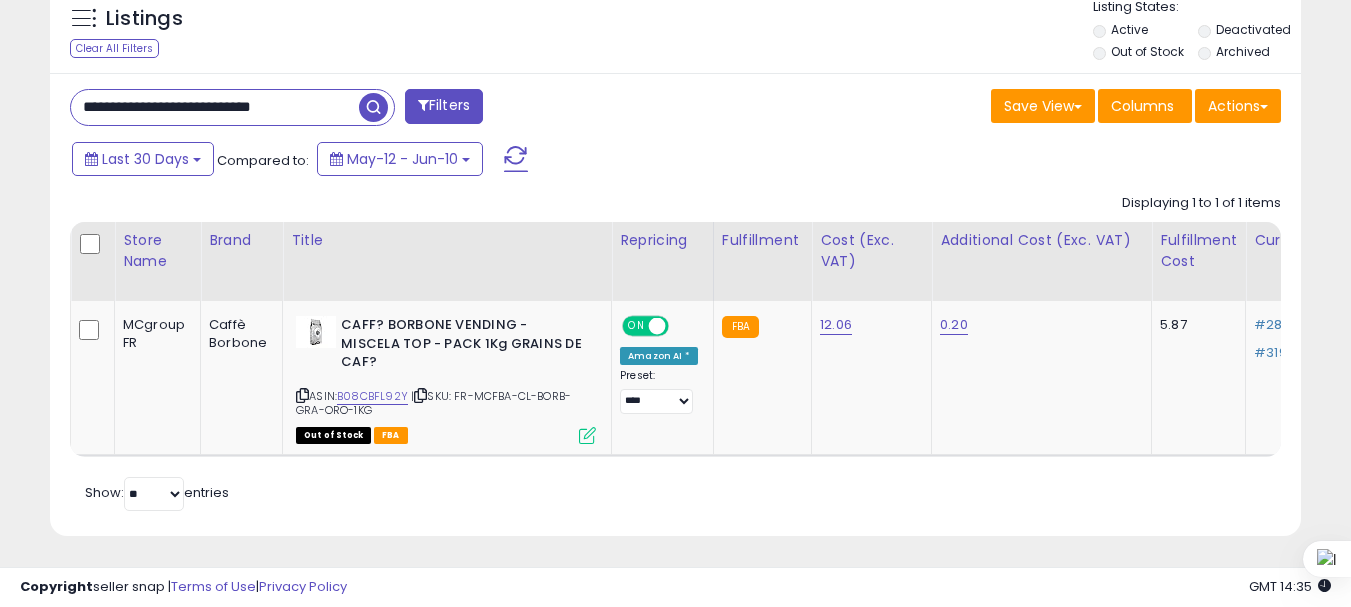 paste 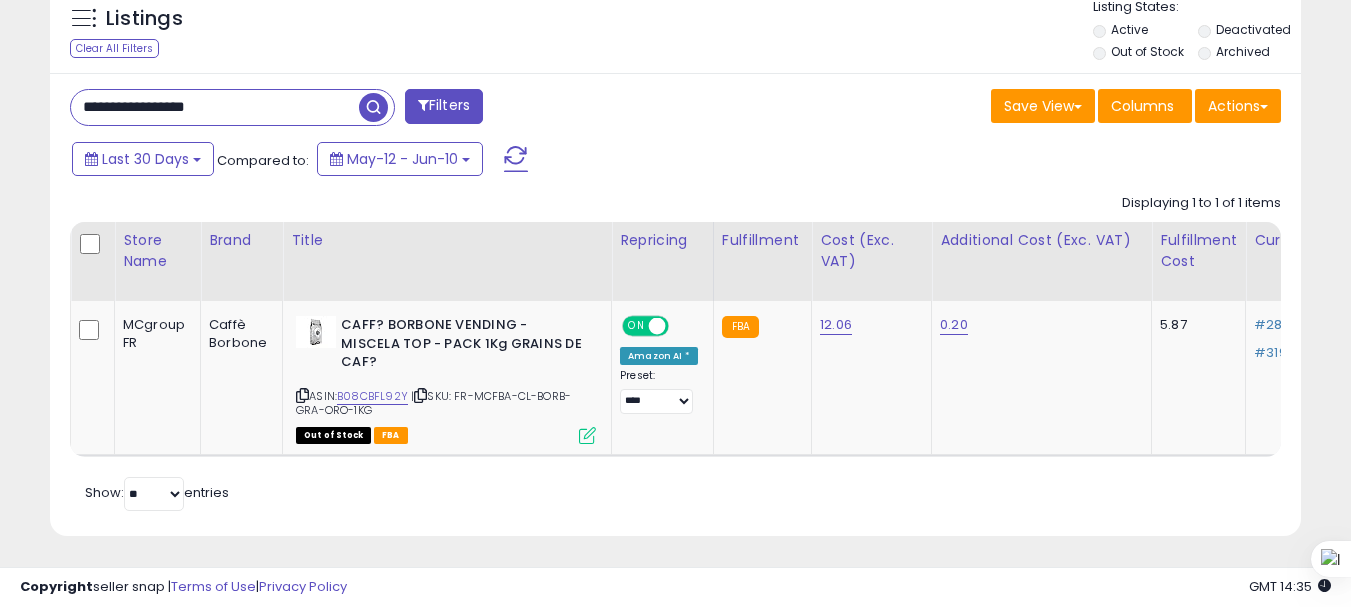 click at bounding box center (373, 107) 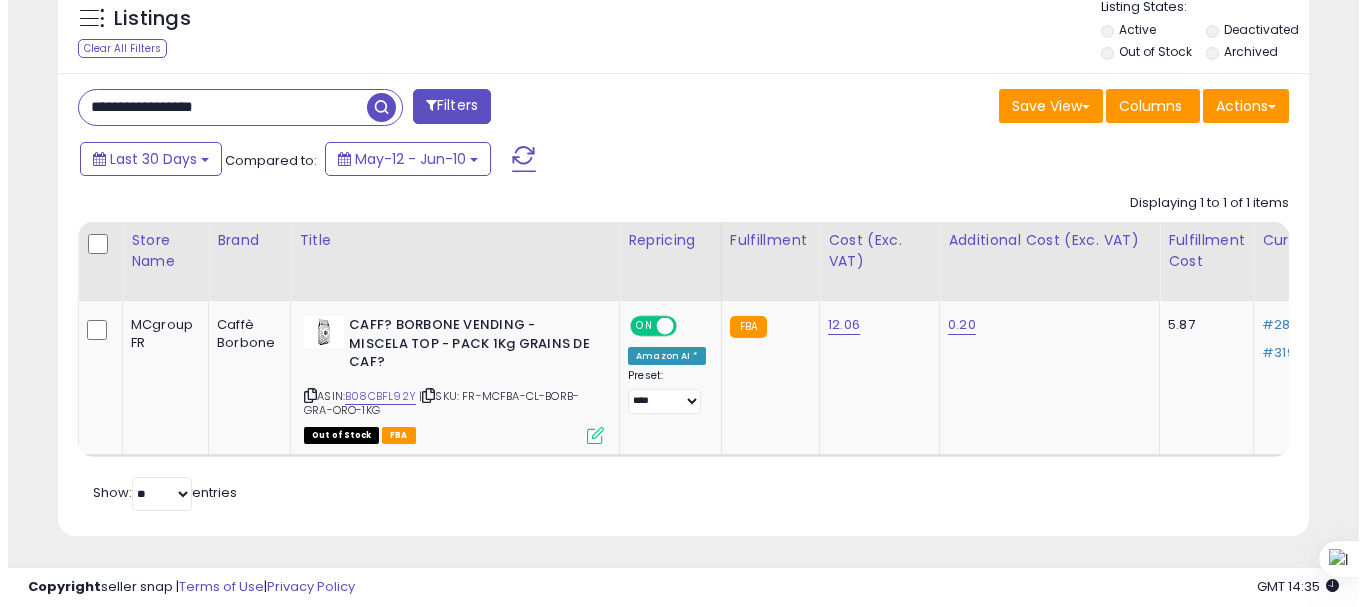 scroll, scrollTop: 713, scrollLeft: 0, axis: vertical 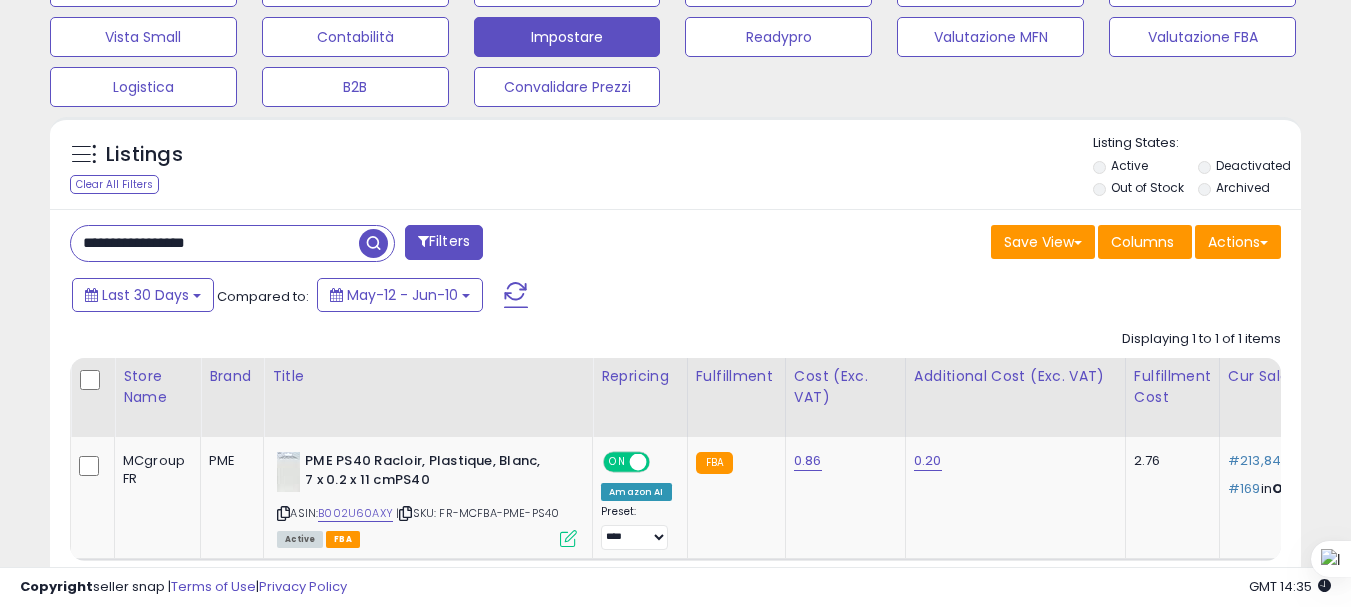 click on "**********" at bounding box center [215, 243] 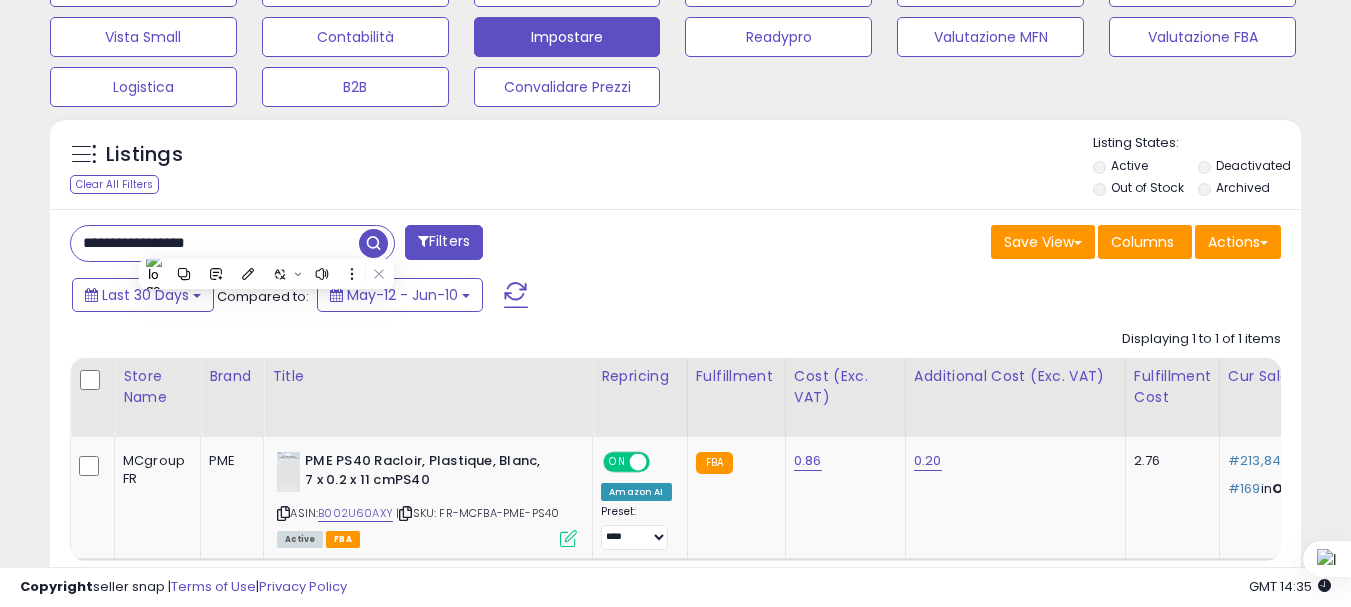 click on "**********" at bounding box center (215, 243) 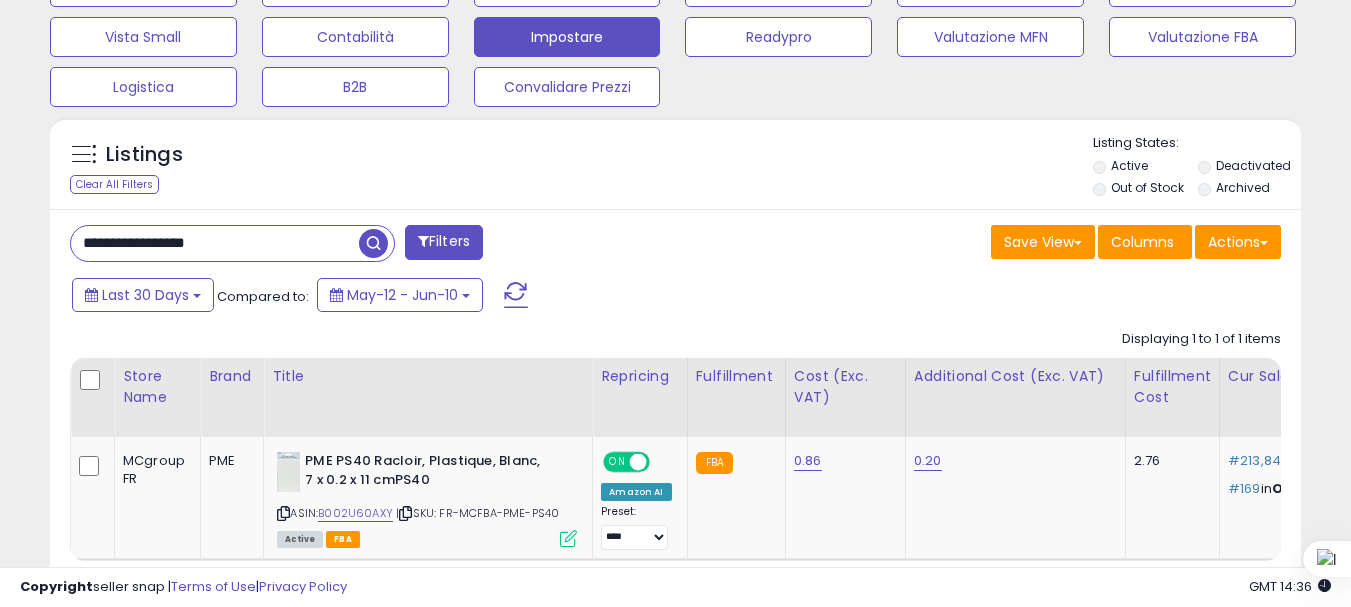 paste 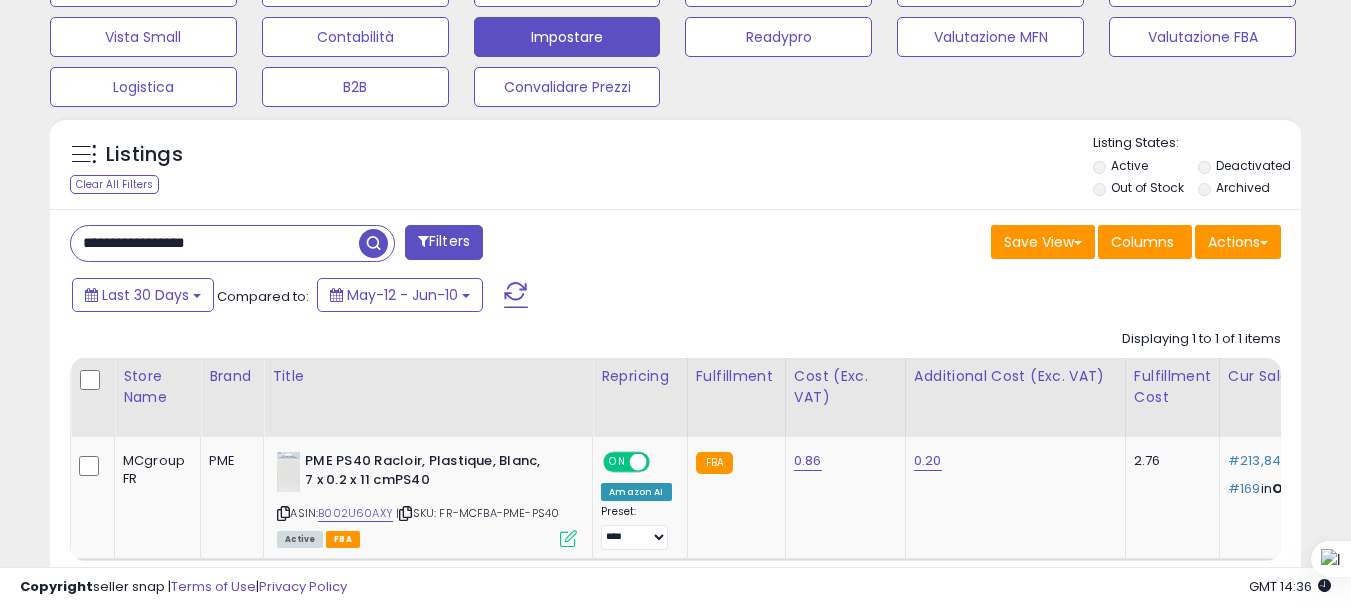 type on "**********" 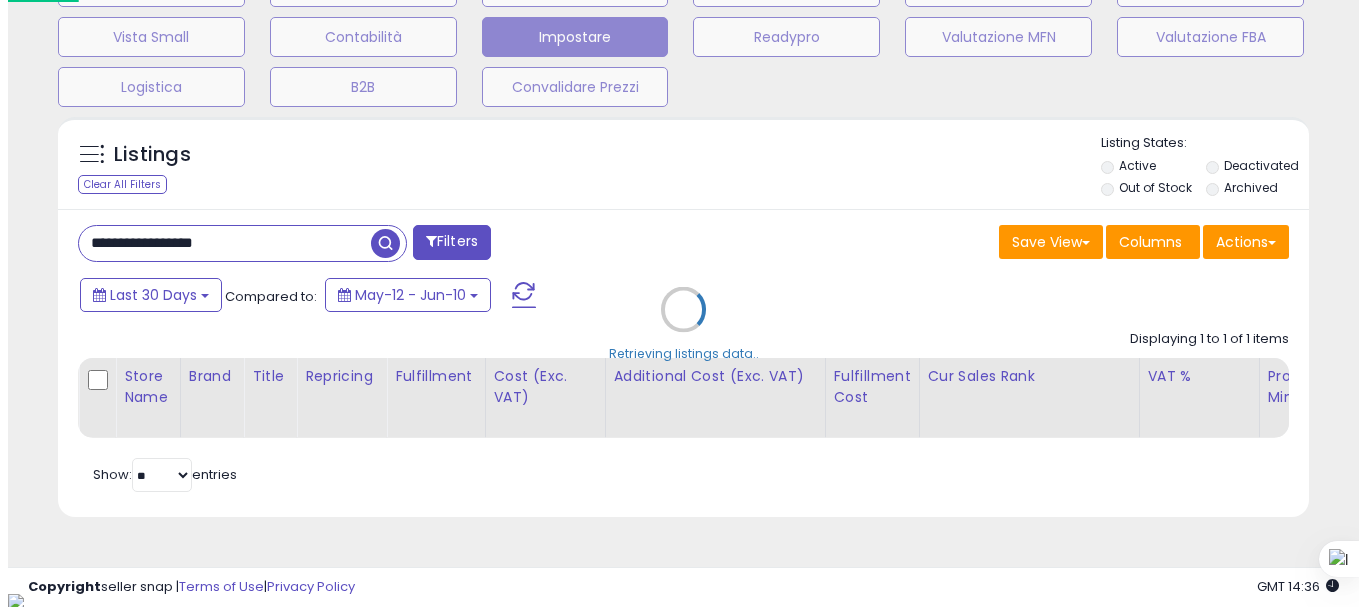 scroll, scrollTop: 999590, scrollLeft: 999267, axis: both 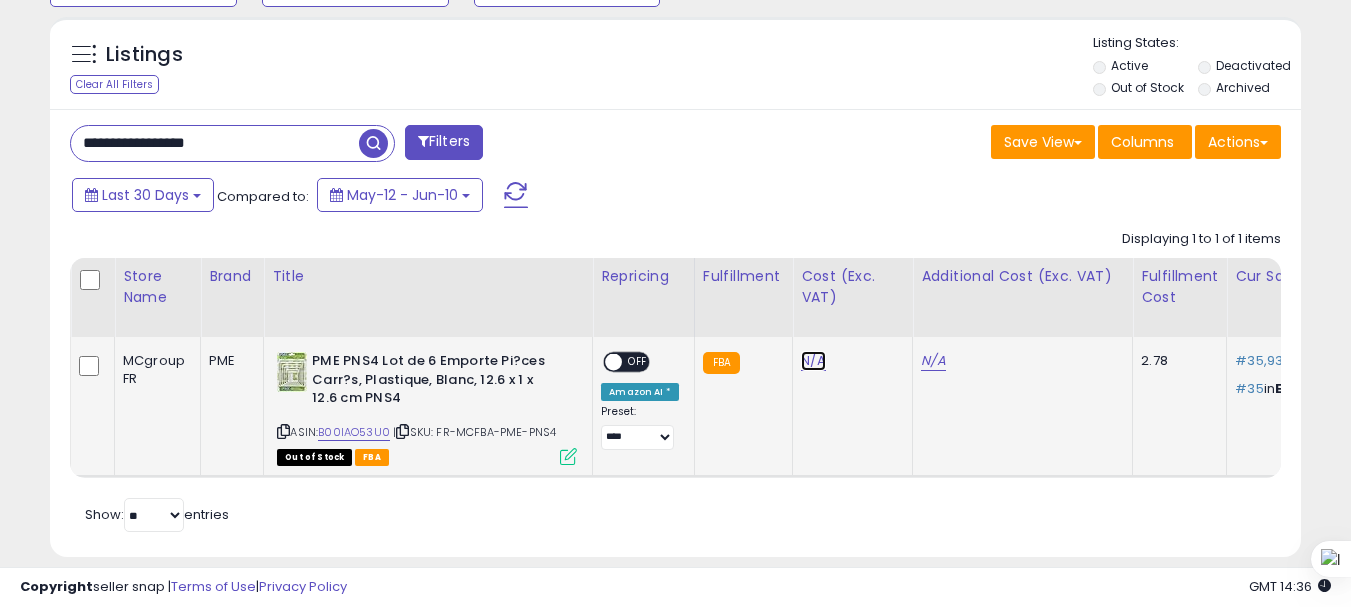 click on "N/A" at bounding box center (813, 361) 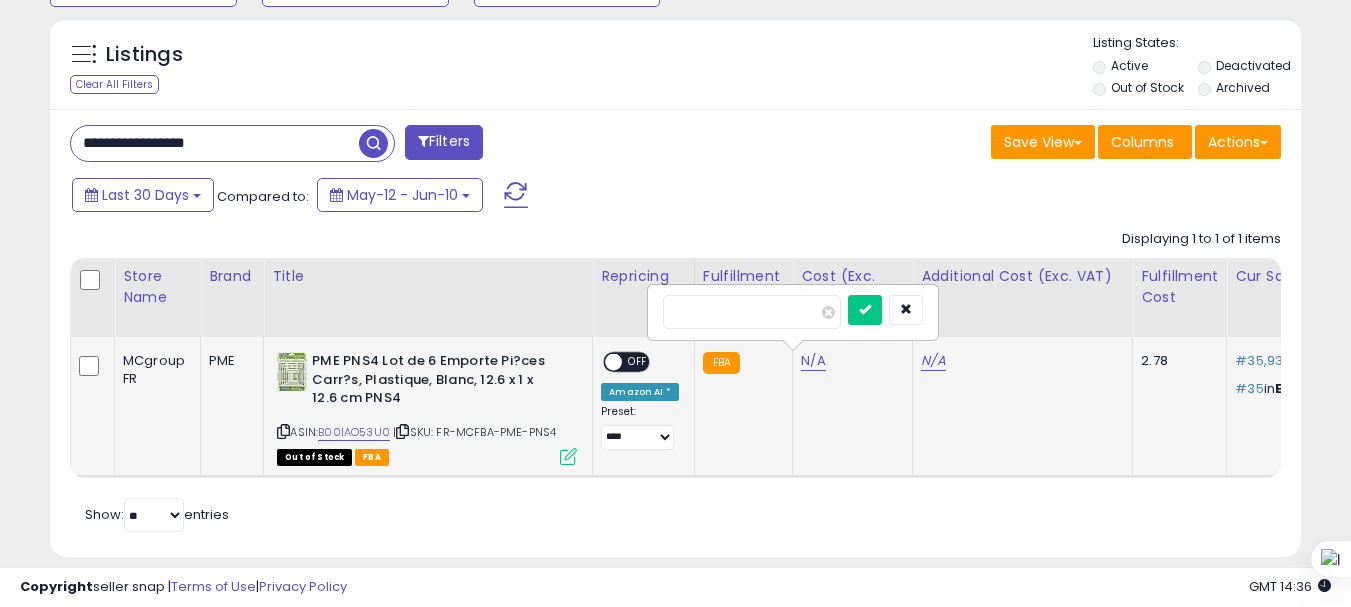 type on "*" 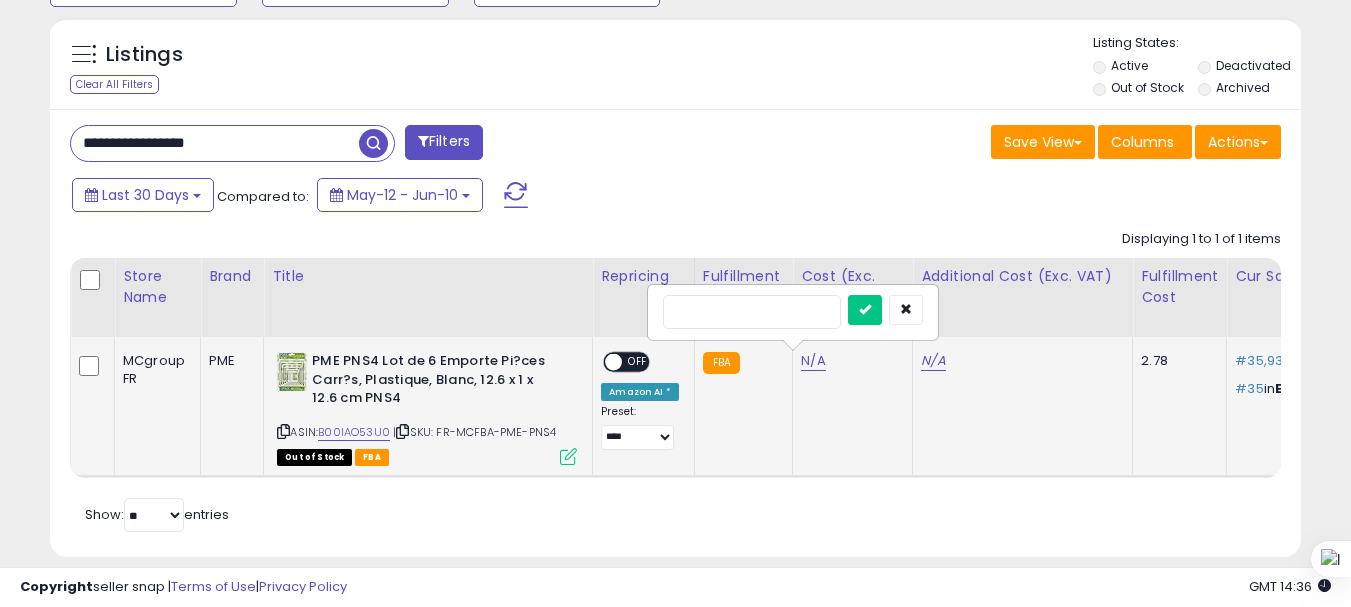 type on "****" 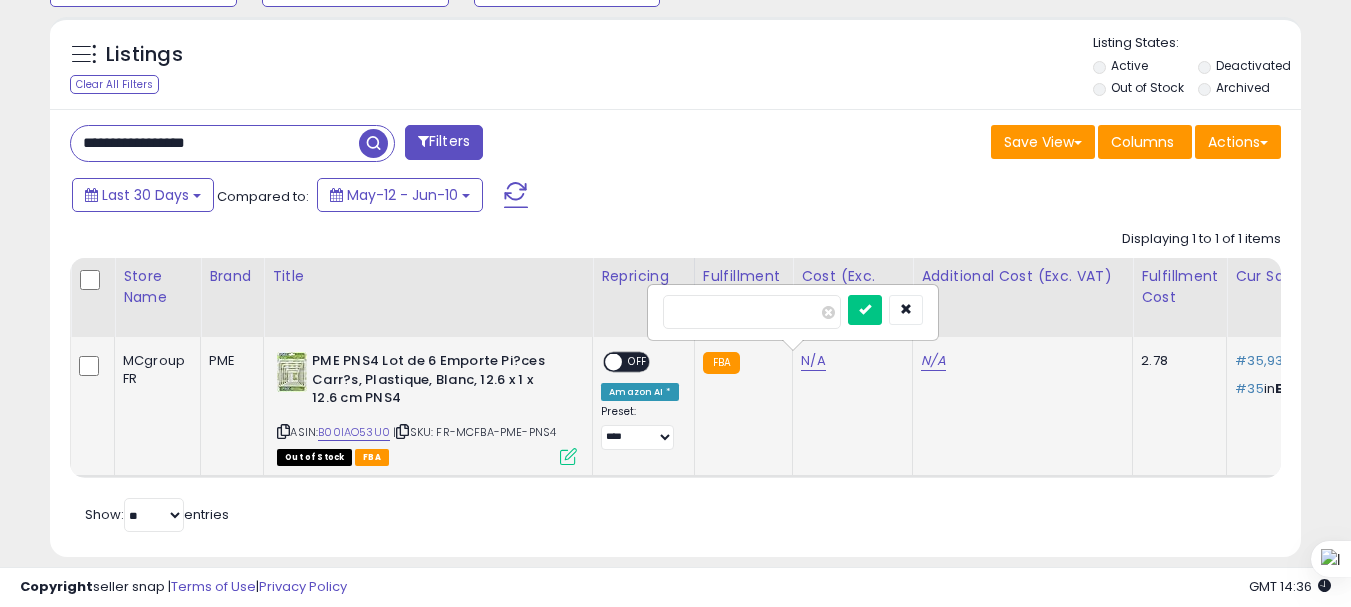 click at bounding box center (865, 310) 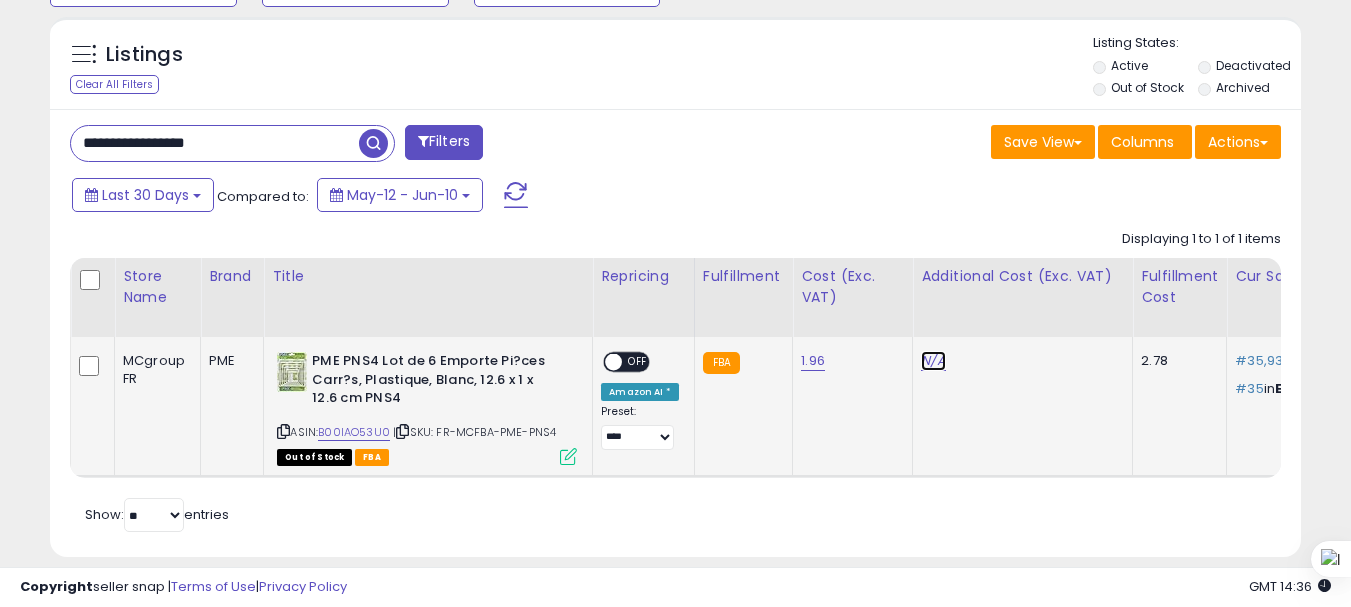 click on "N/A" at bounding box center [933, 361] 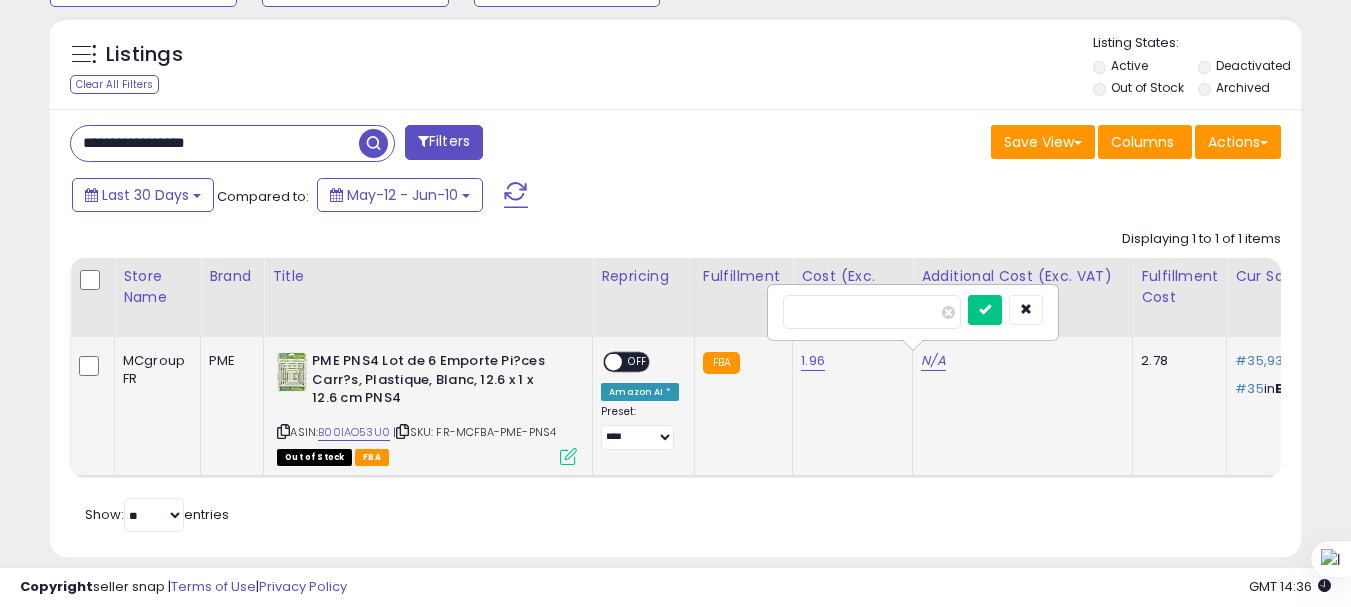 type on "*" 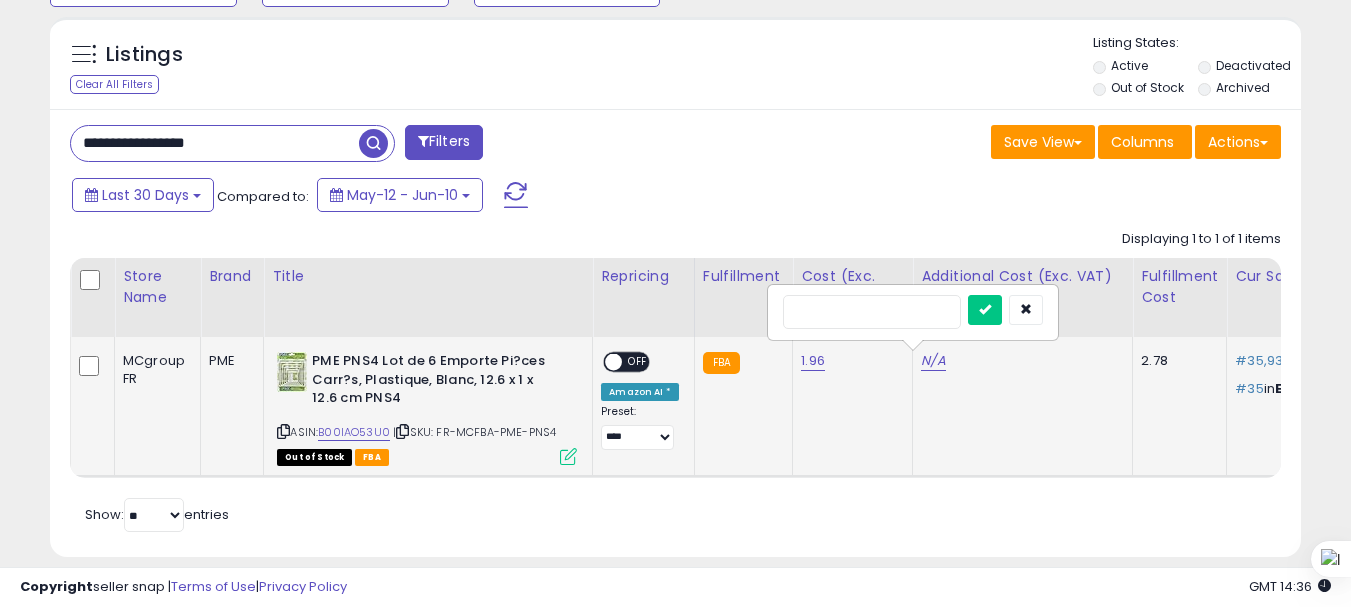 type on "***" 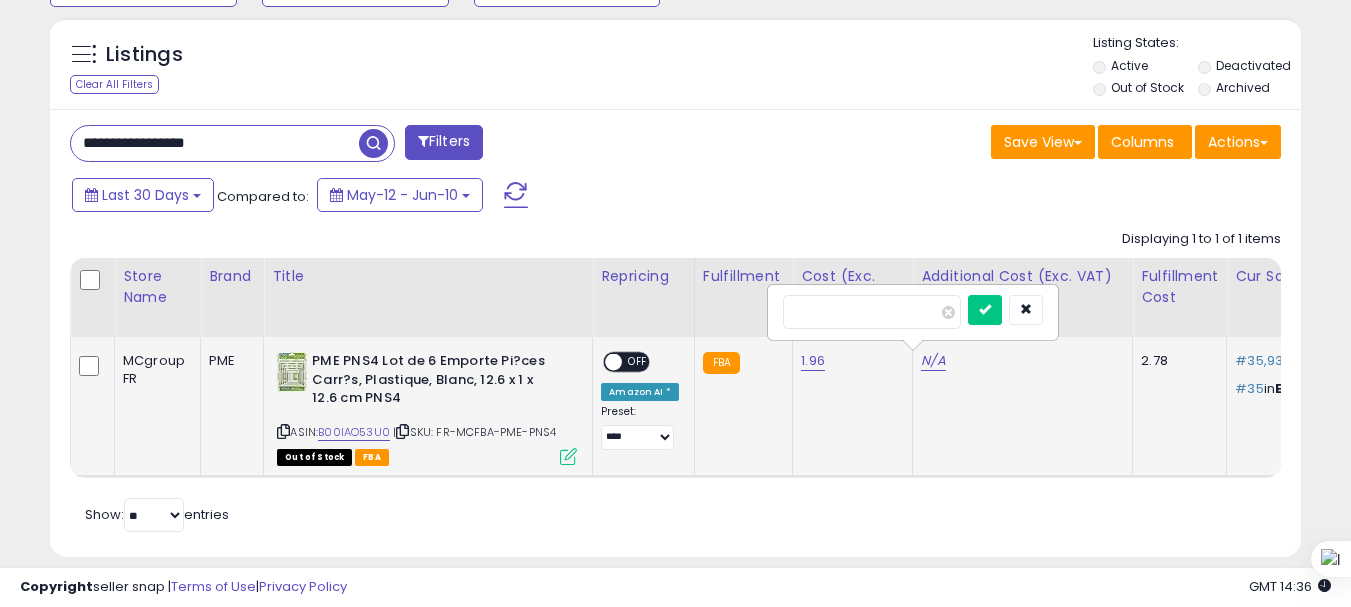 click at bounding box center [985, 310] 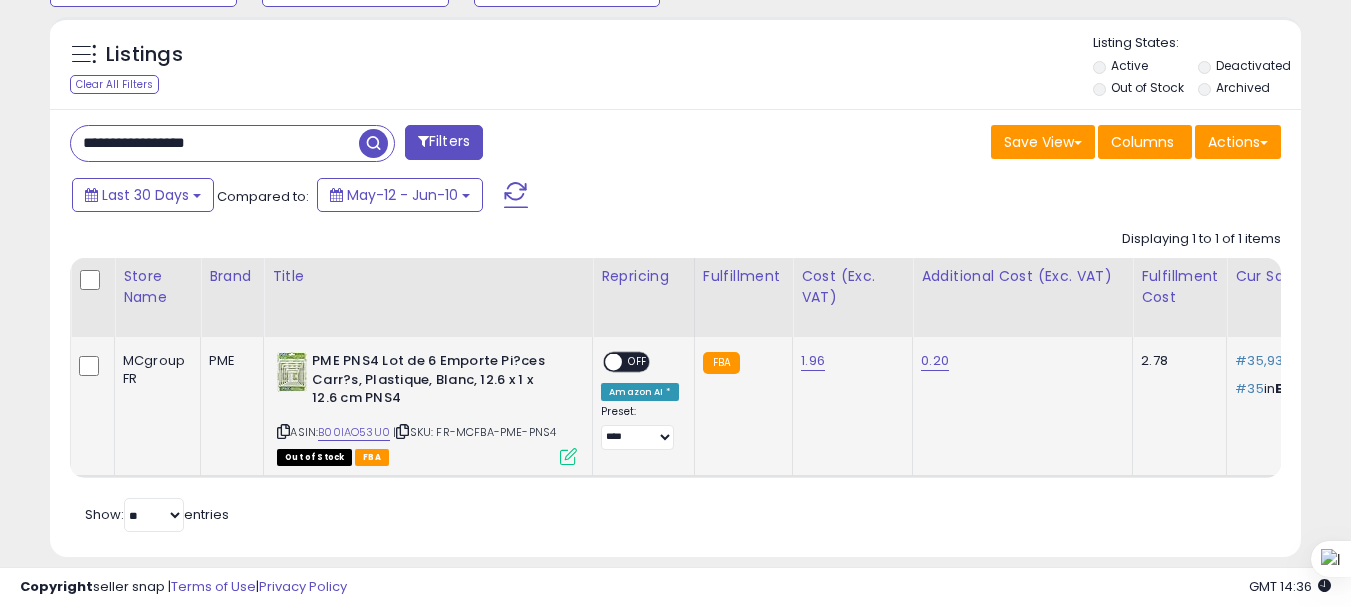 click at bounding box center (568, 456) 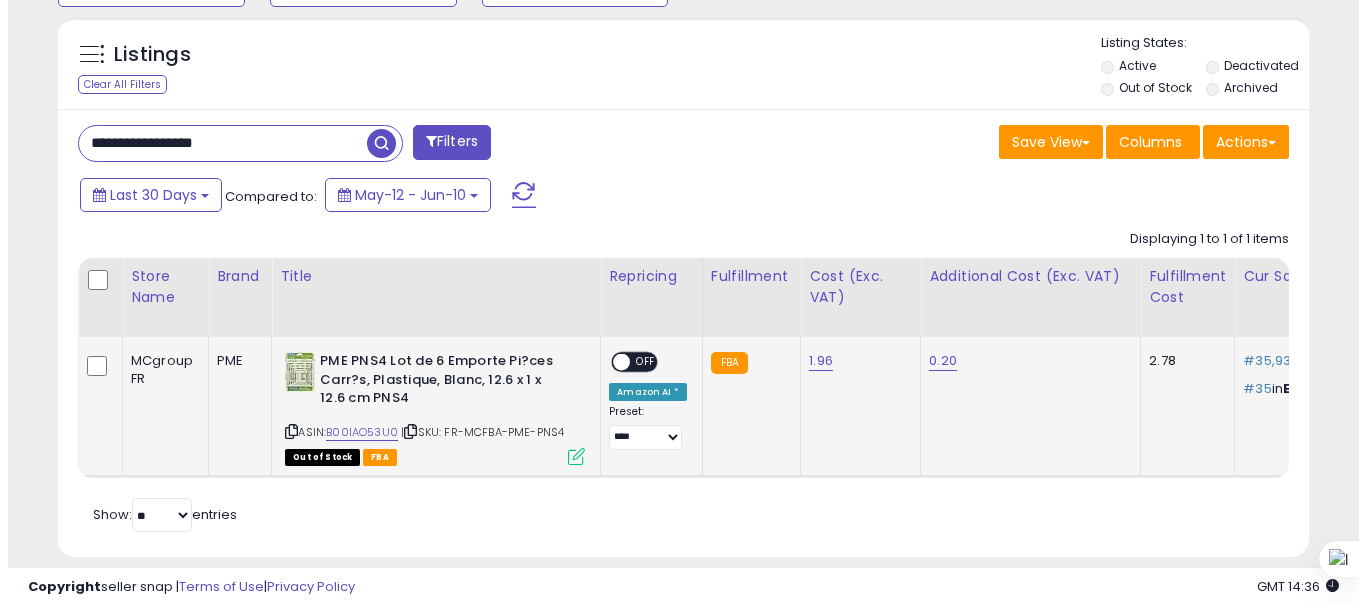 scroll, scrollTop: 999590, scrollLeft: 999267, axis: both 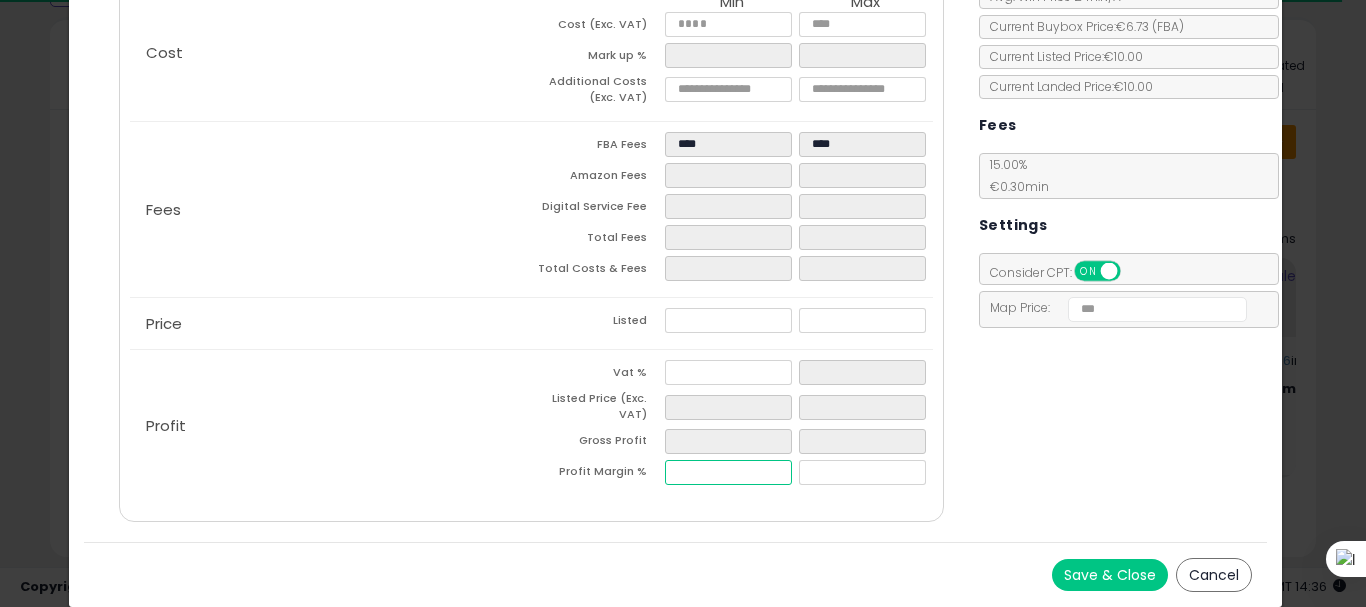 click at bounding box center (728, 472) 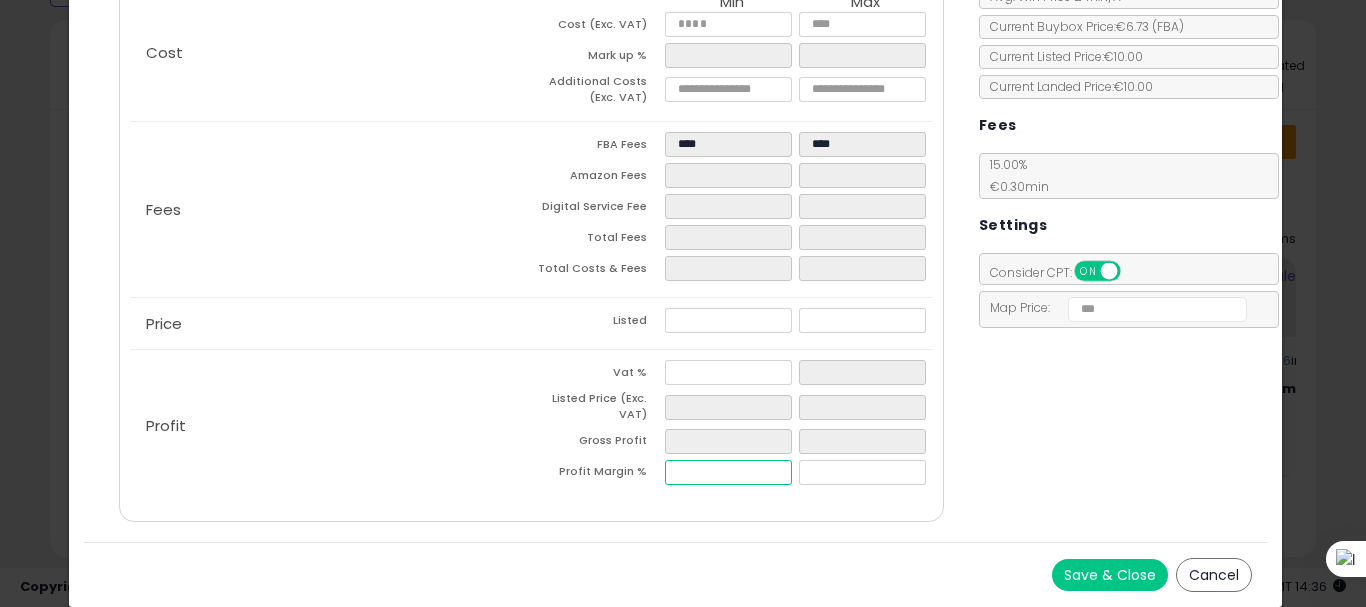 type on "*" 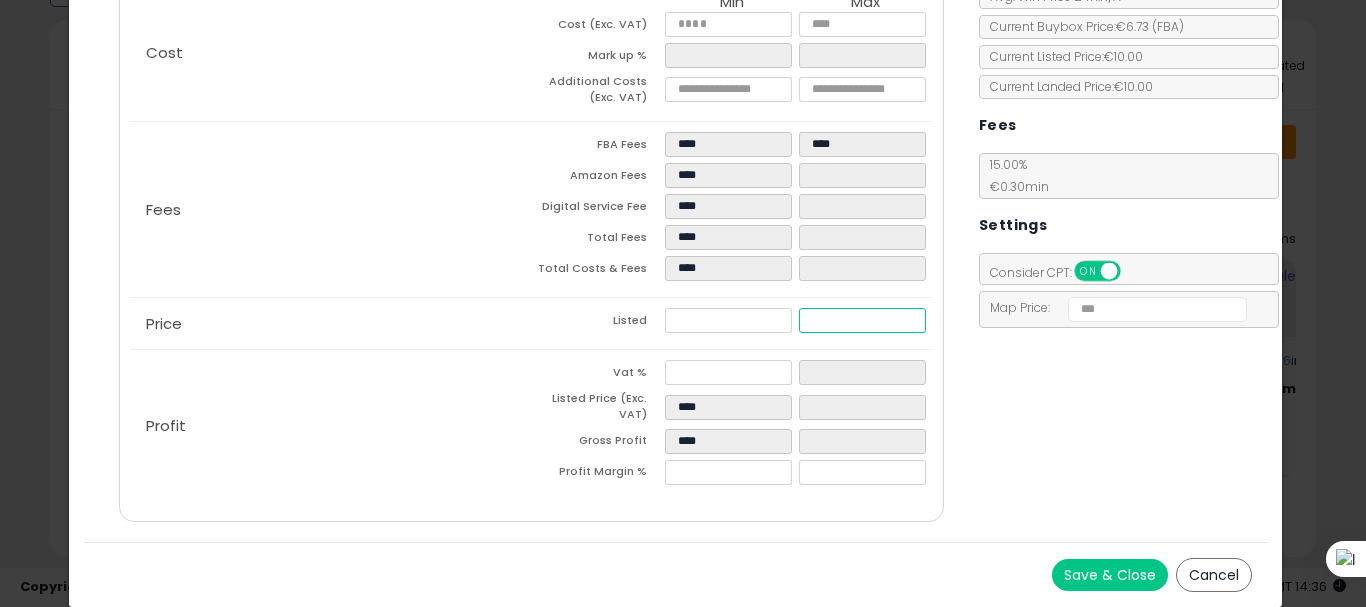 type on "****" 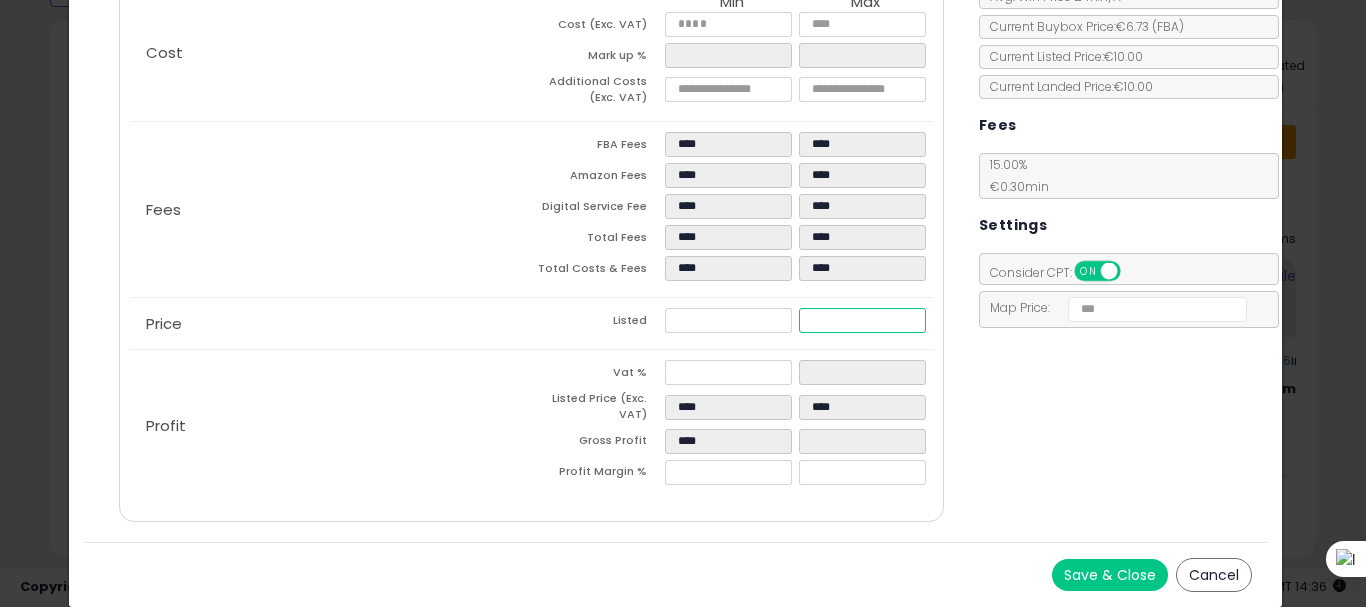 type on "****" 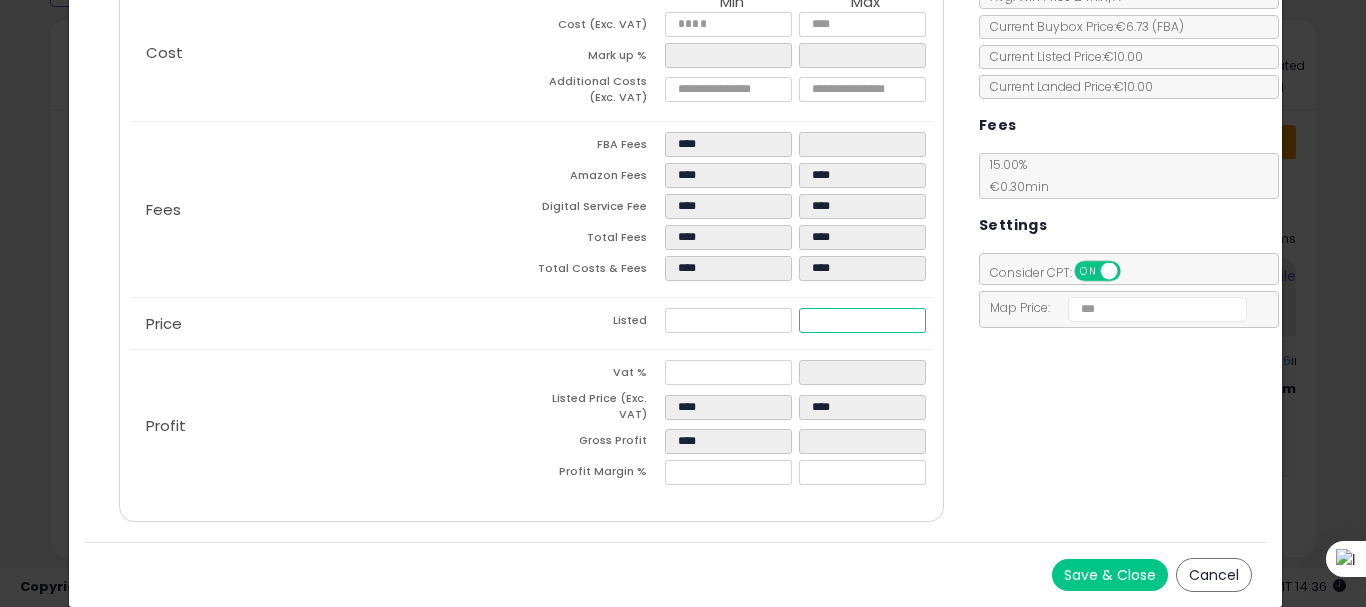 type on "****" 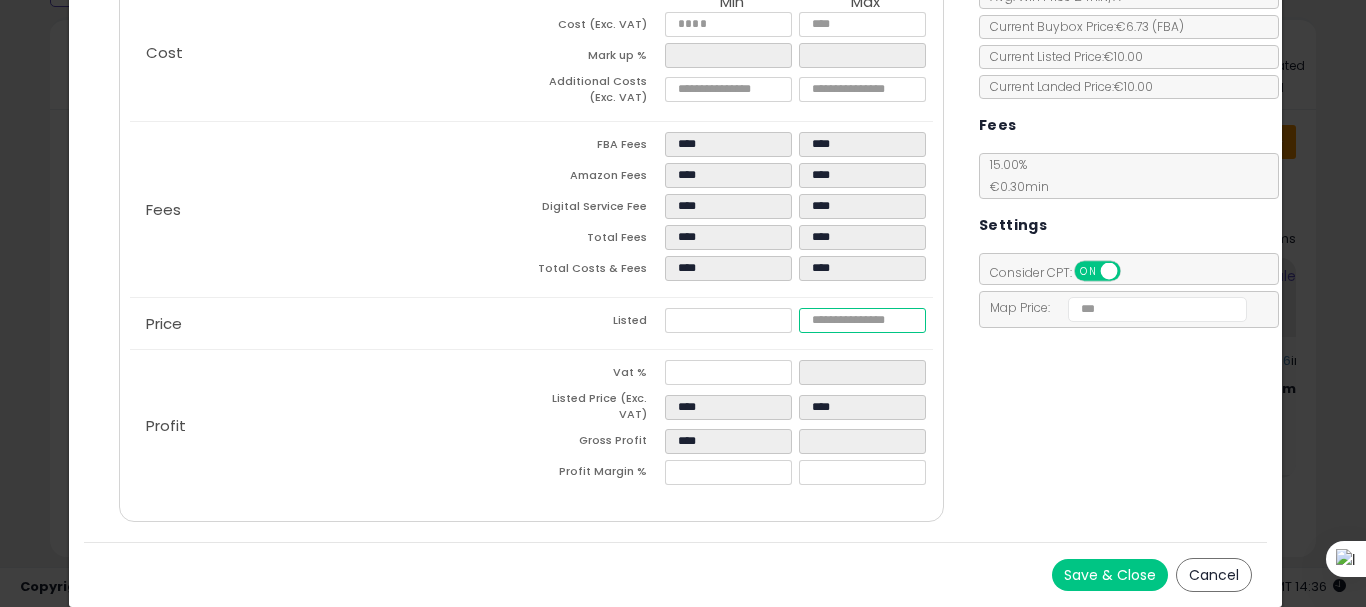 type on "****" 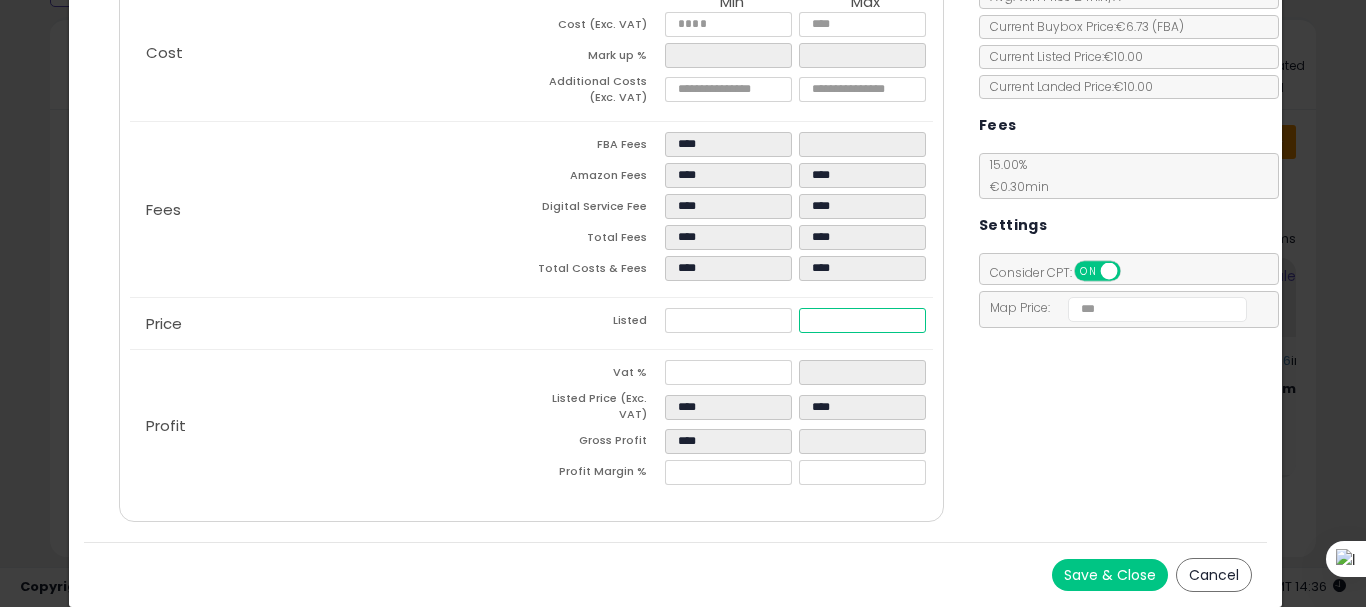 type on "****" 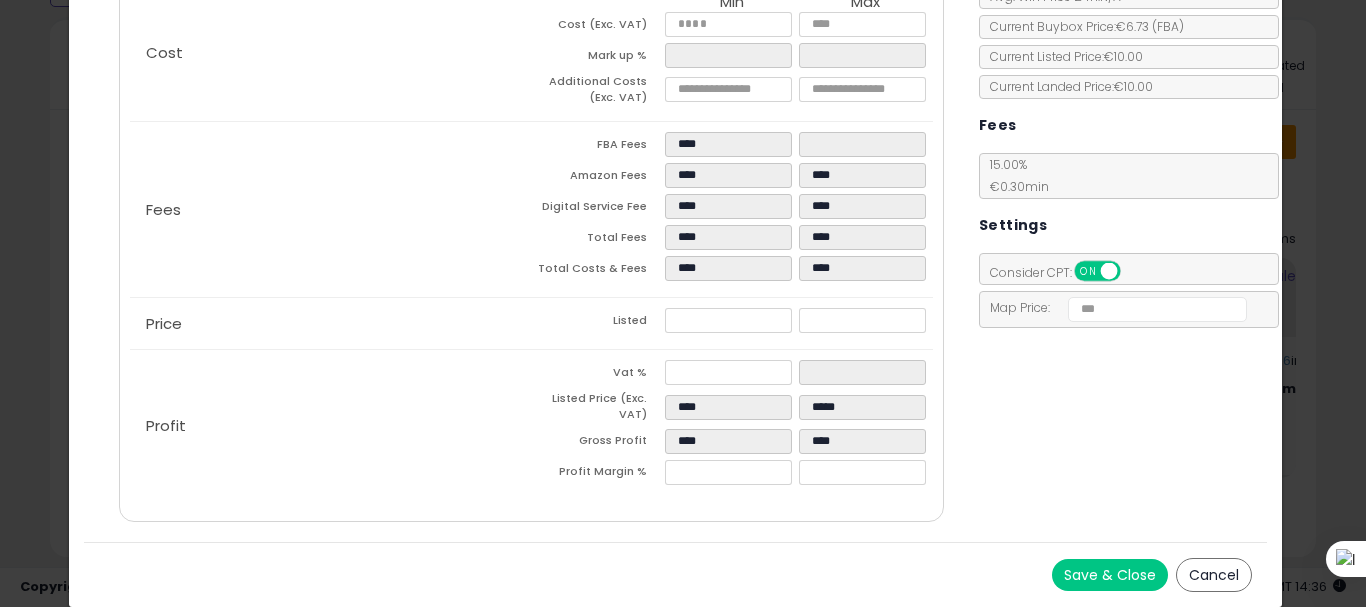 click on "Save & Close" at bounding box center (1110, 575) 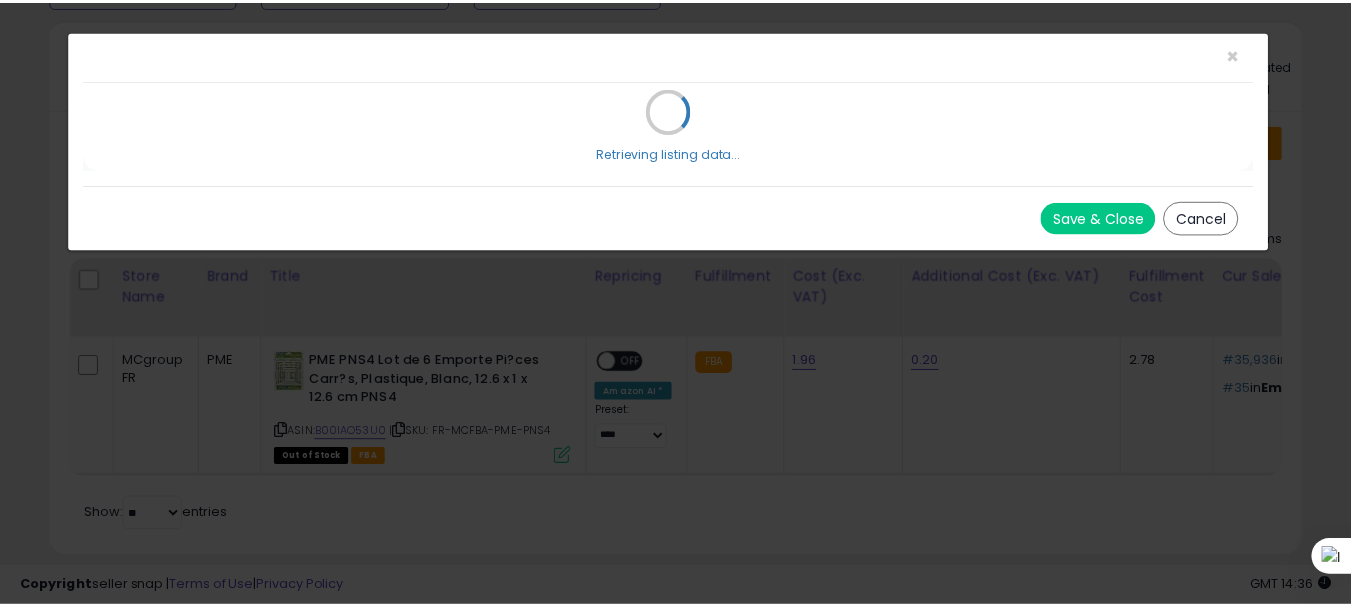 scroll, scrollTop: 0, scrollLeft: 0, axis: both 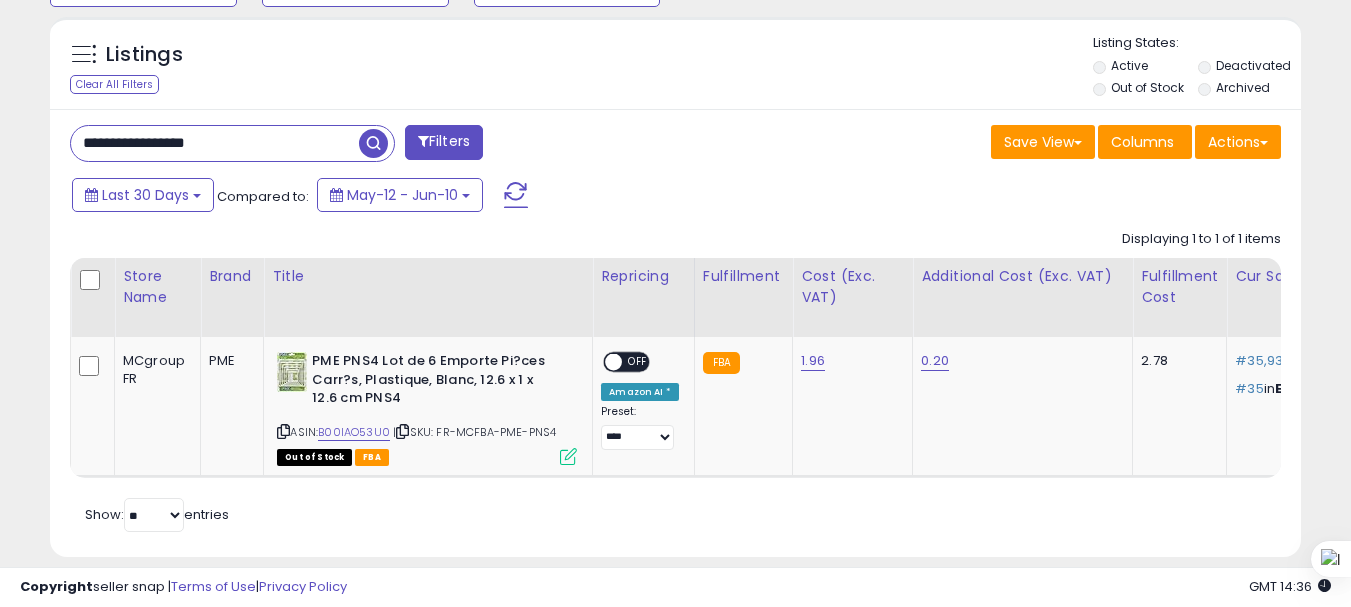 click on "**********" at bounding box center (215, 143) 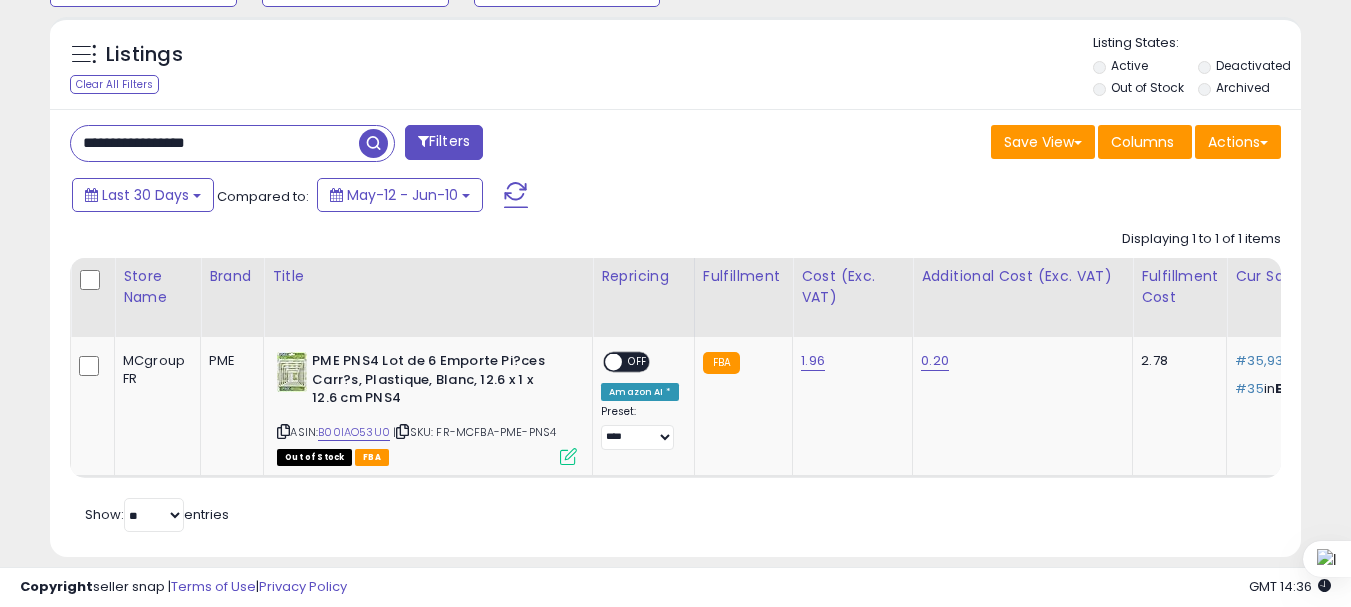 paste on "******" 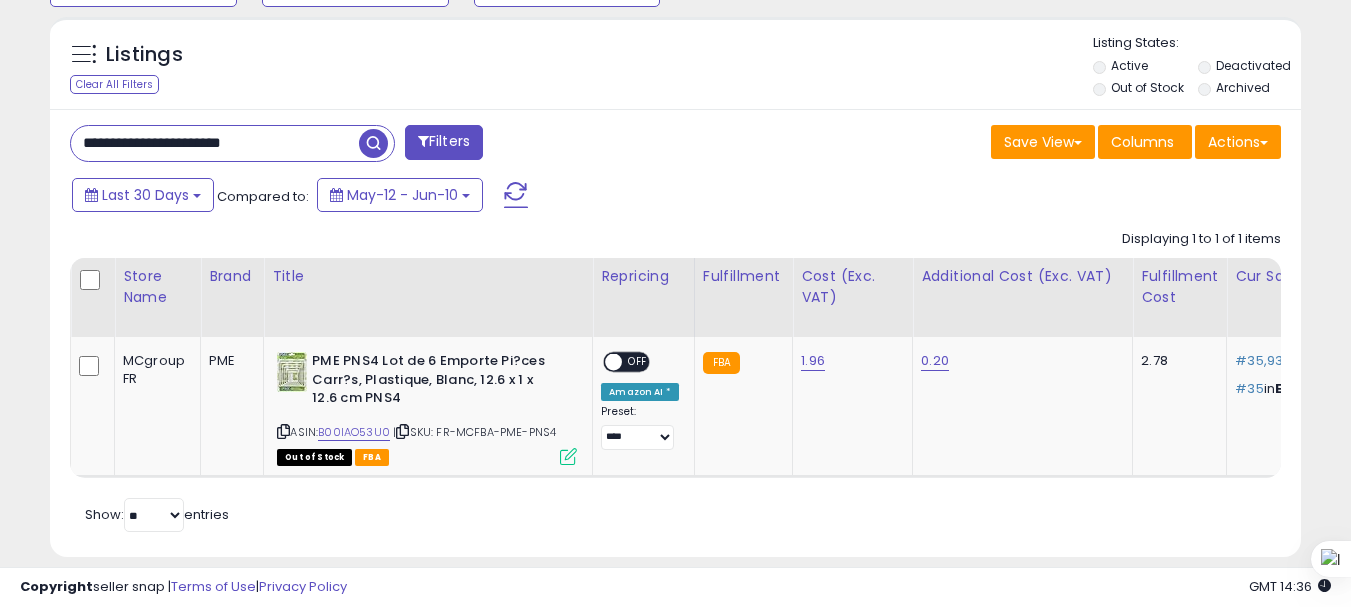 type on "**********" 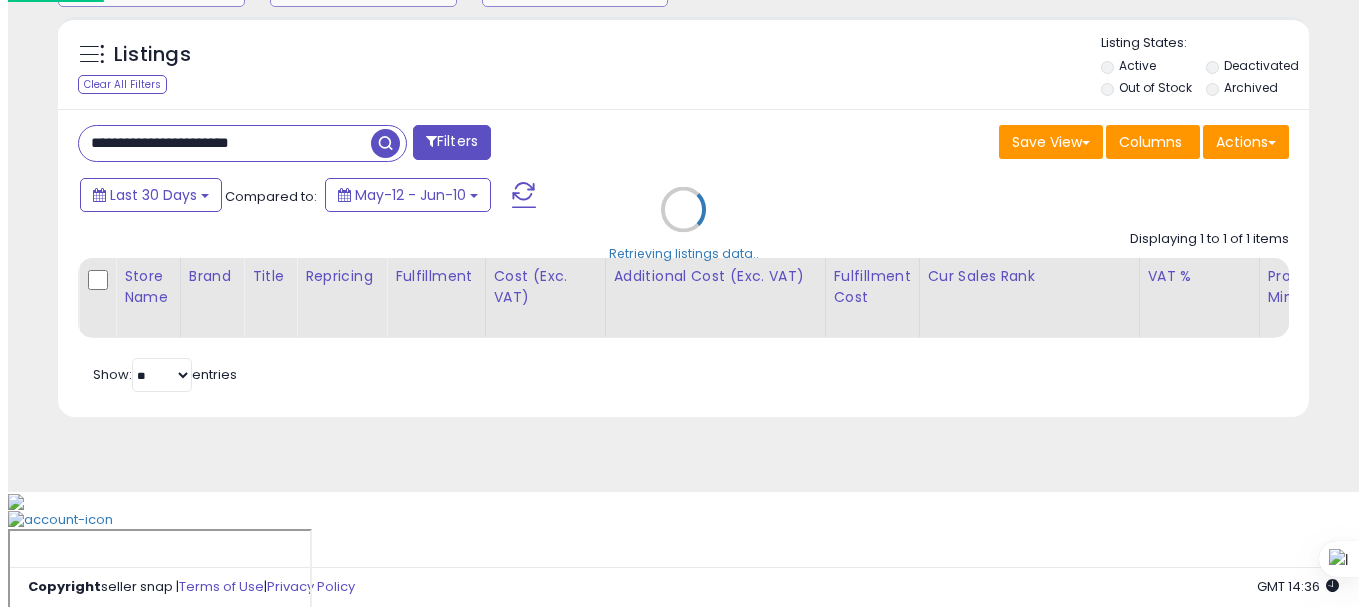 scroll, scrollTop: 713, scrollLeft: 0, axis: vertical 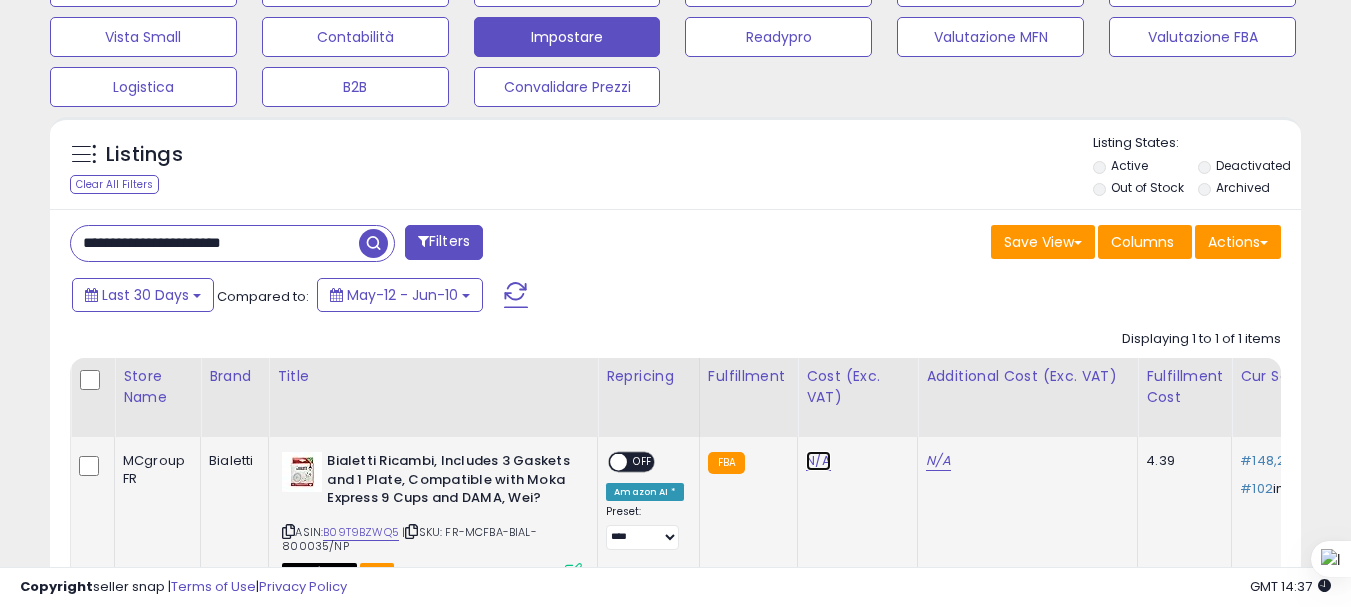 click on "N/A" at bounding box center [818, 461] 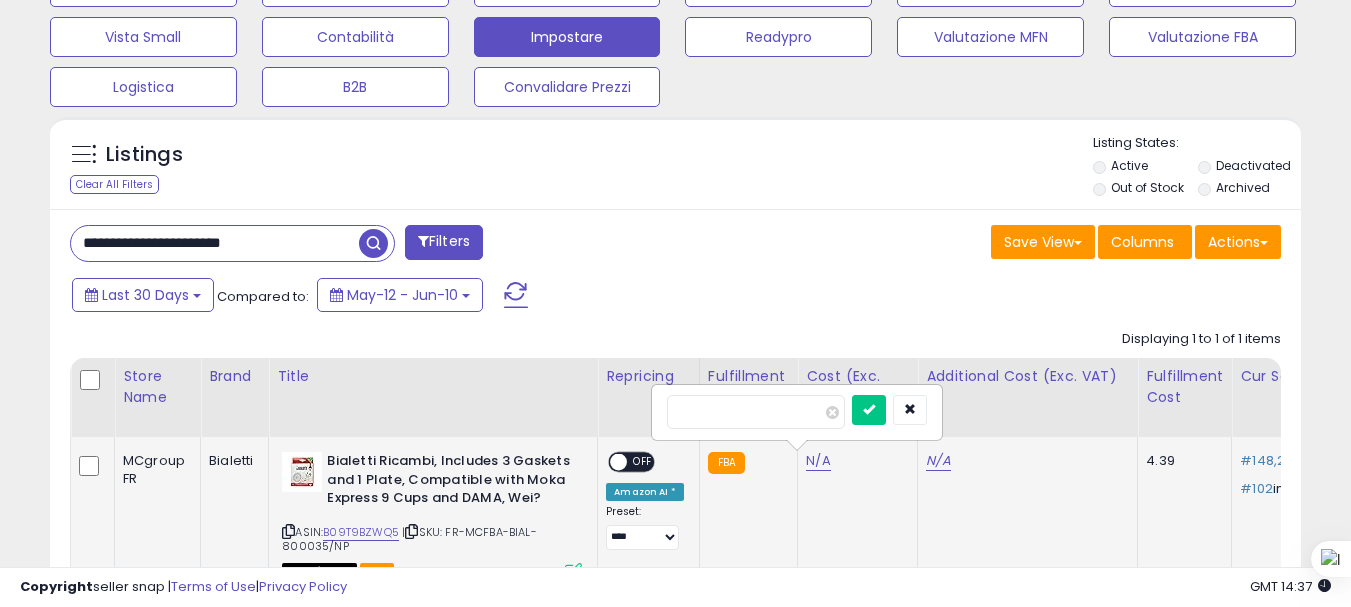 type on "*" 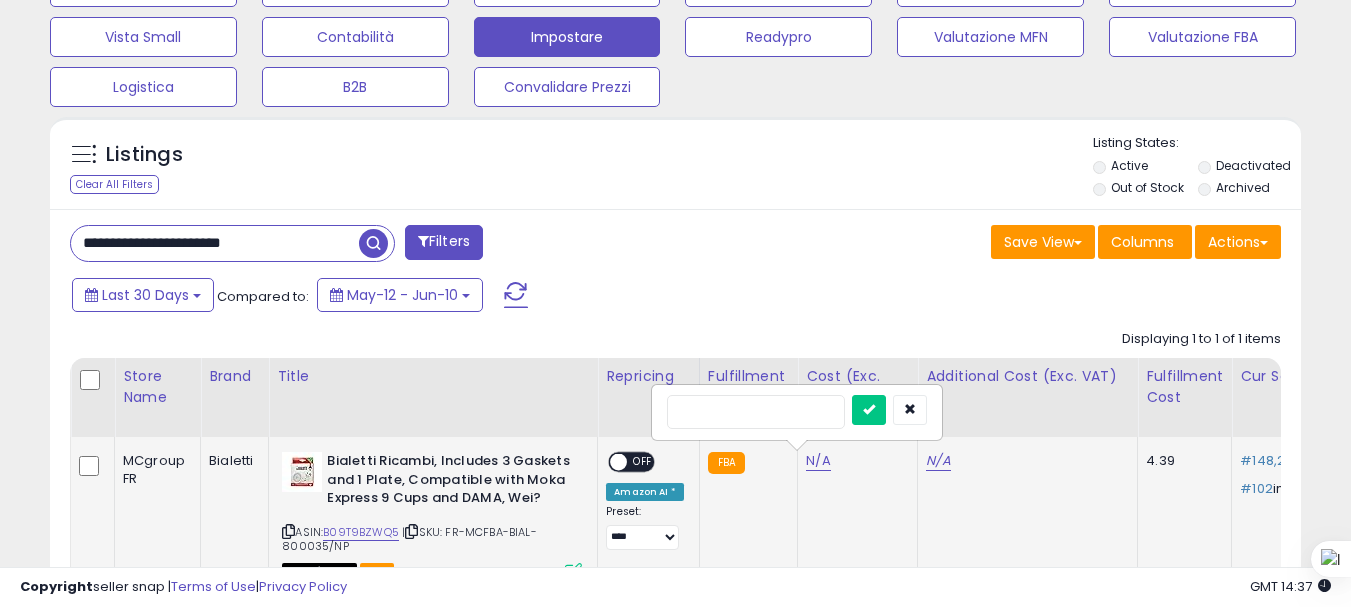 type on "****" 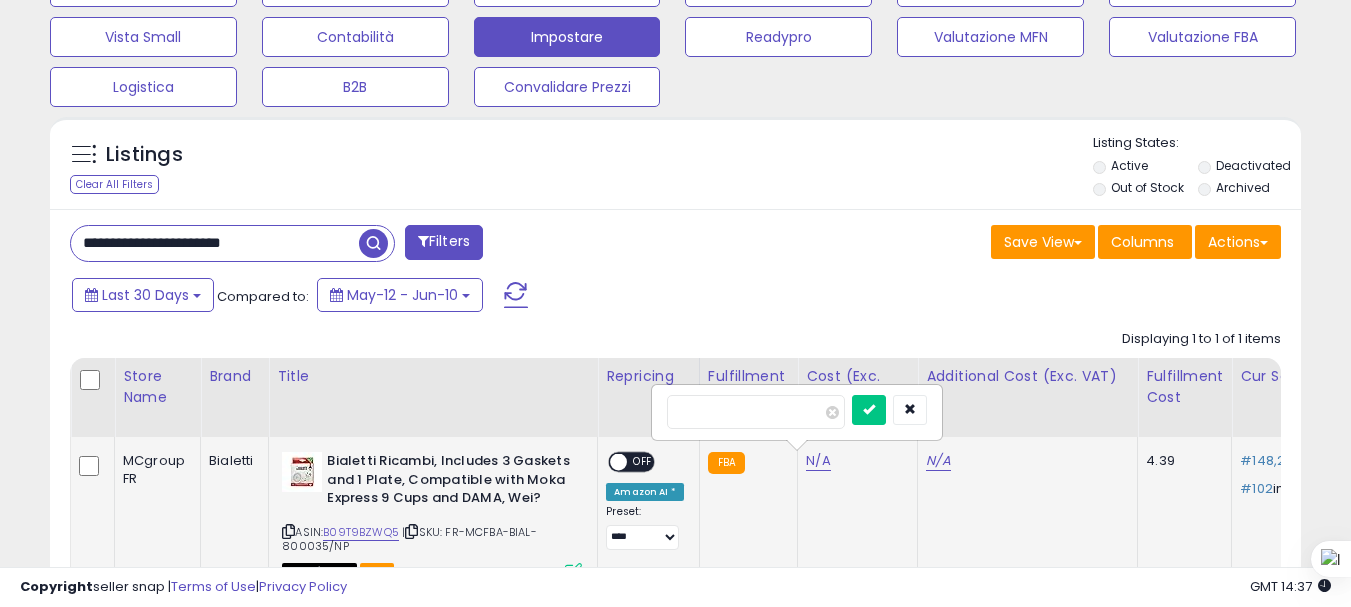 click at bounding box center [869, 410] 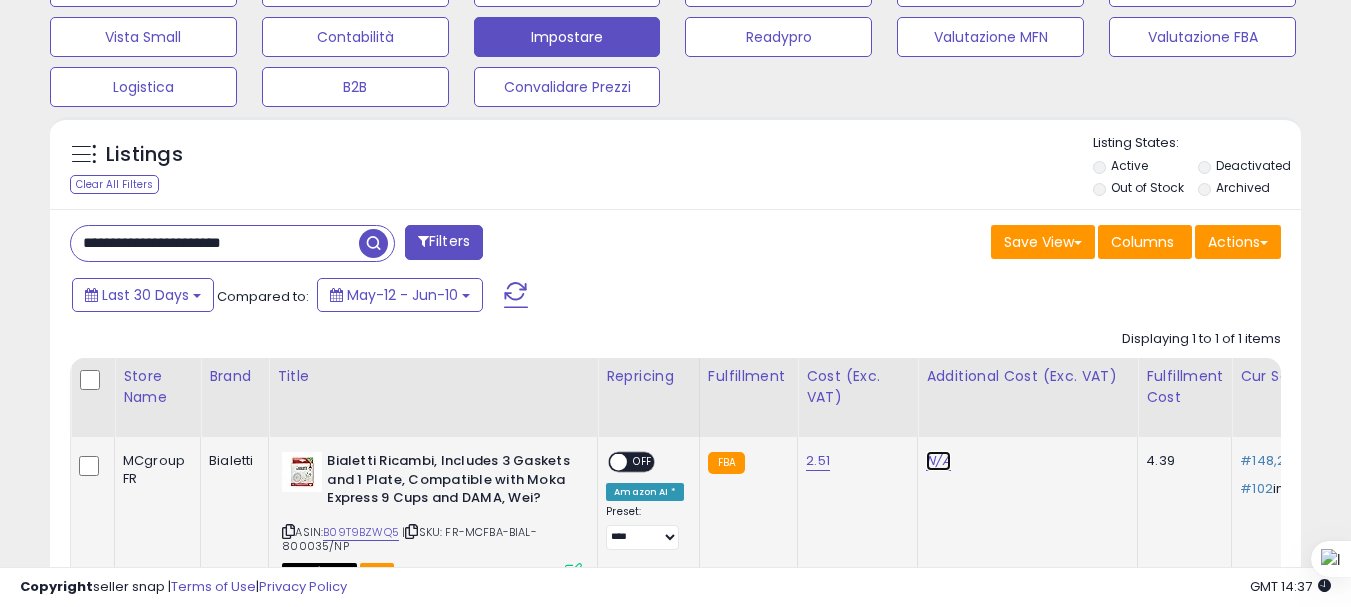 click on "N/A" at bounding box center [938, 461] 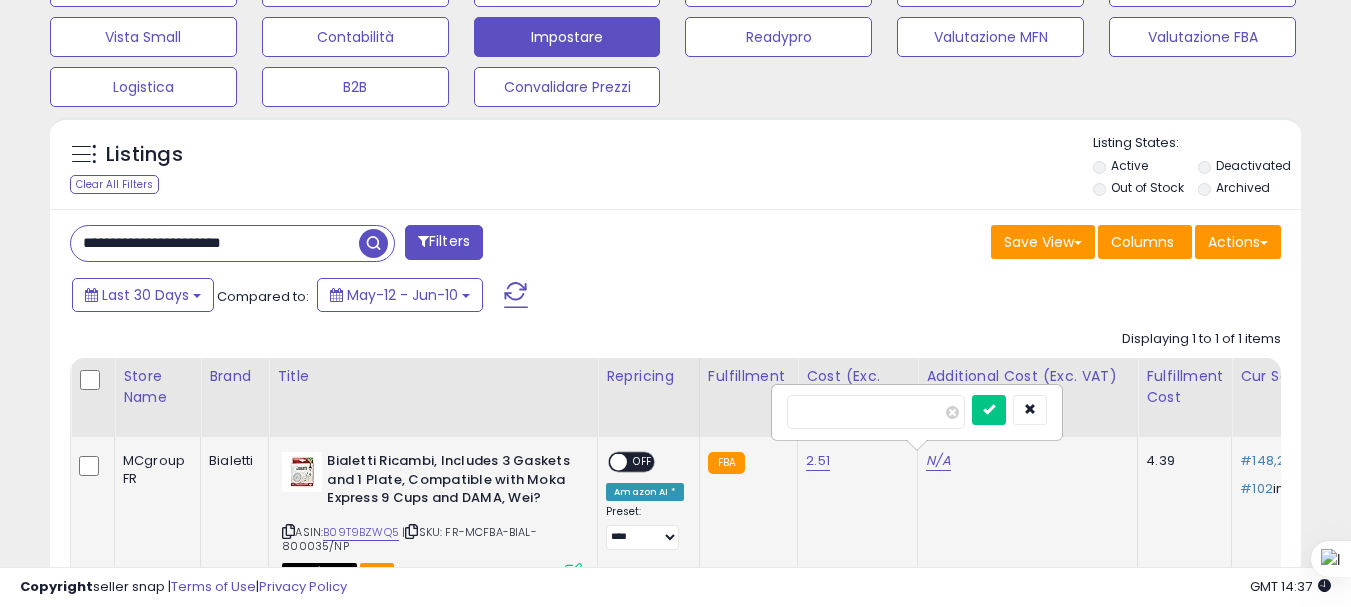 type on "*" 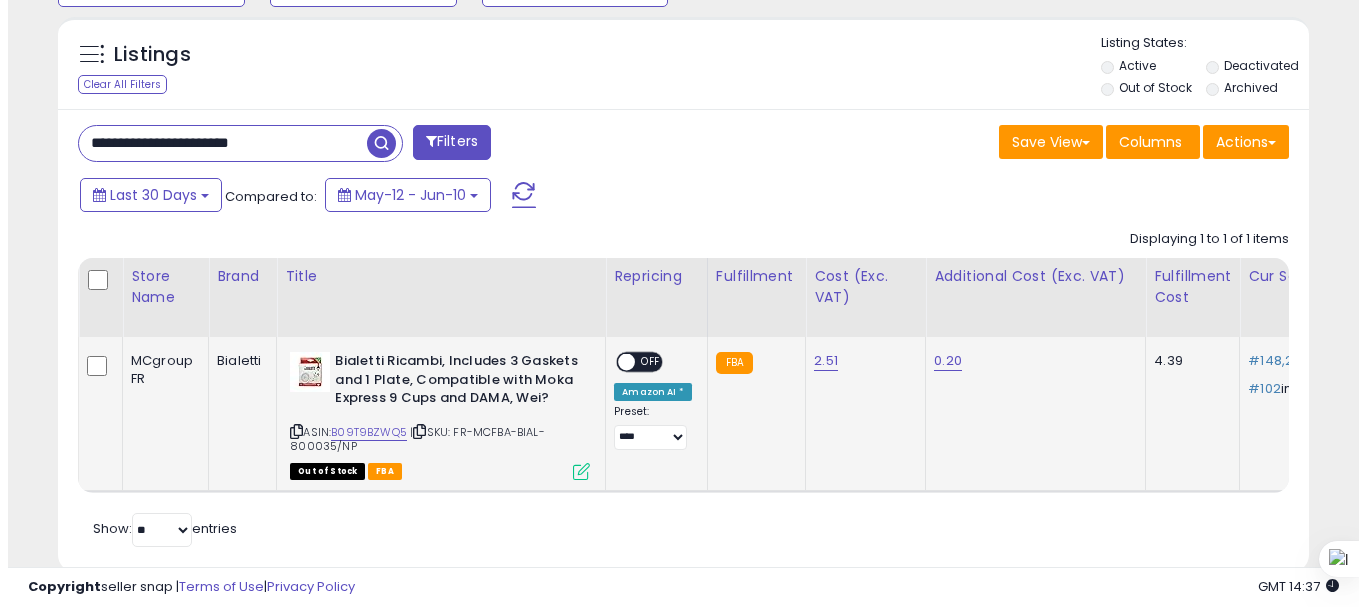 scroll, scrollTop: 868, scrollLeft: 0, axis: vertical 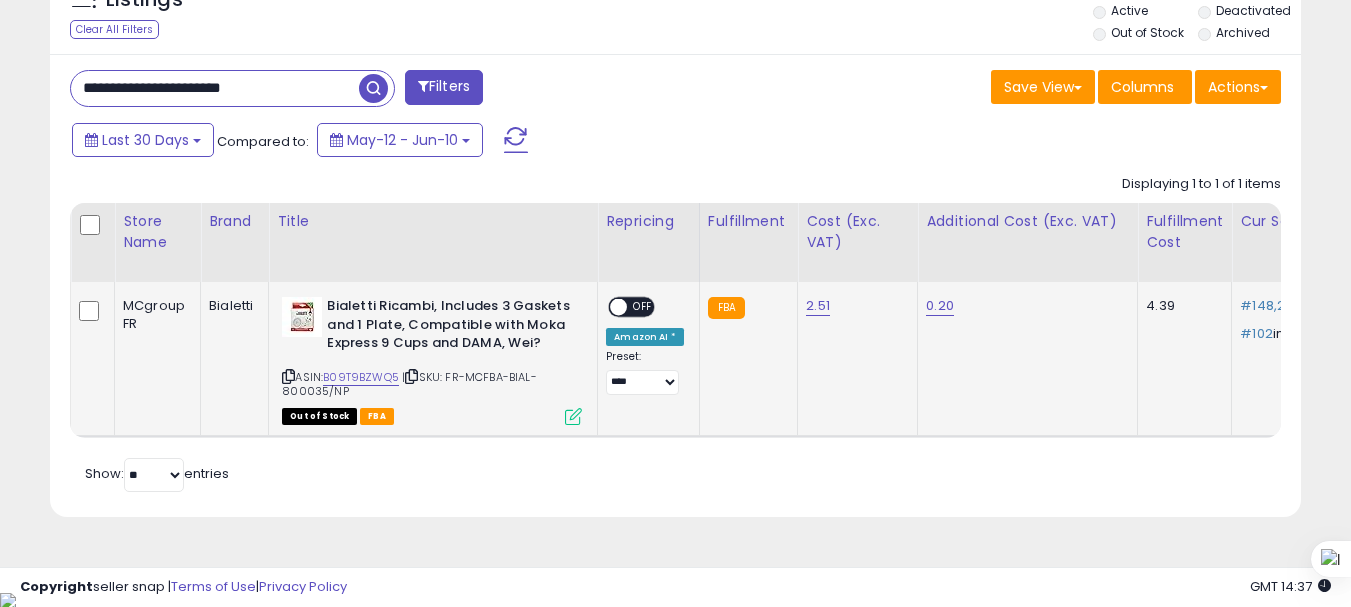 click at bounding box center (573, 416) 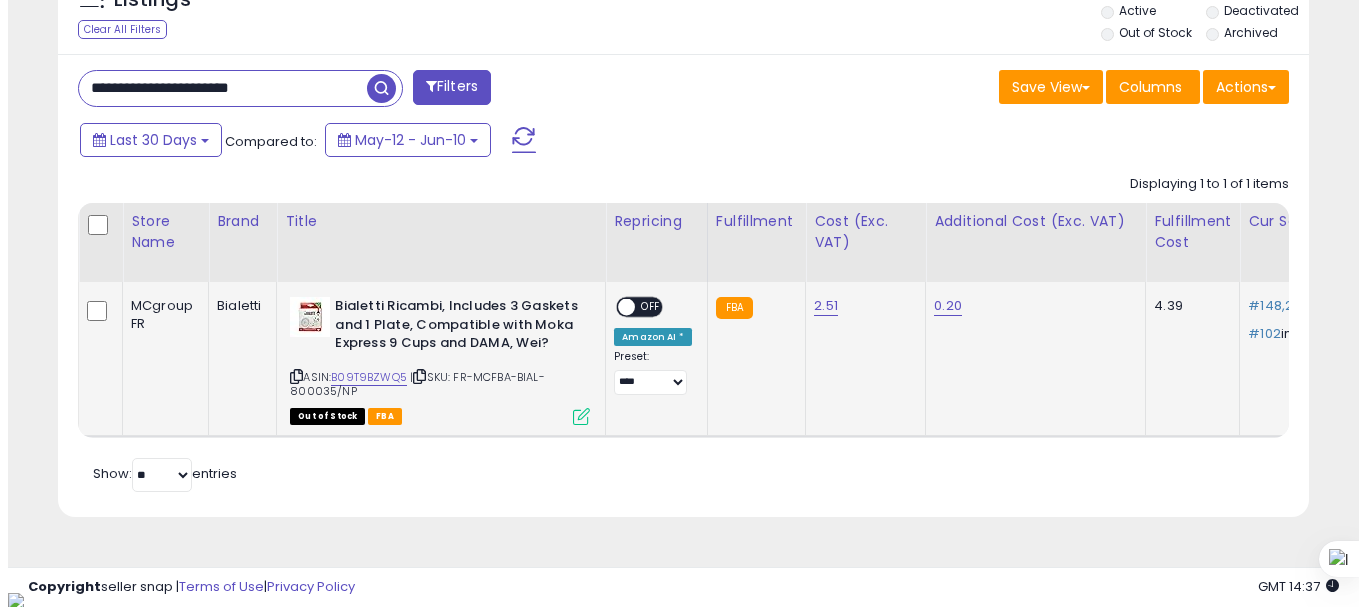scroll, scrollTop: 999590, scrollLeft: 999267, axis: both 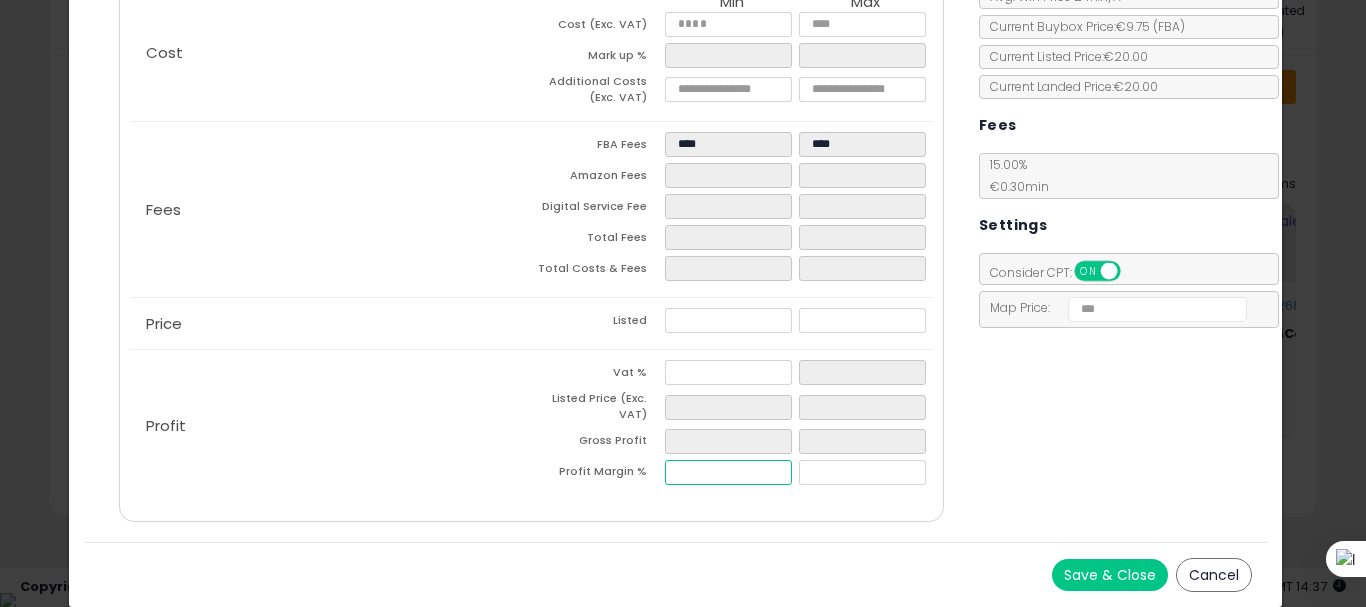 click at bounding box center [728, 472] 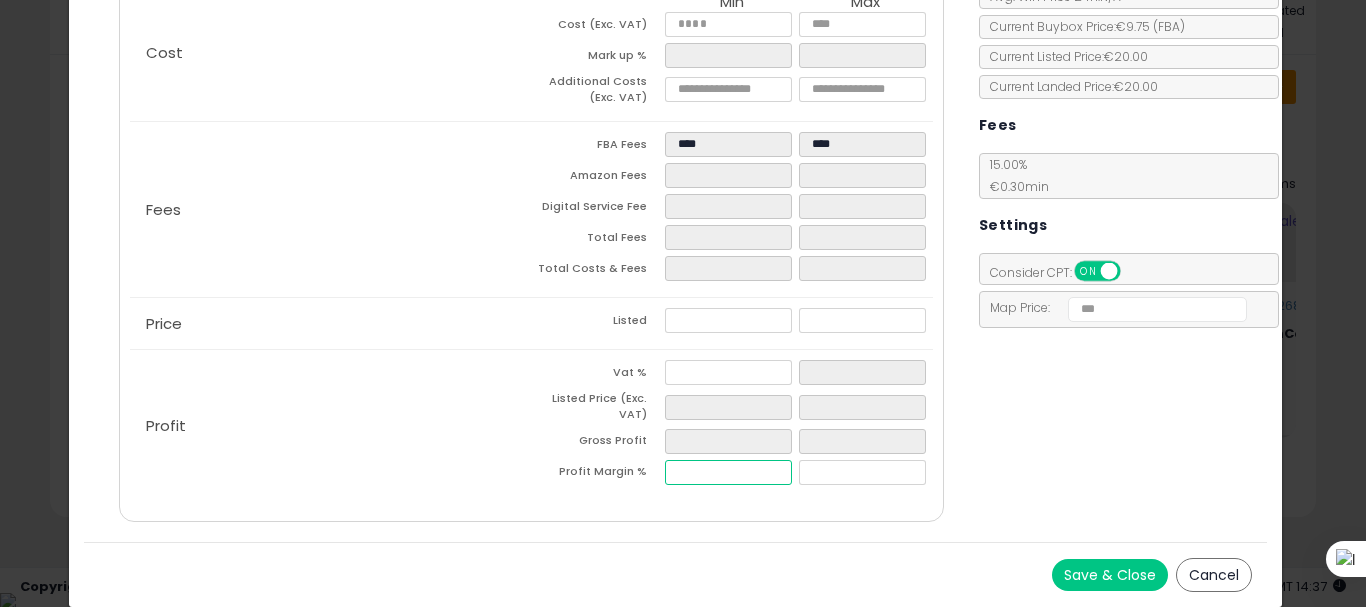 type on "*" 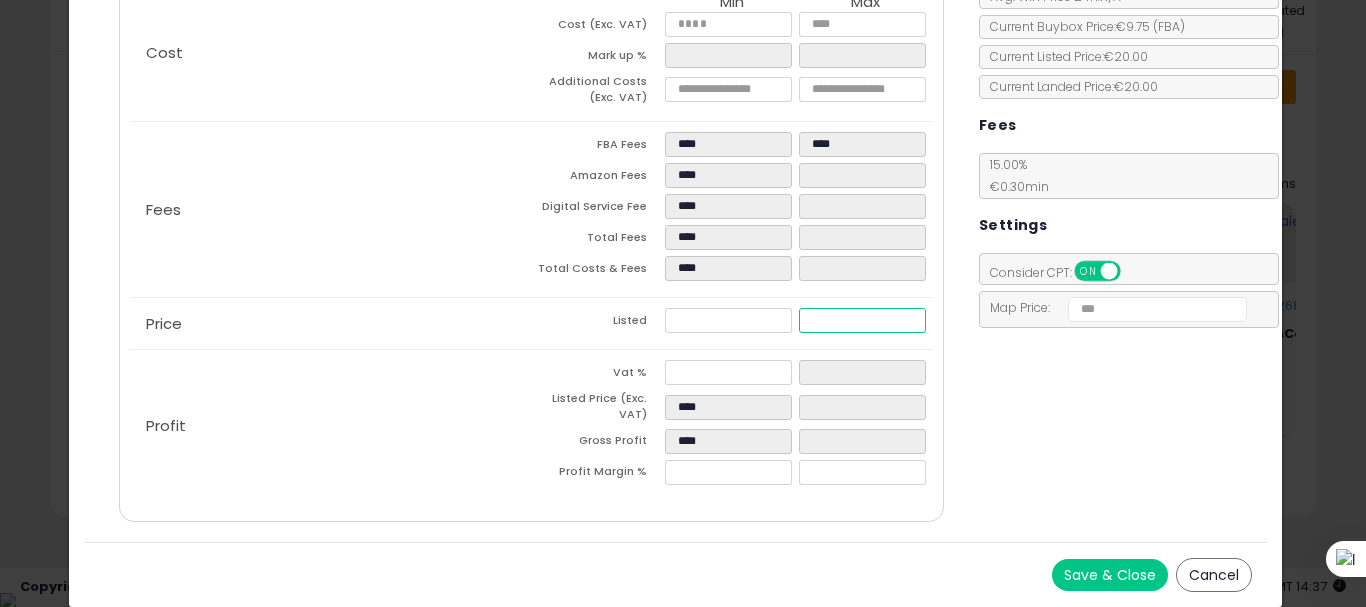 type on "****" 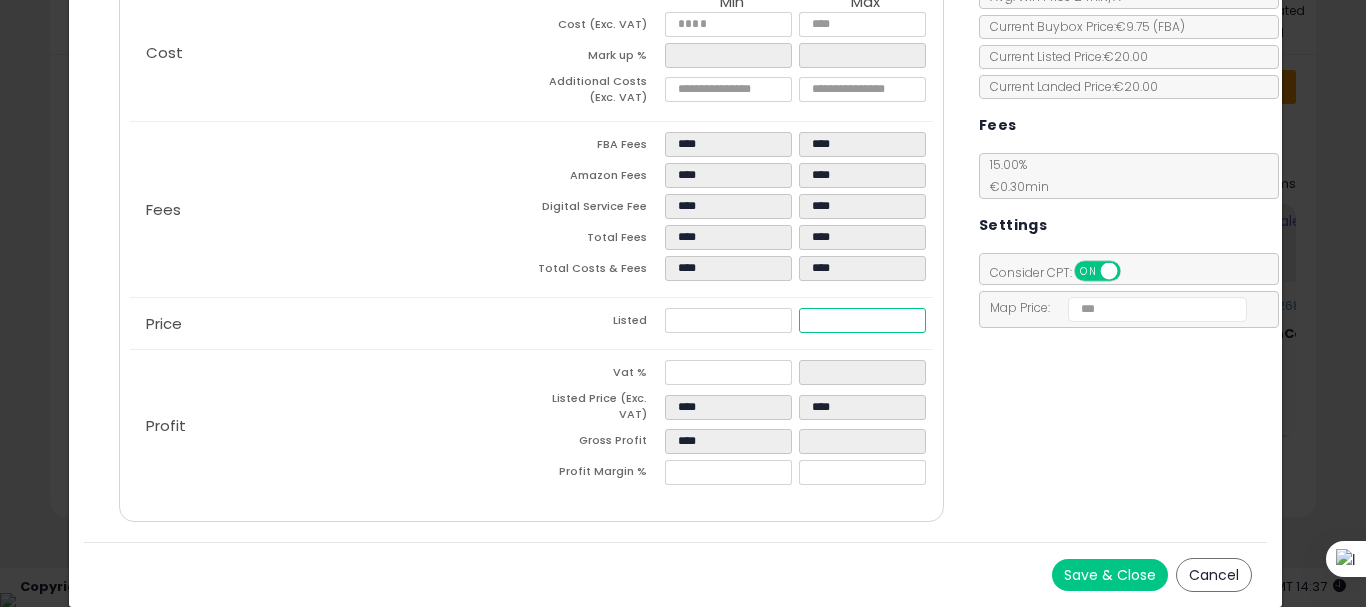 type on "****" 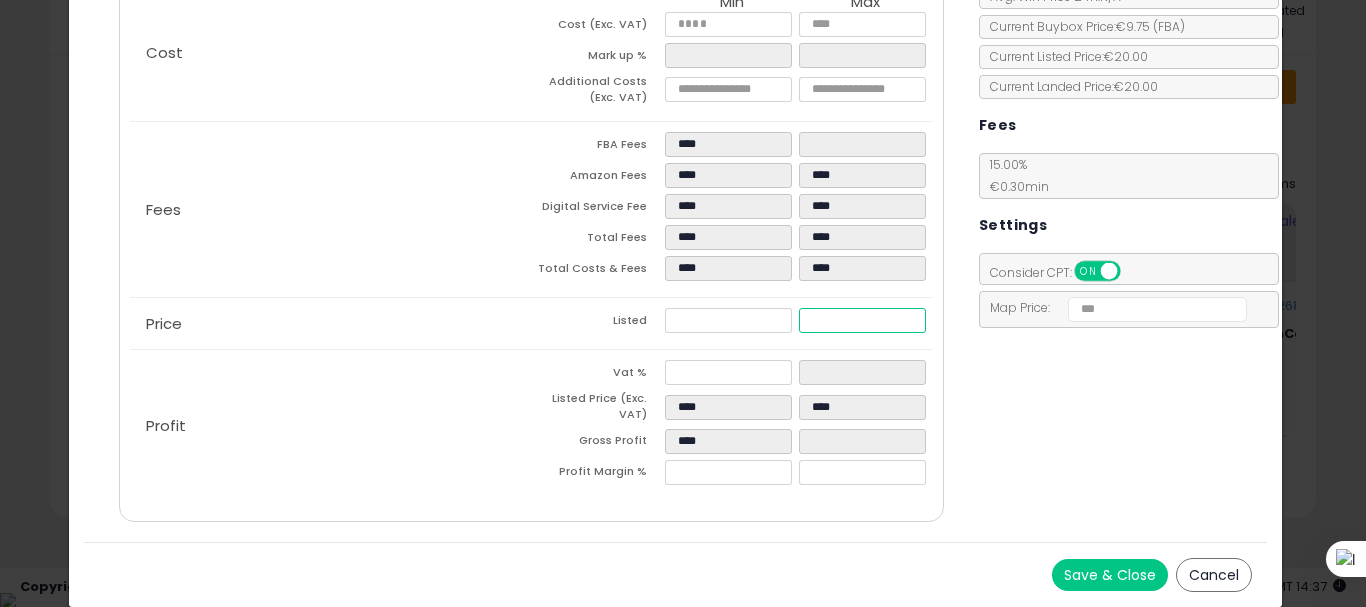 type on "****" 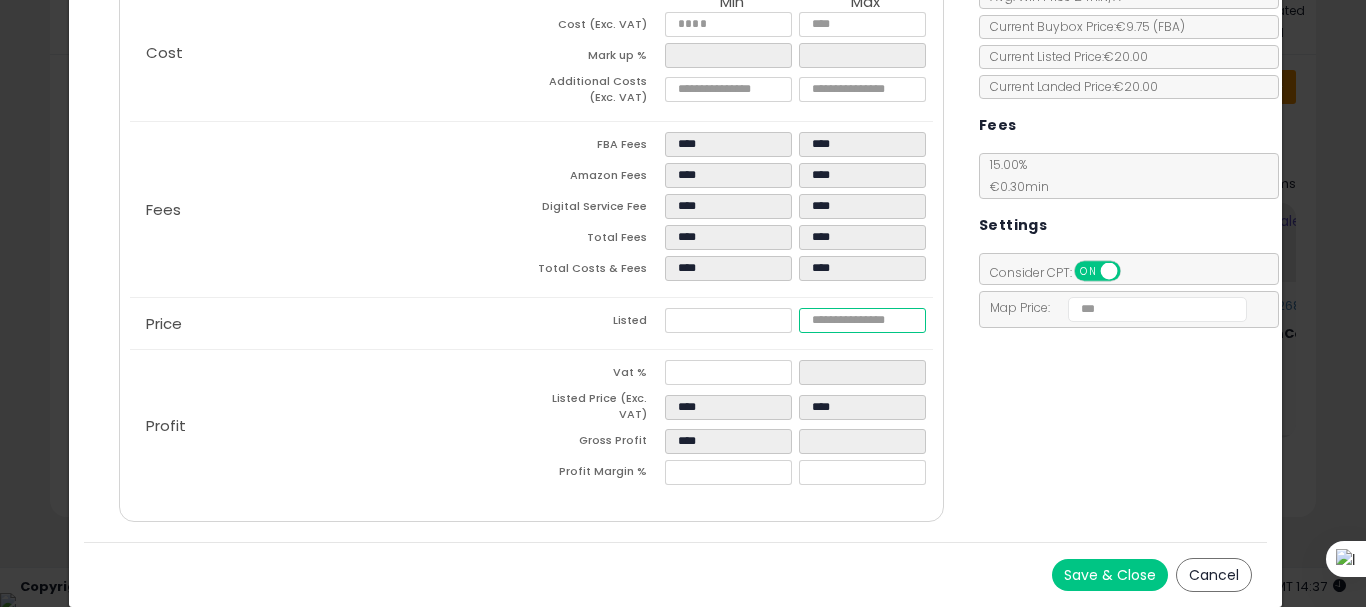 type on "****" 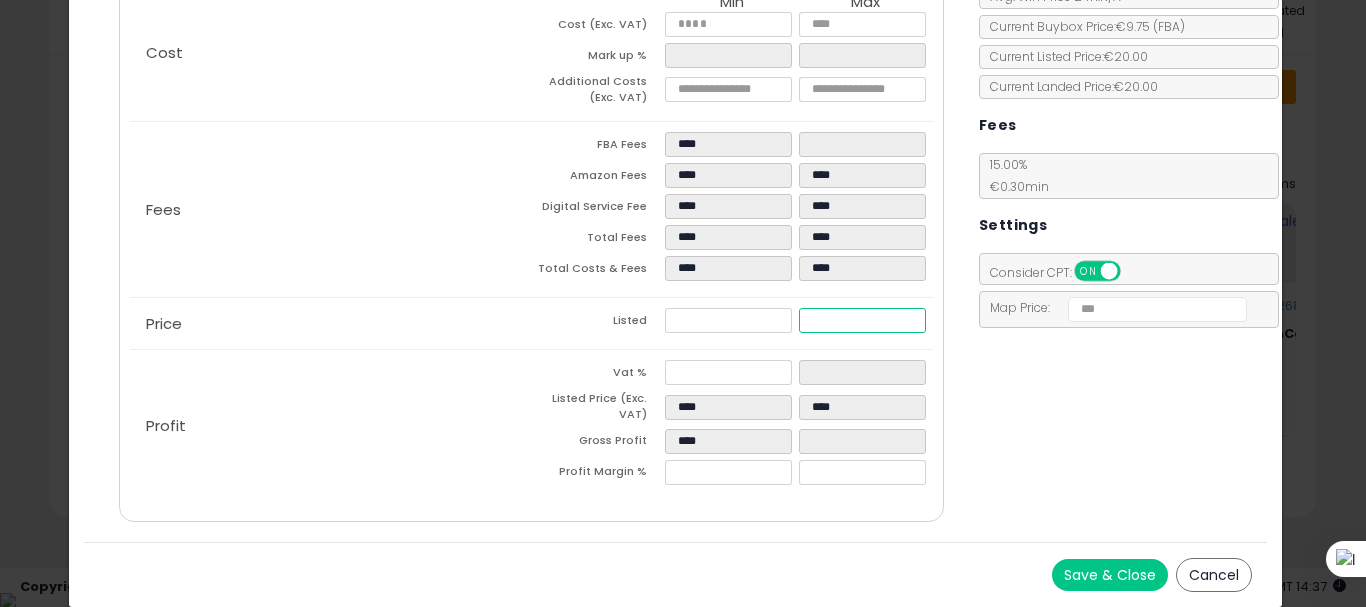 type on "****" 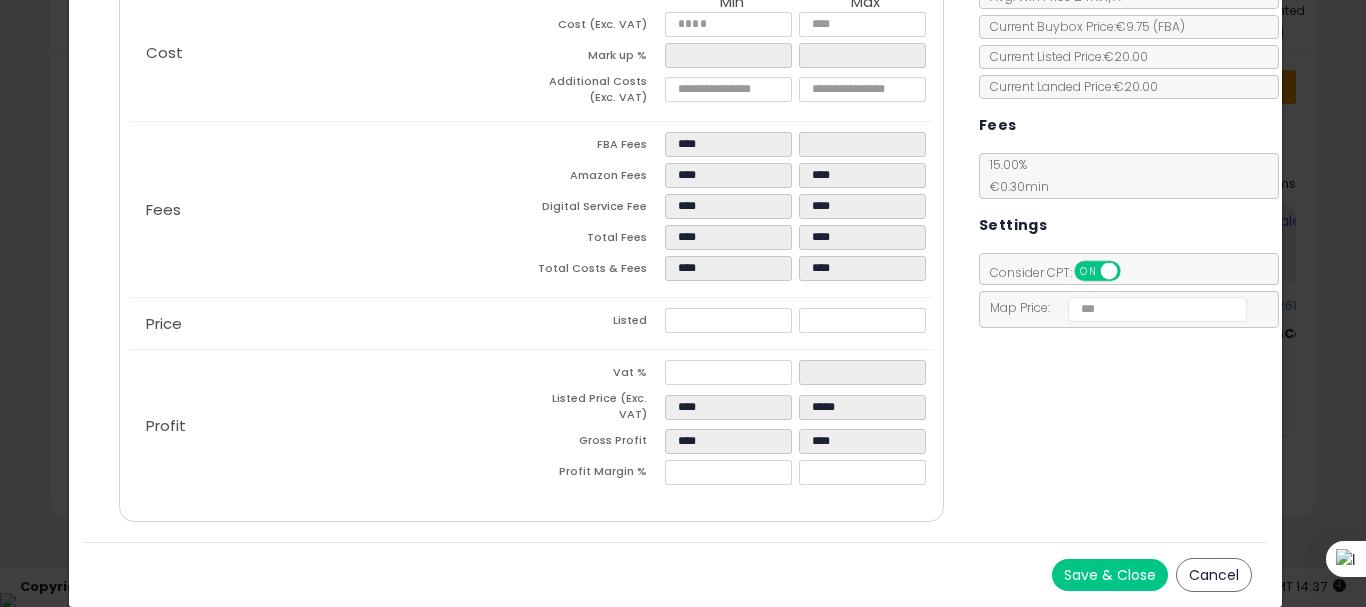 type on "*****" 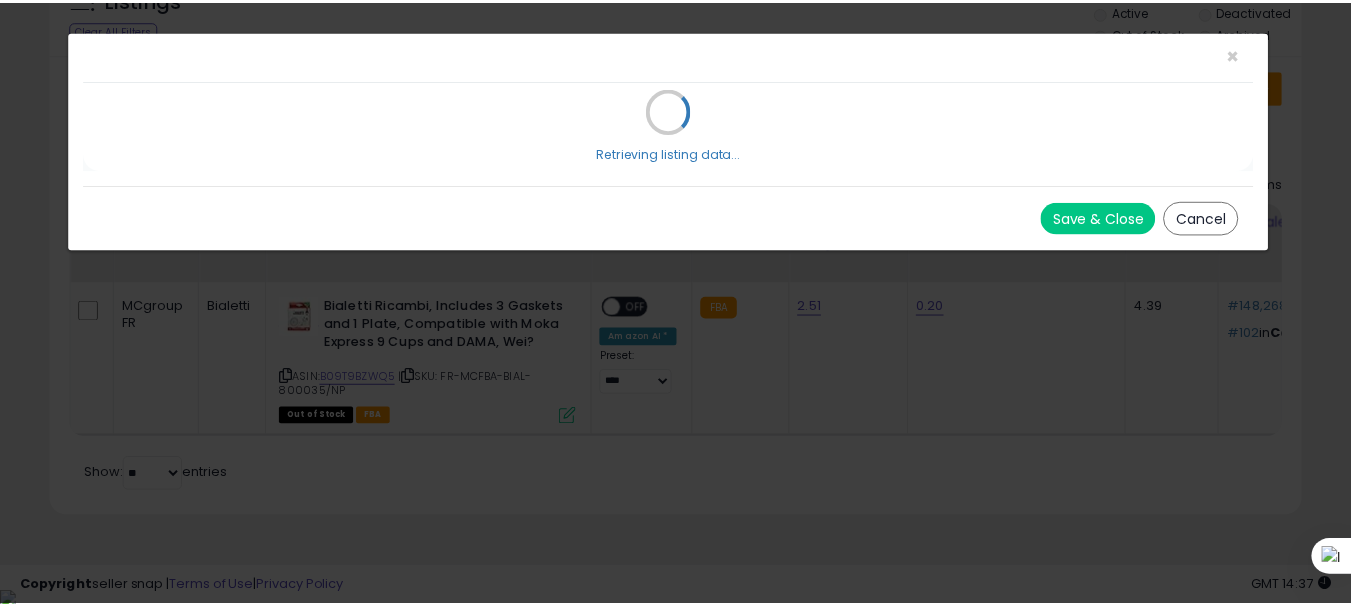 scroll, scrollTop: 0, scrollLeft: 0, axis: both 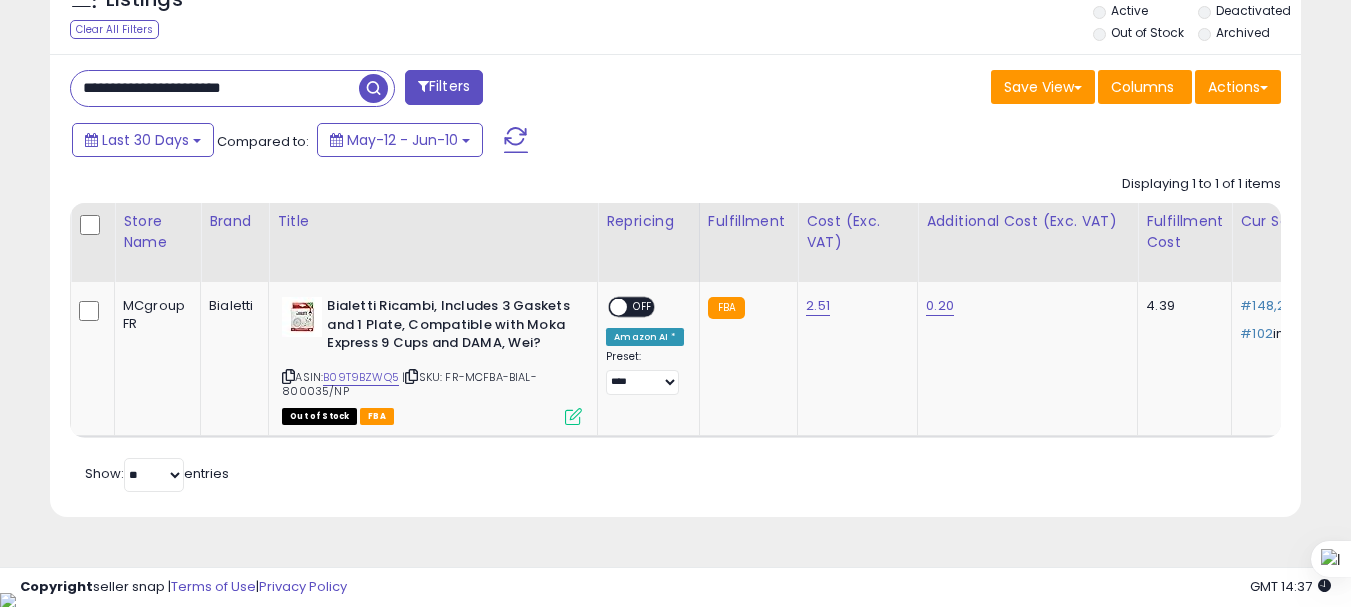 click on "**********" at bounding box center [215, 88] 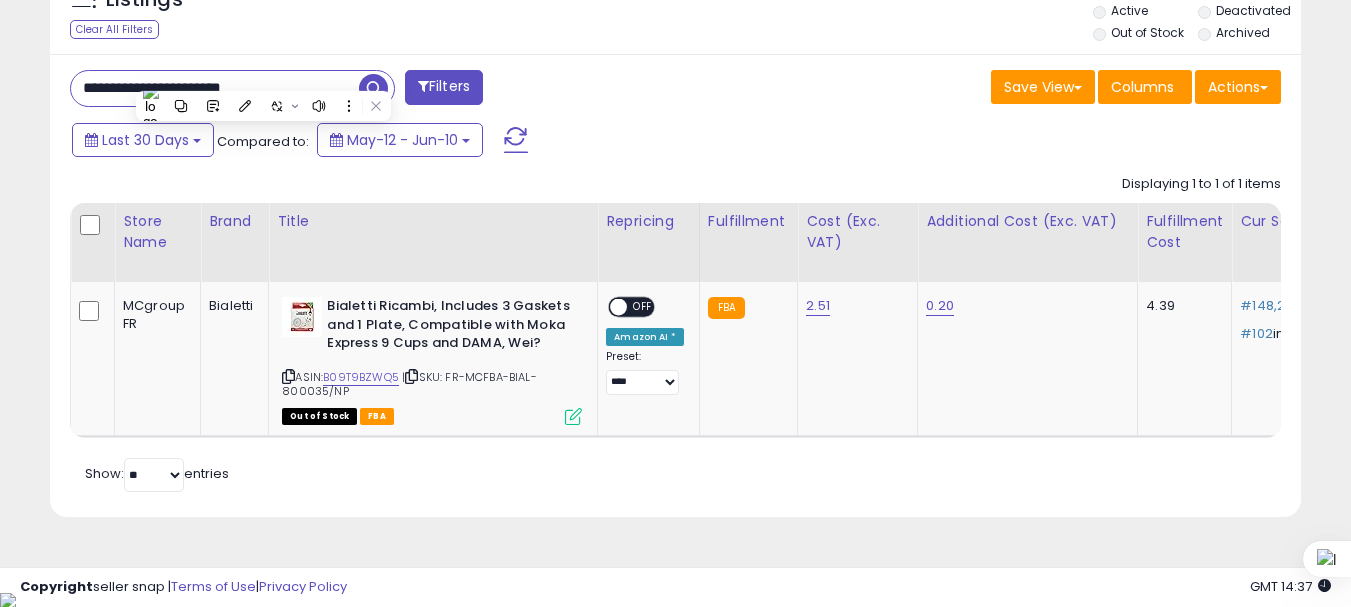 click on "**********" at bounding box center (215, 88) 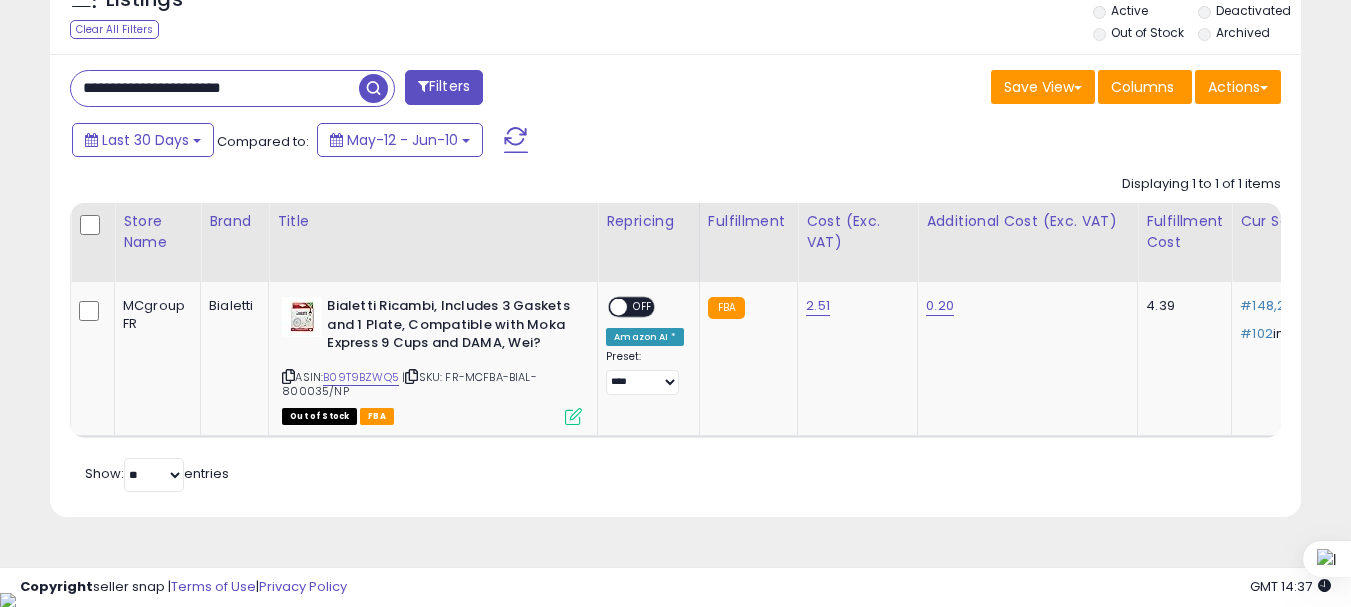 paste 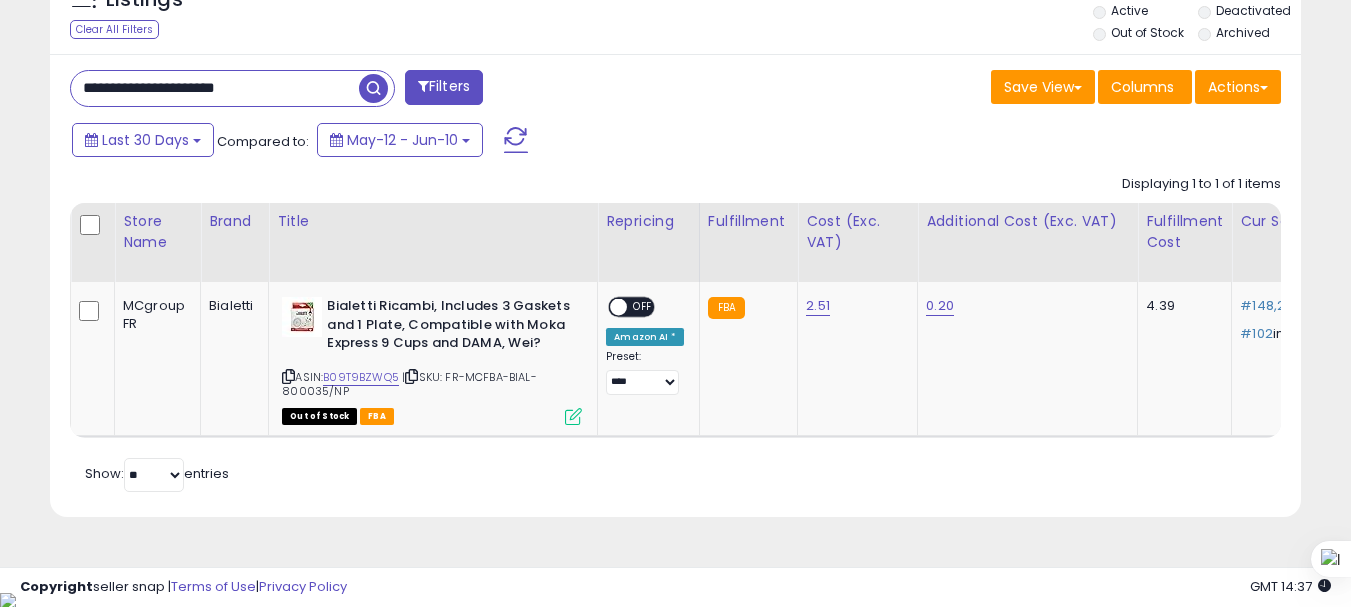 type on "**********" 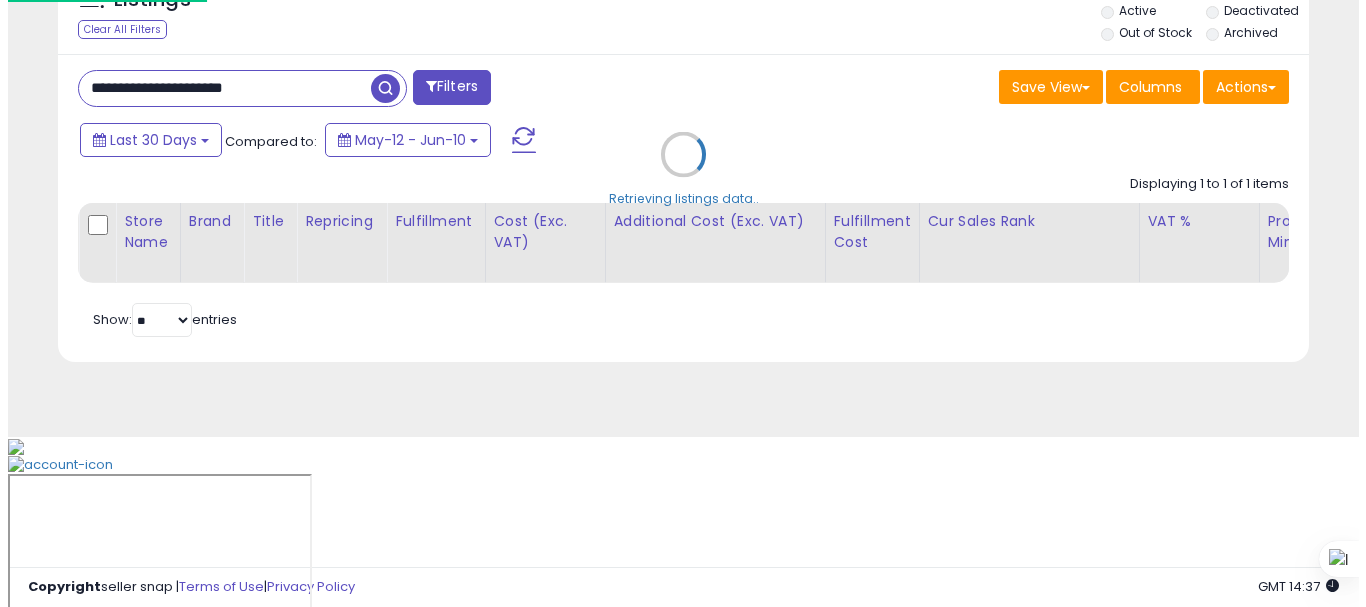 scroll, scrollTop: 713, scrollLeft: 0, axis: vertical 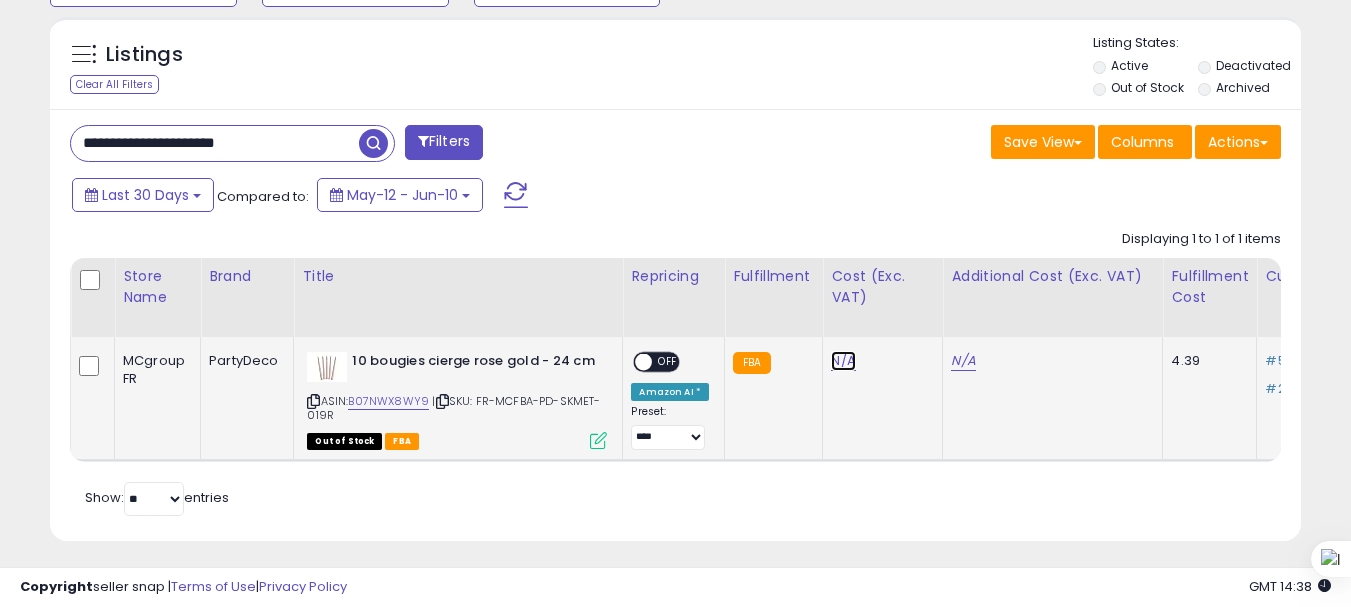 click on "N/A" at bounding box center (843, 361) 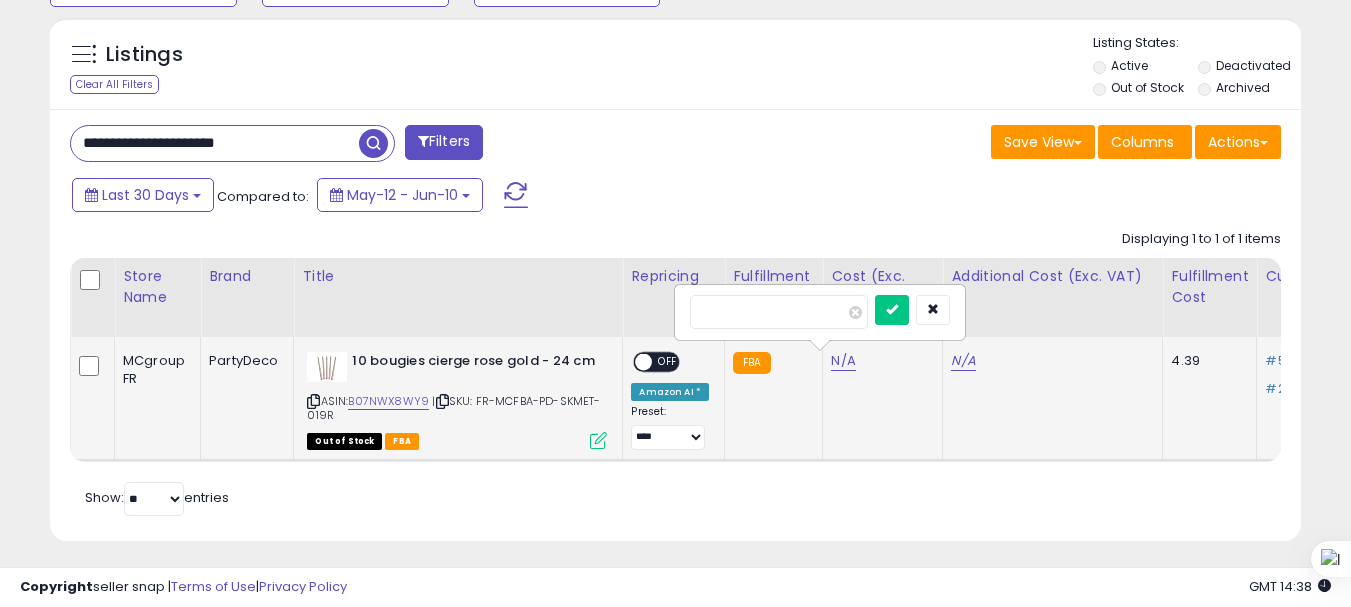 type on "*" 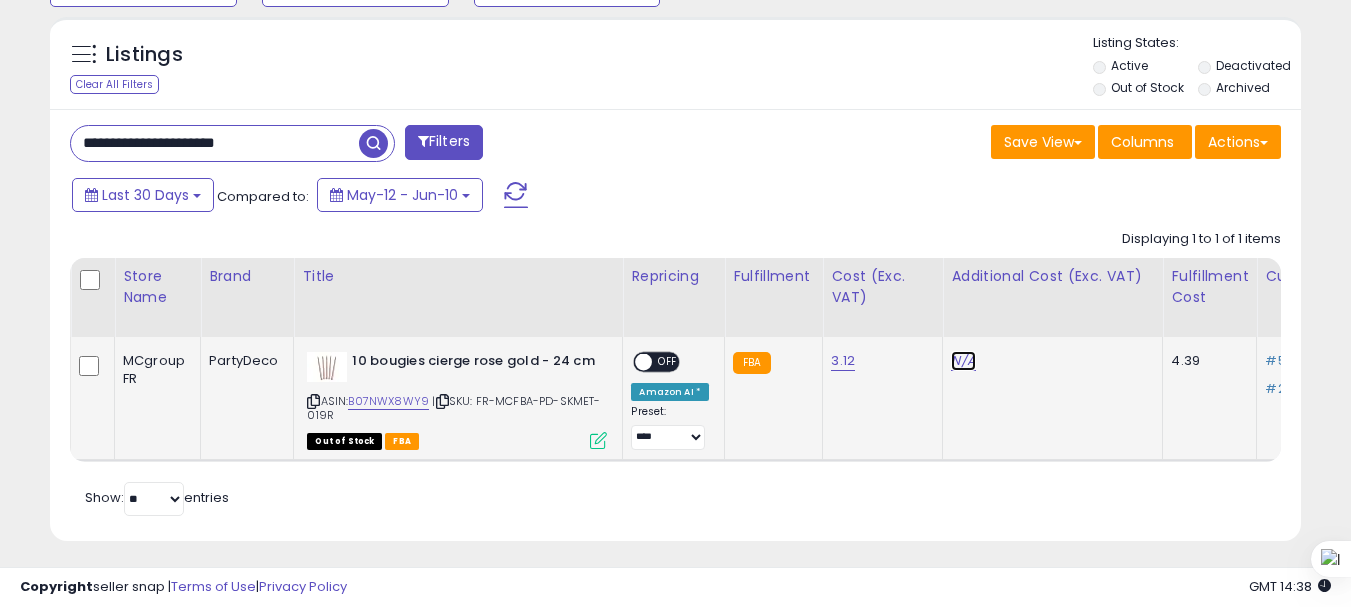 click on "N/A" at bounding box center (963, 361) 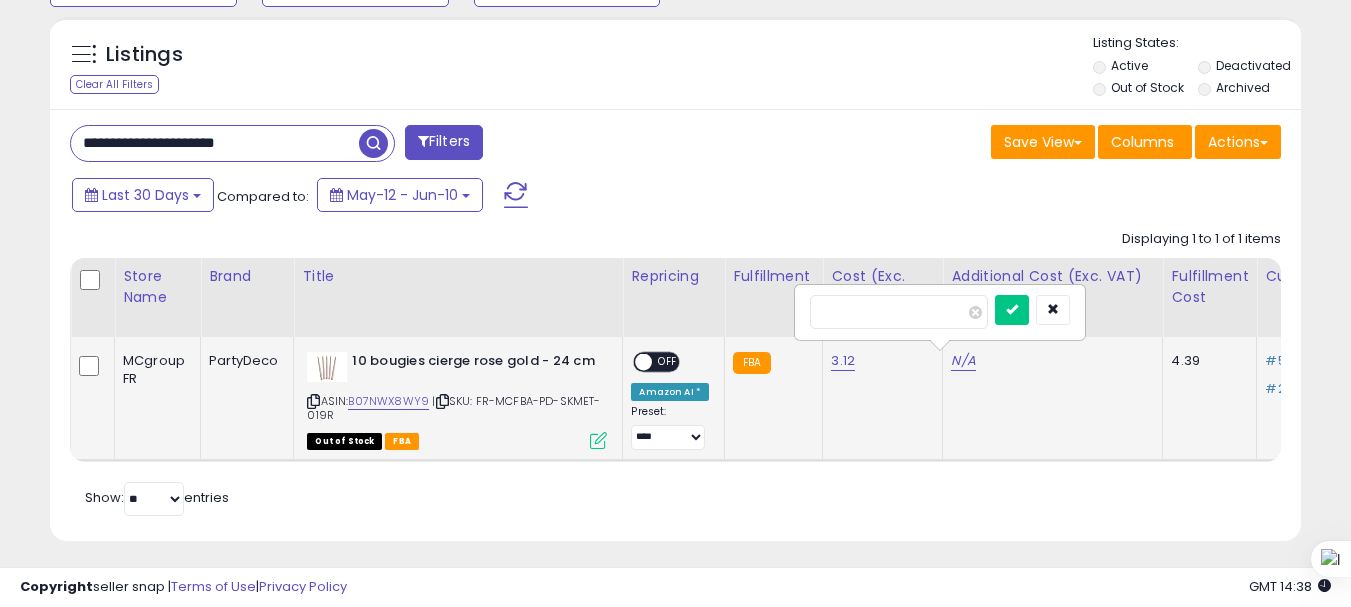 type on "*" 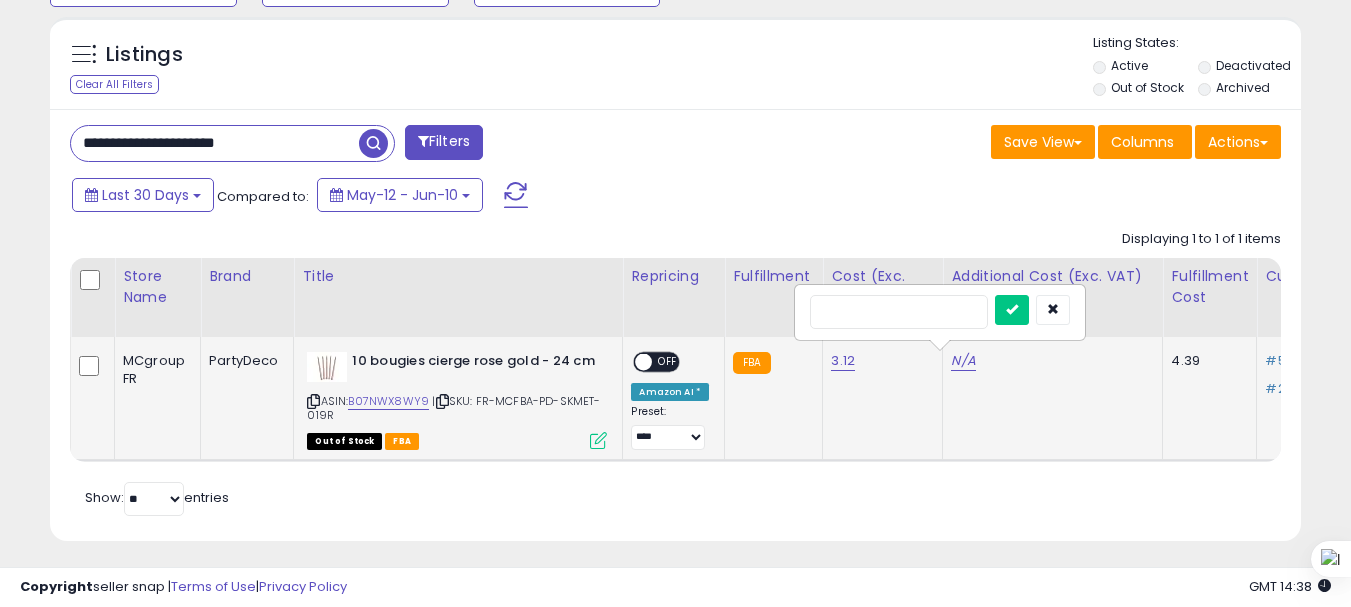 type on "***" 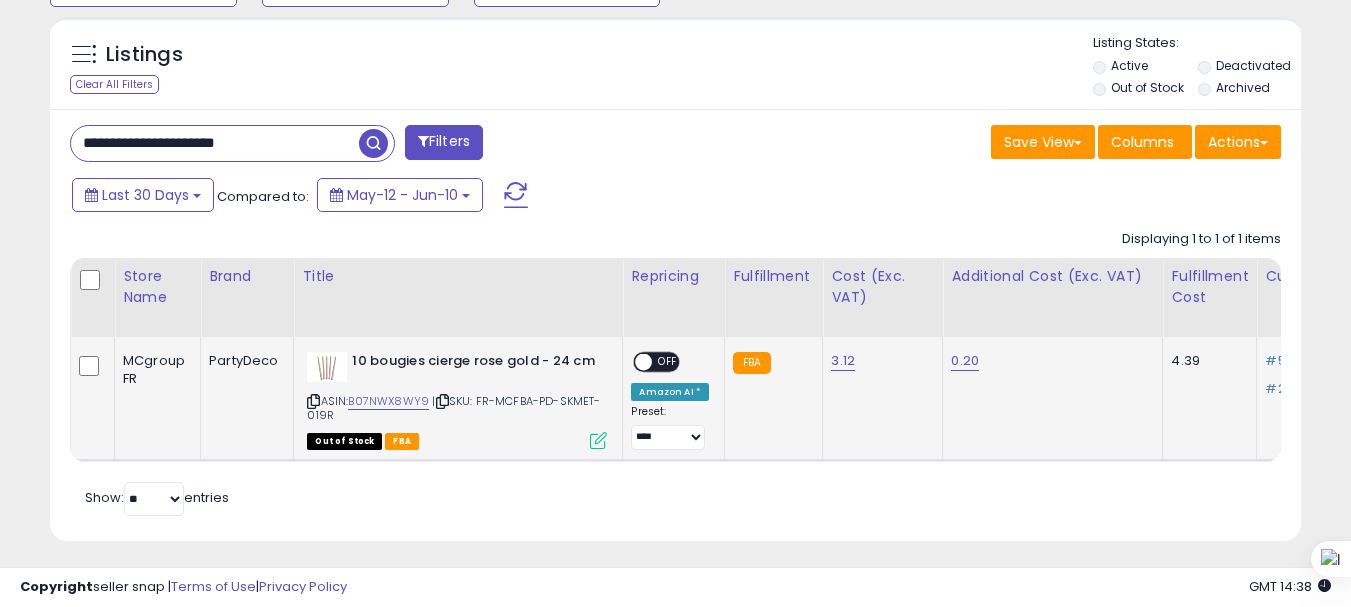 click at bounding box center [598, 440] 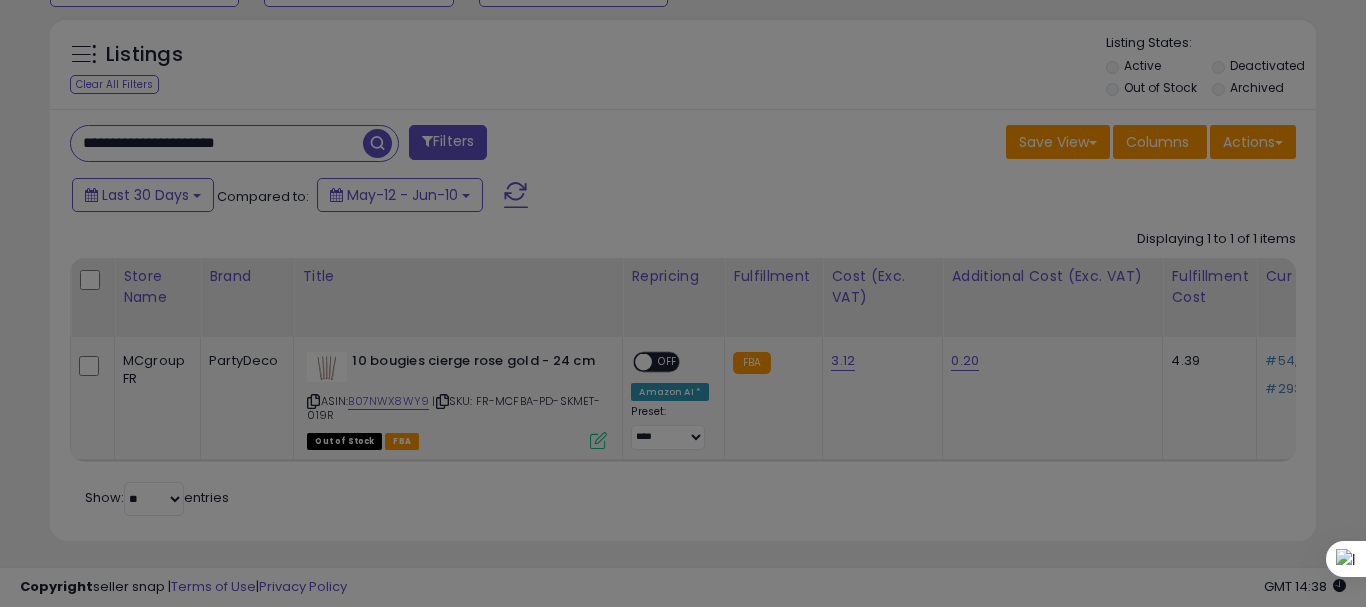 scroll, scrollTop: 999590, scrollLeft: 999267, axis: both 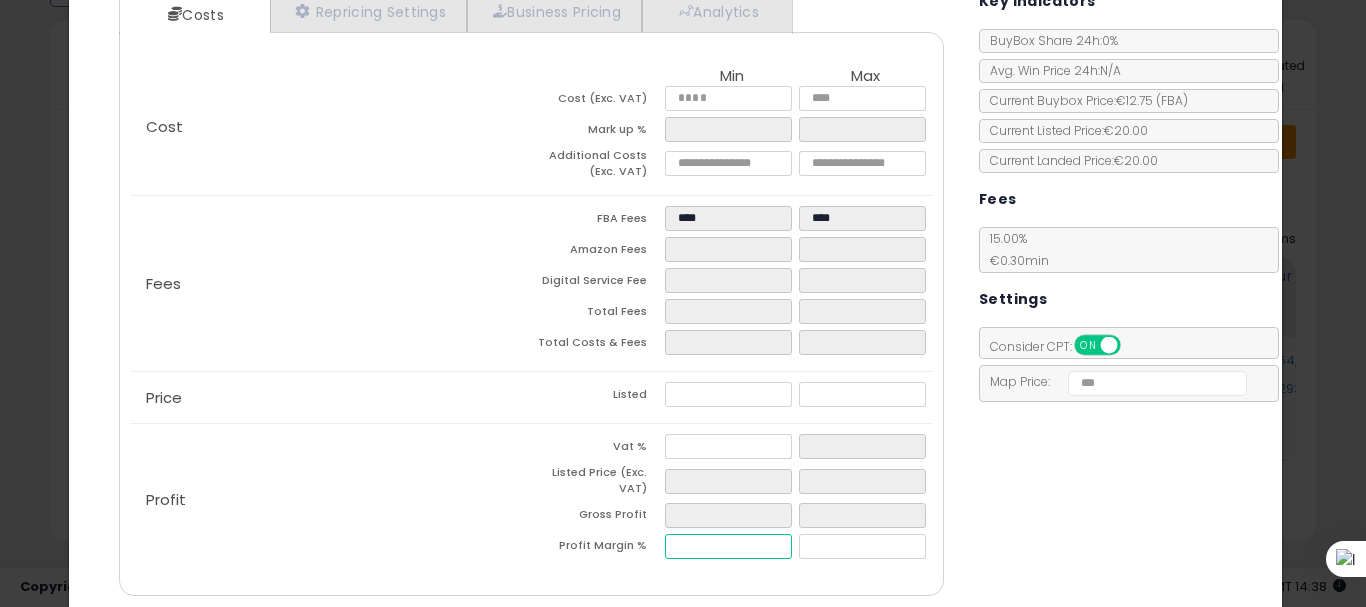 type on "****" 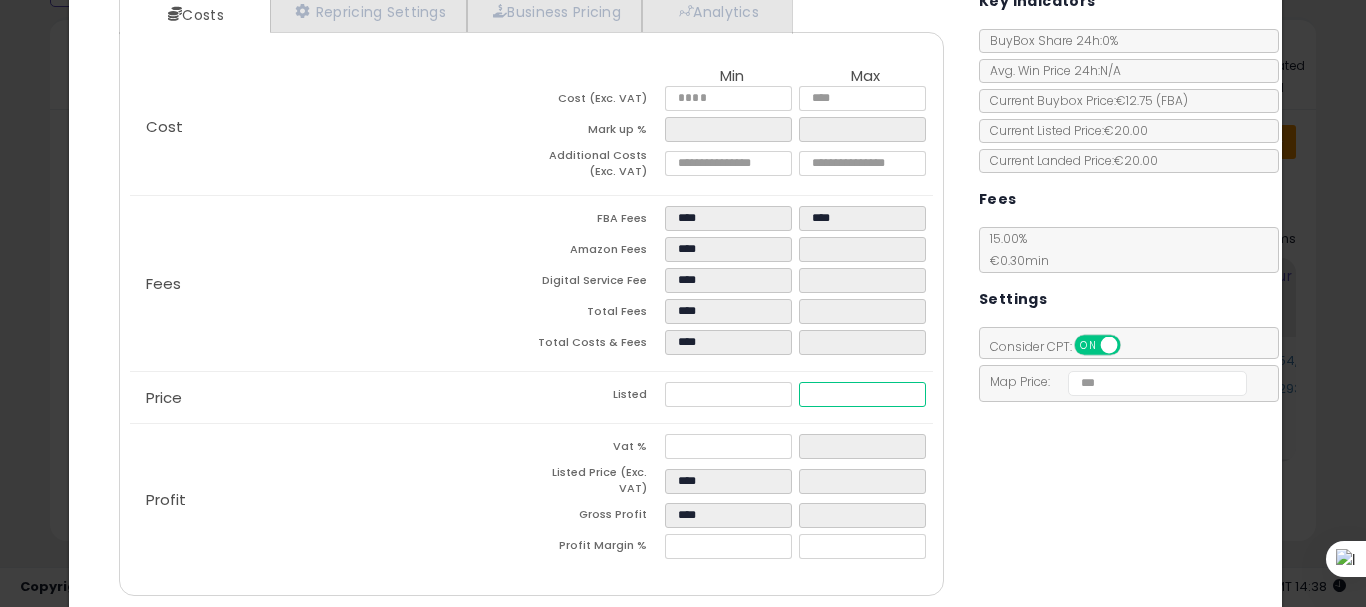 click at bounding box center (862, 394) 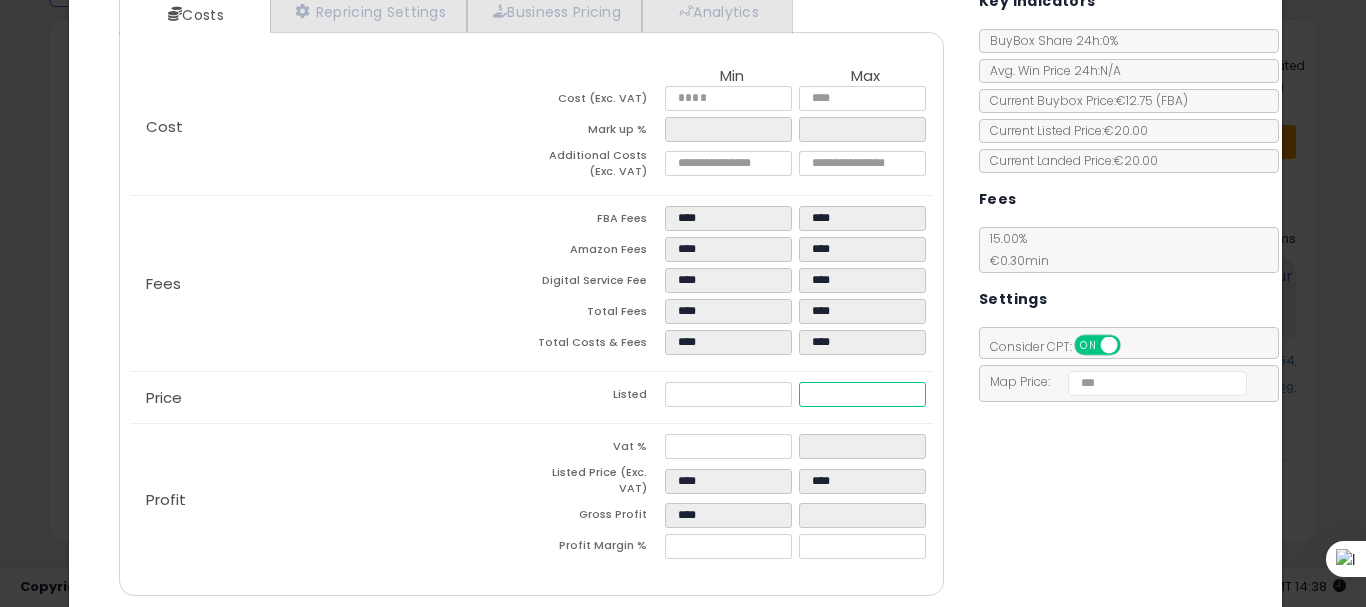 type on "****" 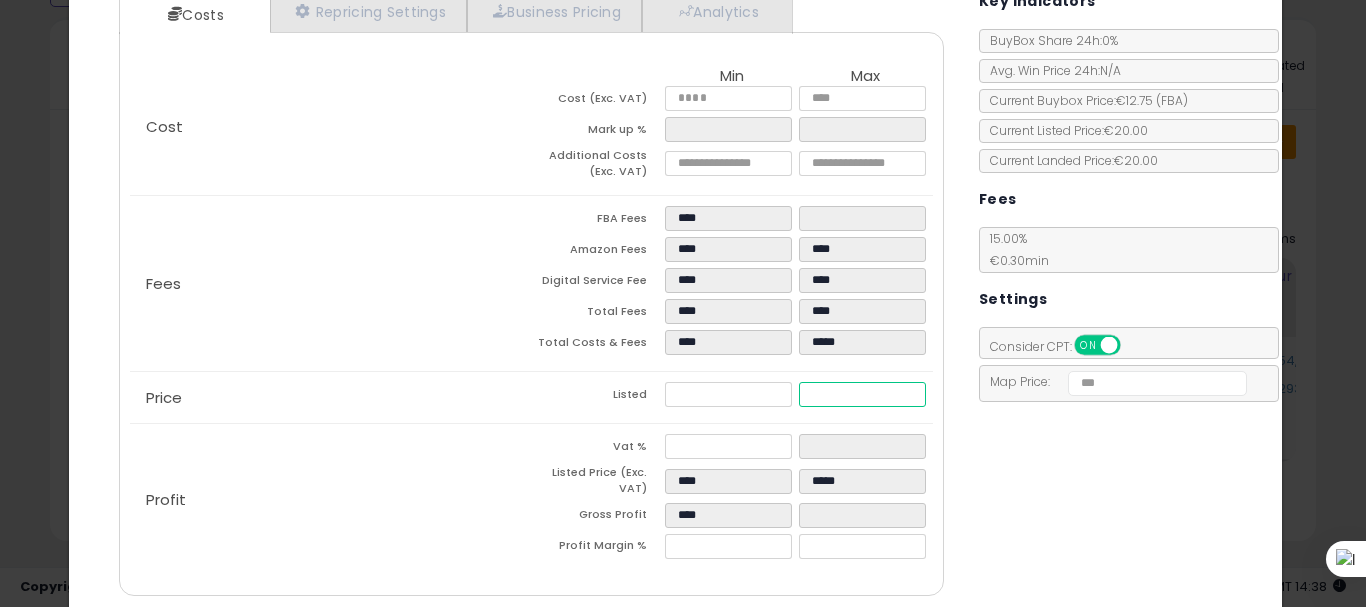 type on "**" 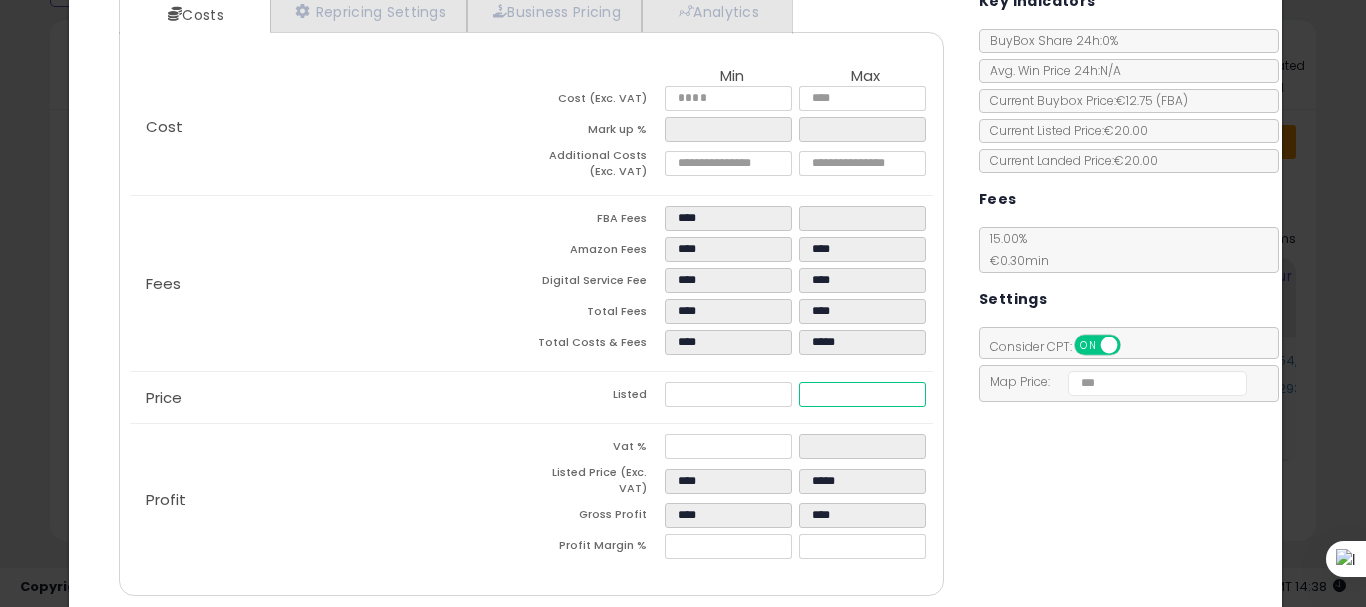scroll, scrollTop: 274, scrollLeft: 0, axis: vertical 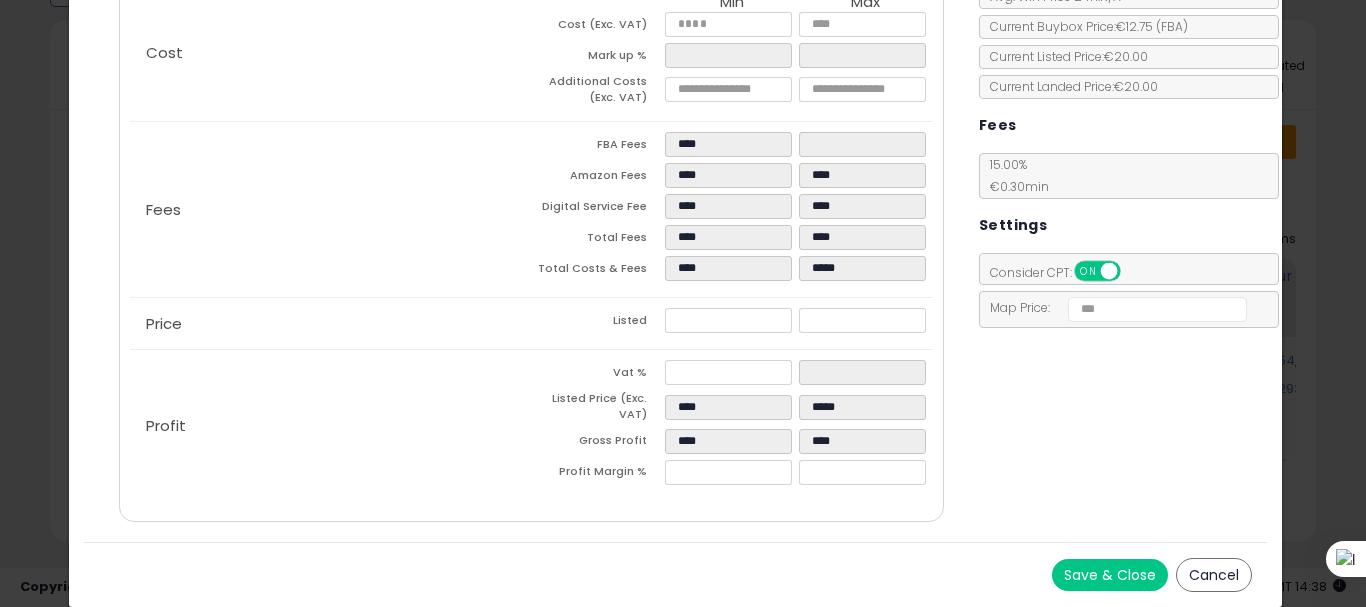 type on "*****" 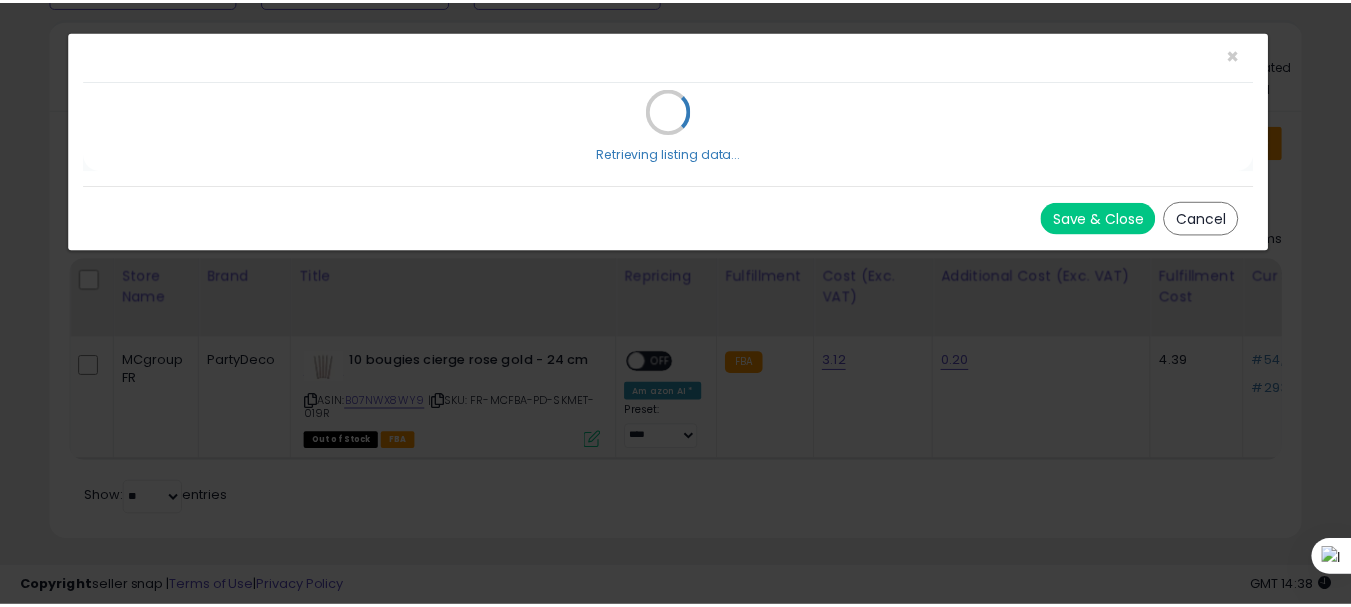 scroll, scrollTop: 0, scrollLeft: 0, axis: both 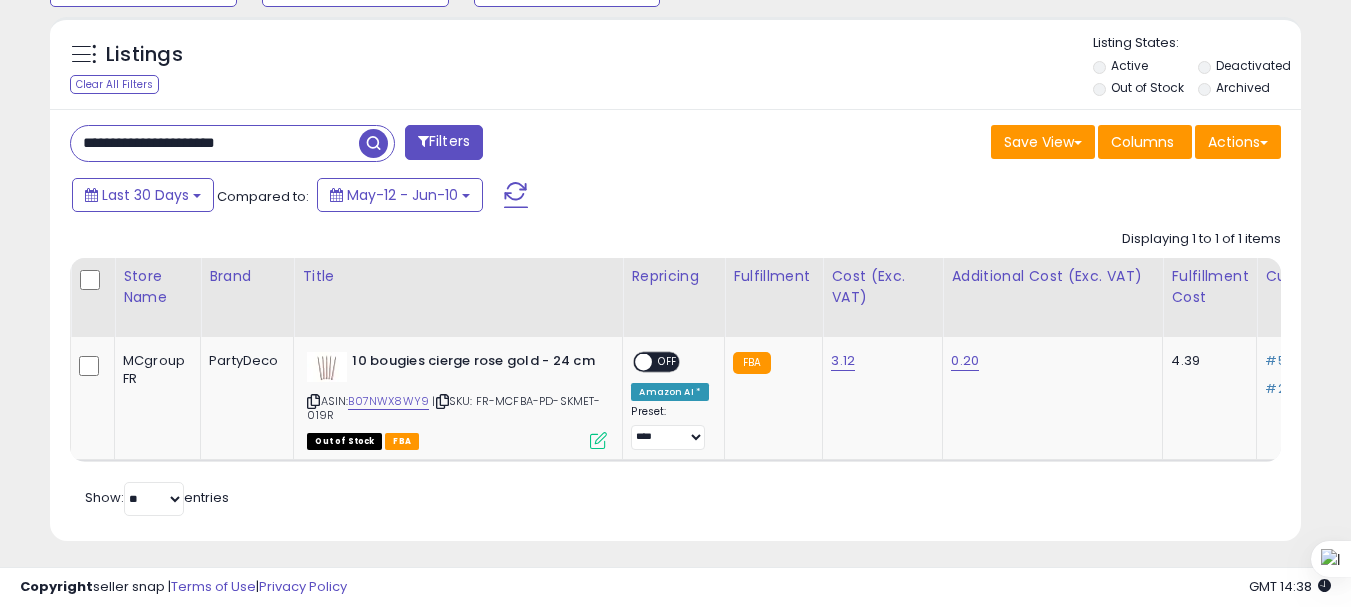 click on "**********" at bounding box center [215, 143] 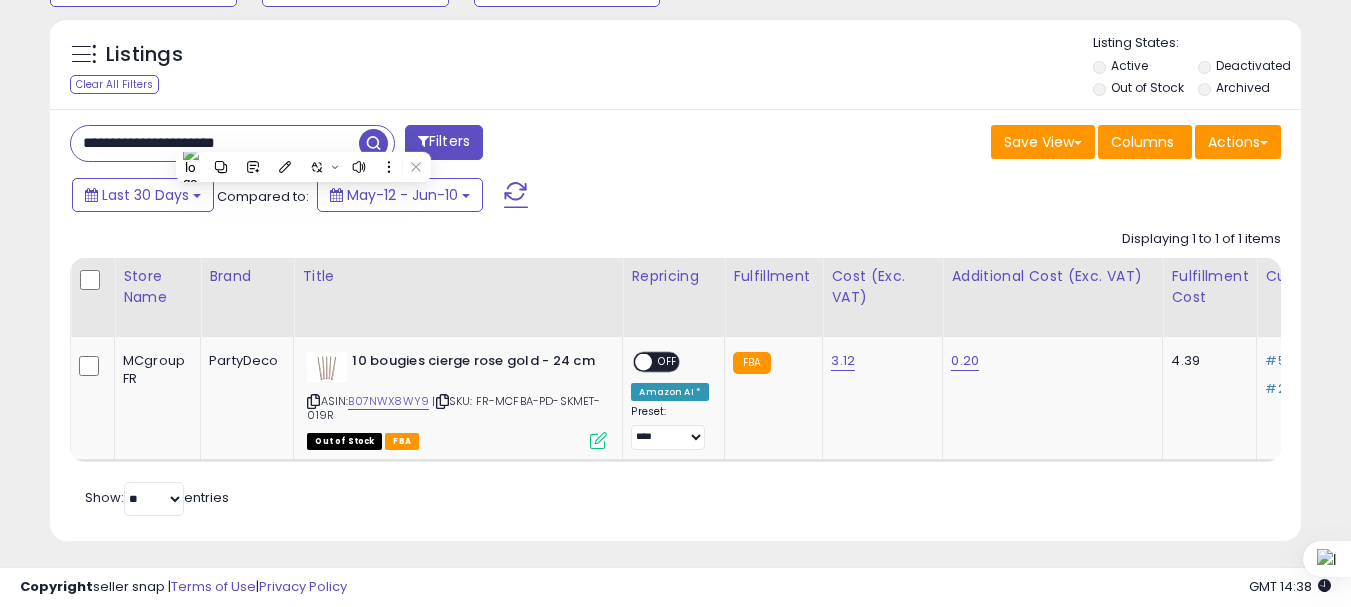 click on "**********" at bounding box center (215, 143) 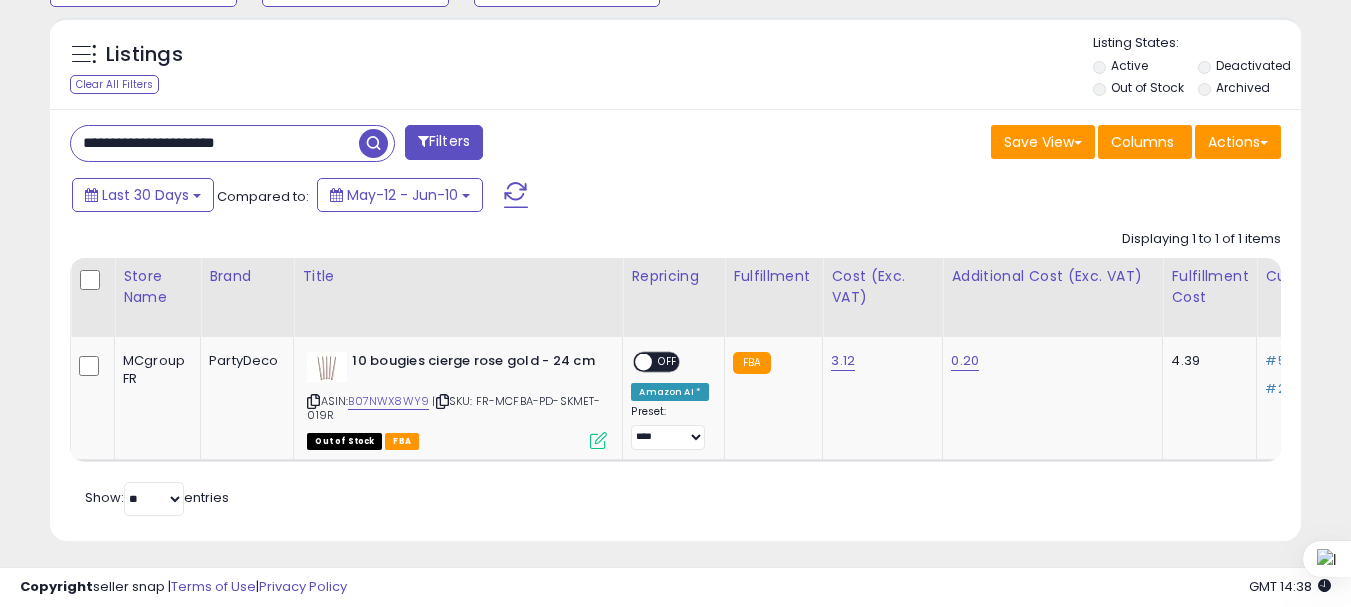 paste on "****" 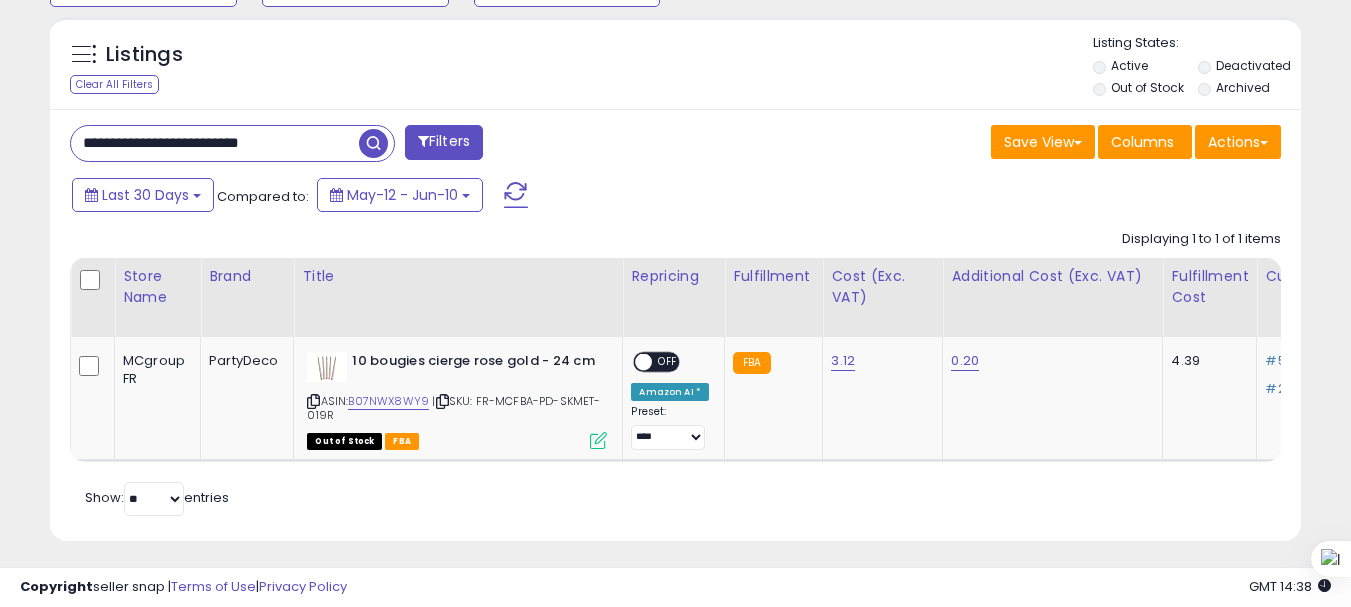 type on "**********" 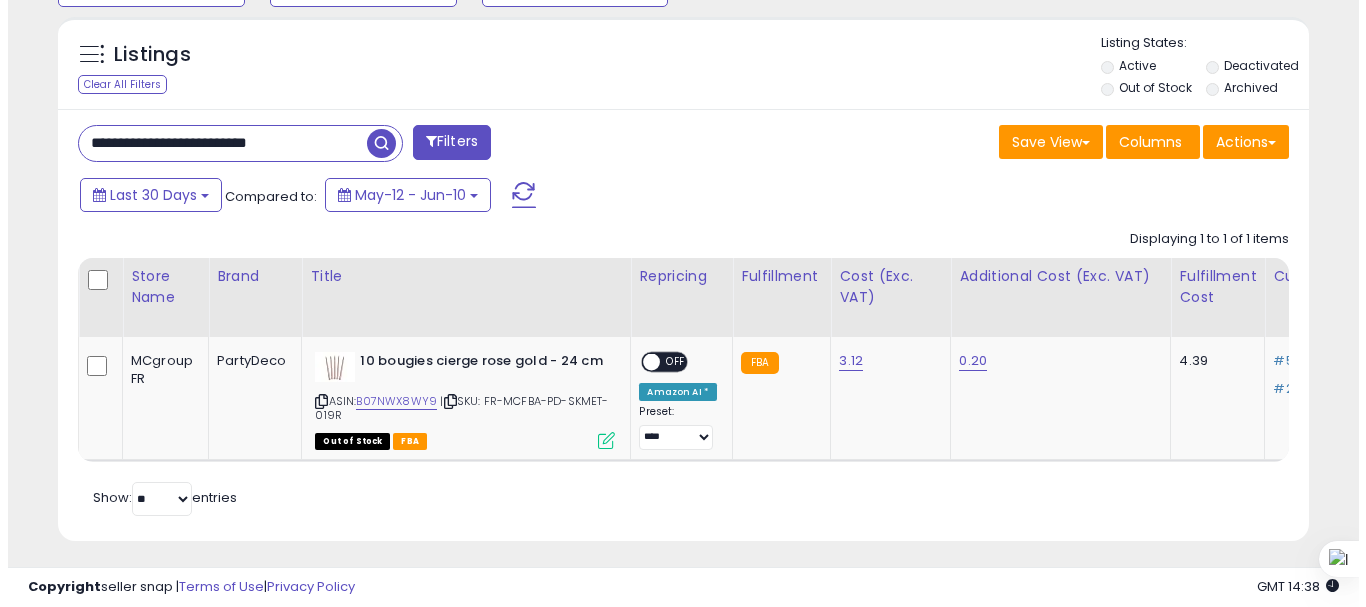 scroll, scrollTop: 713, scrollLeft: 0, axis: vertical 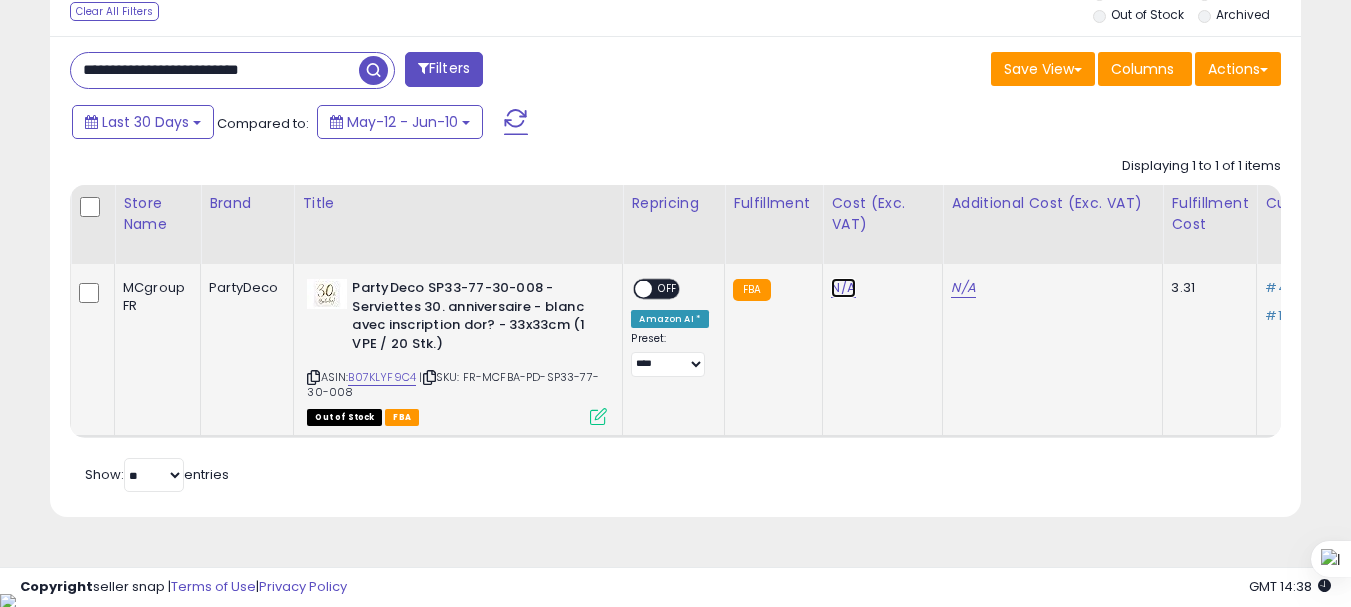 click on "N/A" at bounding box center (843, 288) 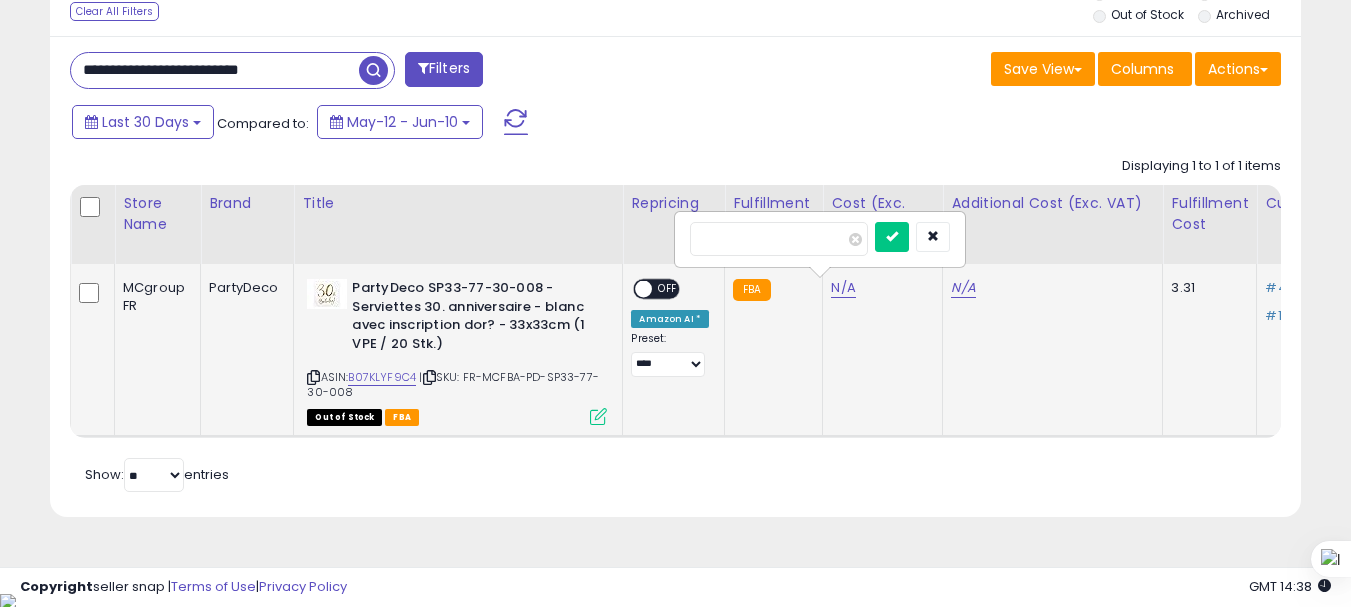 type on "*" 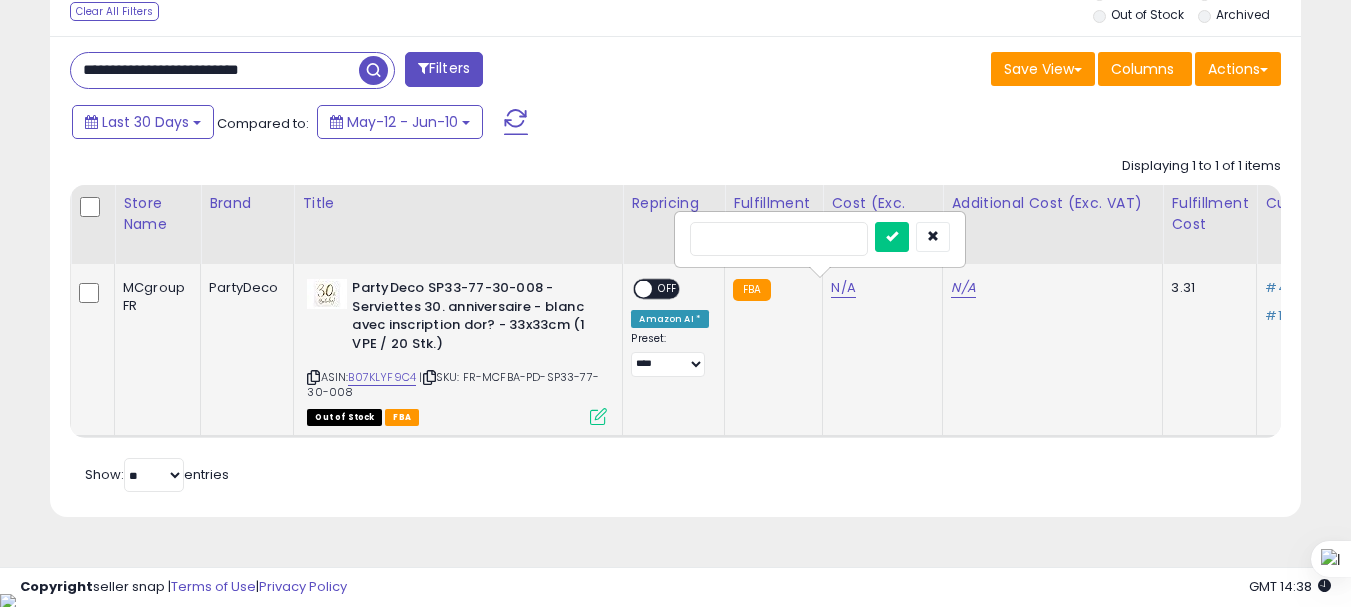 click at bounding box center [892, 237] 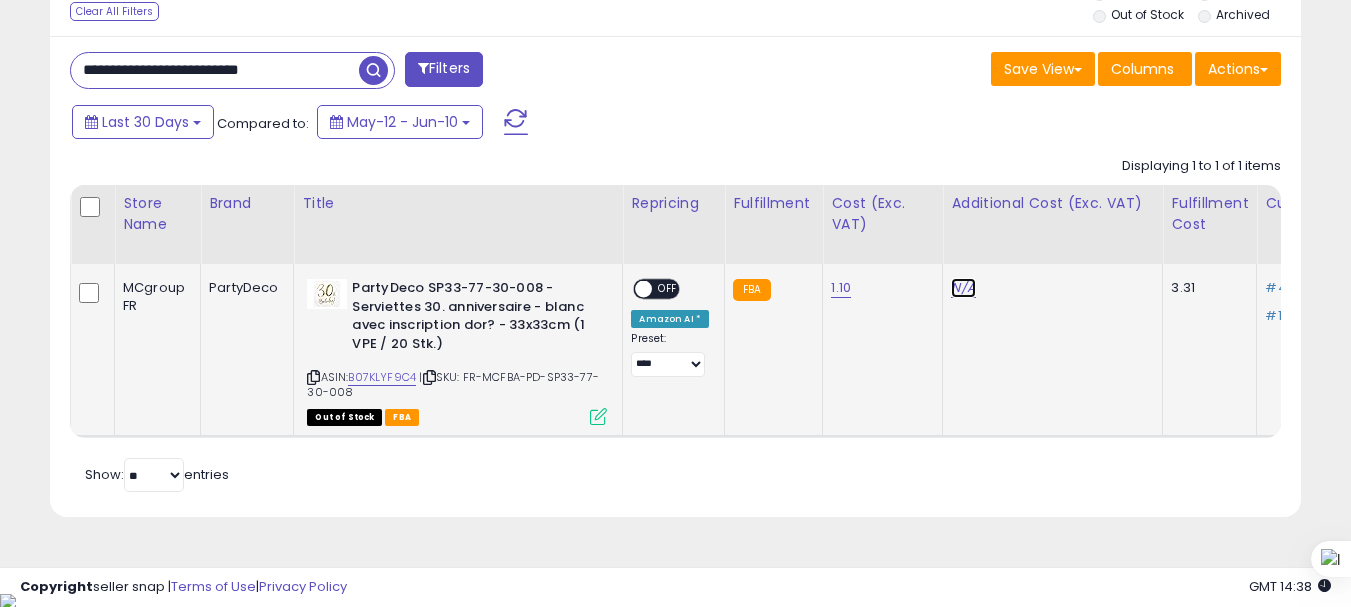 click on "N/A" at bounding box center [963, 288] 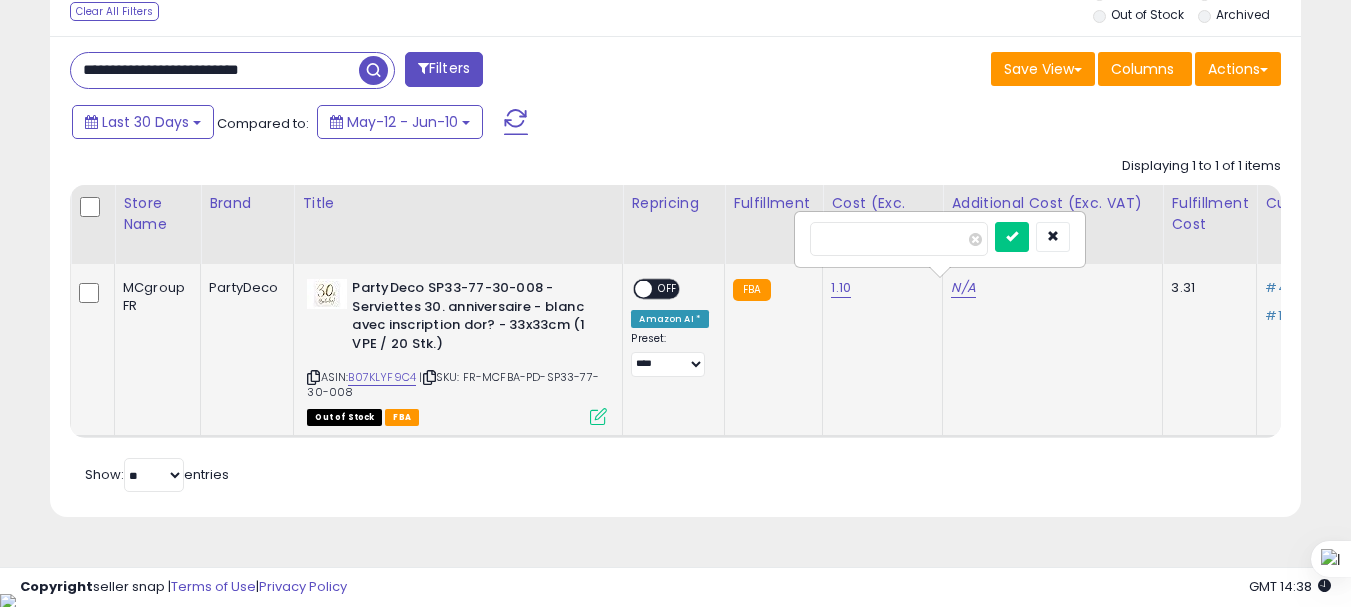 type on "*" 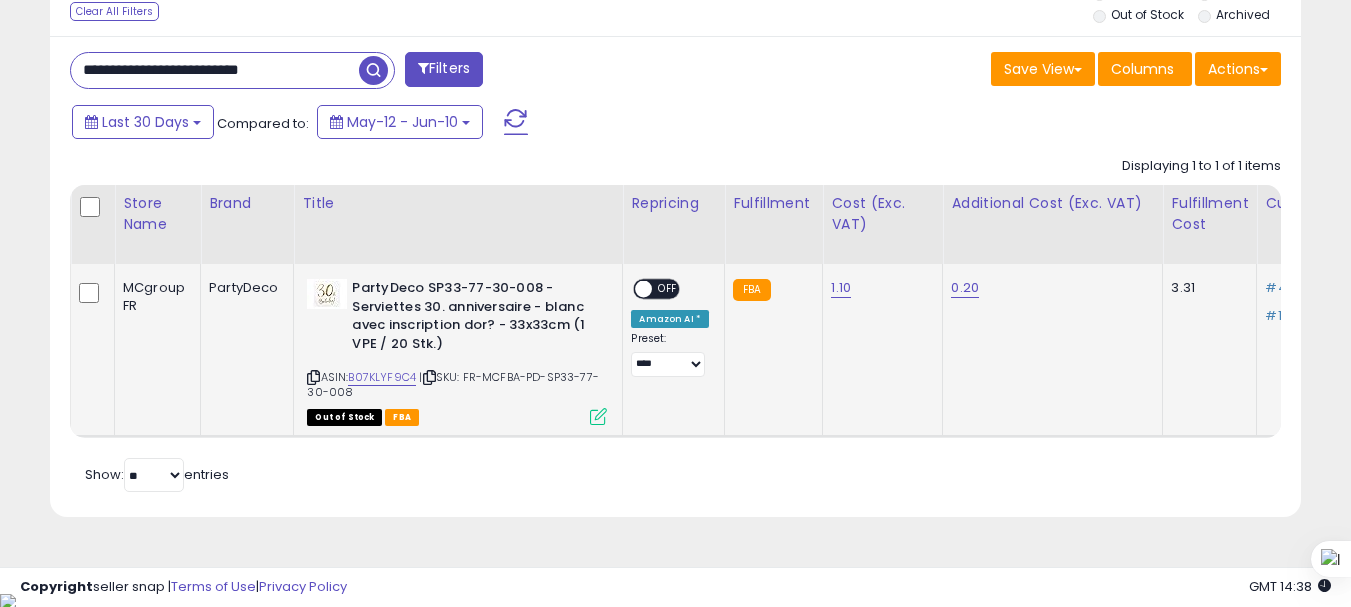 click on "Out of Stock FBA" at bounding box center (457, 416) 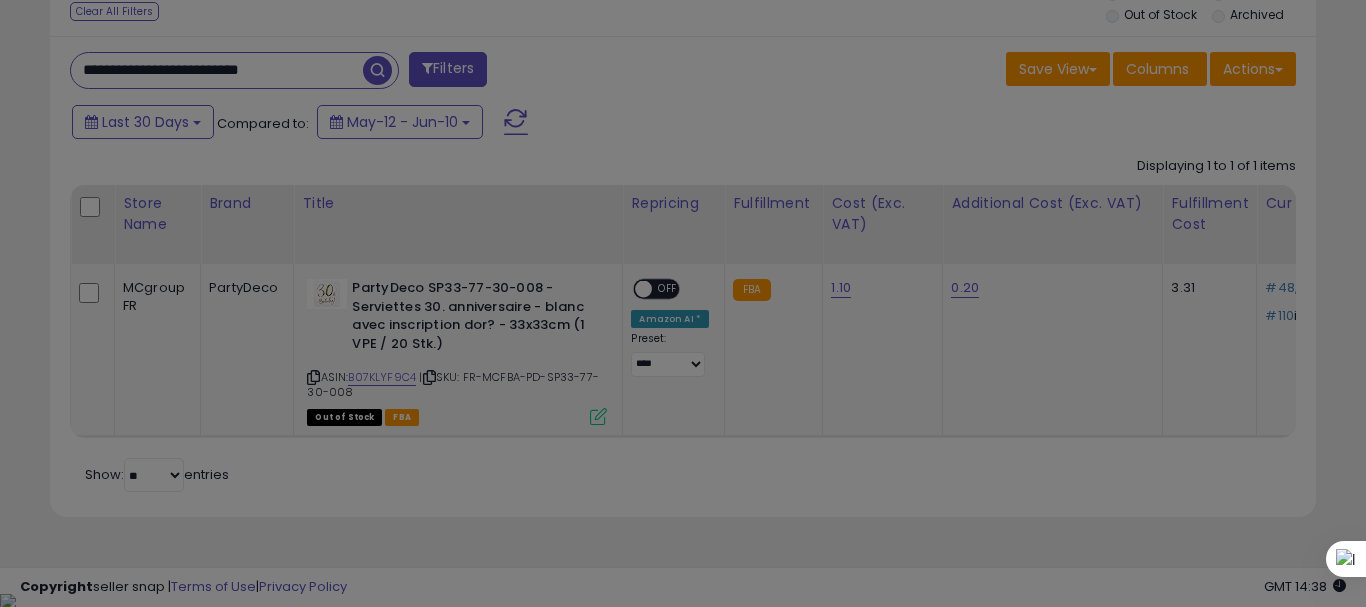 scroll, scrollTop: 999590, scrollLeft: 999267, axis: both 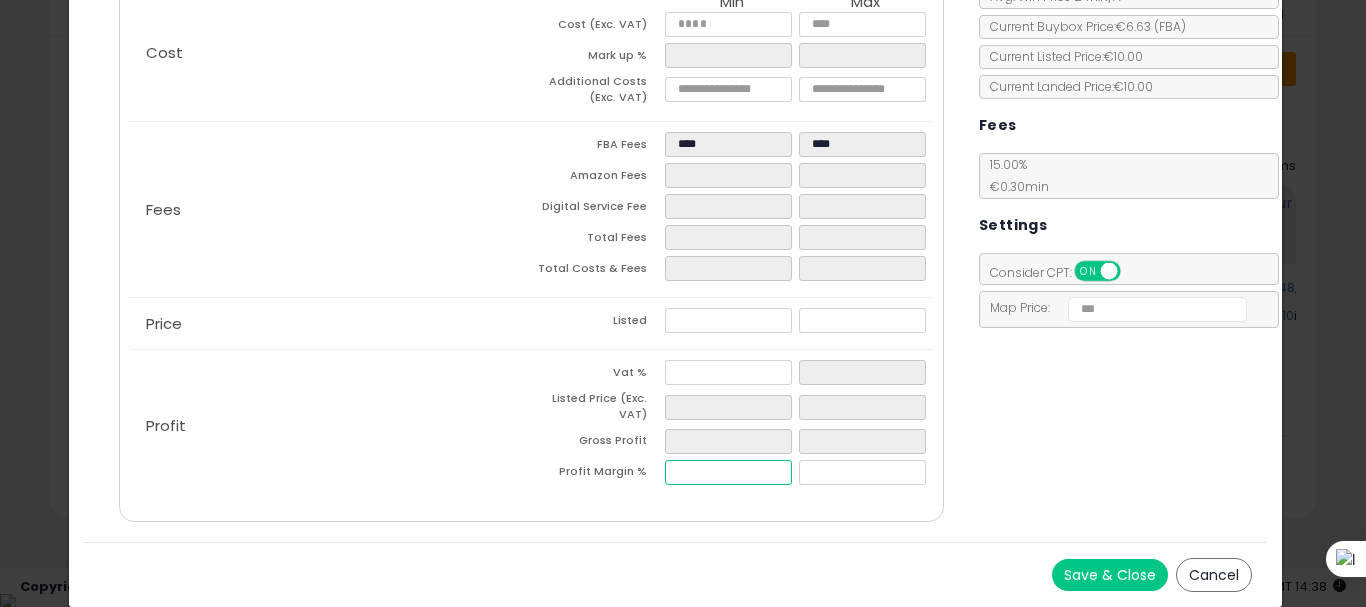 click at bounding box center (728, 472) 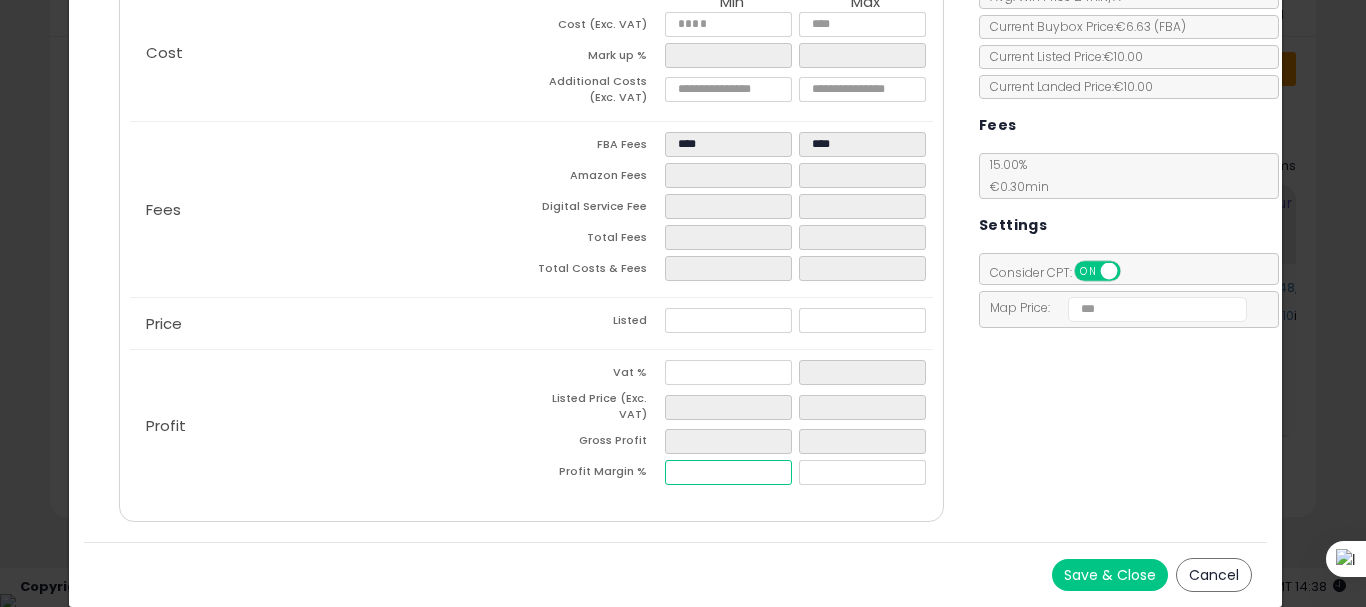 type on "*" 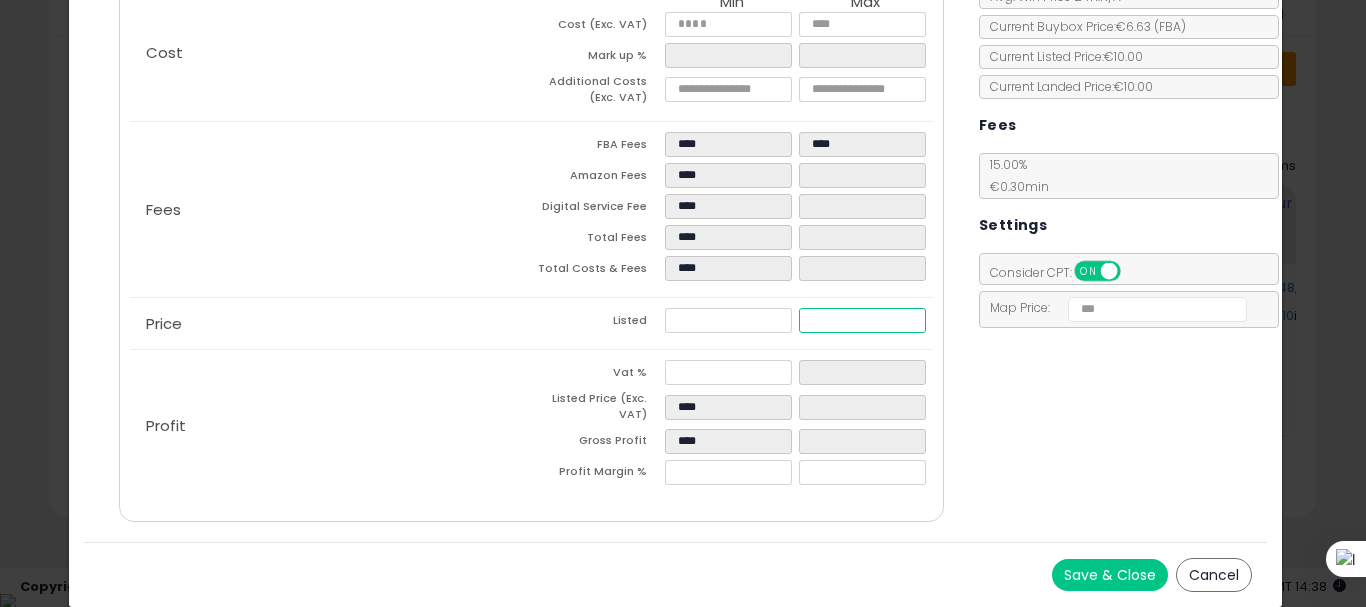 type on "****" 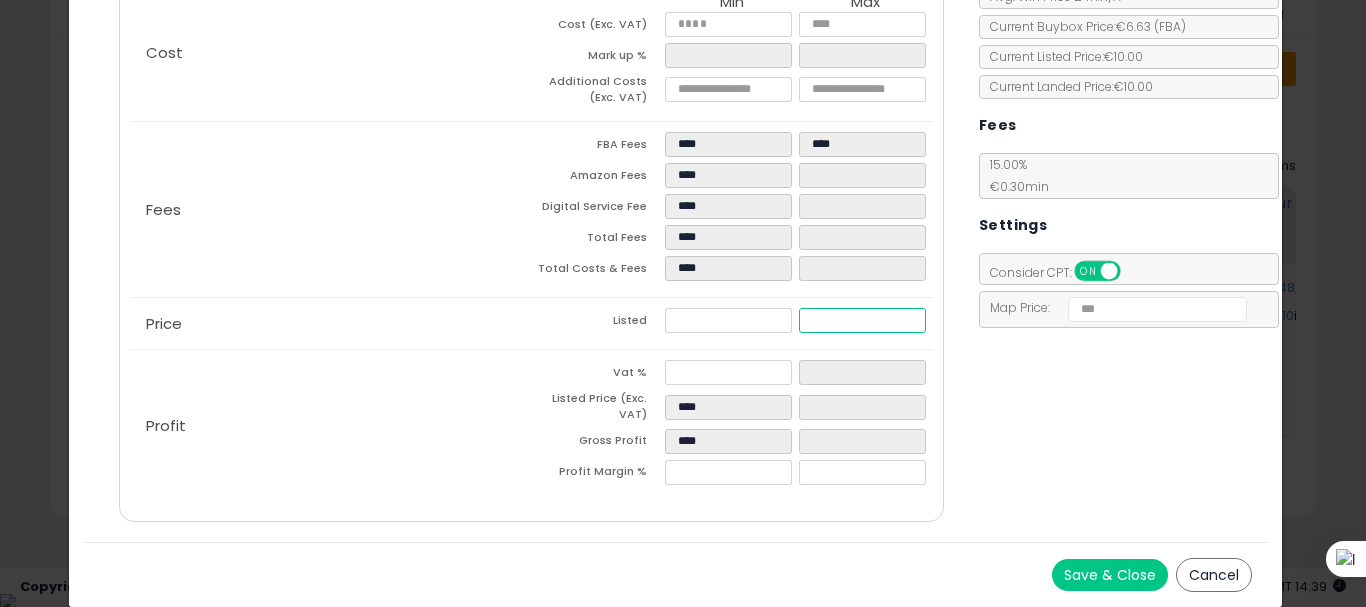 type on "****" 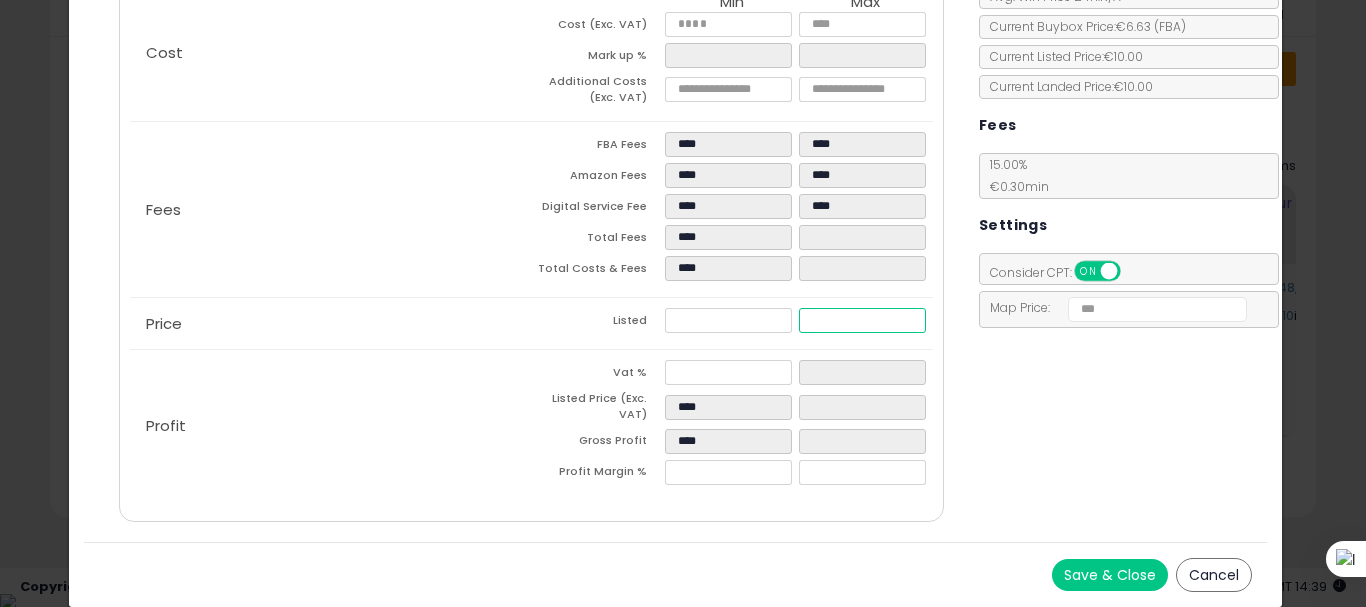 type on "****" 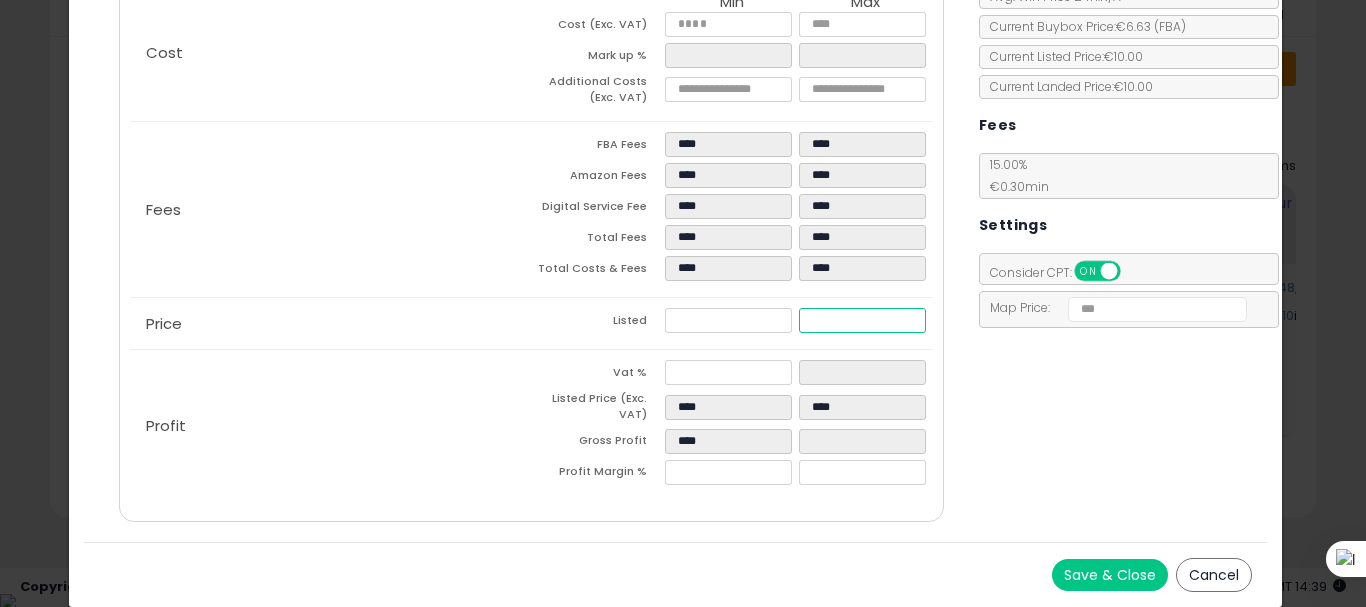type on "****" 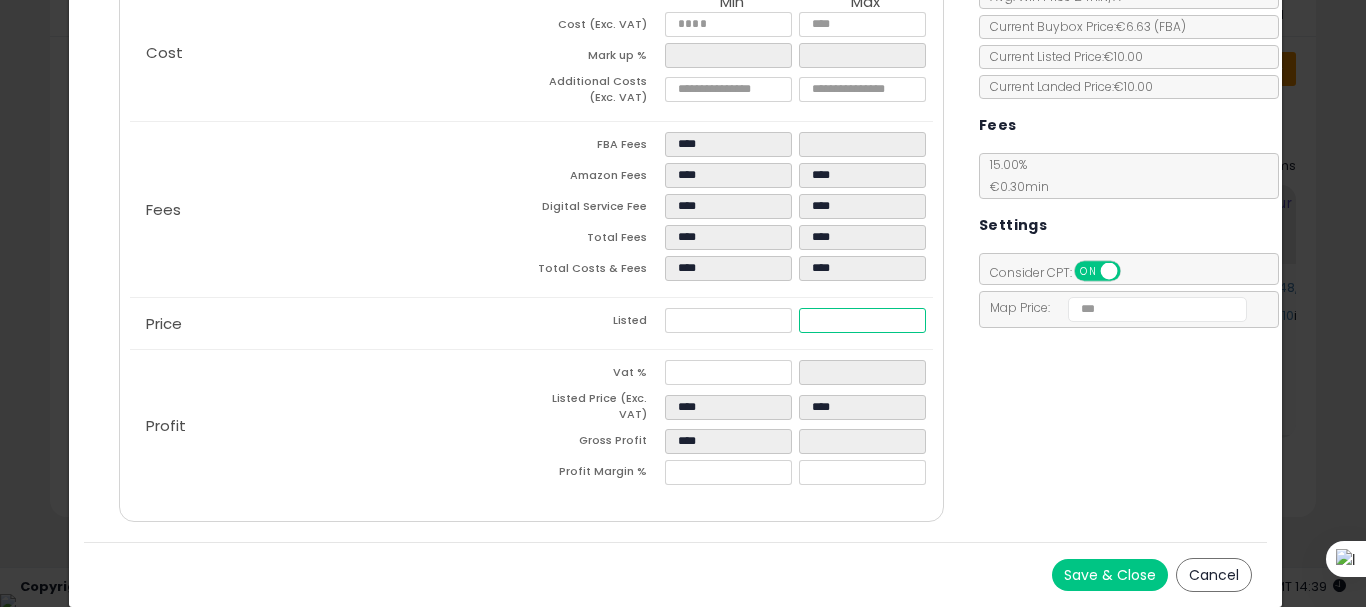 type on "**" 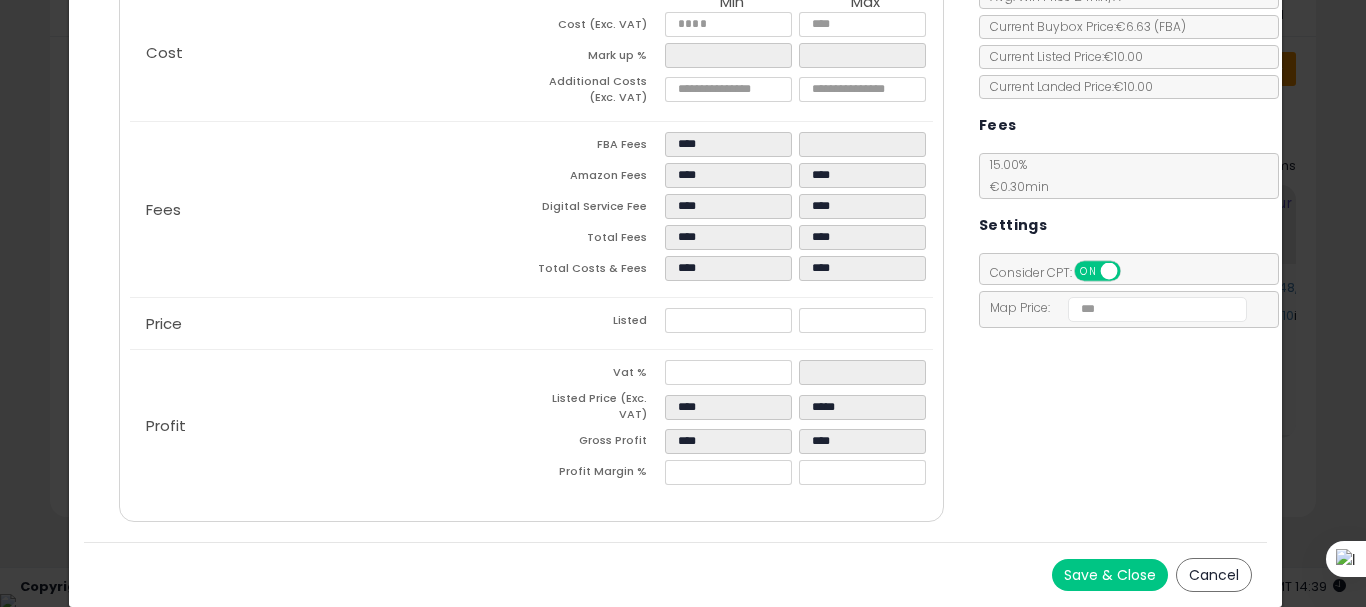 click on "Save & Close" at bounding box center [1110, 575] 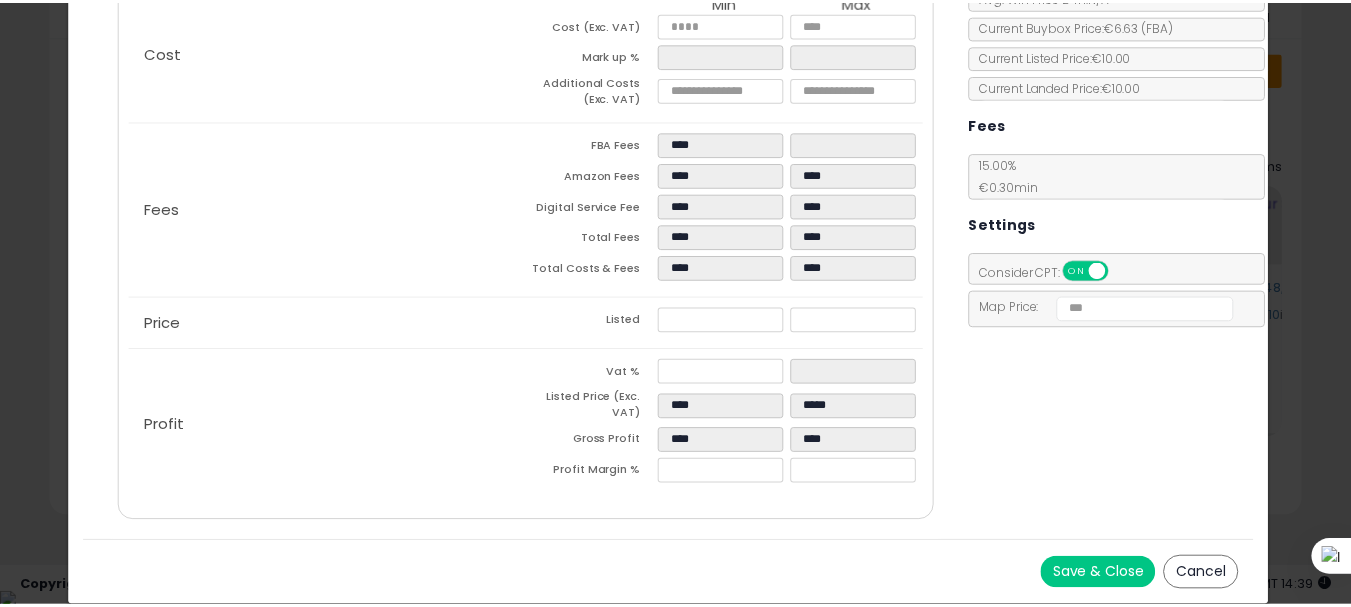scroll, scrollTop: 0, scrollLeft: 0, axis: both 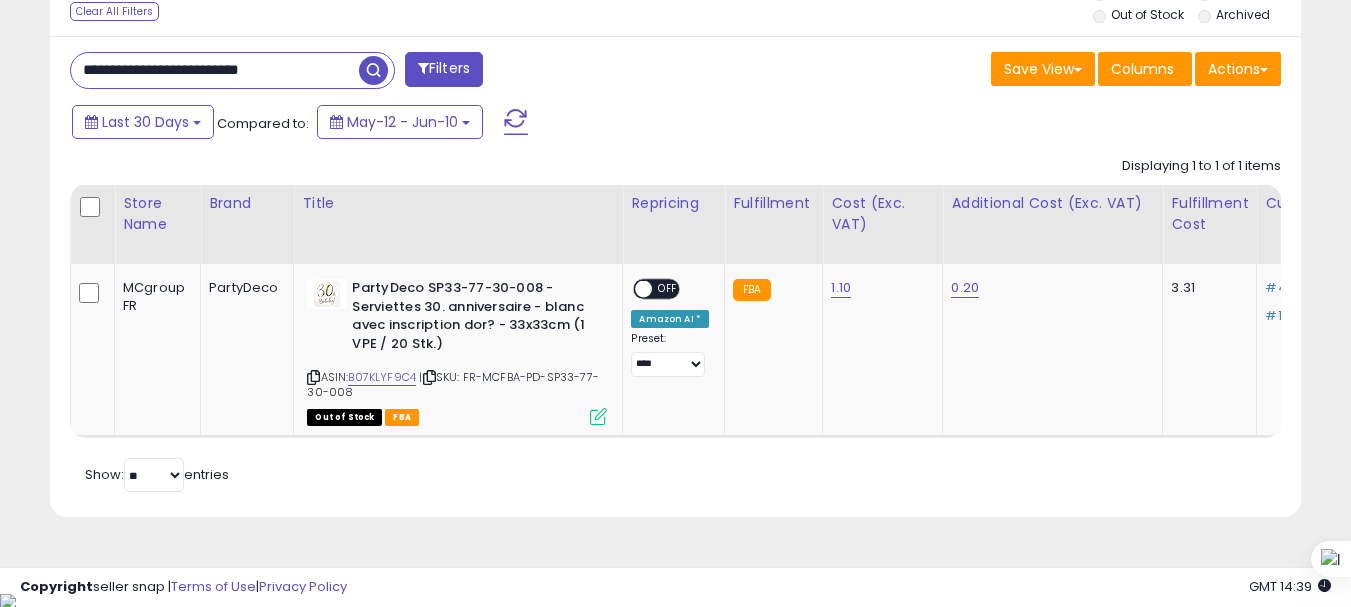 click on "**********" at bounding box center [215, 70] 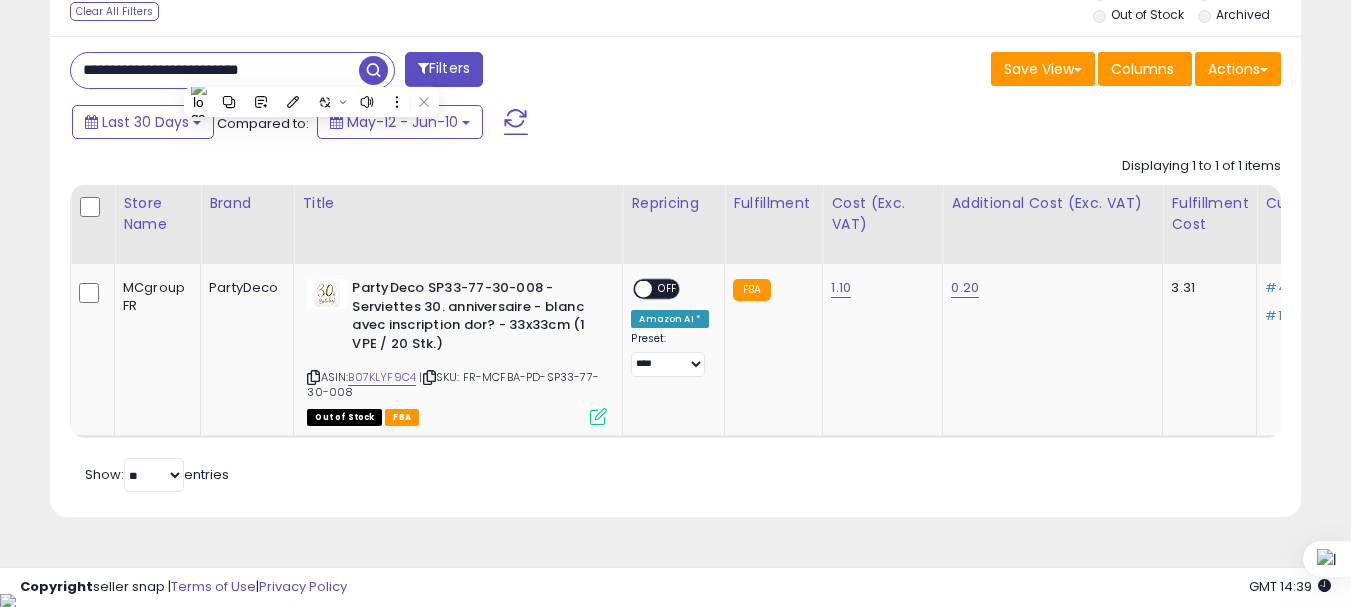 click on "**********" at bounding box center [215, 70] 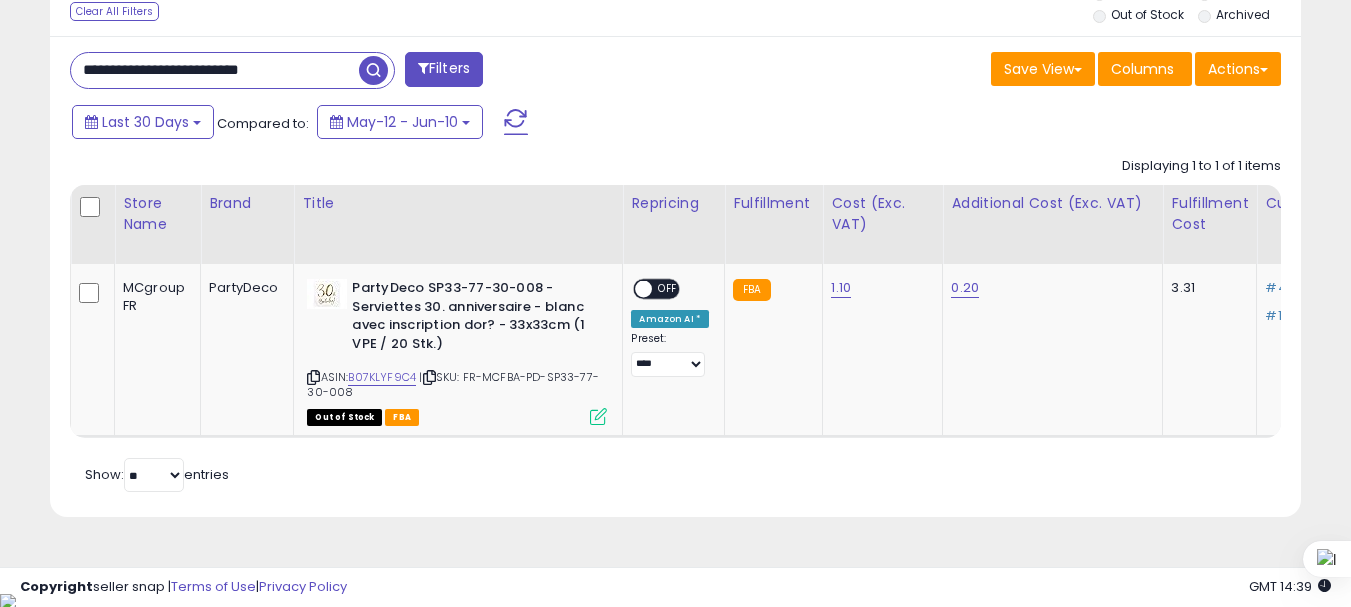 paste 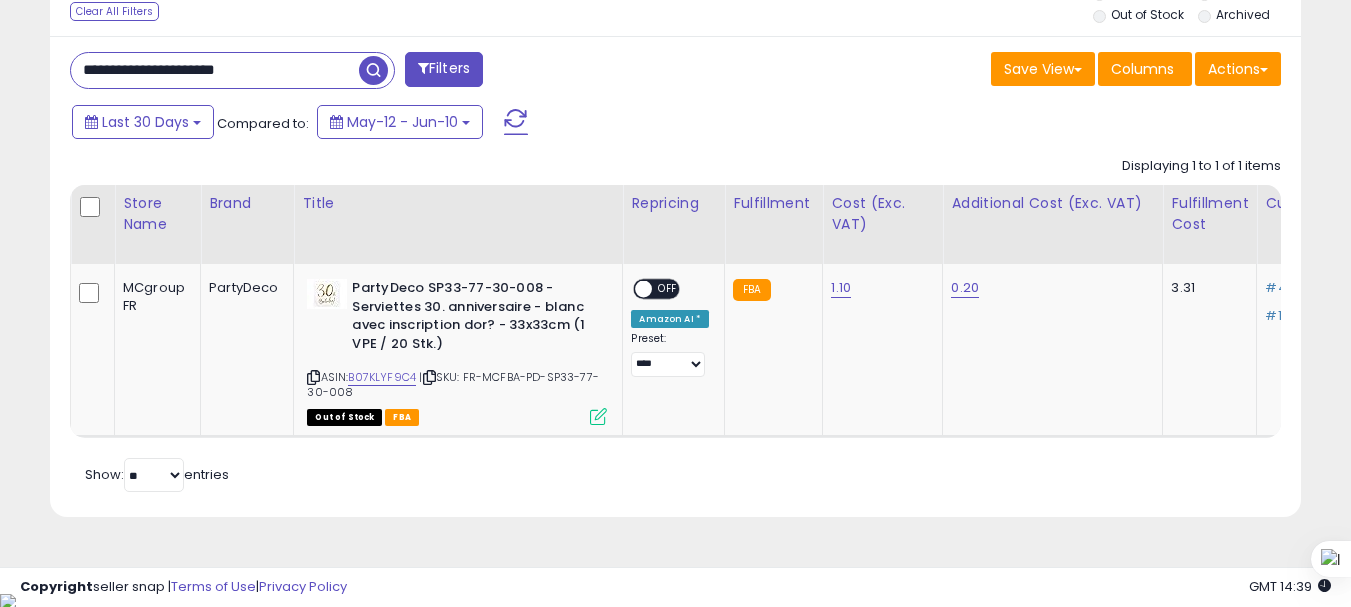 type on "**********" 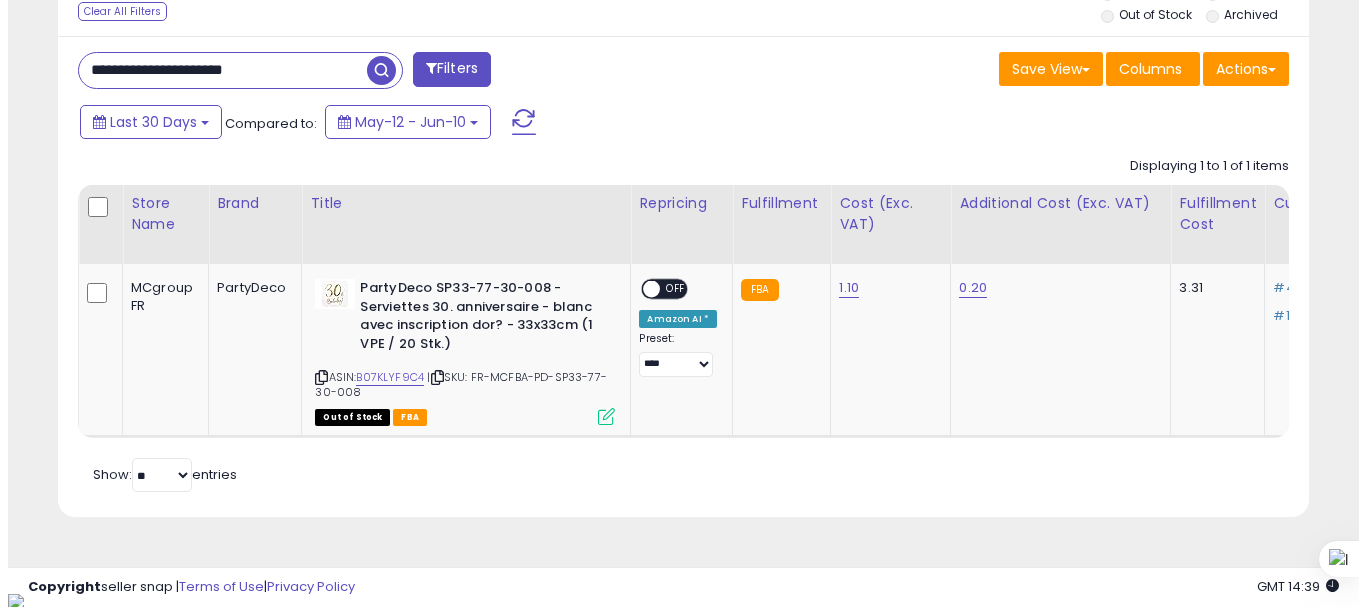 scroll, scrollTop: 713, scrollLeft: 0, axis: vertical 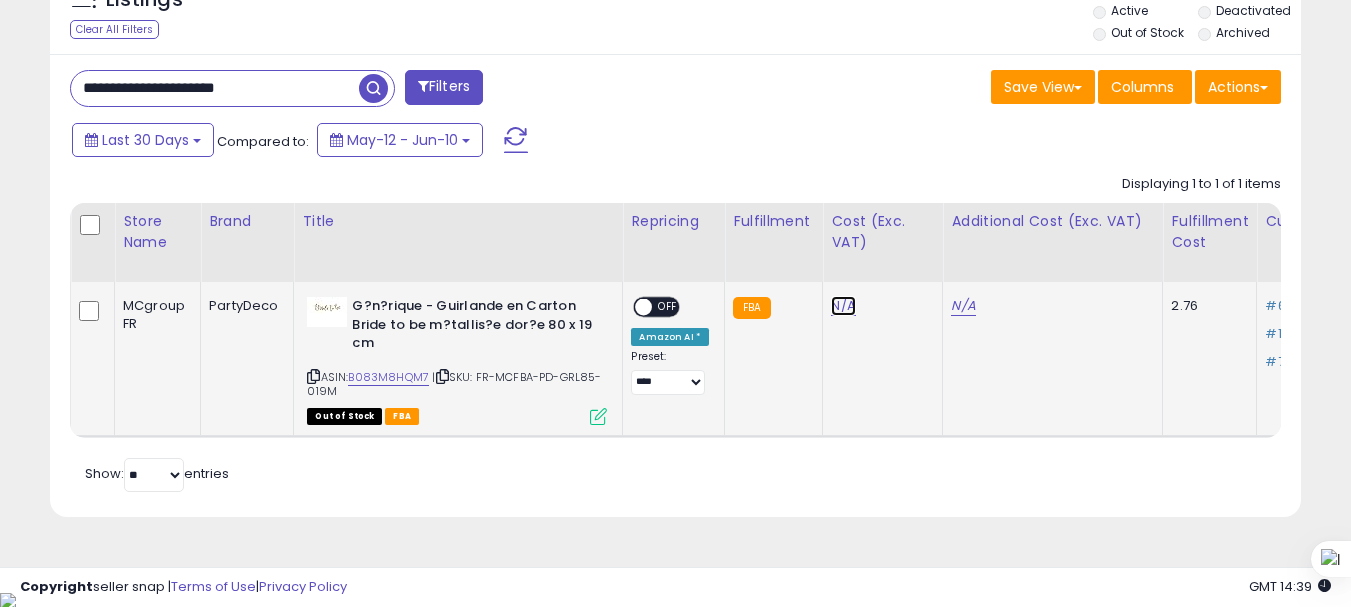 click on "N/A" at bounding box center [843, 306] 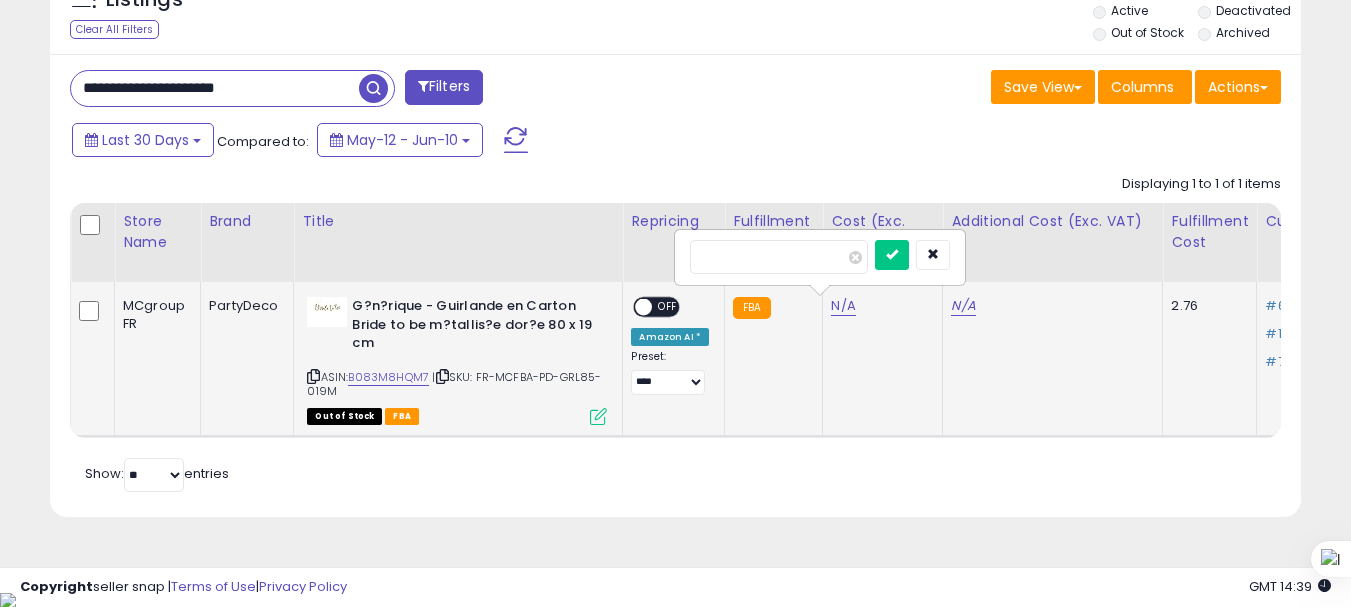 type on "*" 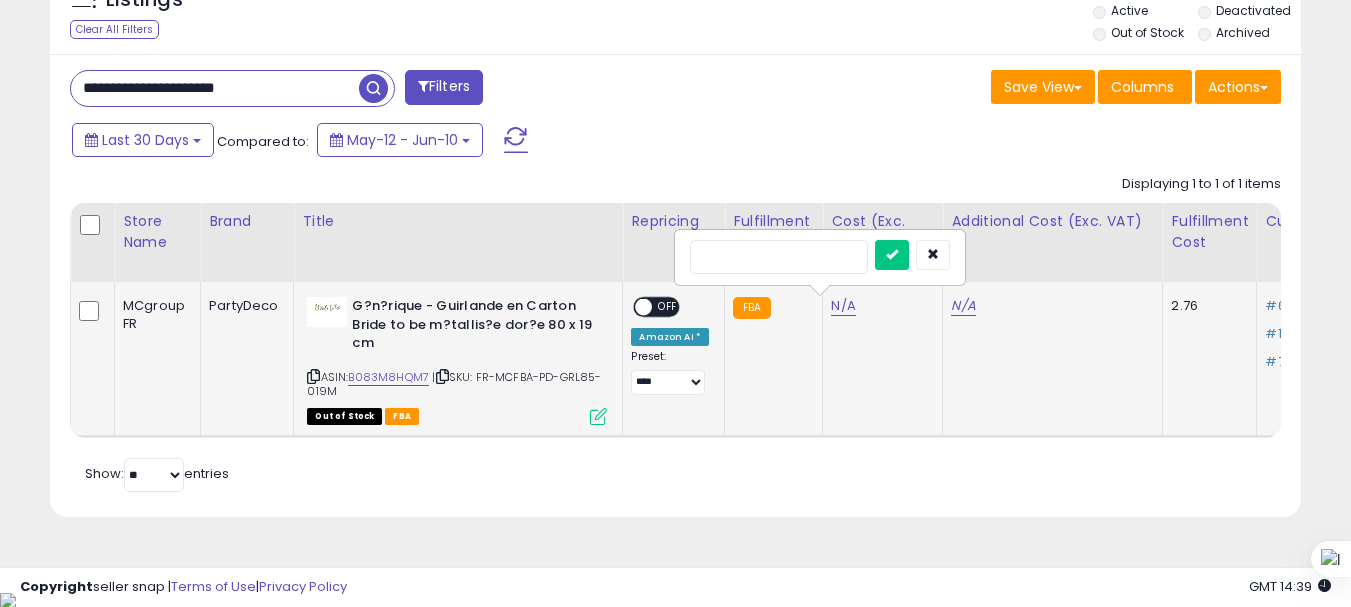 type on "*" 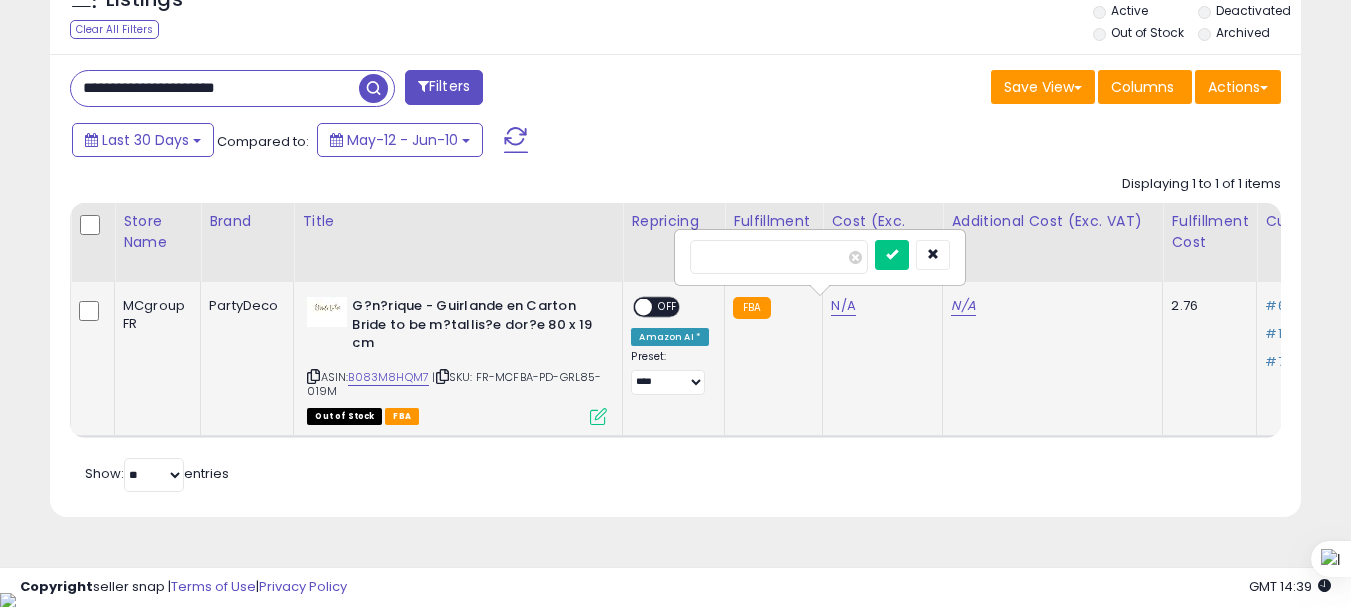 click at bounding box center (892, 255) 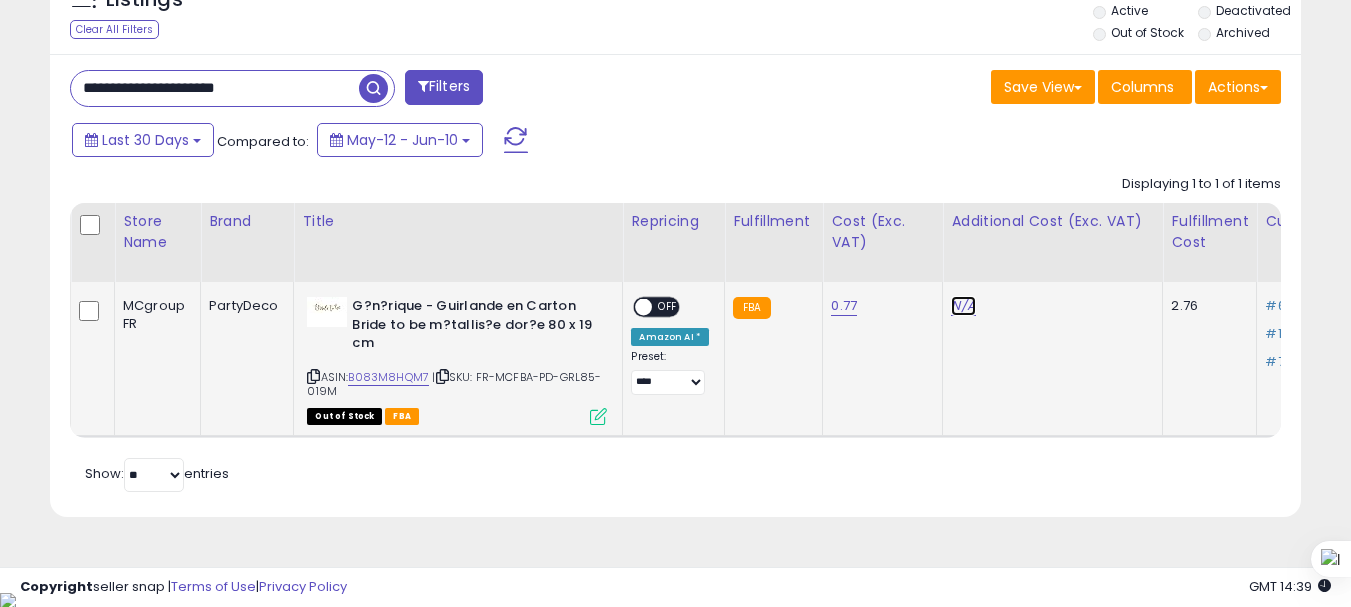 click on "N/A" at bounding box center [963, 306] 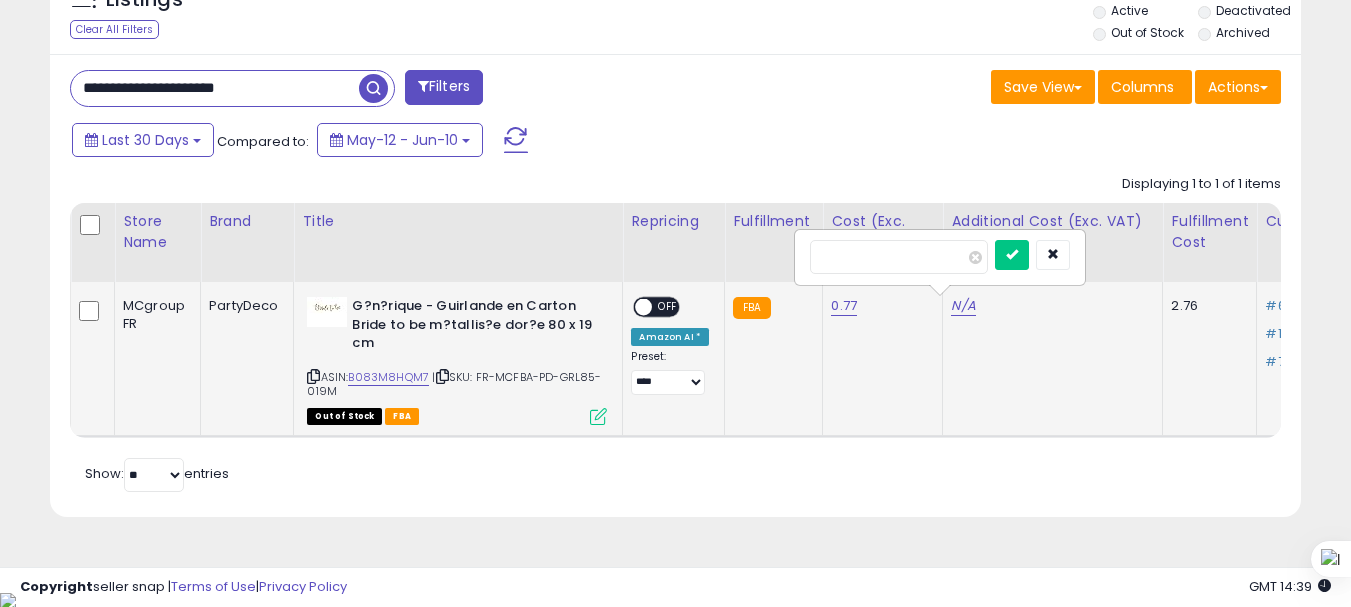 type on "*" 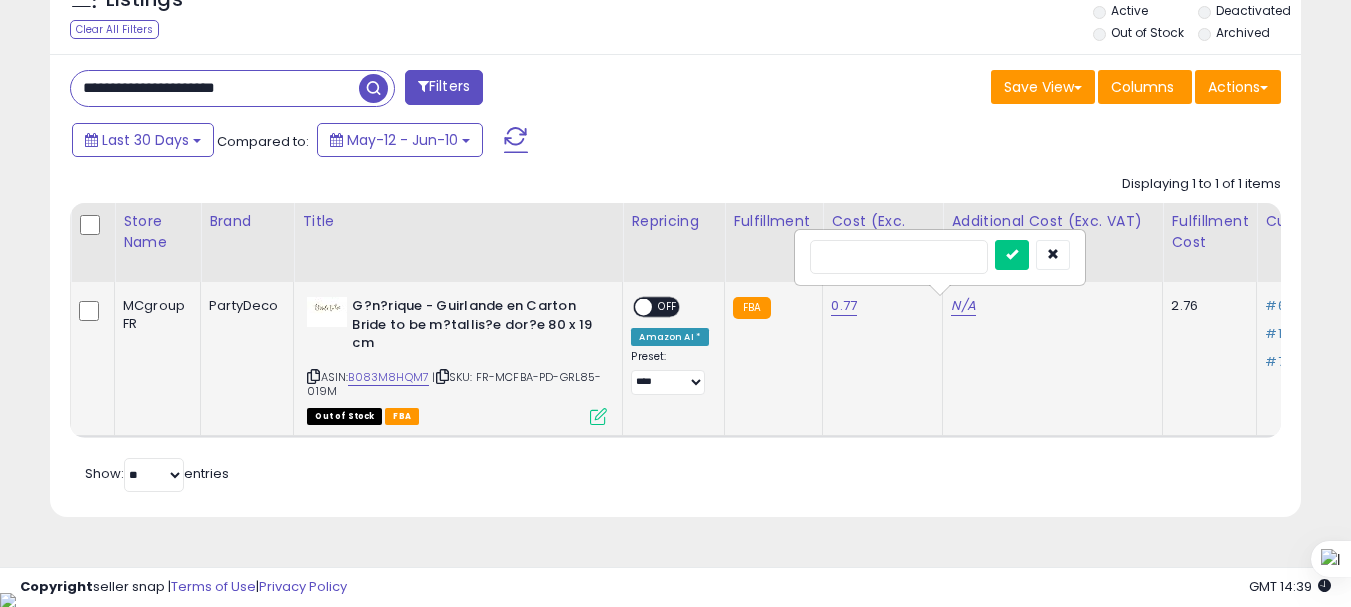 type on "***" 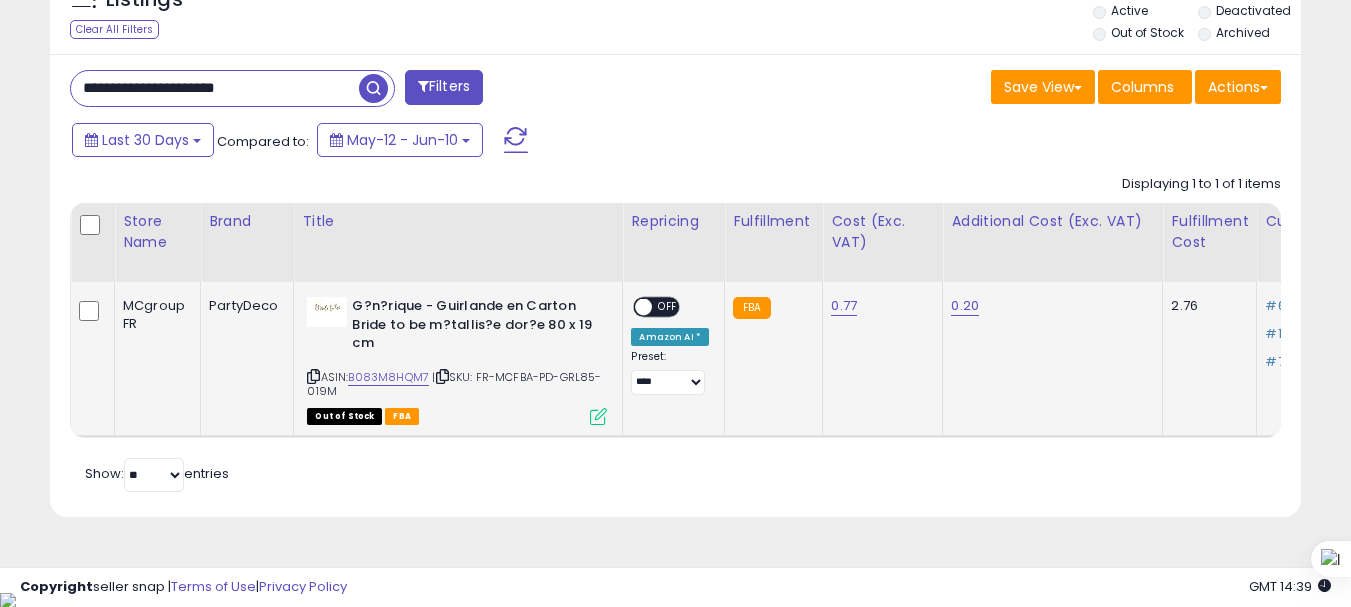 click on "Out of Stock FBA" at bounding box center (457, 415) 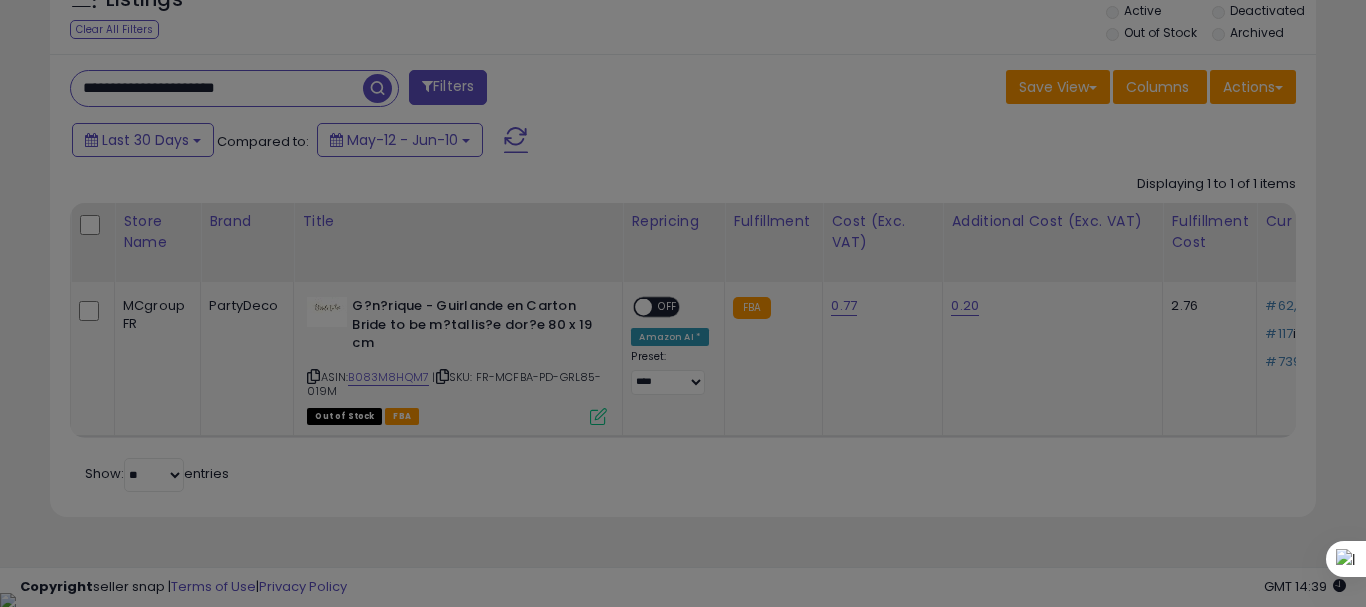 scroll, scrollTop: 999590, scrollLeft: 999267, axis: both 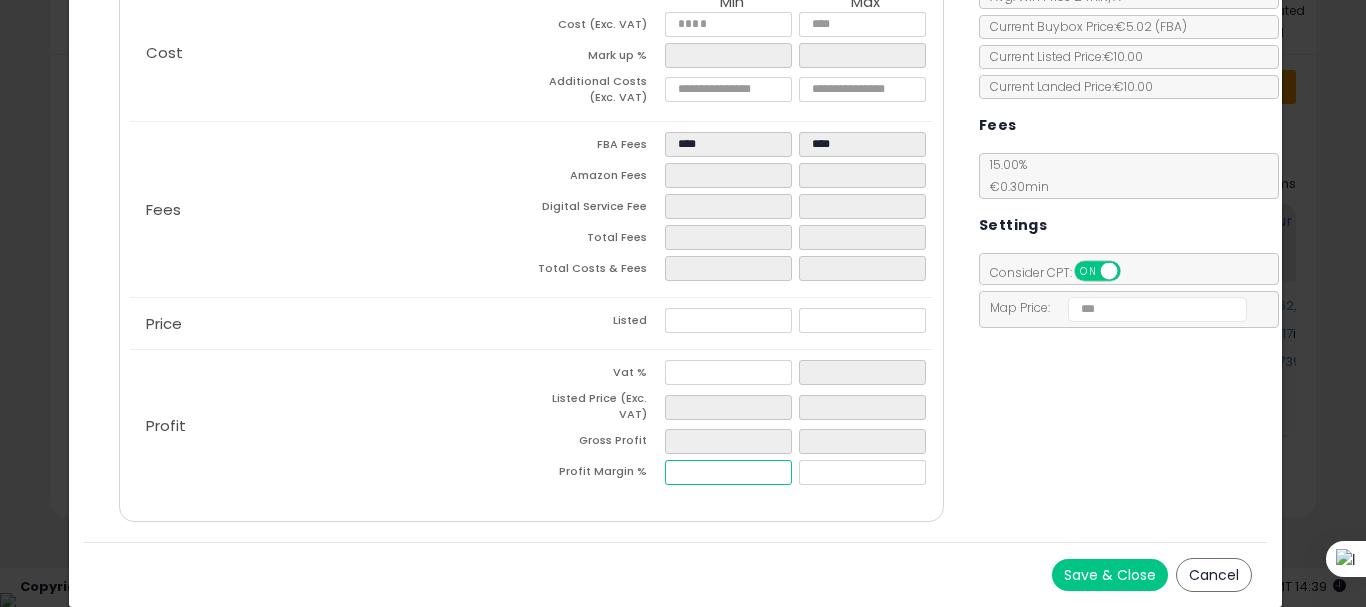 click at bounding box center [728, 472] 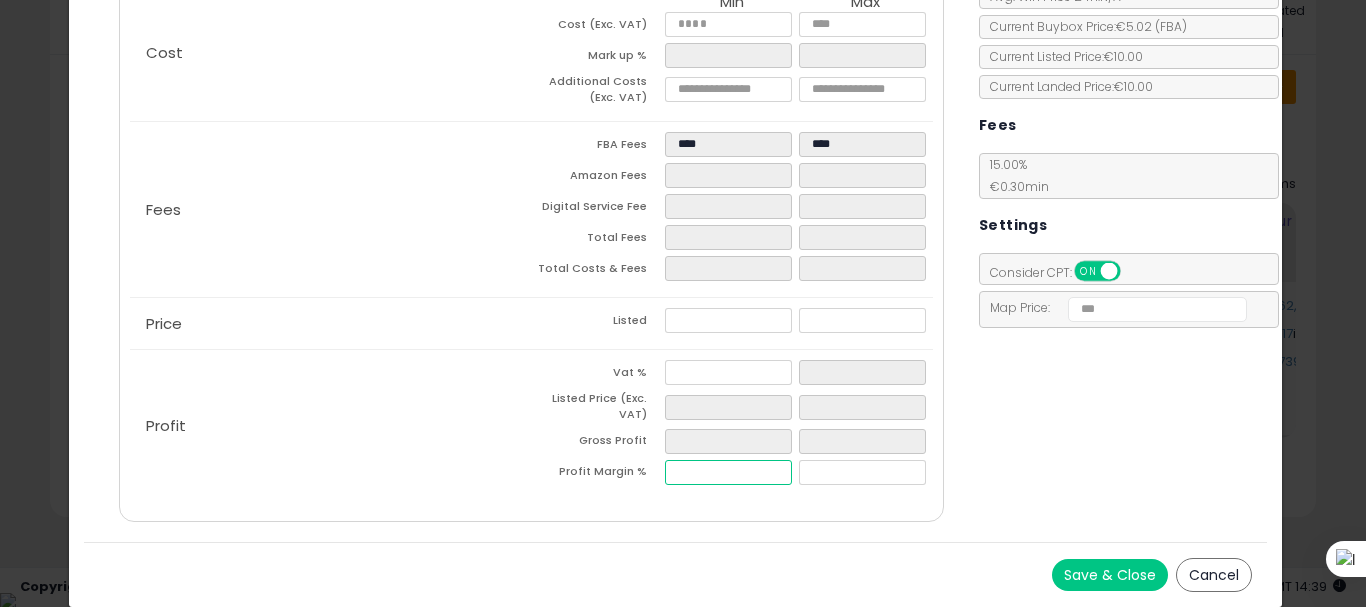 type on "*" 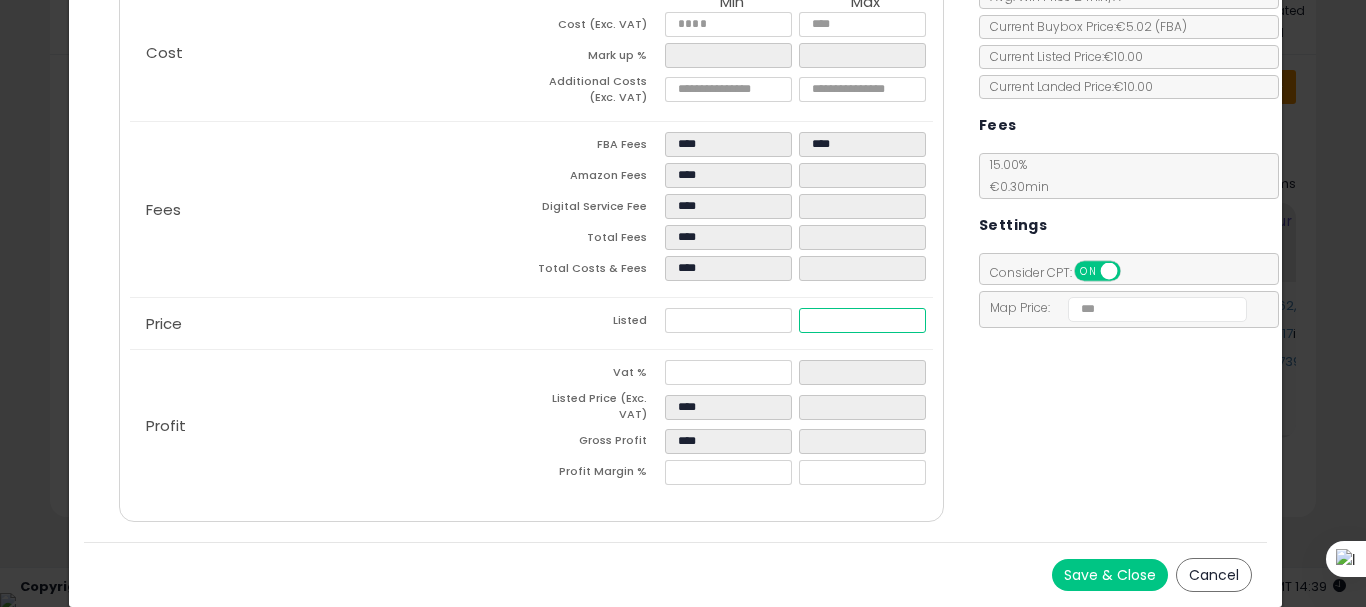 type on "****" 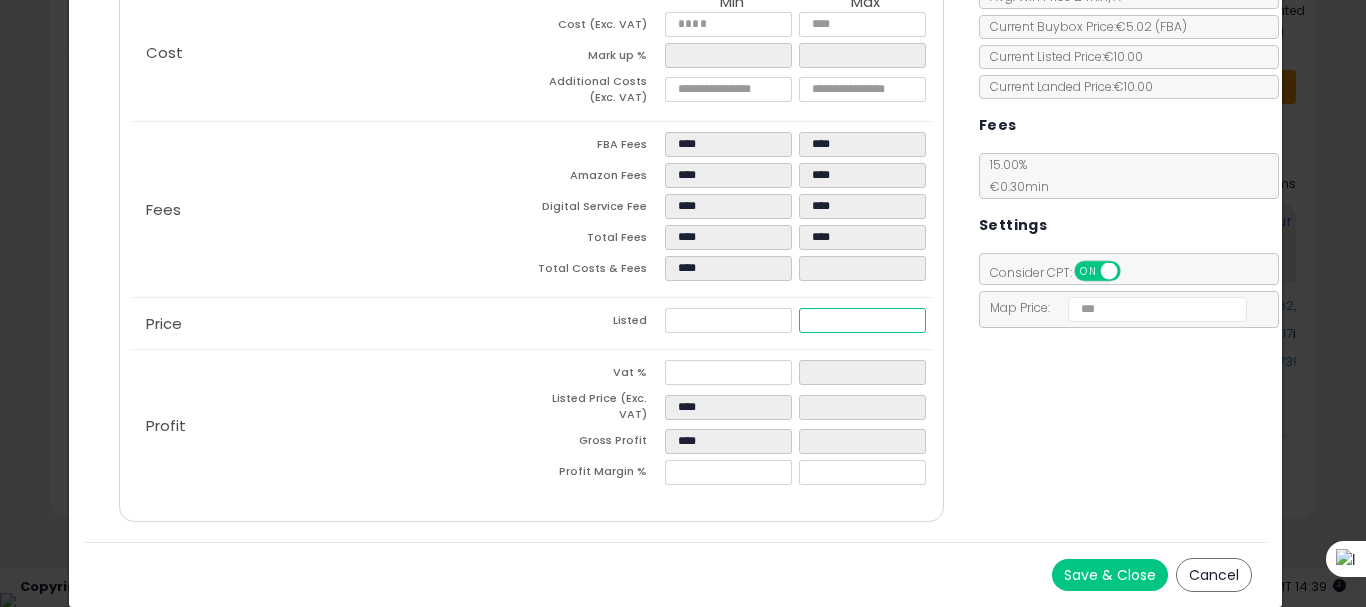 type on "****" 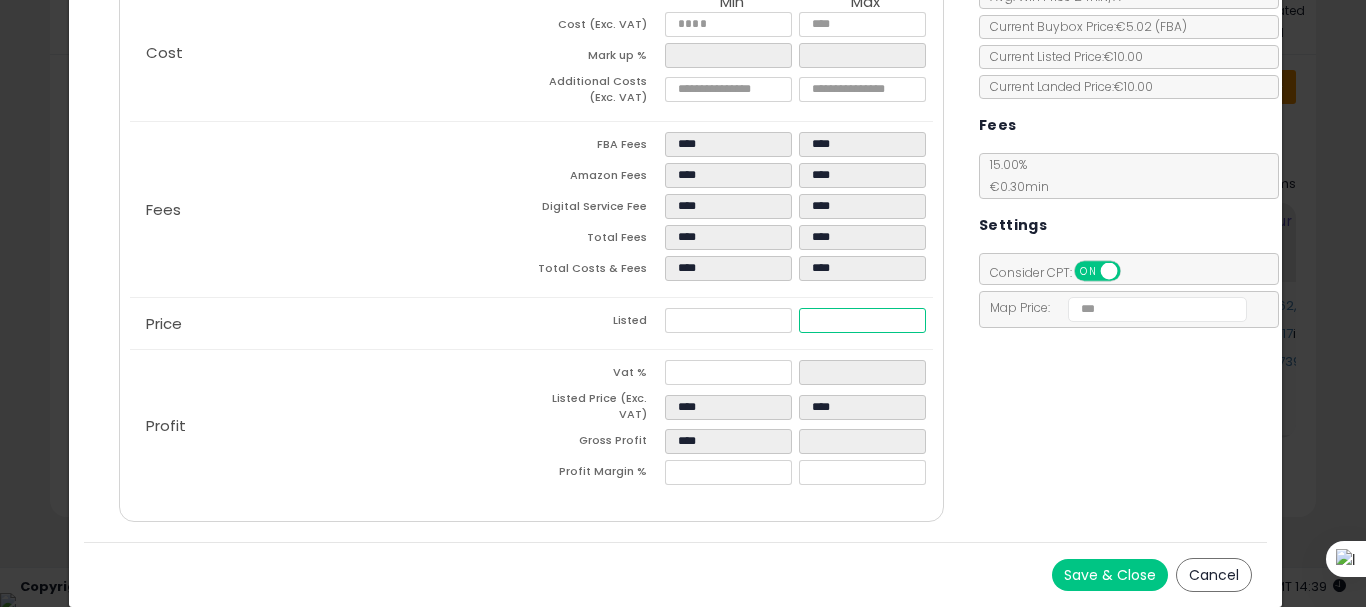 type on "****" 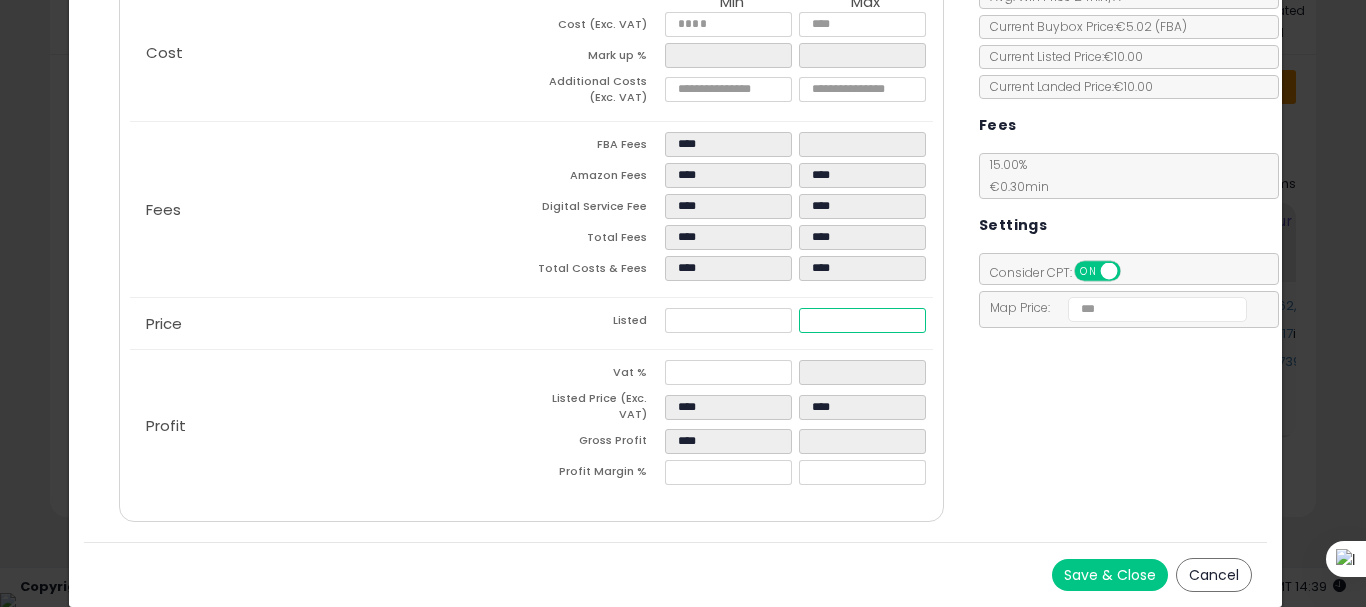 type on "**" 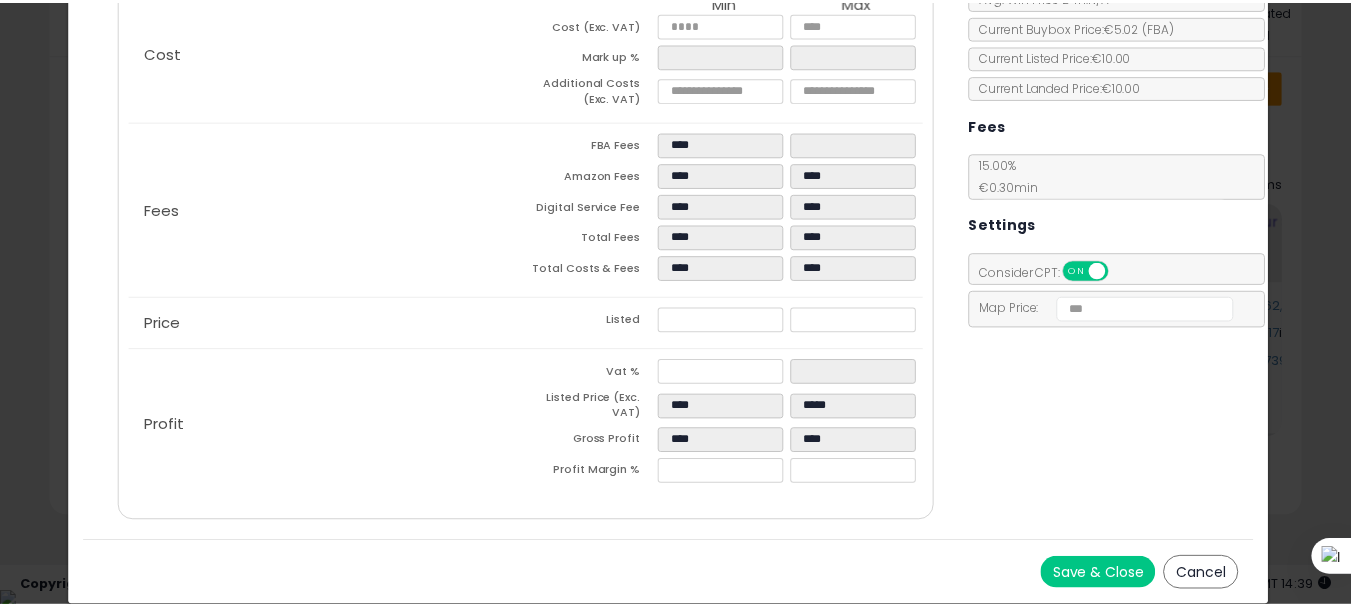 type 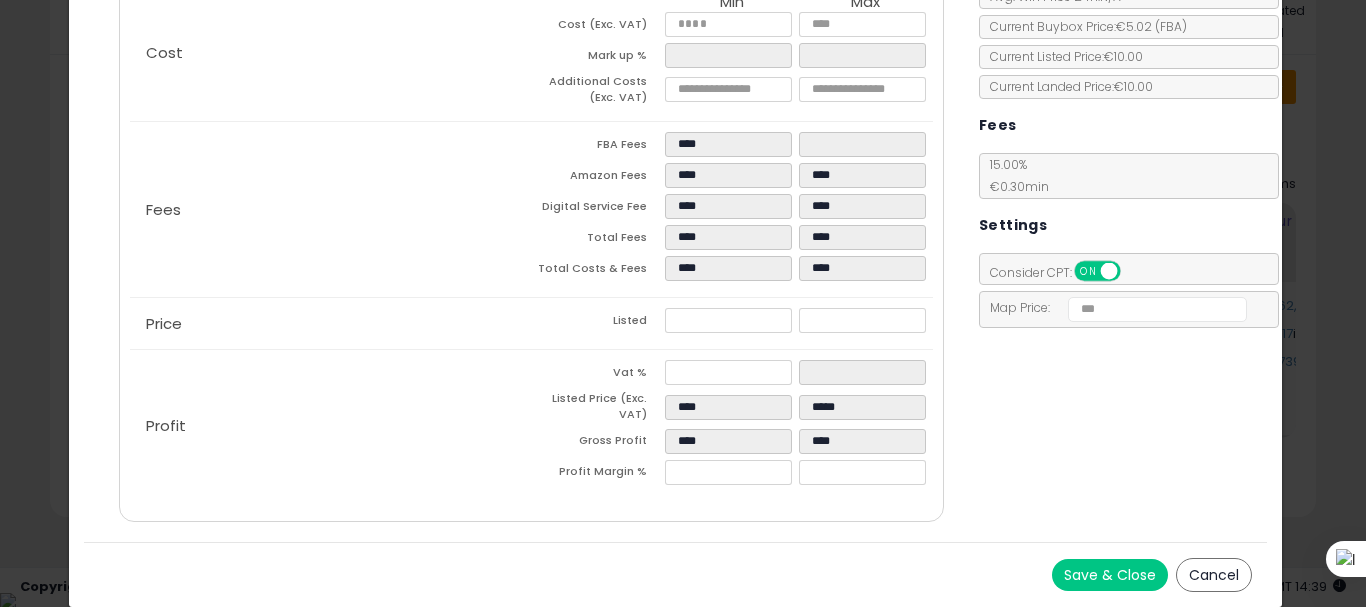 click on "Save & Close" at bounding box center (1110, 575) 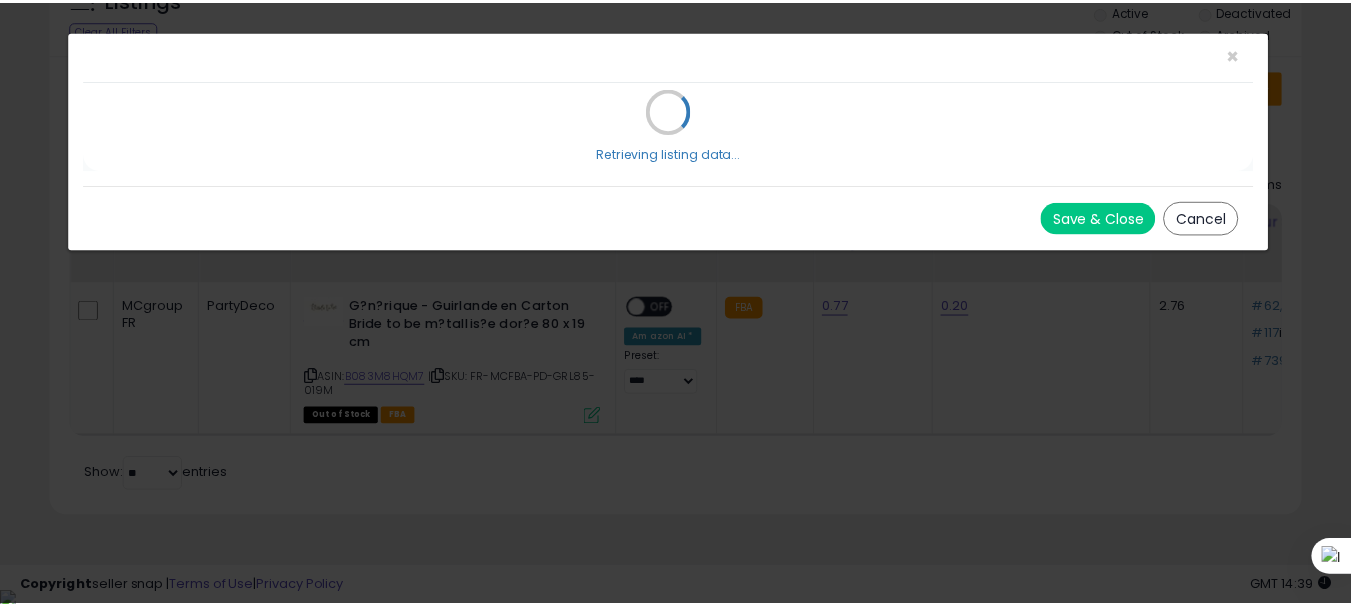 scroll, scrollTop: 0, scrollLeft: 0, axis: both 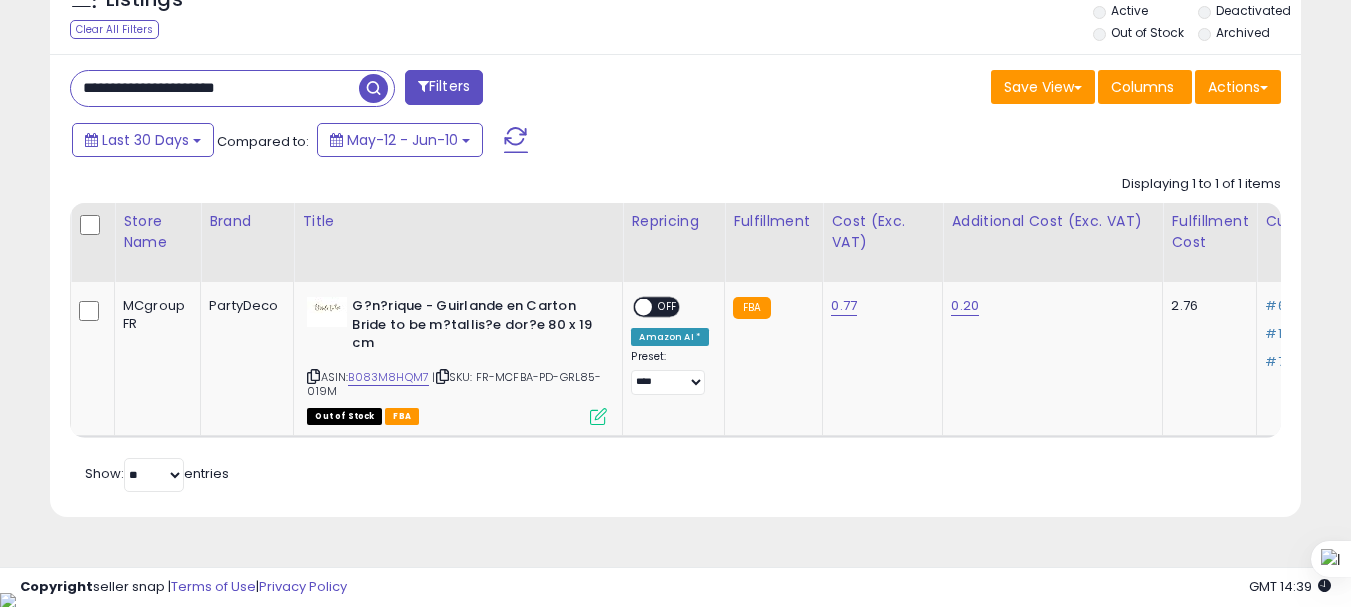 click on "**********" at bounding box center (215, 88) 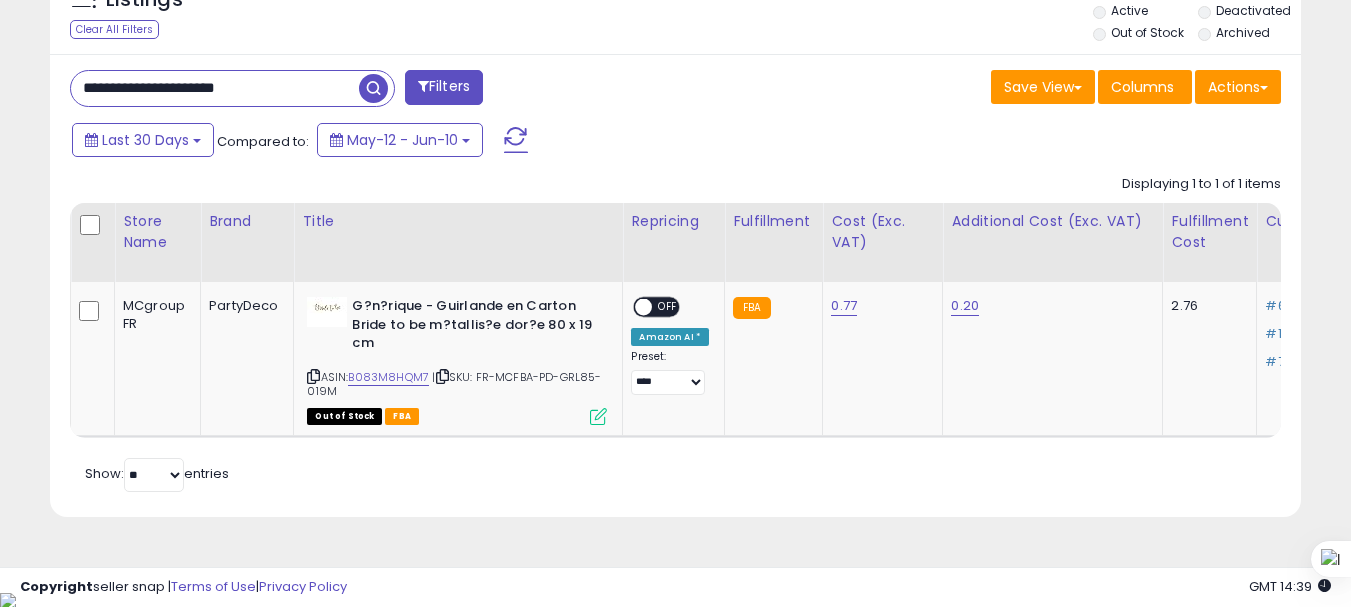 click on "**********" at bounding box center [215, 88] 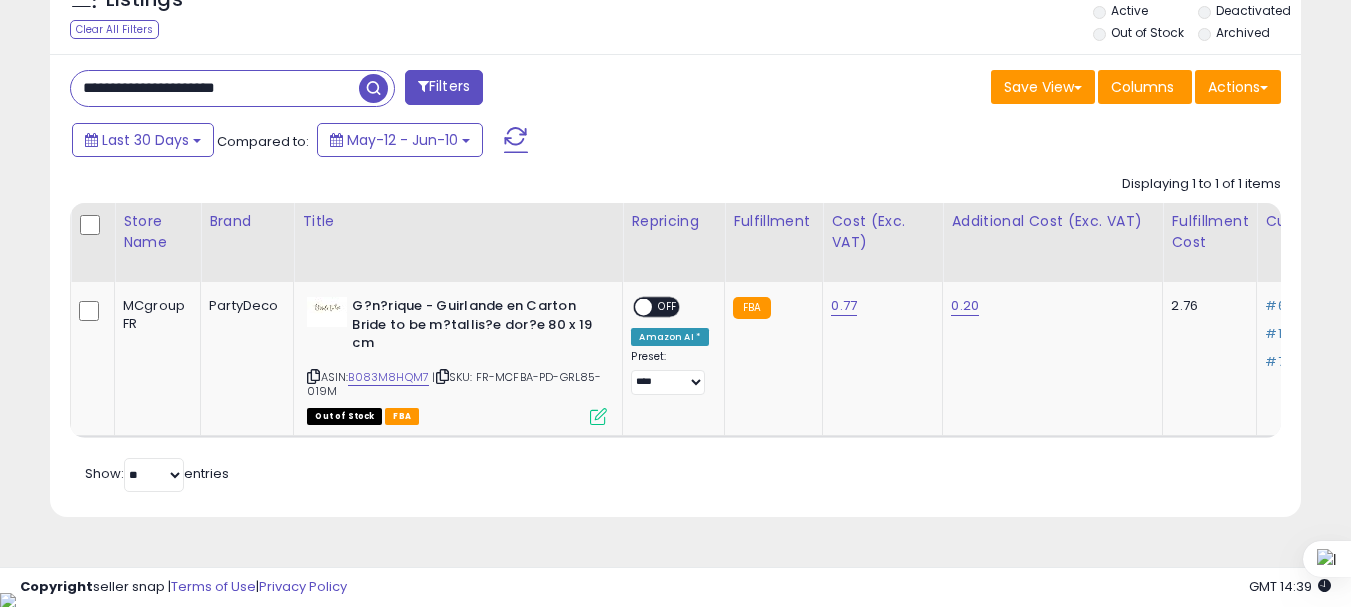 paste 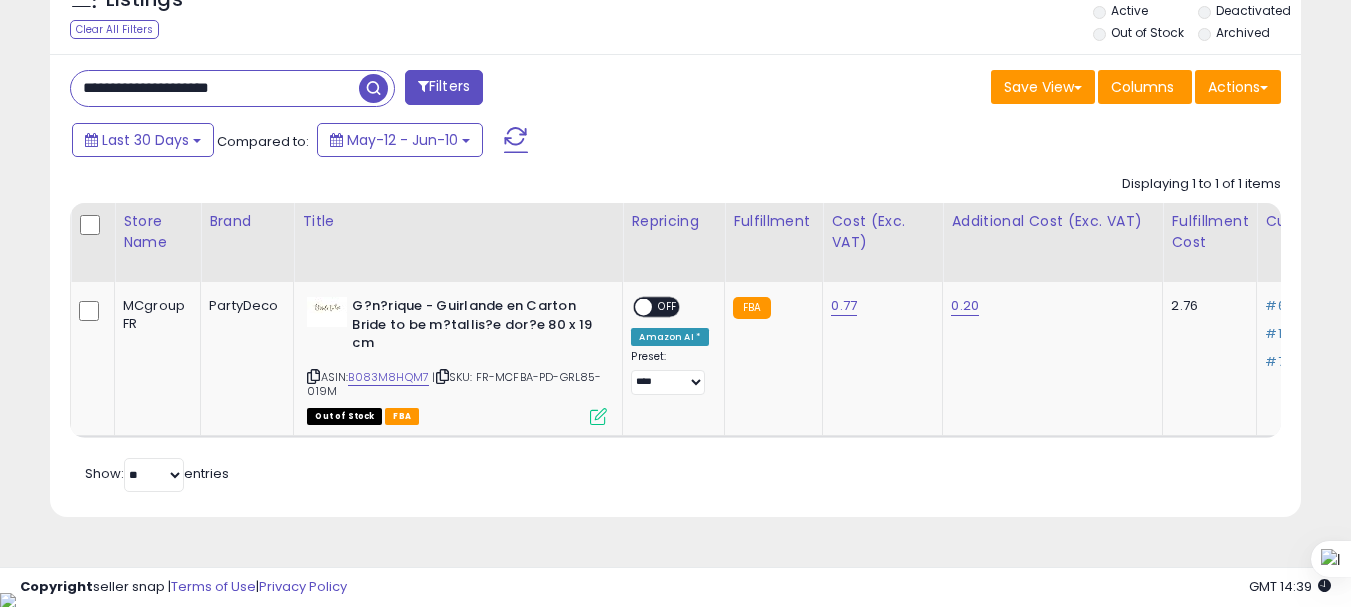 click at bounding box center (373, 88) 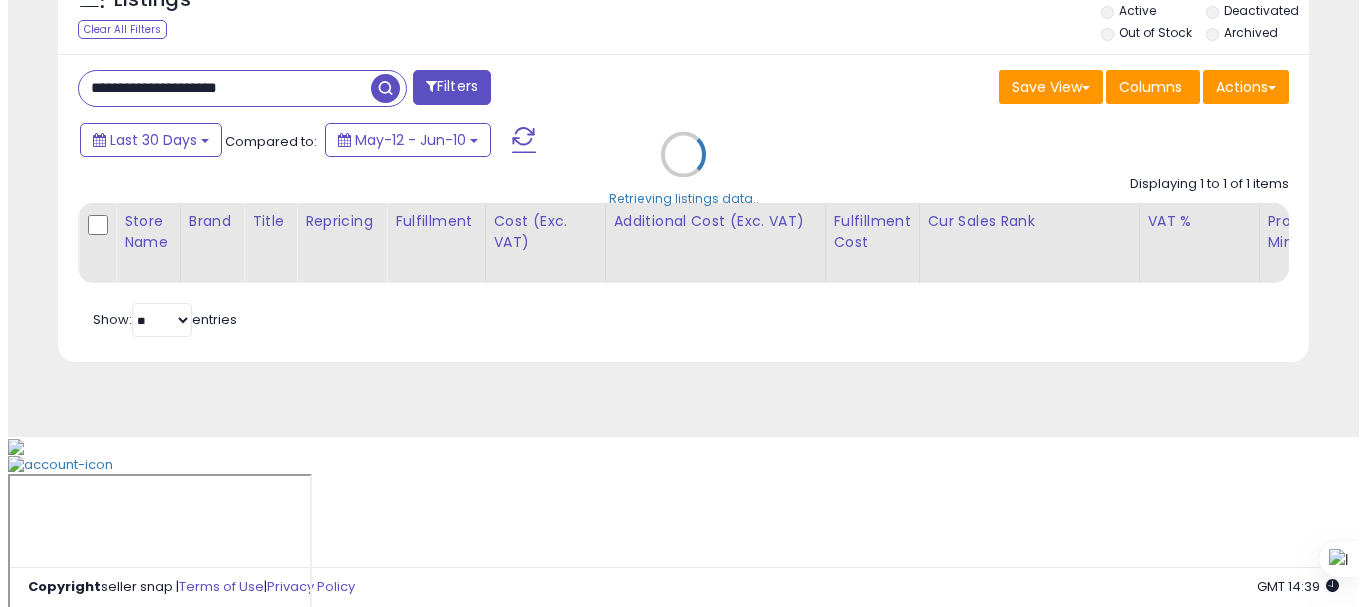 scroll, scrollTop: 713, scrollLeft: 0, axis: vertical 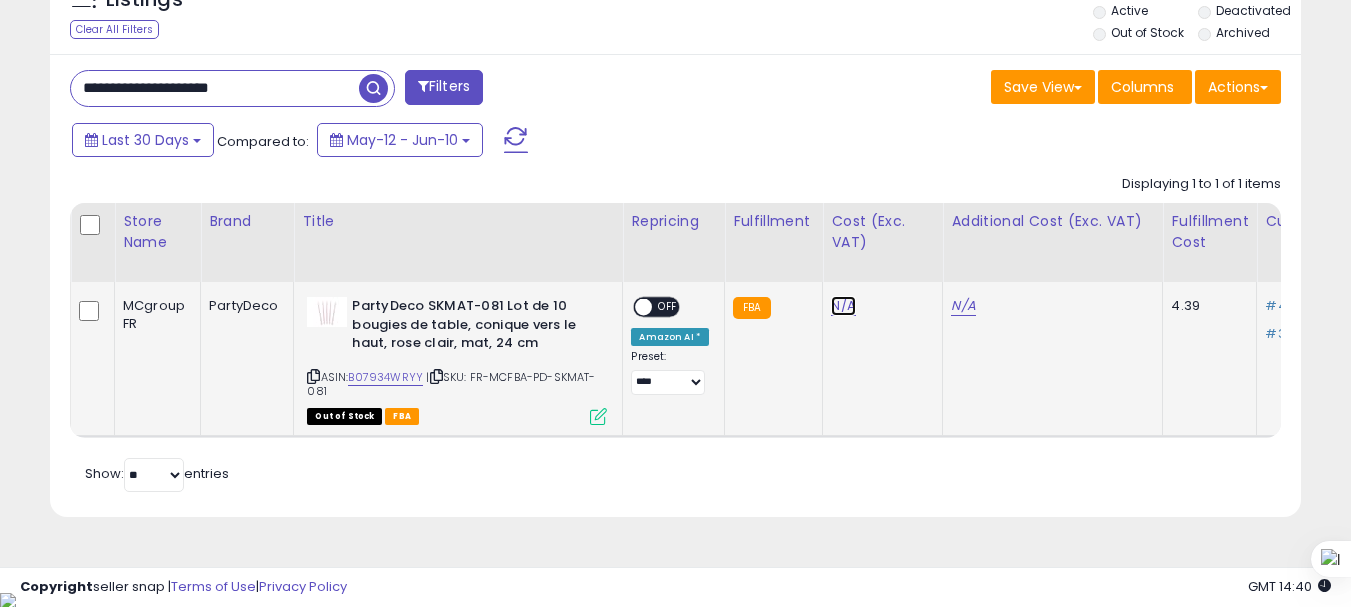 click on "N/A" at bounding box center [843, 306] 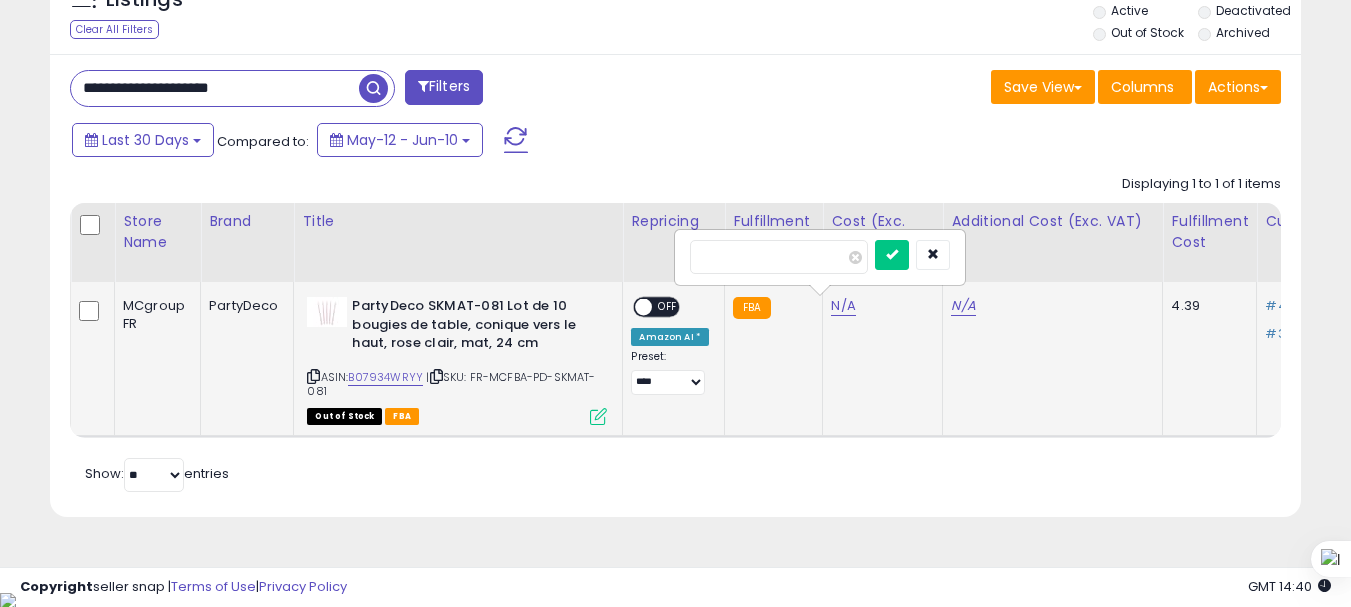 click at bounding box center [892, 255] 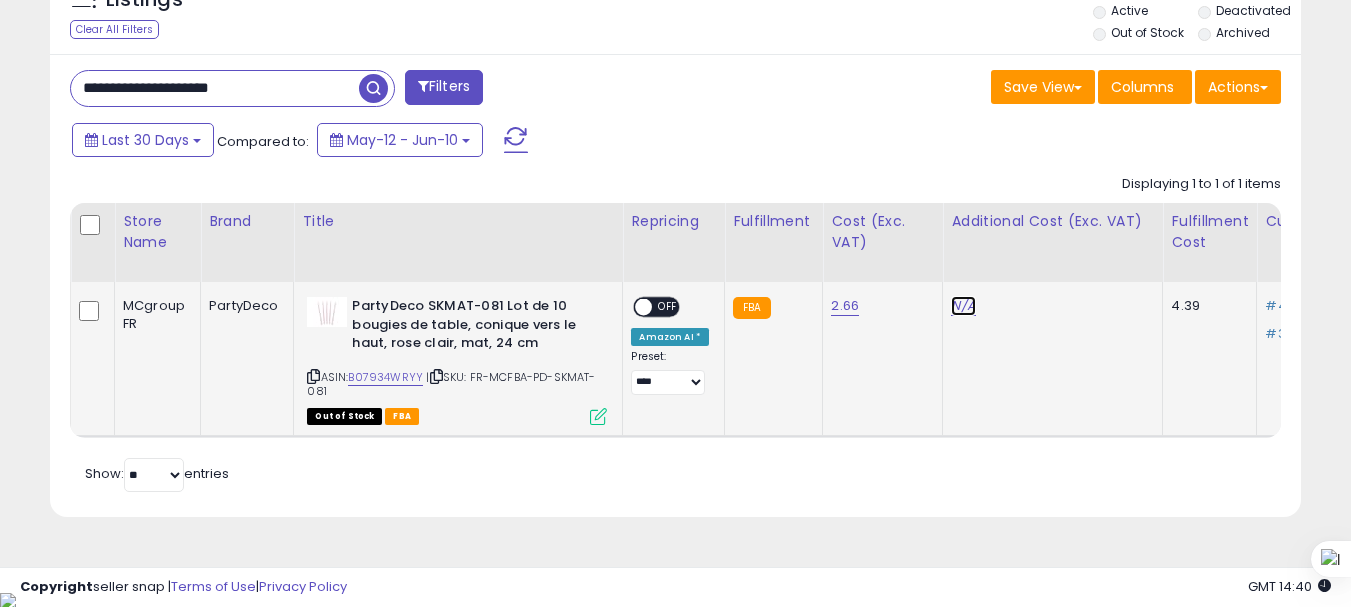 click on "N/A" at bounding box center (963, 306) 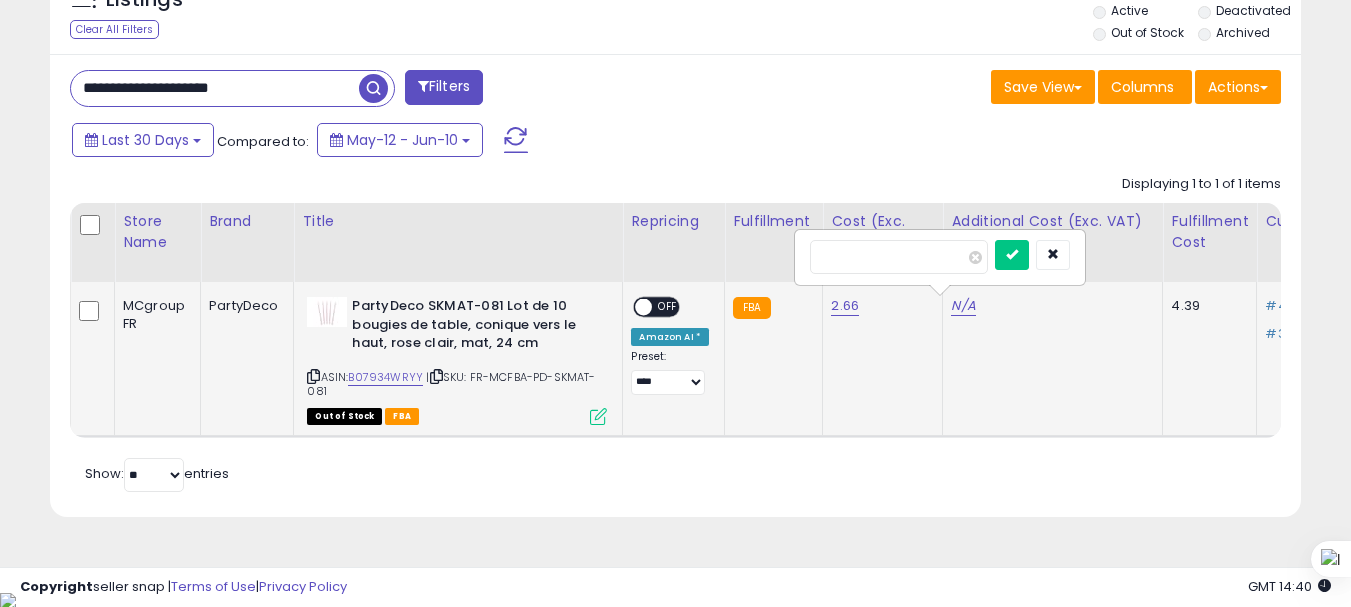 click at bounding box center [1012, 255] 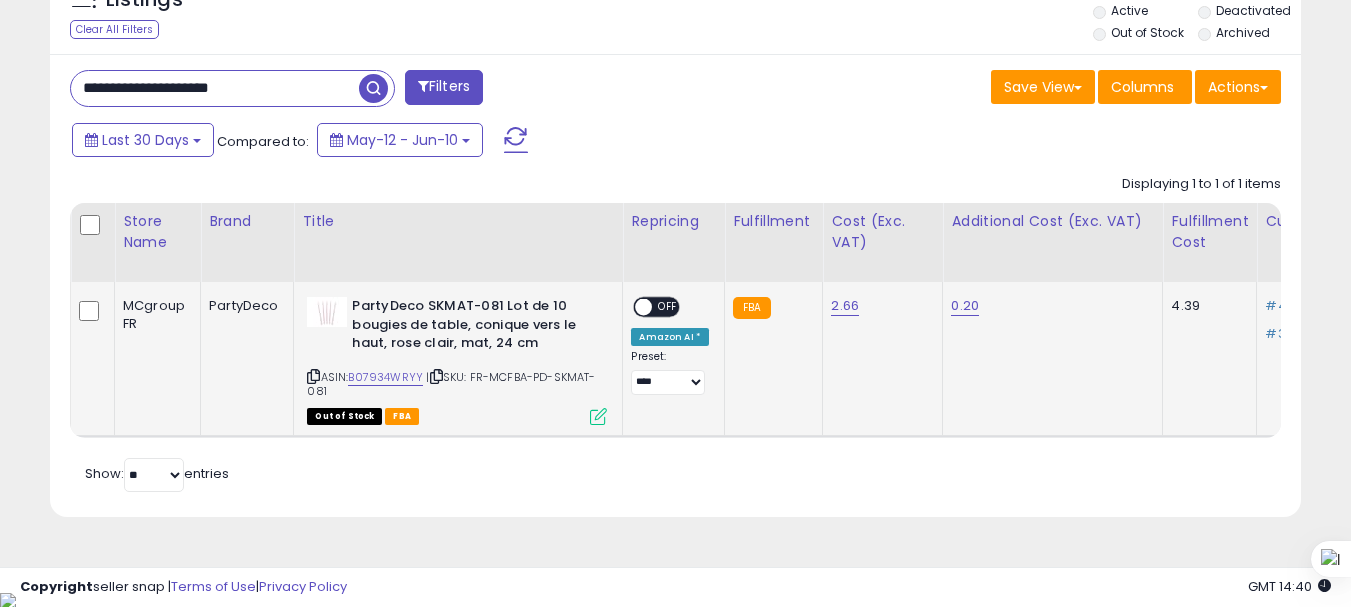 click at bounding box center (598, 416) 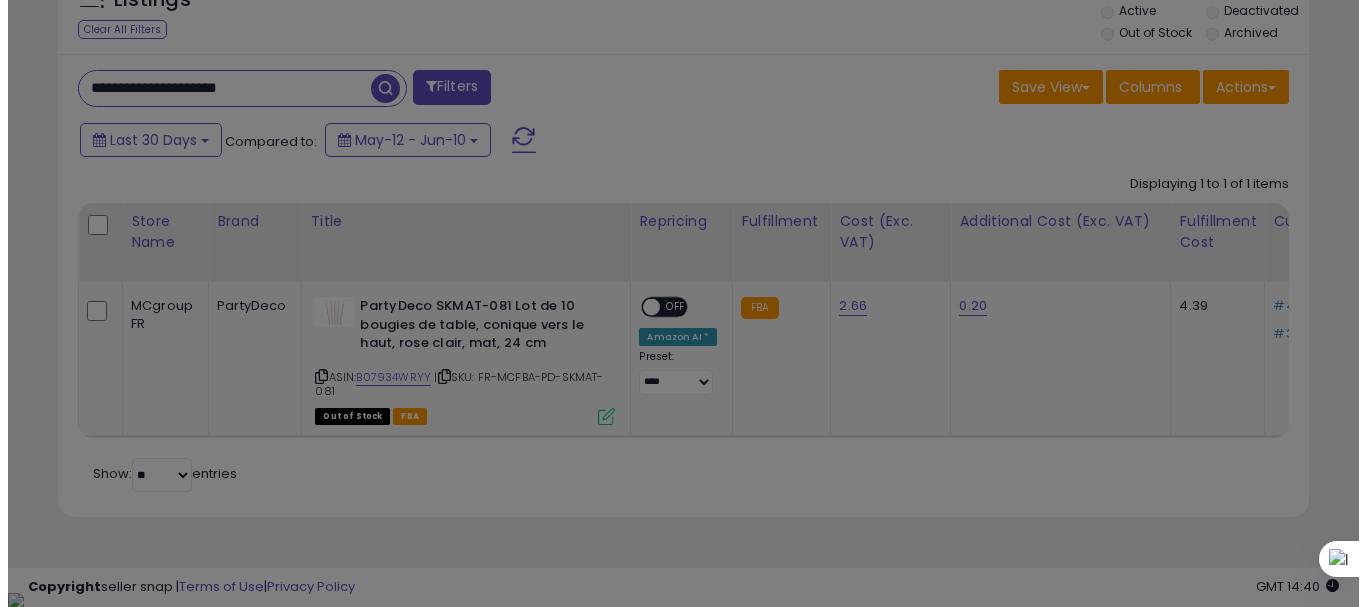 scroll, scrollTop: 999590, scrollLeft: 999267, axis: both 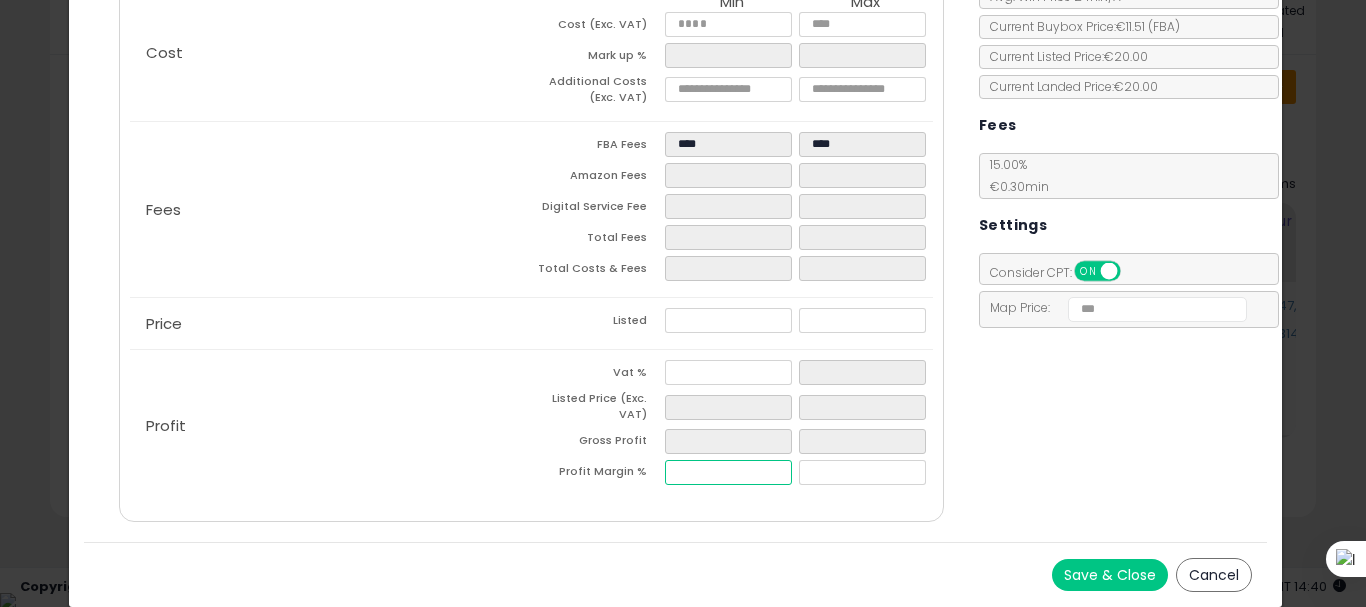 click at bounding box center [728, 472] 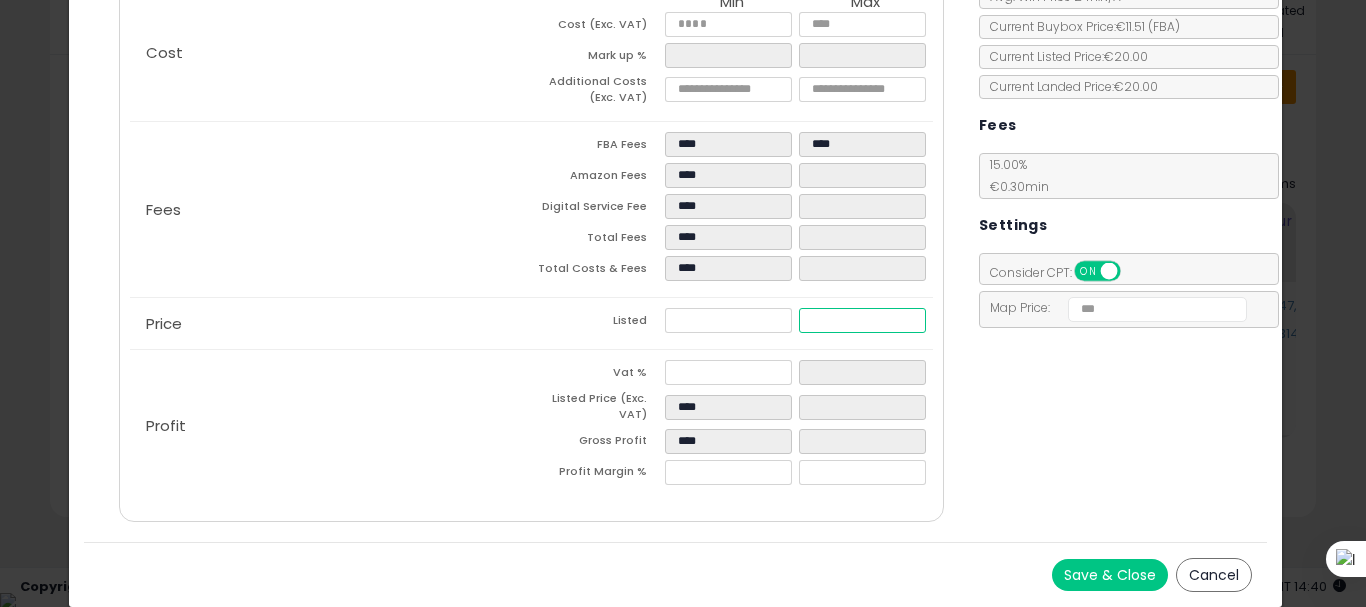 click at bounding box center [862, 320] 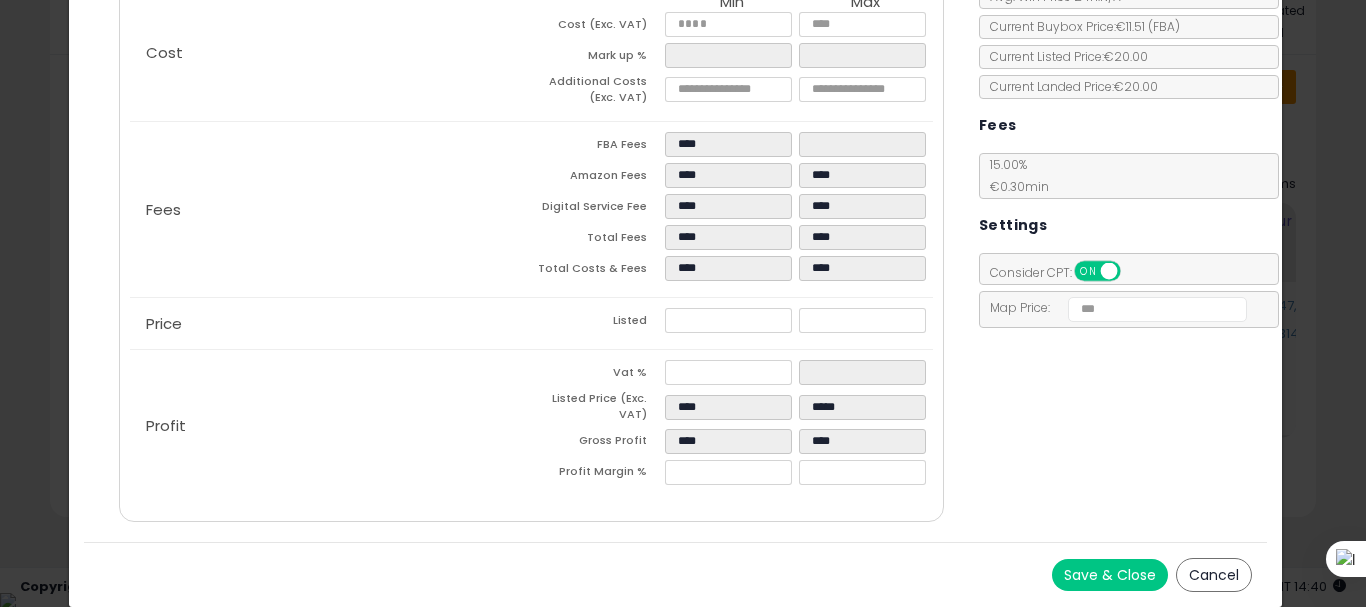 click on "Save & Close" at bounding box center (1110, 575) 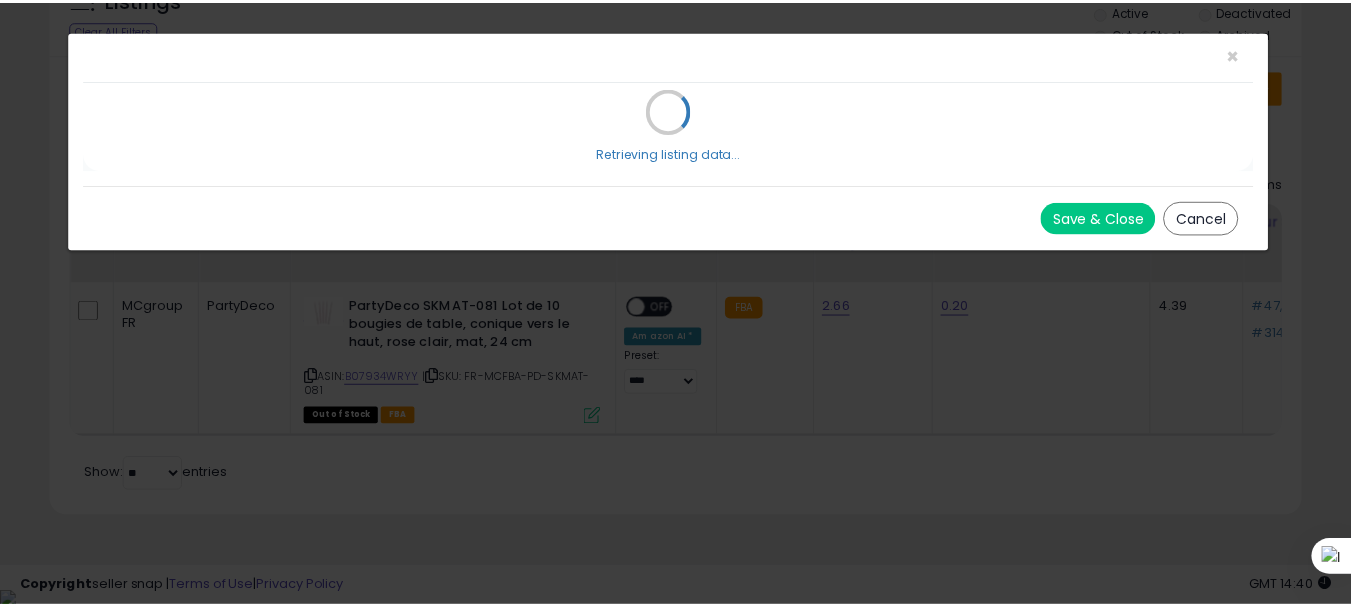 scroll, scrollTop: 0, scrollLeft: 0, axis: both 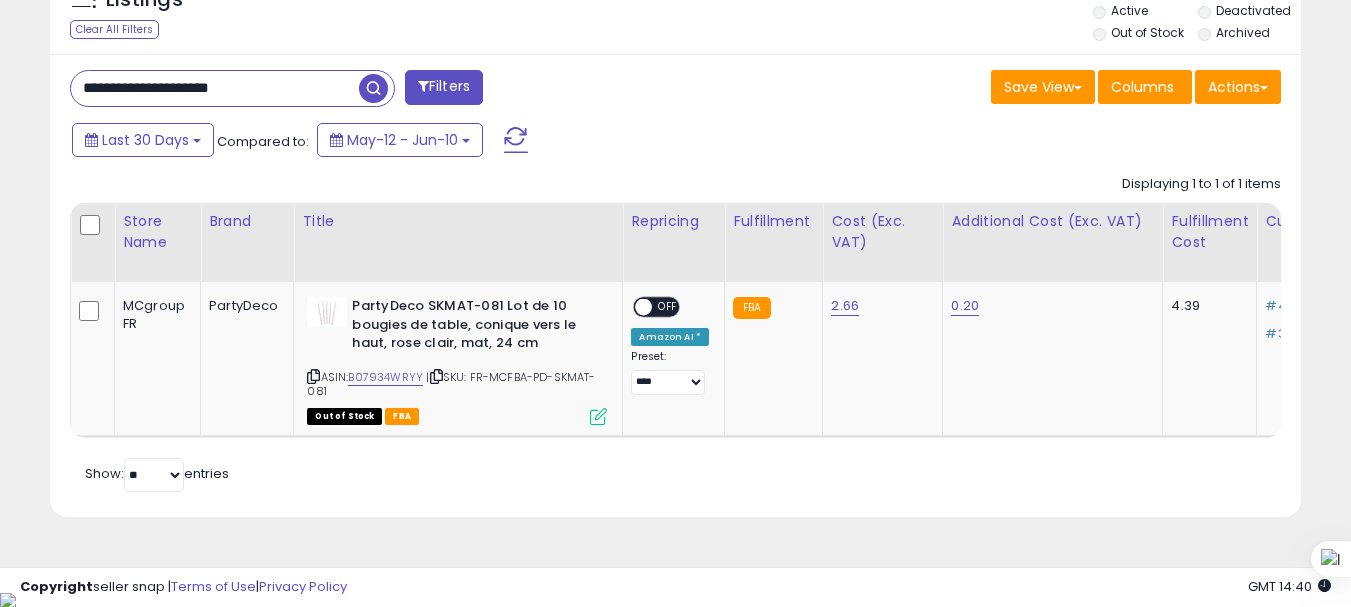 click on "**********" at bounding box center [215, 88] 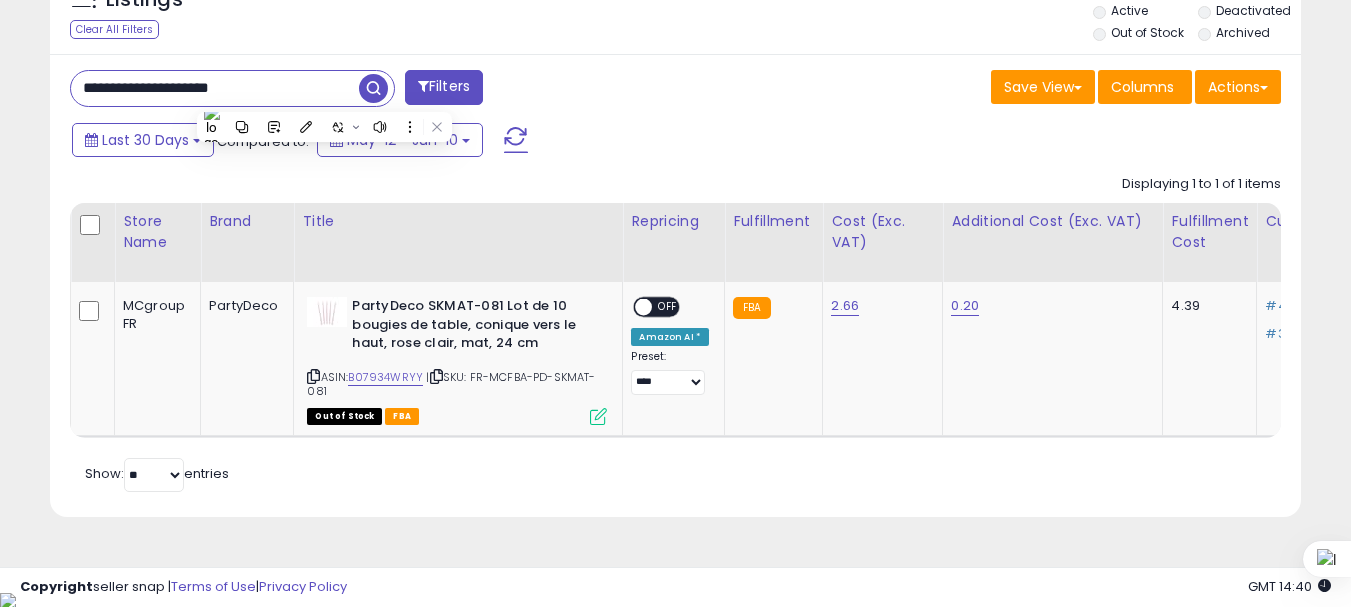click on "**********" at bounding box center (215, 88) 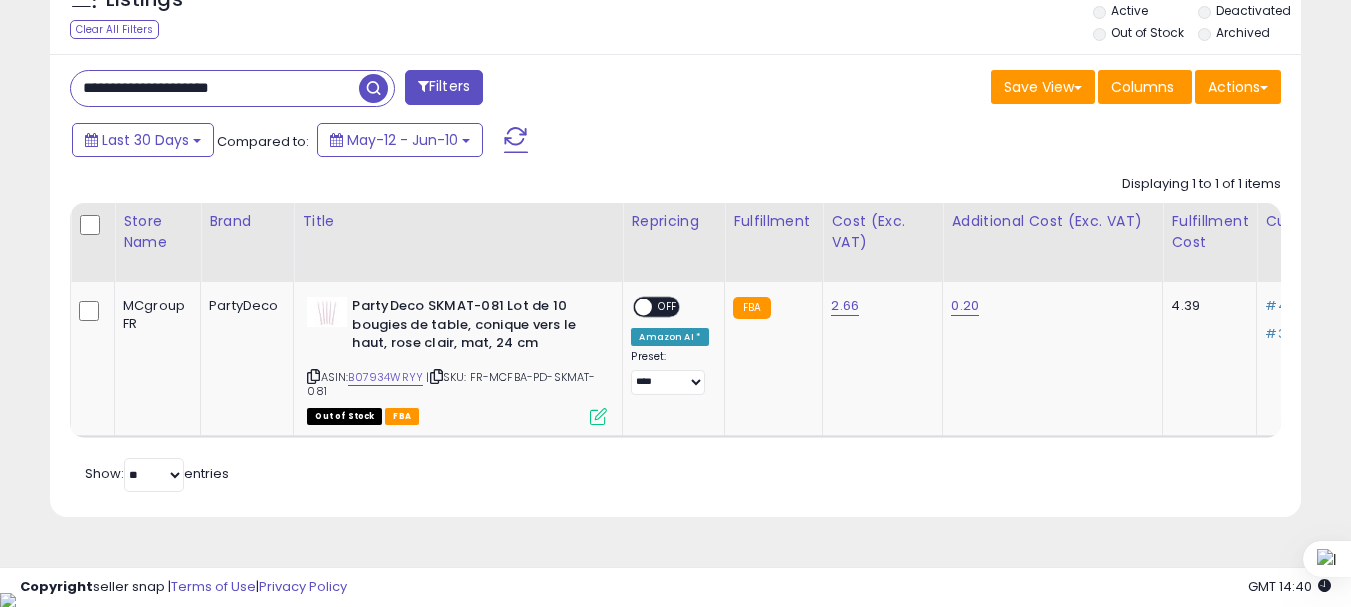paste 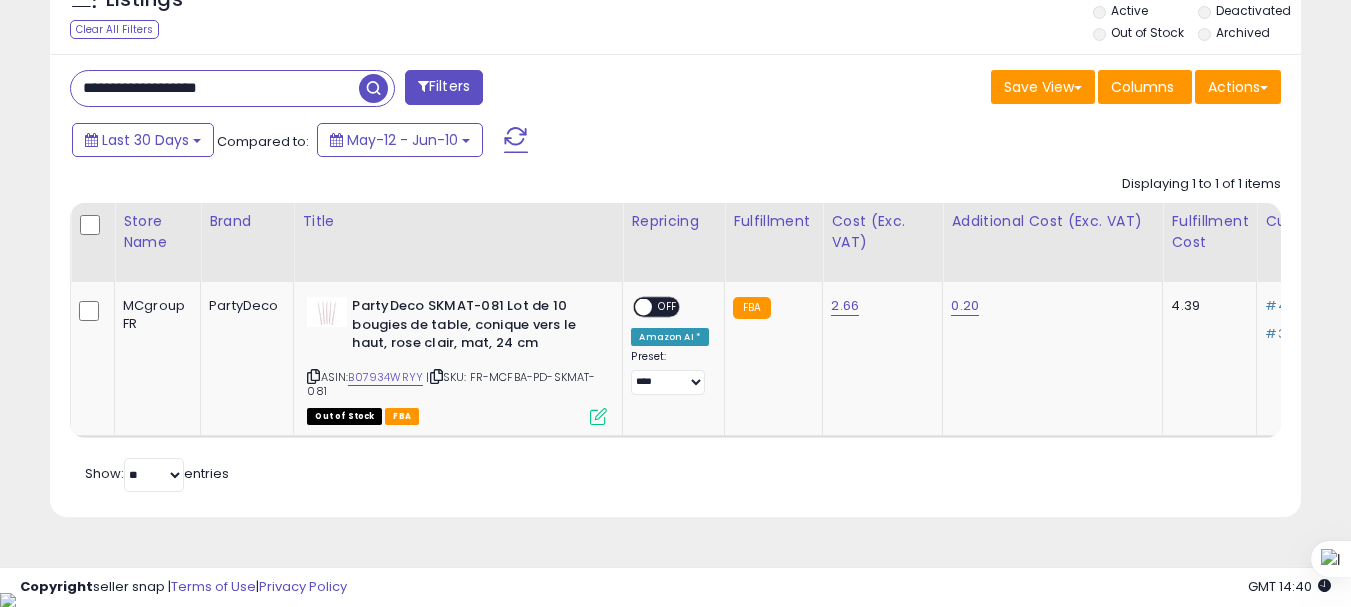click at bounding box center [373, 88] 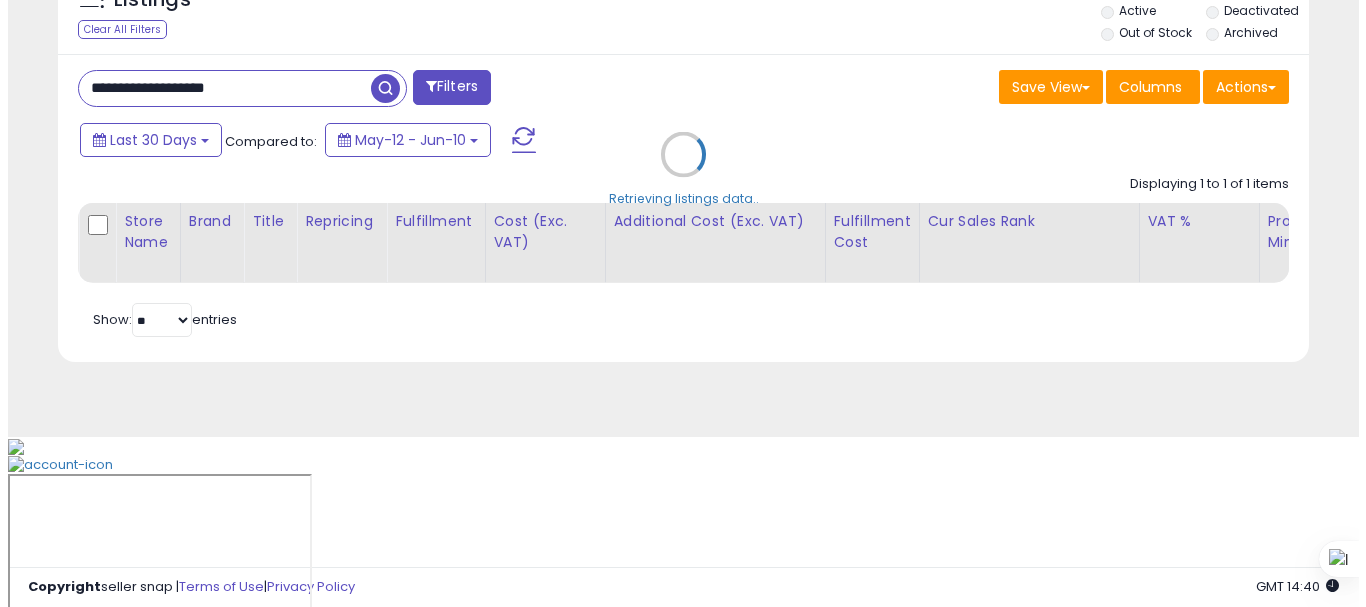 scroll, scrollTop: 713, scrollLeft: 0, axis: vertical 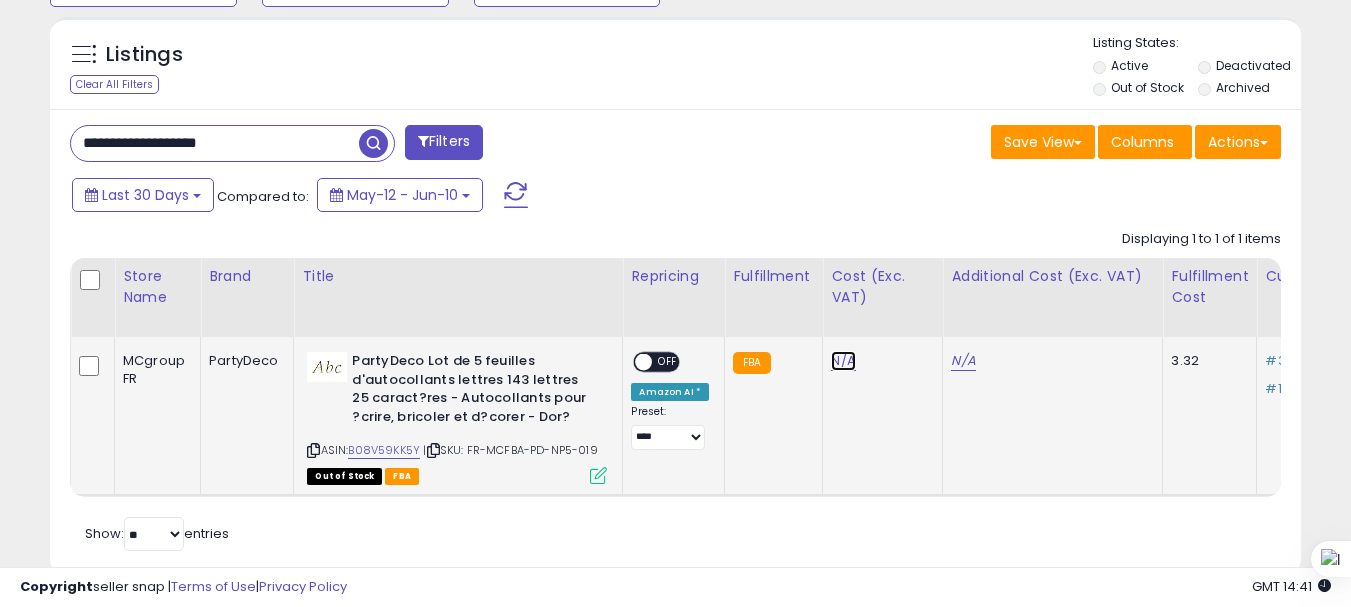 click on "N/A" at bounding box center [843, 361] 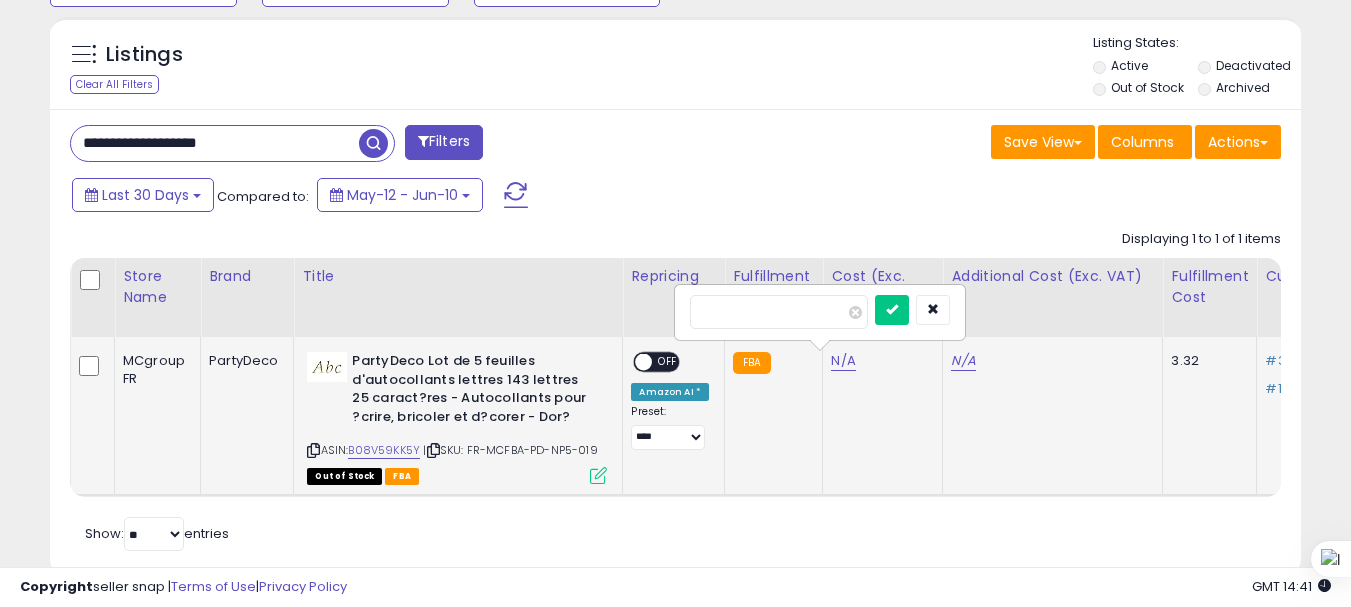 click at bounding box center [892, 310] 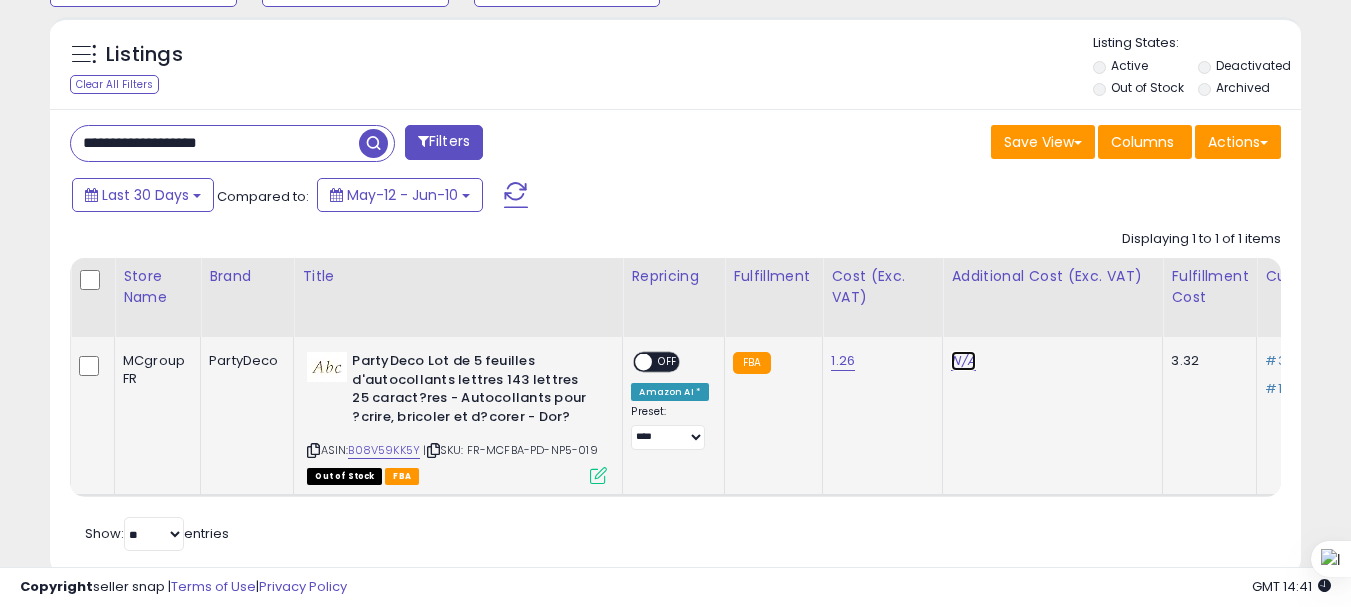click on "N/A" at bounding box center [963, 361] 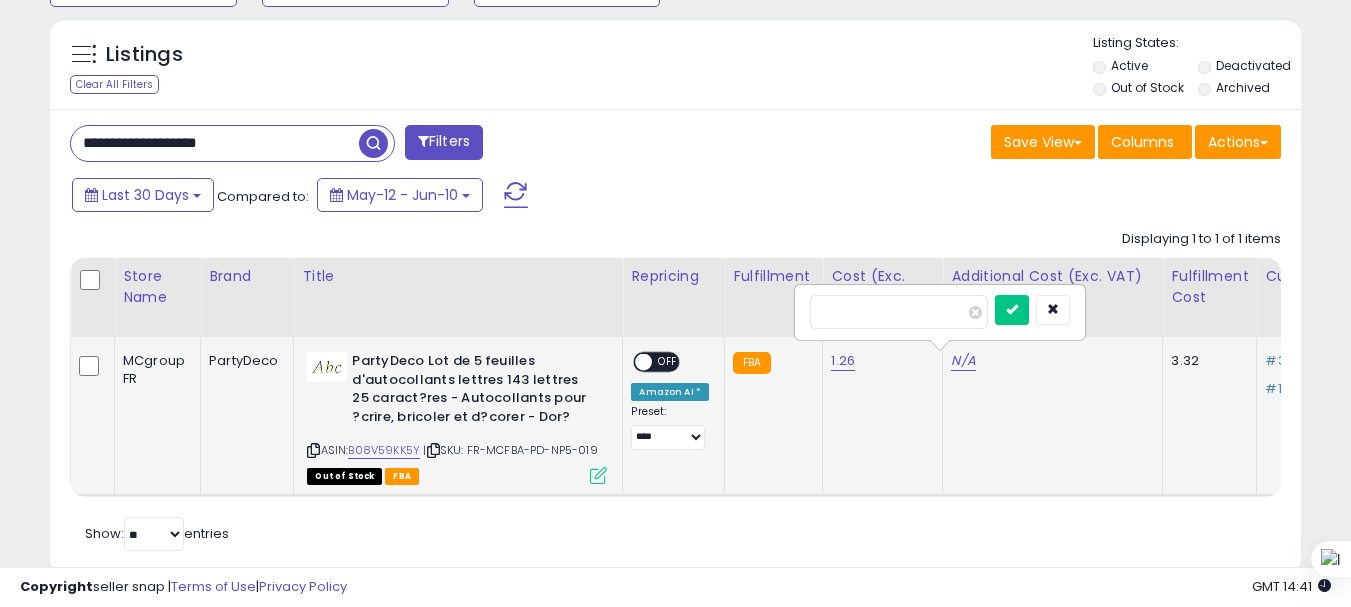 click at bounding box center (1012, 310) 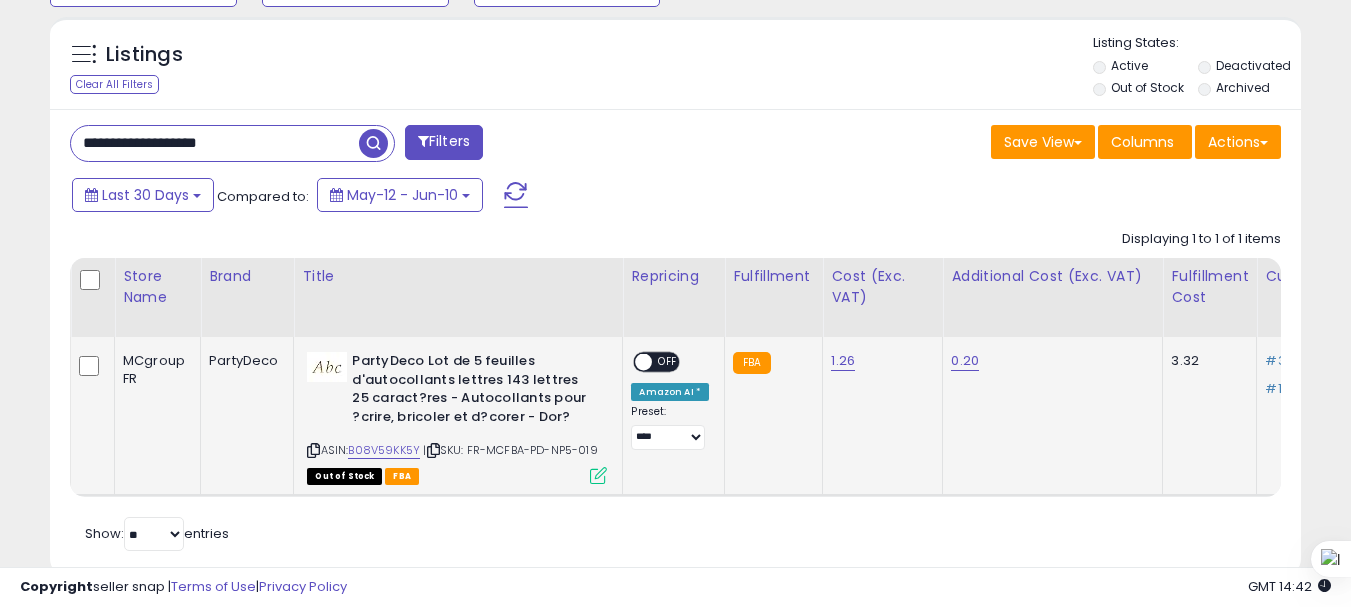 click at bounding box center [598, 475] 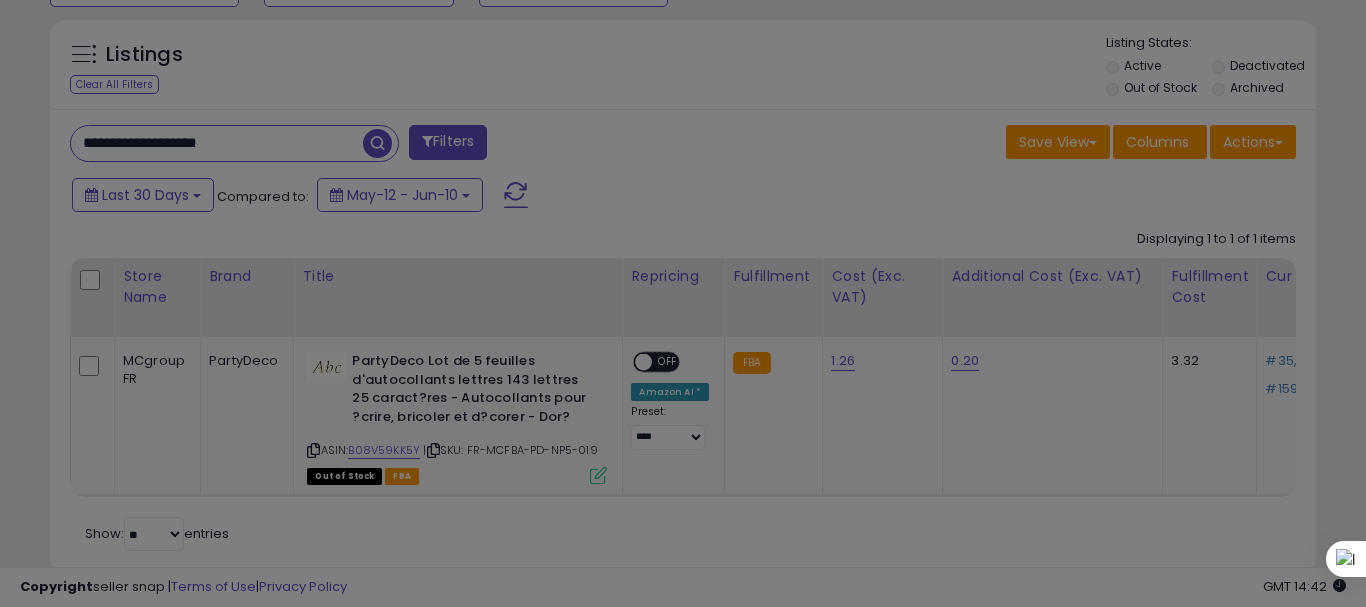 scroll, scrollTop: 999590, scrollLeft: 999267, axis: both 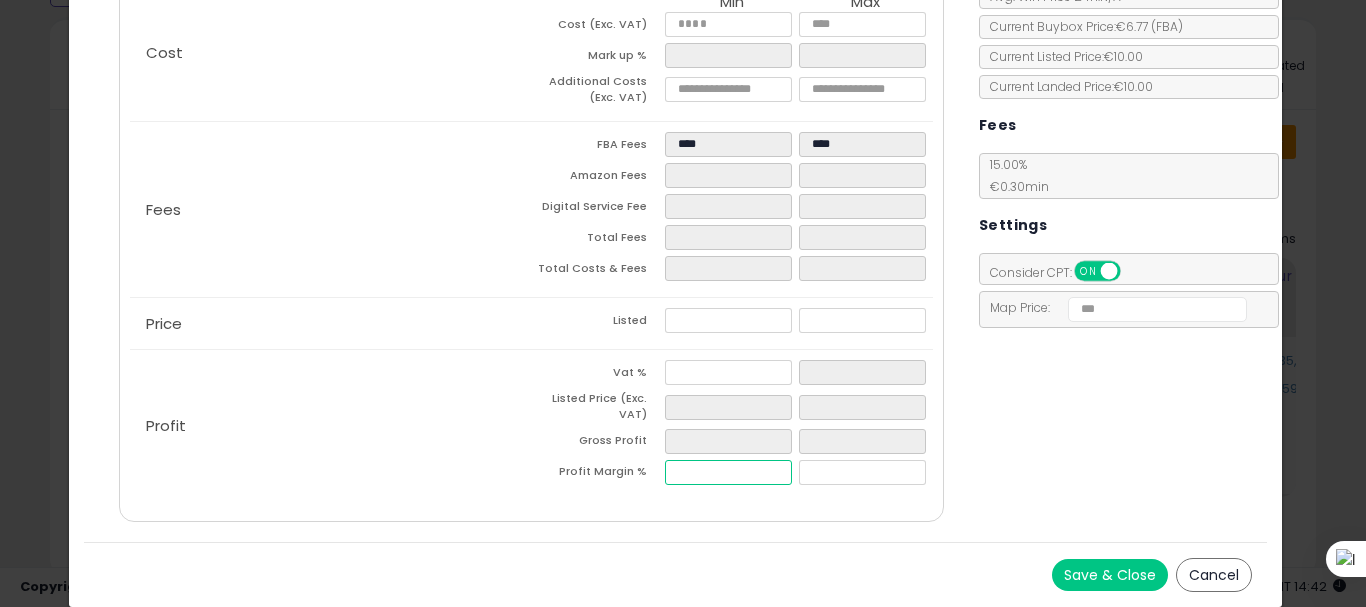 click on "****" at bounding box center (728, 472) 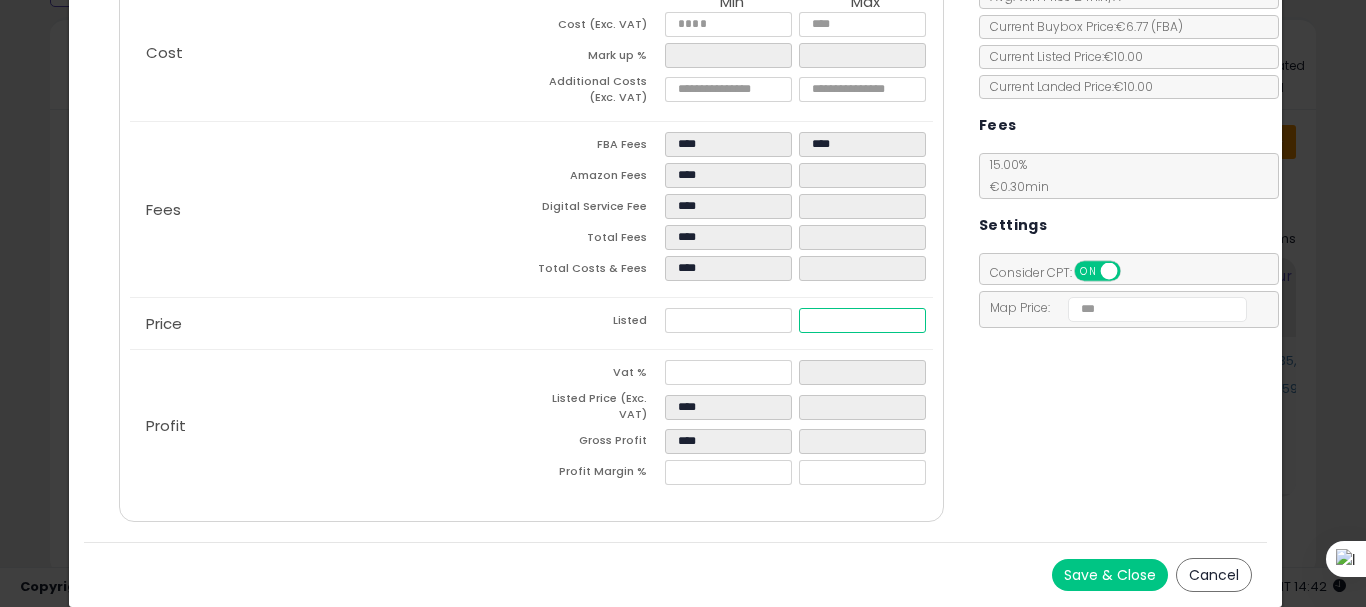 click at bounding box center [862, 320] 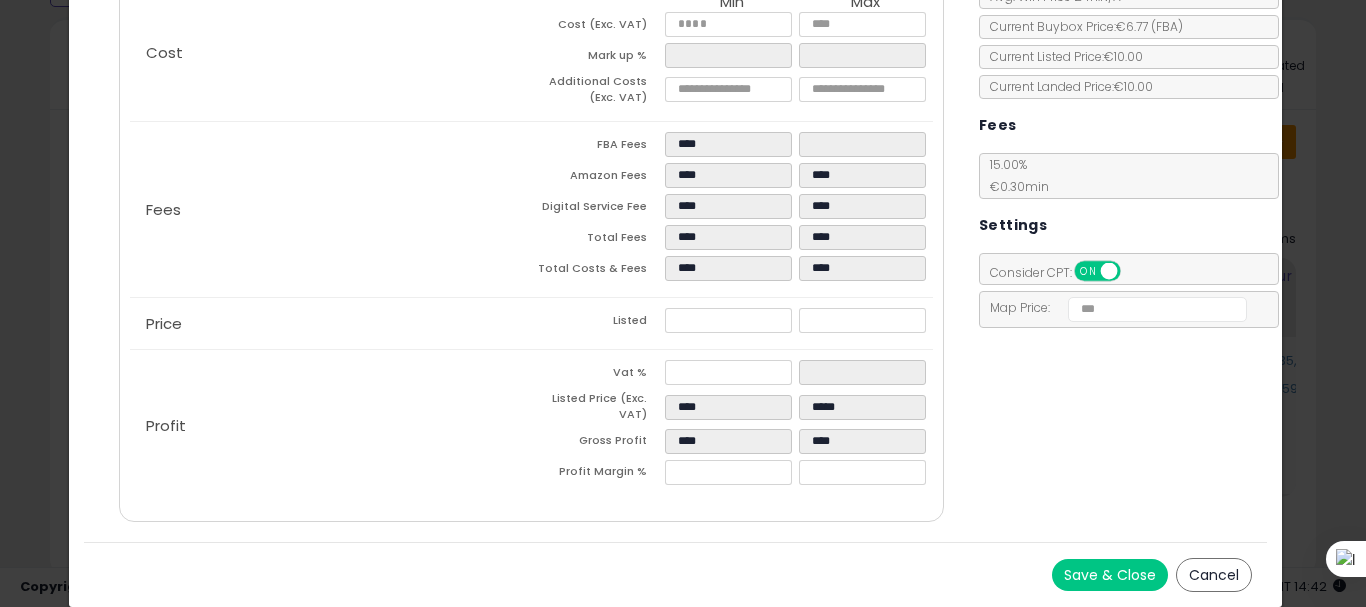 click on "Save & Close" at bounding box center (1110, 575) 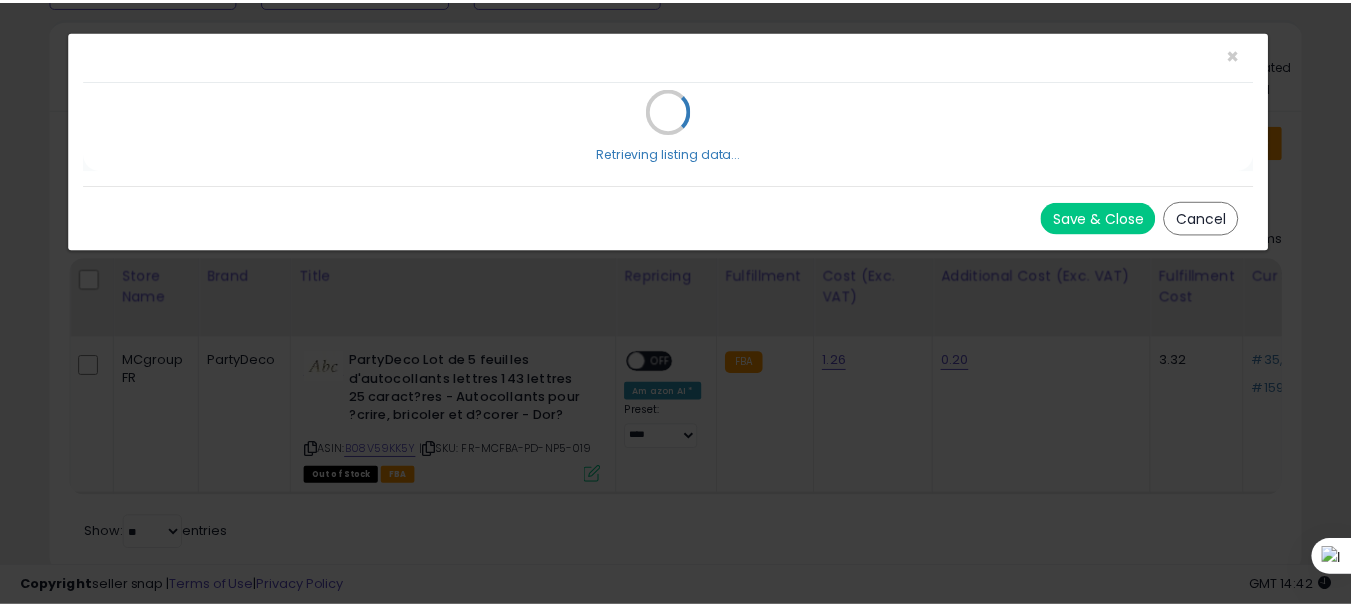 scroll, scrollTop: 0, scrollLeft: 0, axis: both 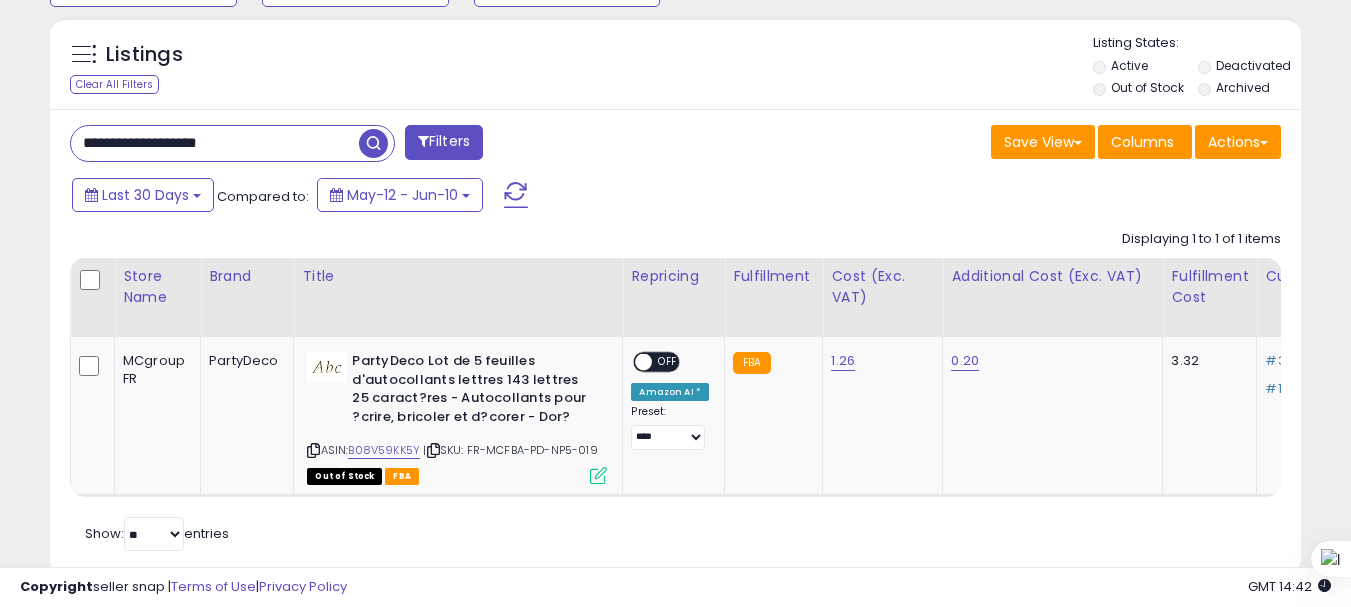 click on "**********" at bounding box center (215, 143) 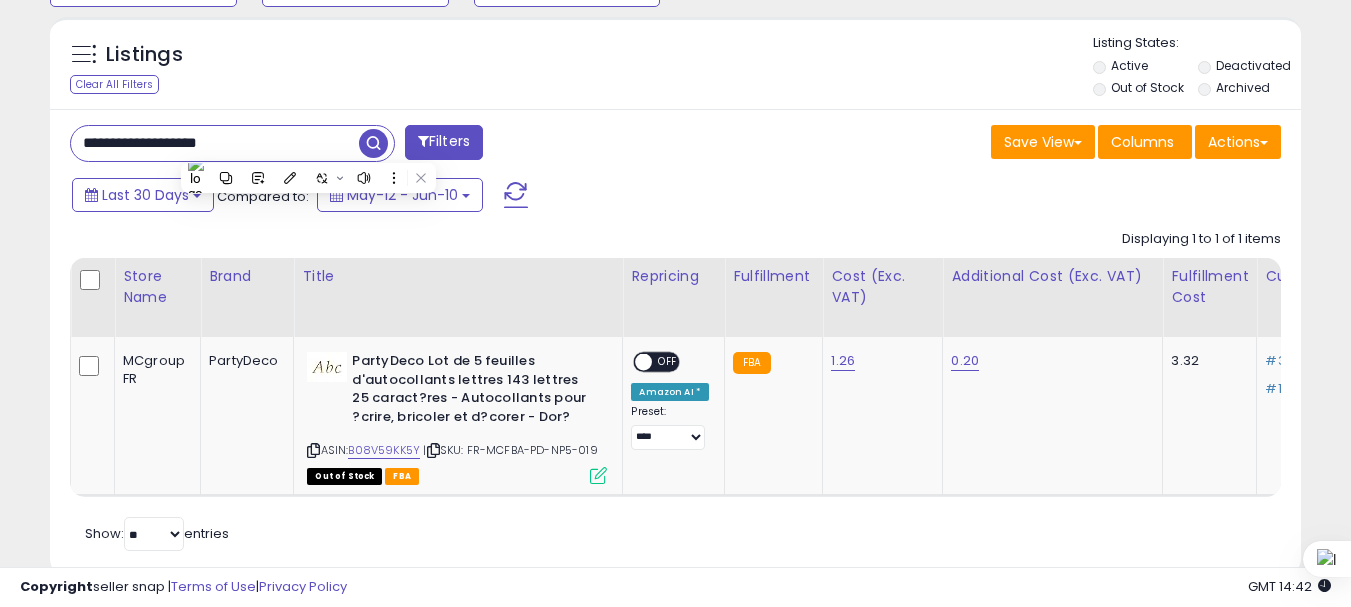click on "**********" at bounding box center [215, 143] 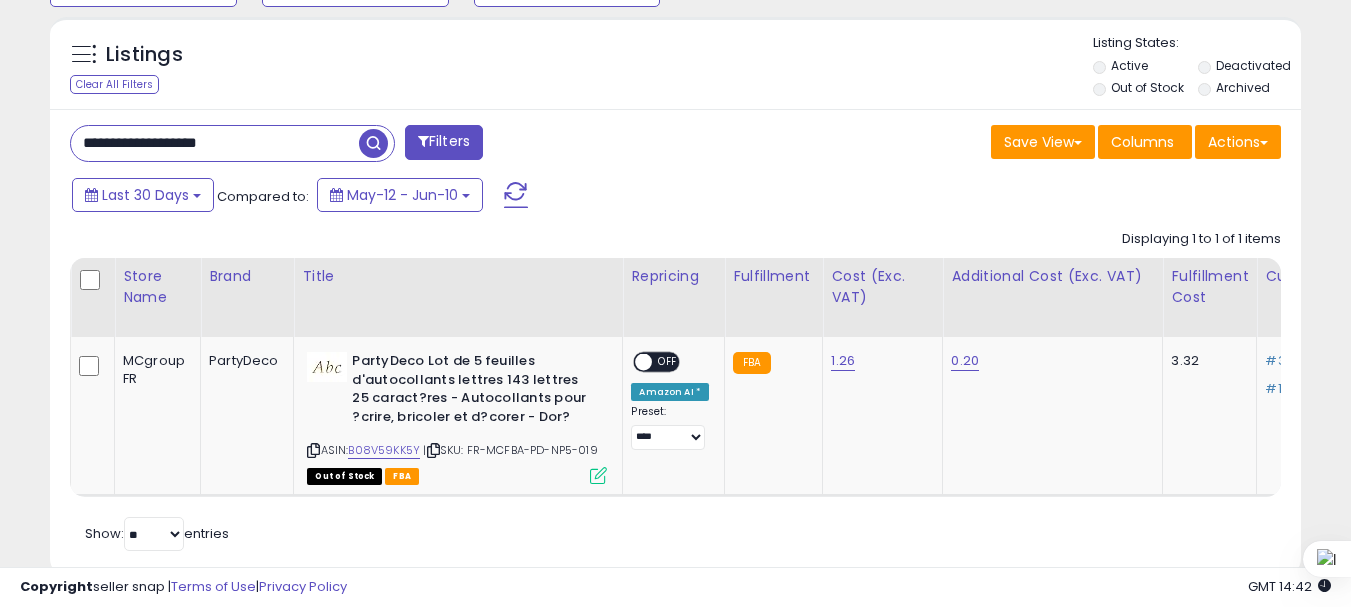 paste on "****" 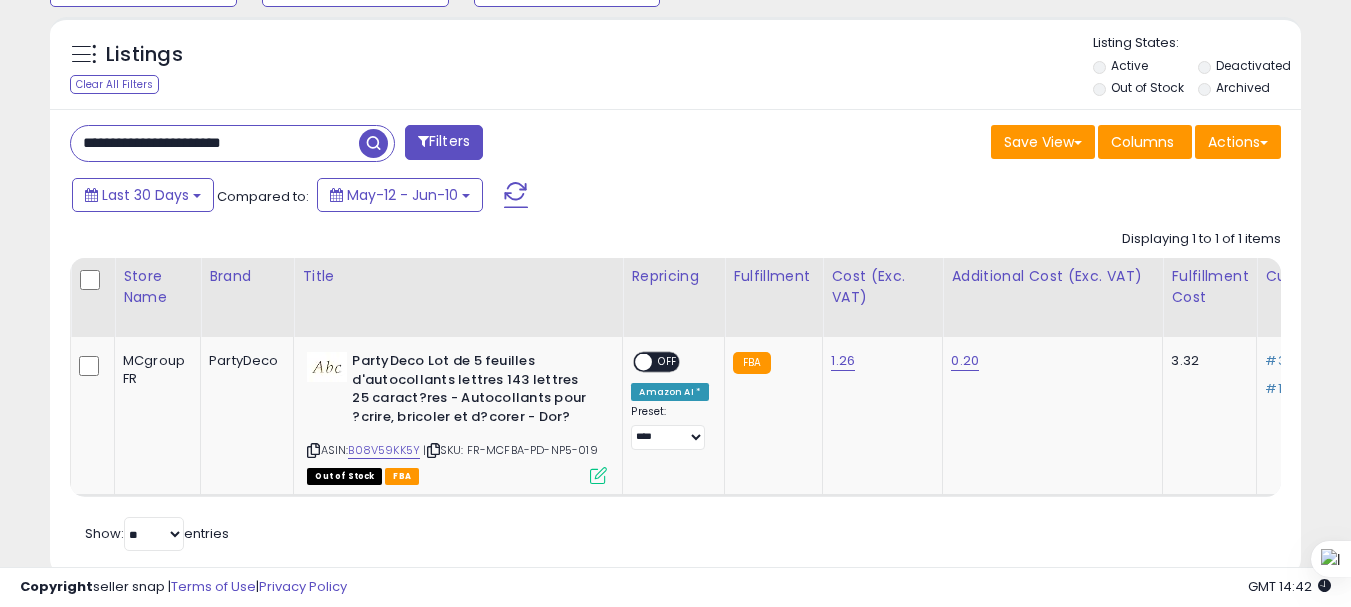 click at bounding box center [373, 143] 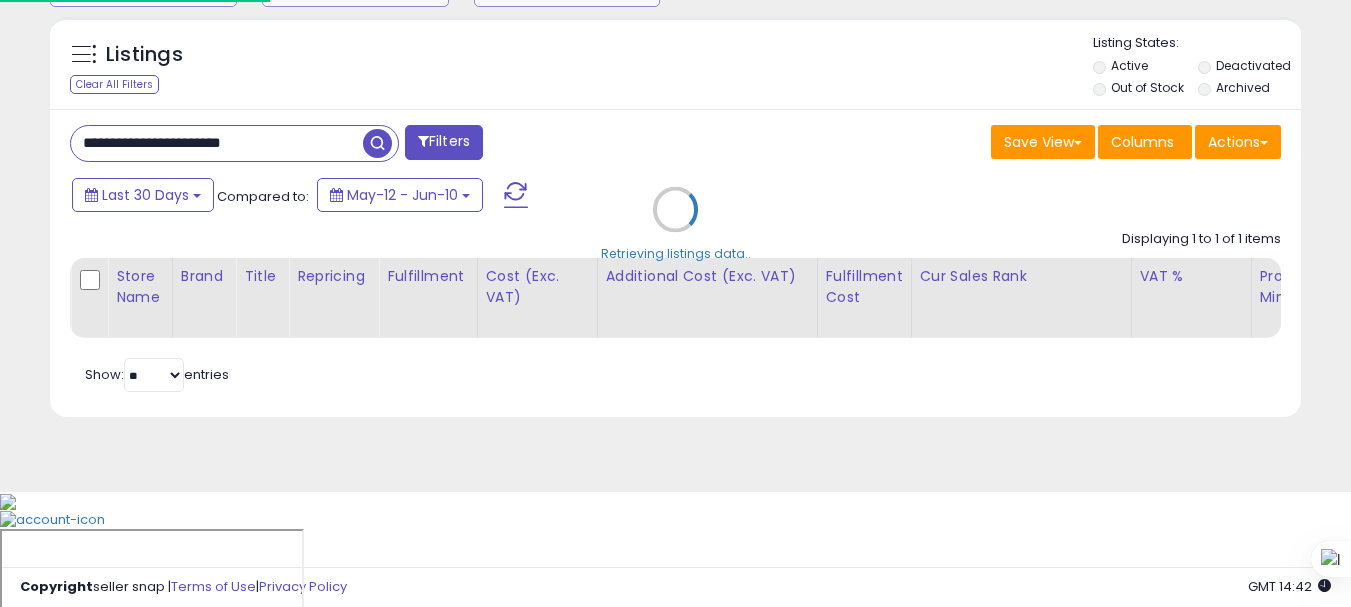 scroll, scrollTop: 999590, scrollLeft: 999267, axis: both 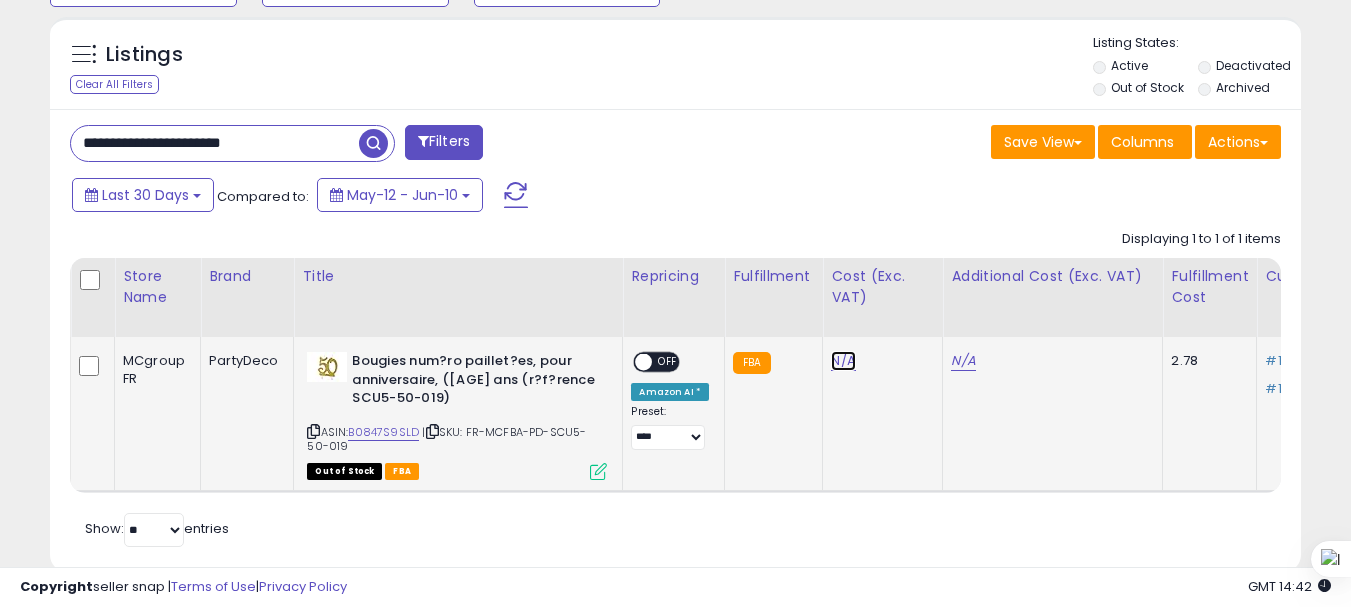 click on "N/A" at bounding box center [843, 361] 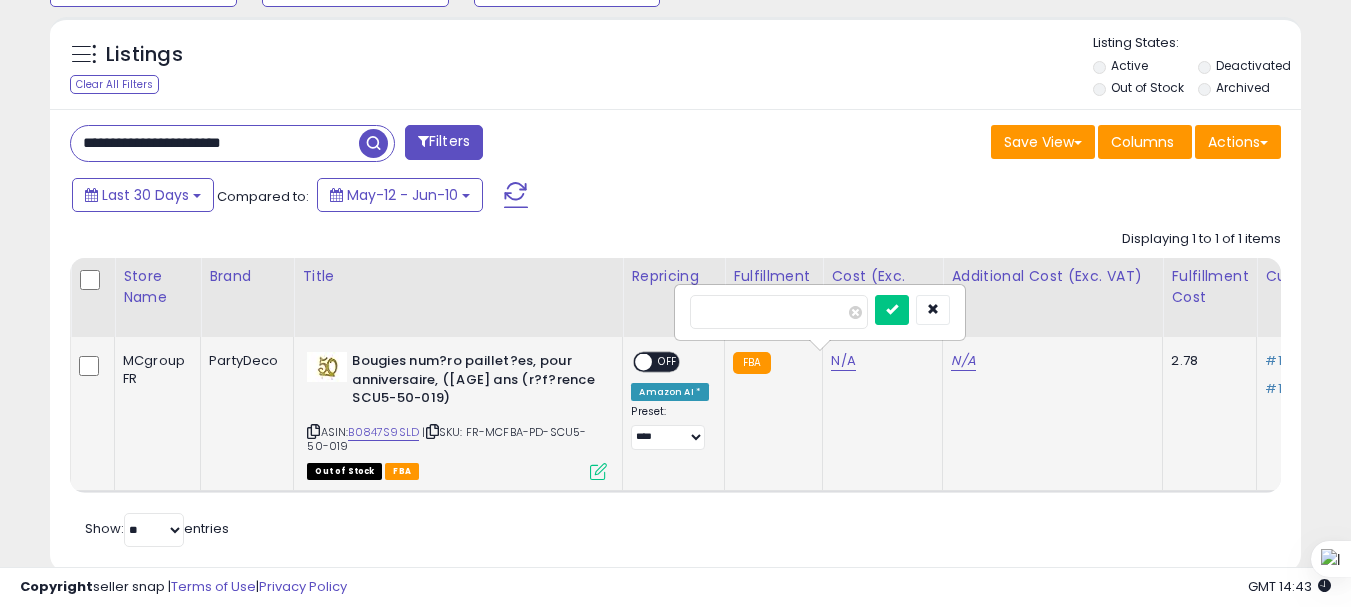 click at bounding box center [892, 310] 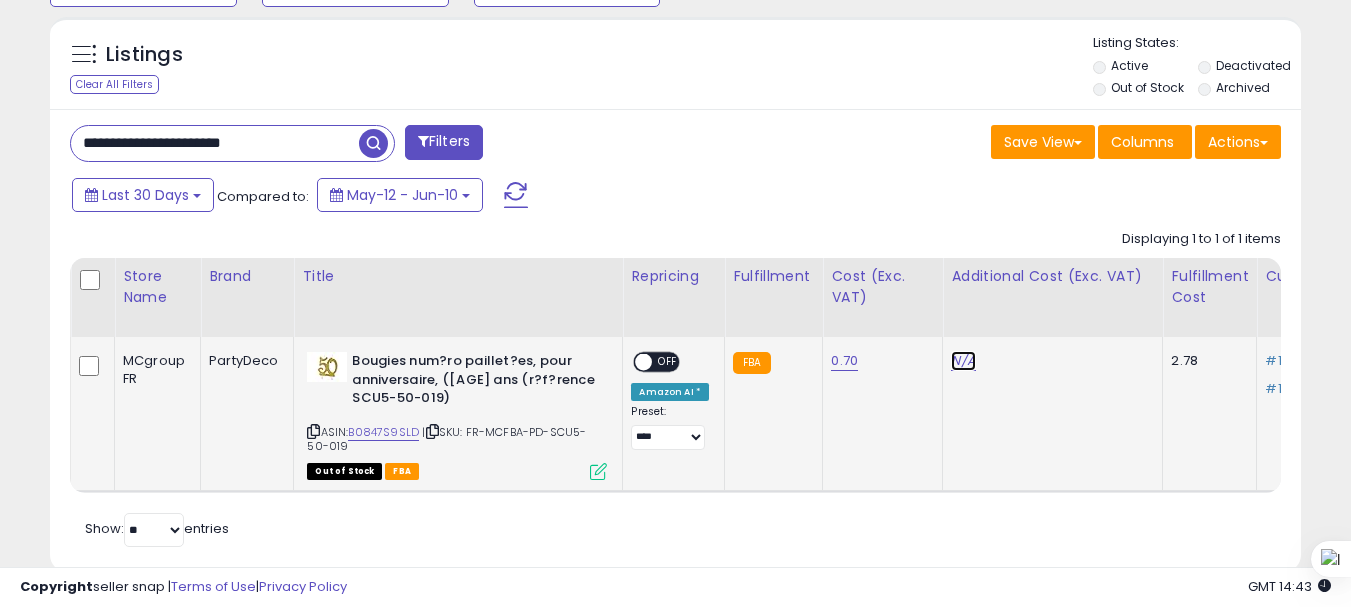 click on "N/A" at bounding box center [963, 361] 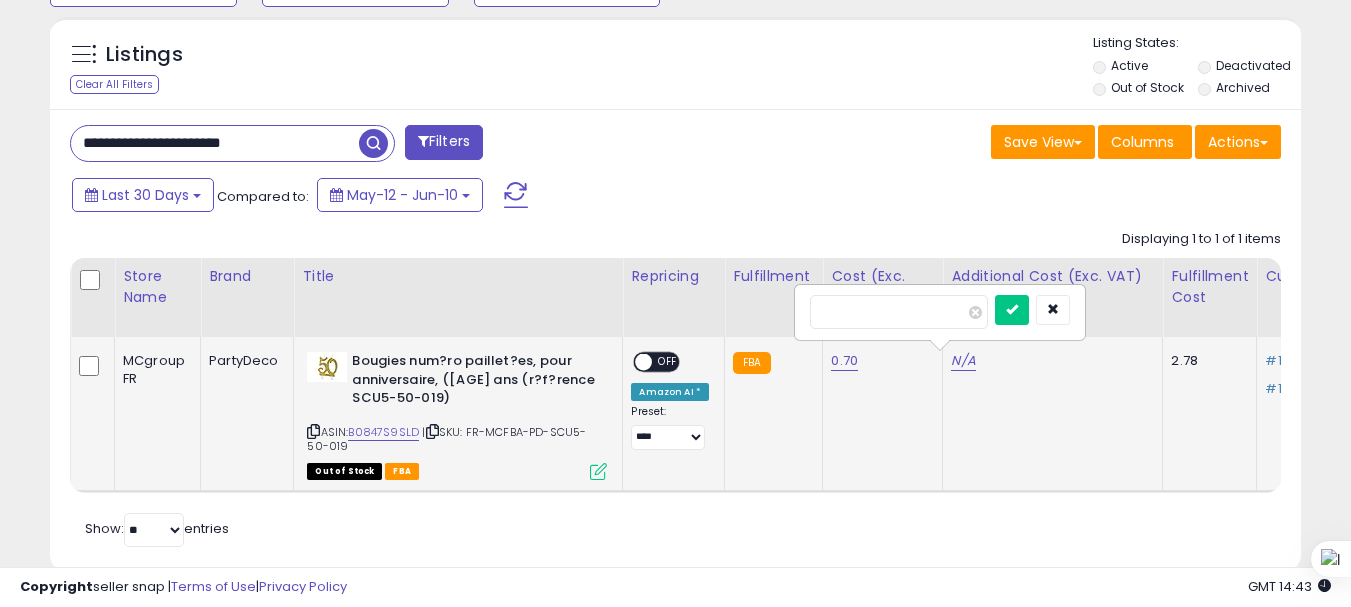 click at bounding box center (1012, 310) 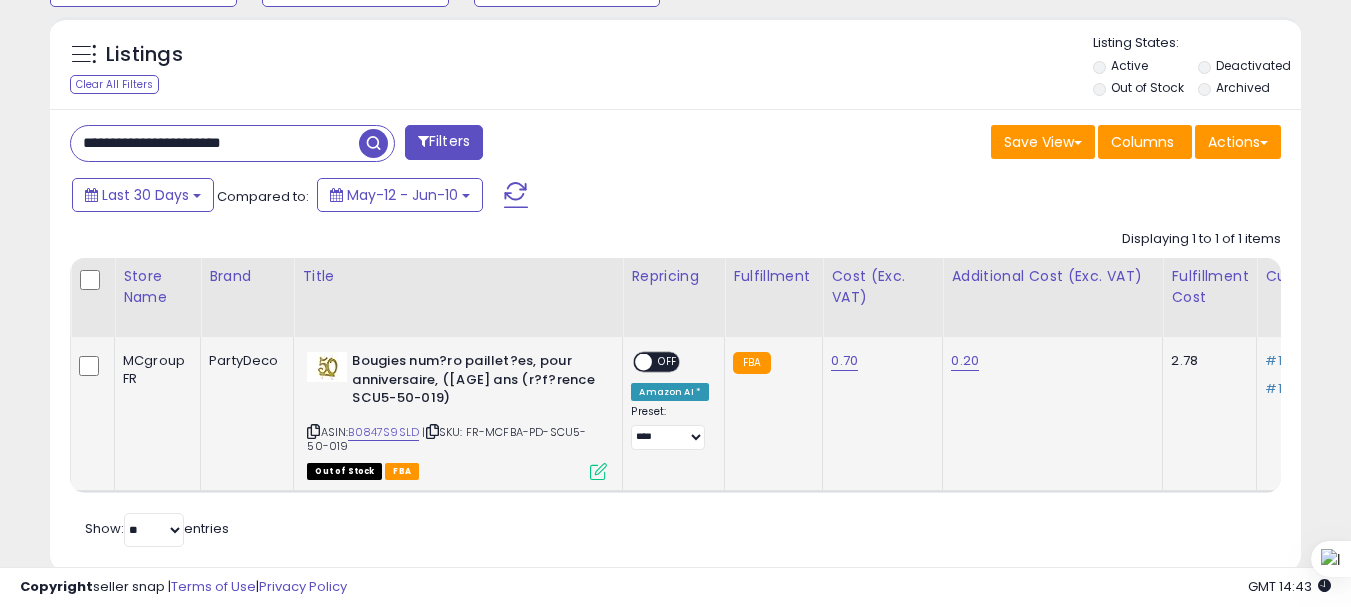 click at bounding box center (598, 471) 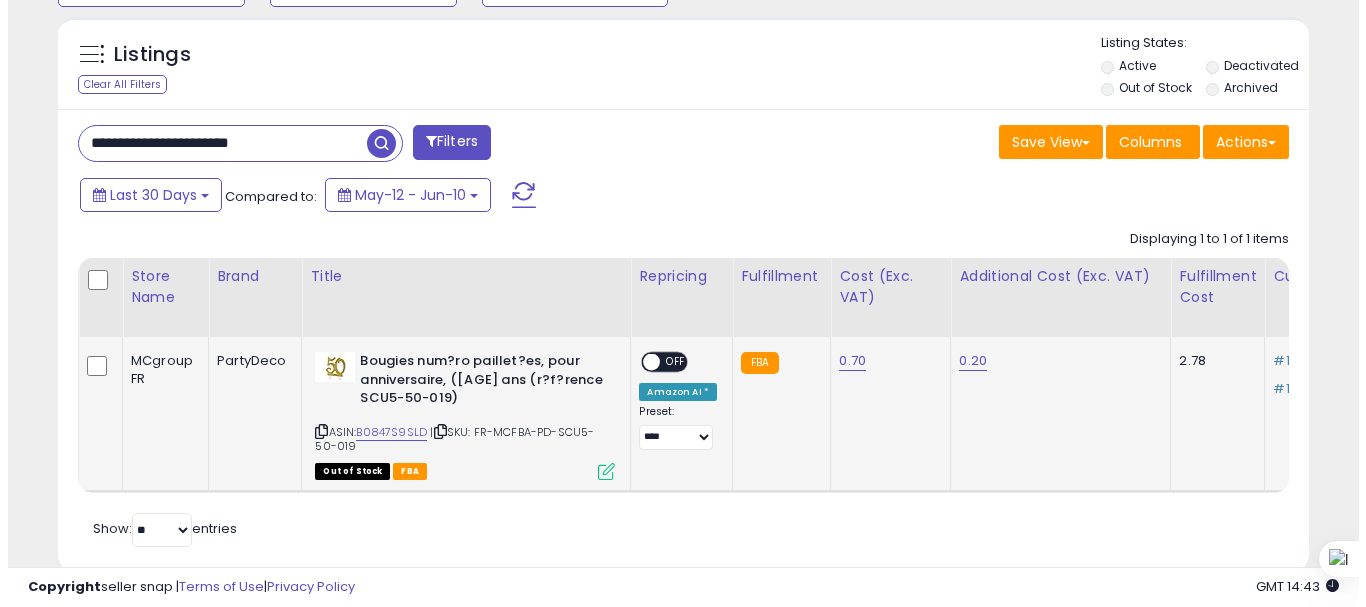 scroll, scrollTop: 999590, scrollLeft: 999267, axis: both 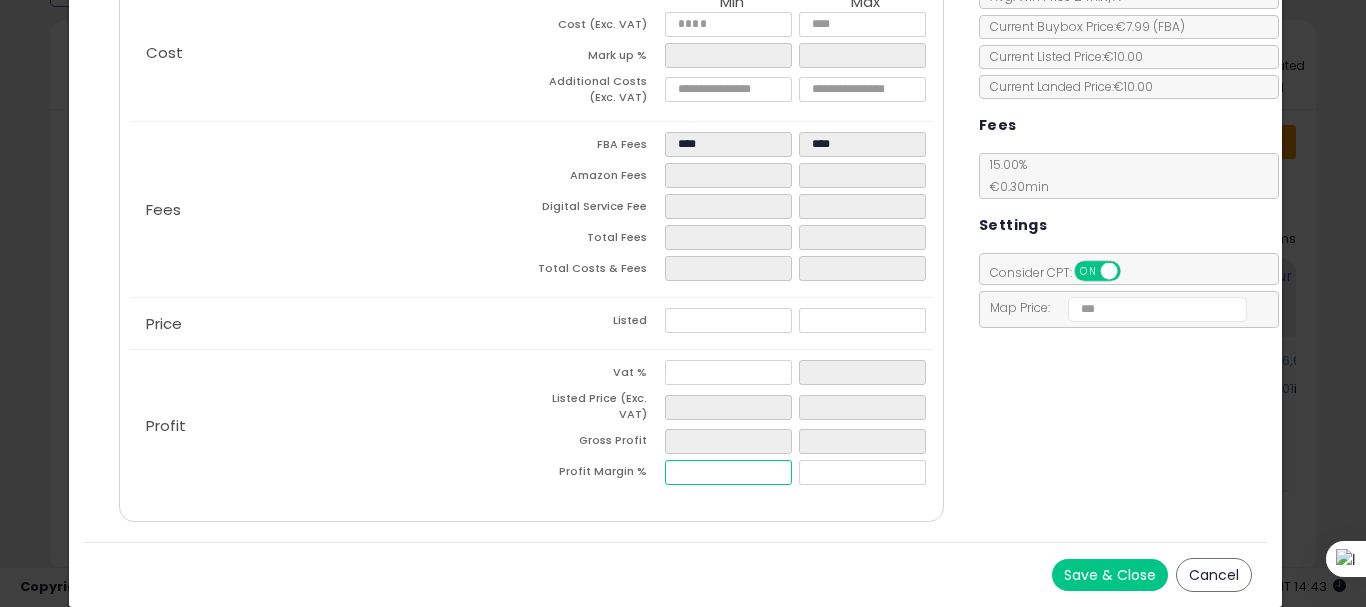 click at bounding box center (728, 472) 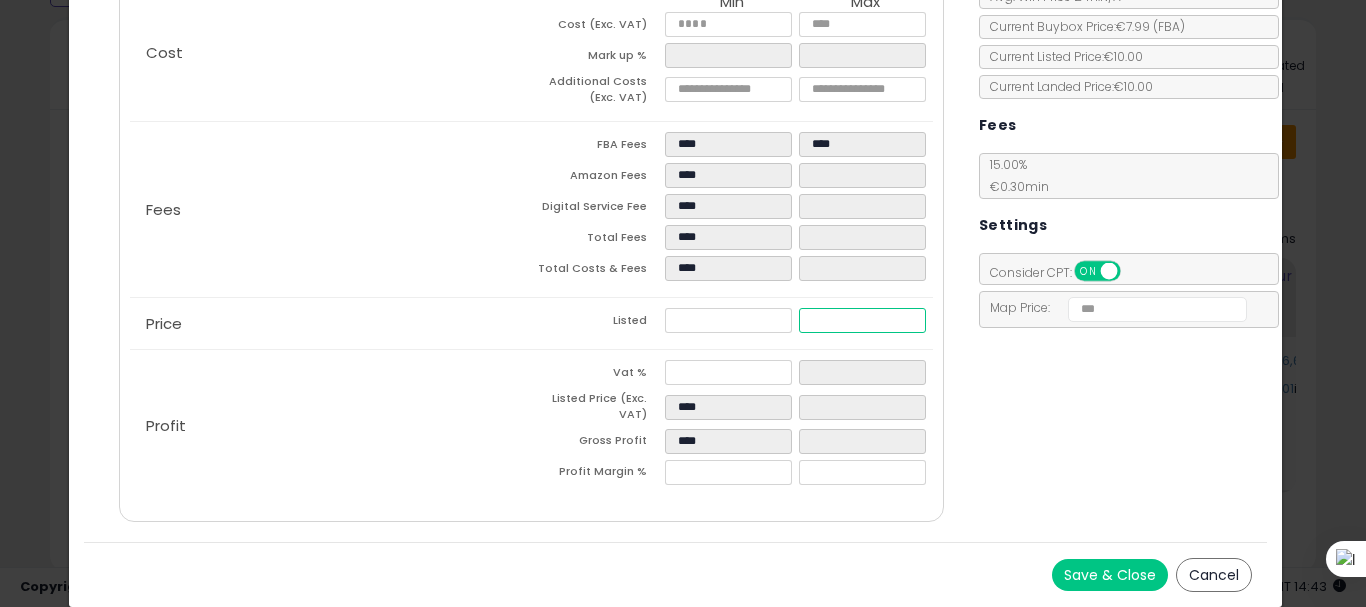 click at bounding box center [862, 320] 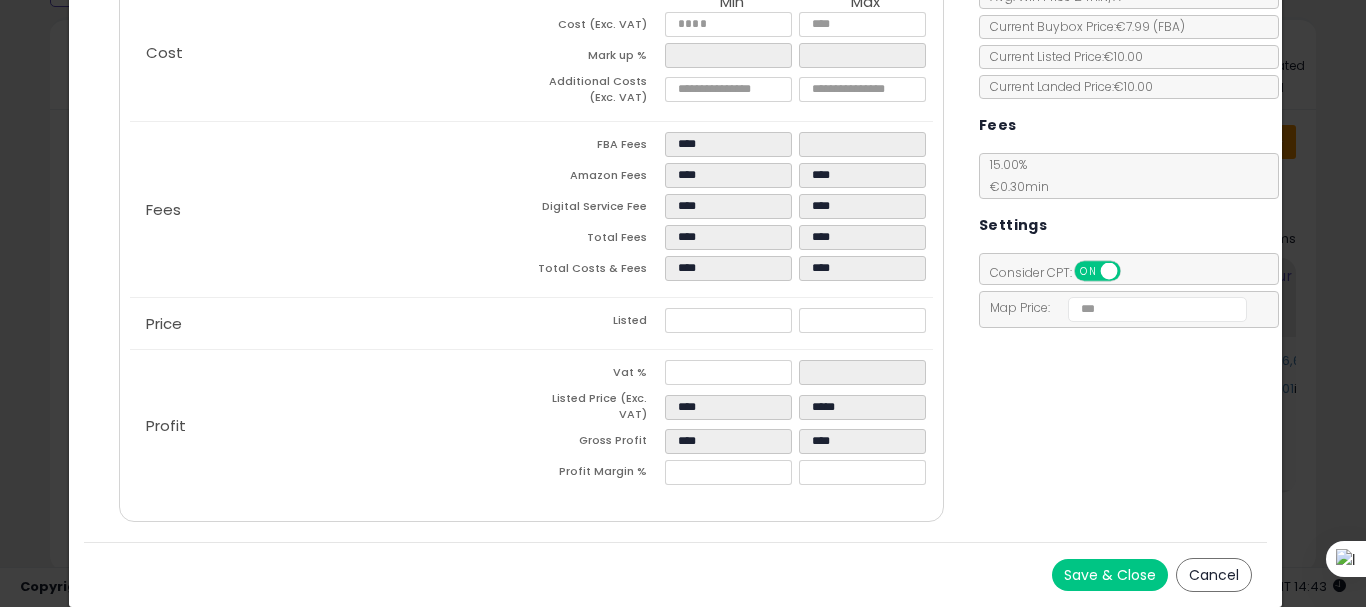 click on "Save & Close" at bounding box center [1110, 575] 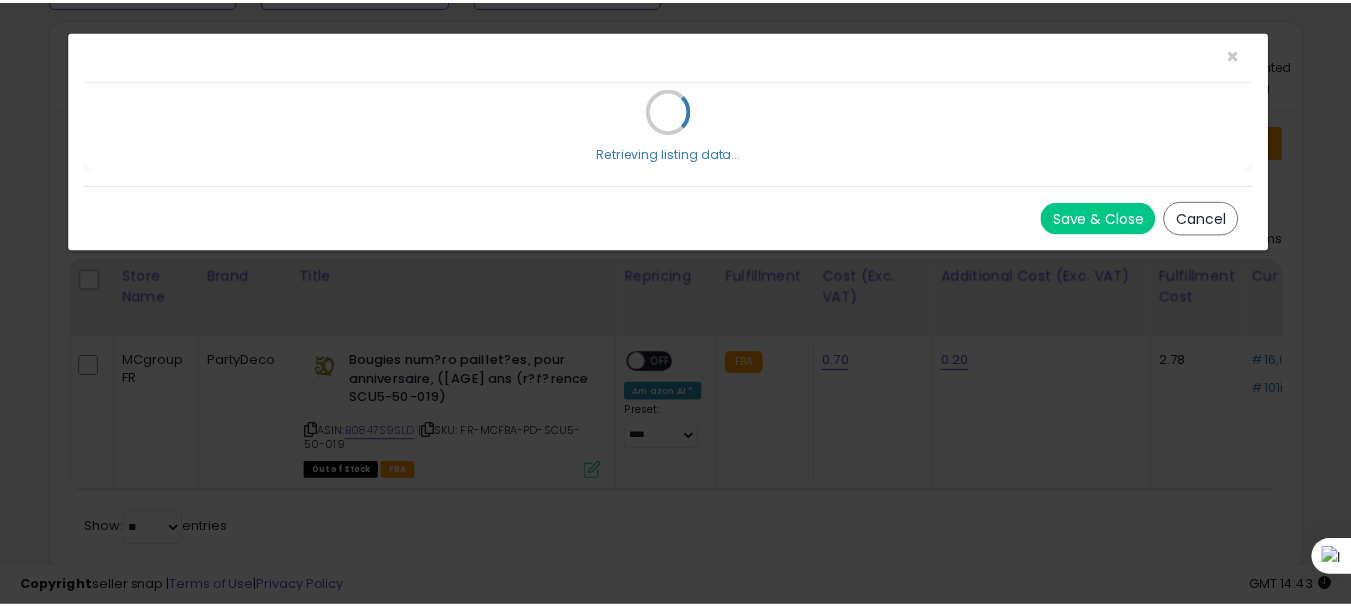 scroll, scrollTop: 0, scrollLeft: 0, axis: both 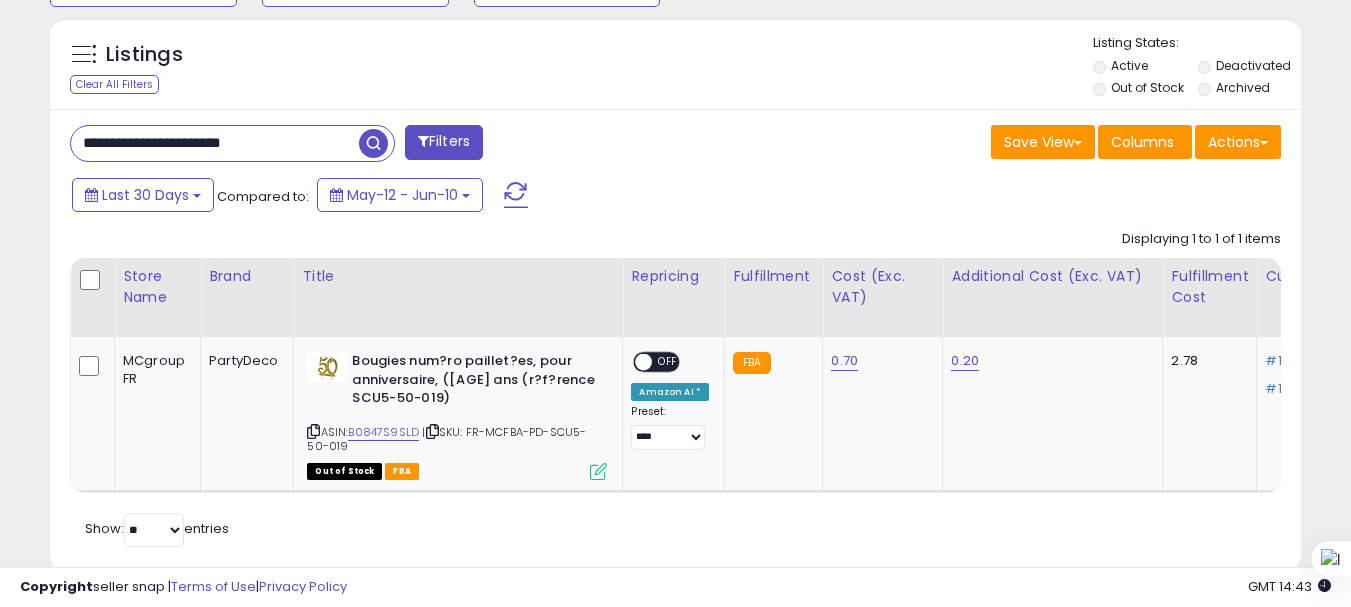 click on "**********" at bounding box center [215, 143] 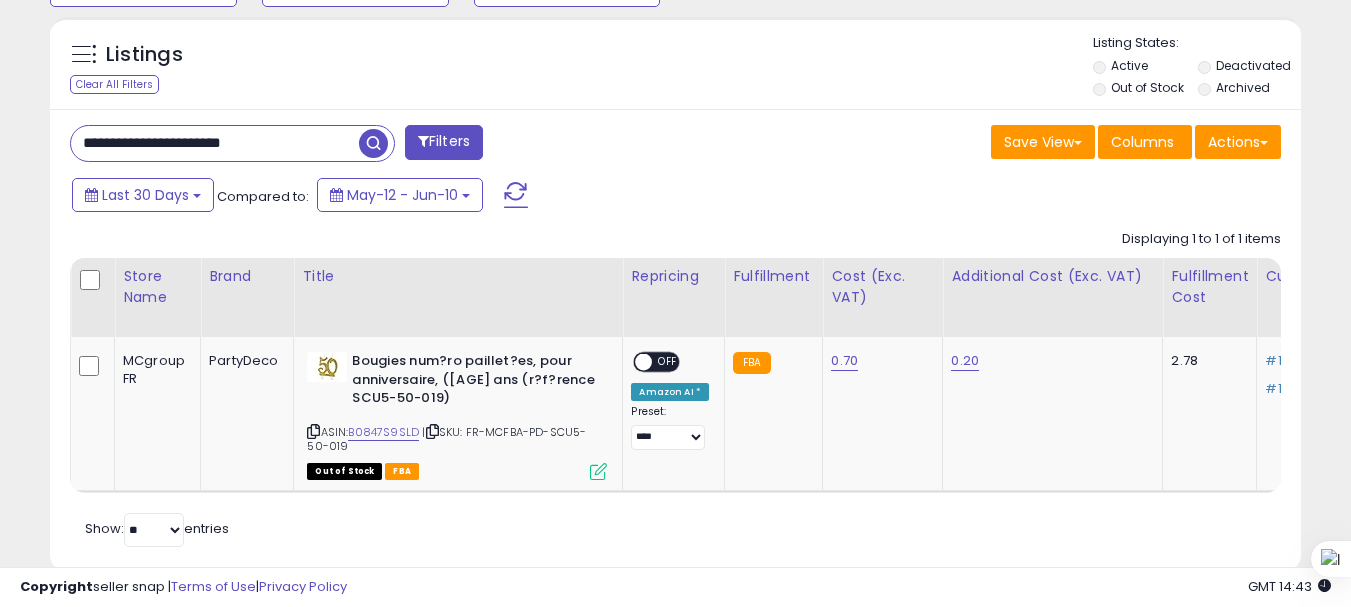 click on "**********" at bounding box center [215, 143] 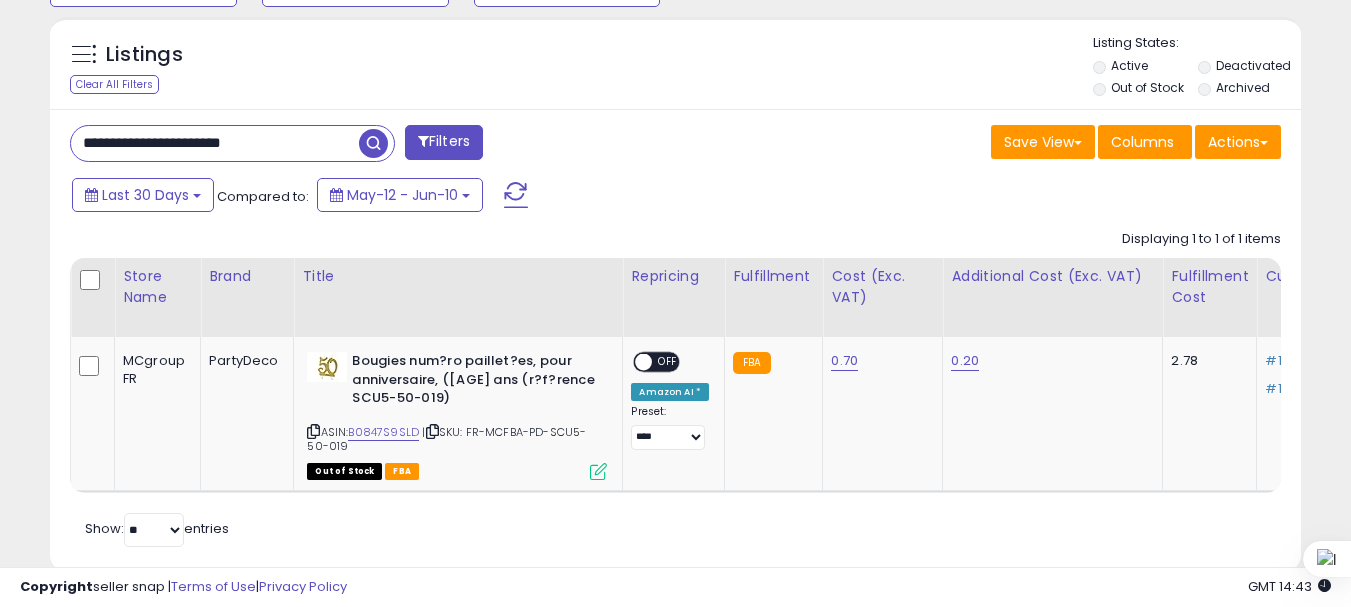 paste 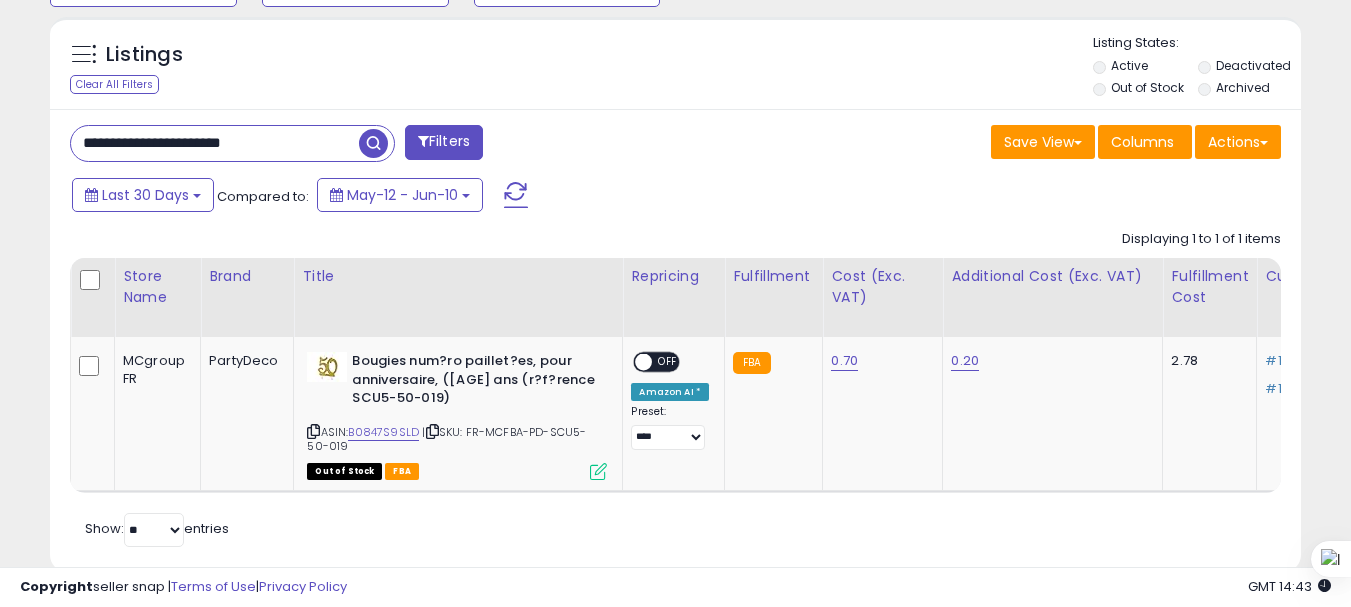 click at bounding box center (373, 143) 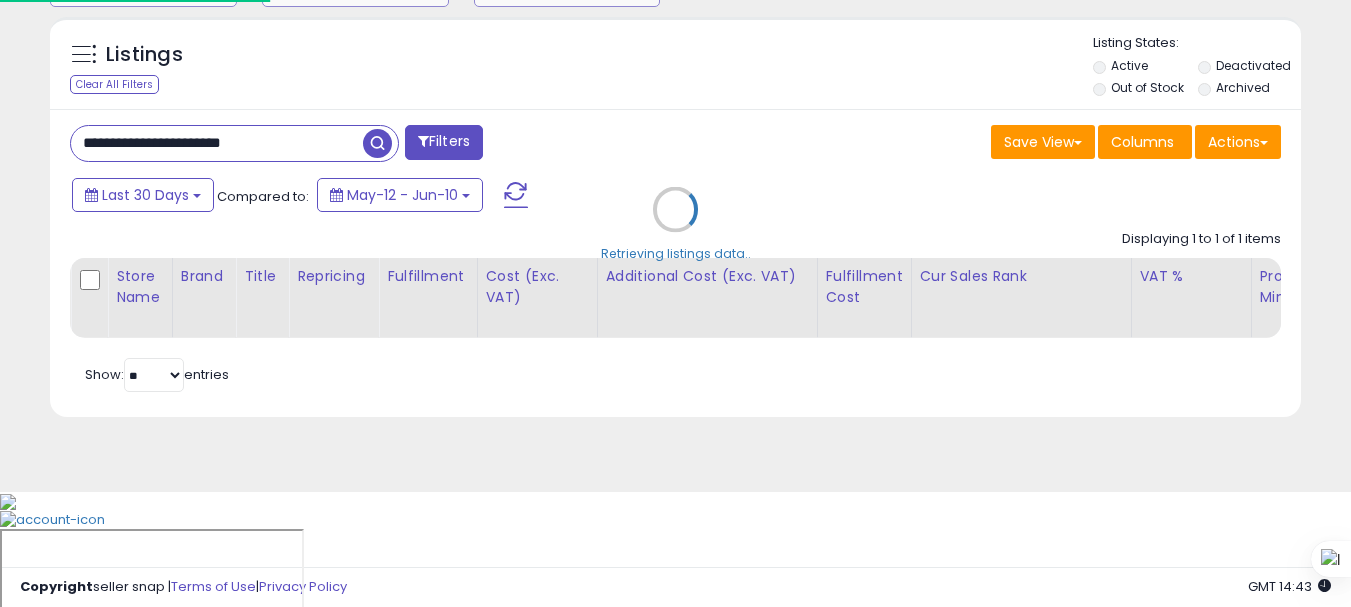 scroll, scrollTop: 999590, scrollLeft: 999267, axis: both 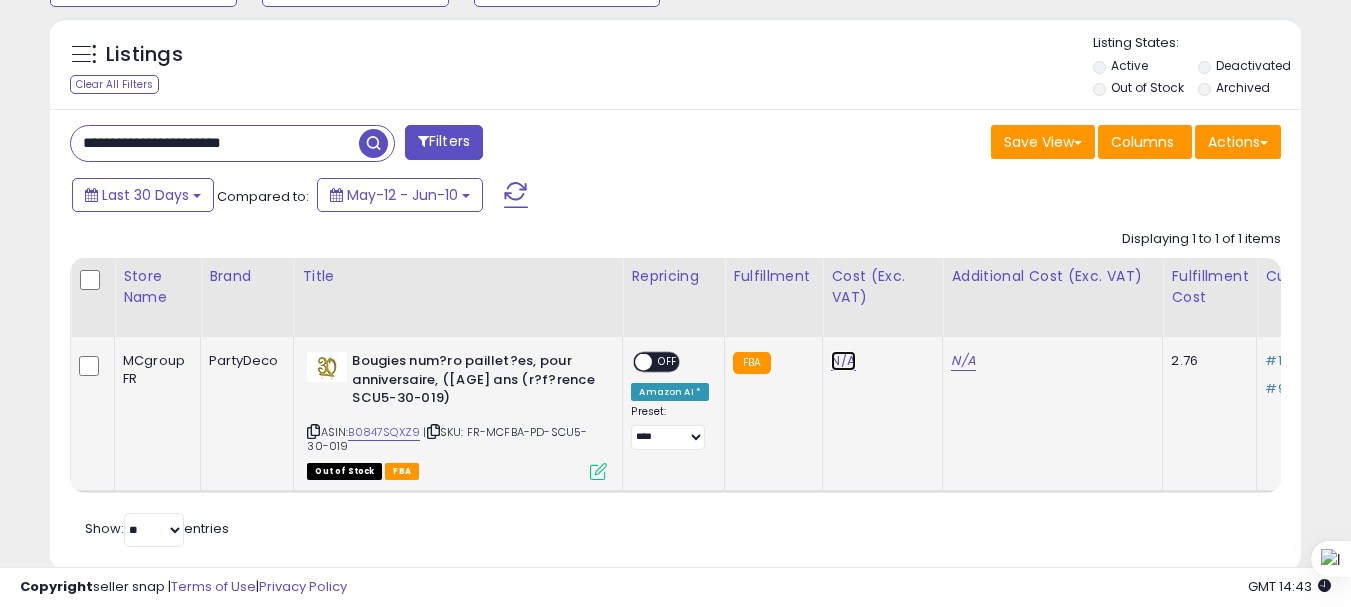 click on "N/A" at bounding box center [843, 361] 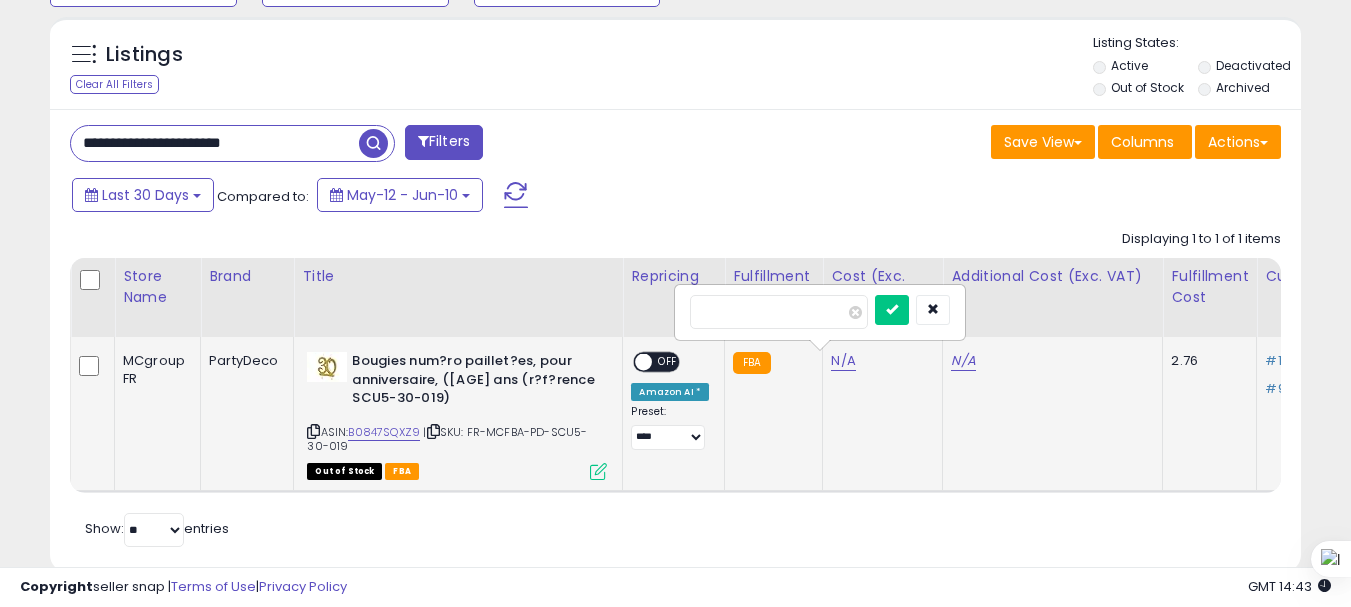 click at bounding box center (892, 310) 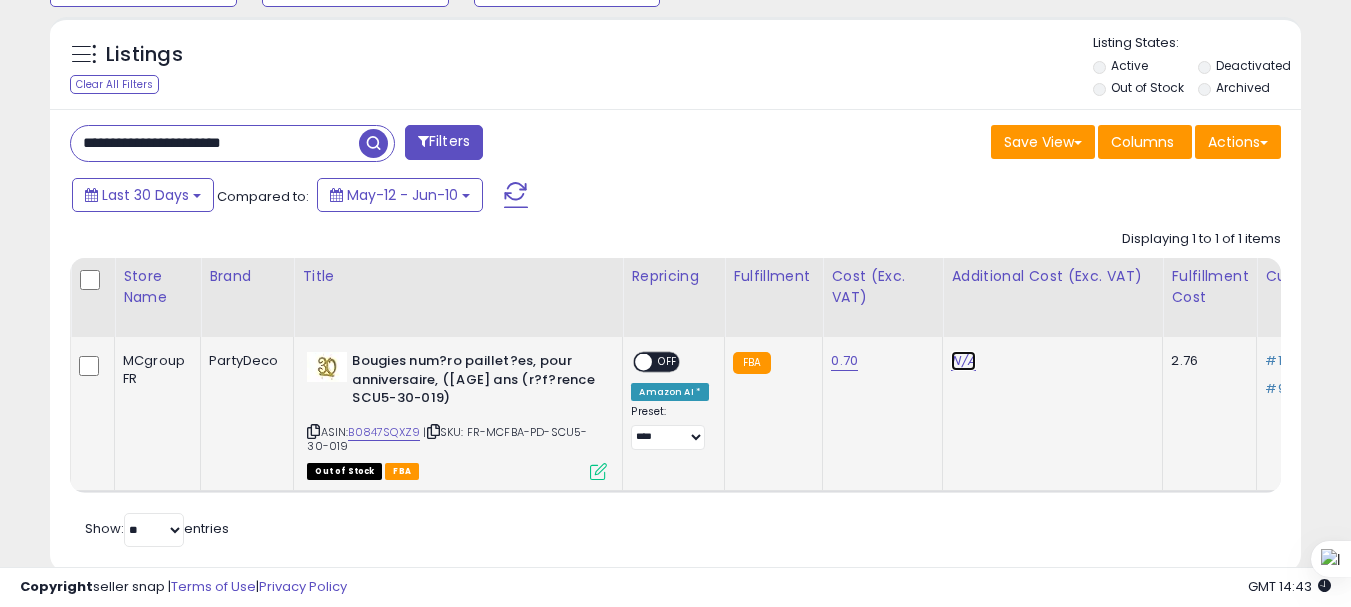 click on "N/A" at bounding box center [963, 361] 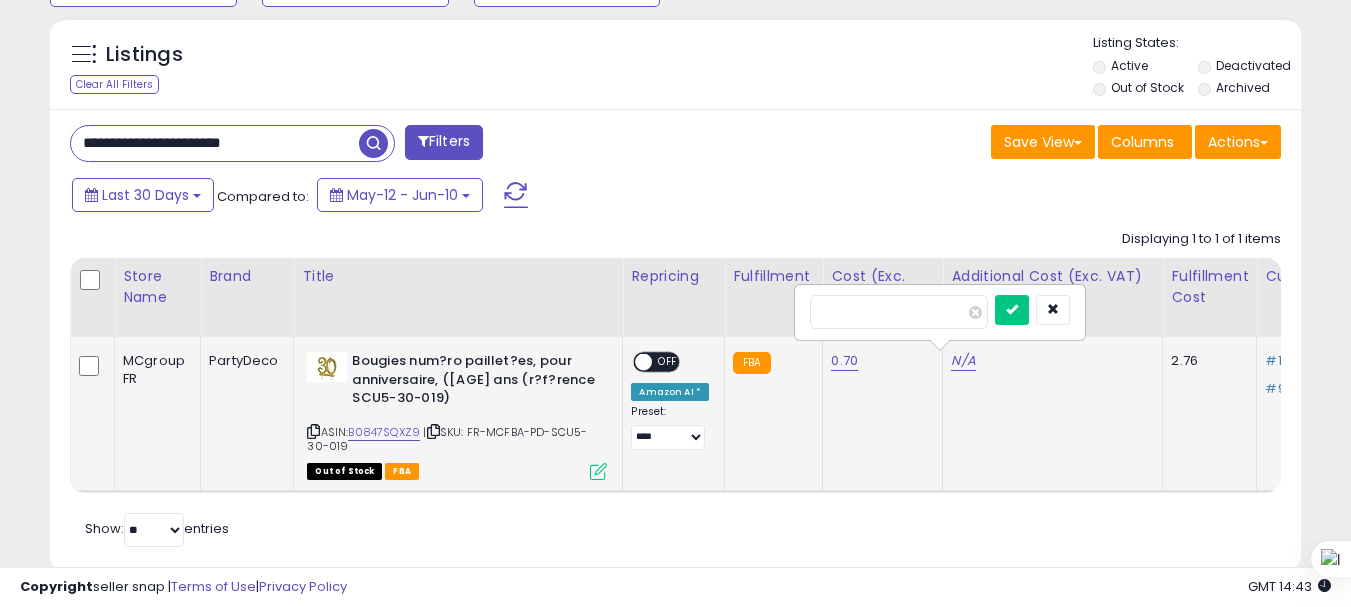 click at bounding box center (1012, 310) 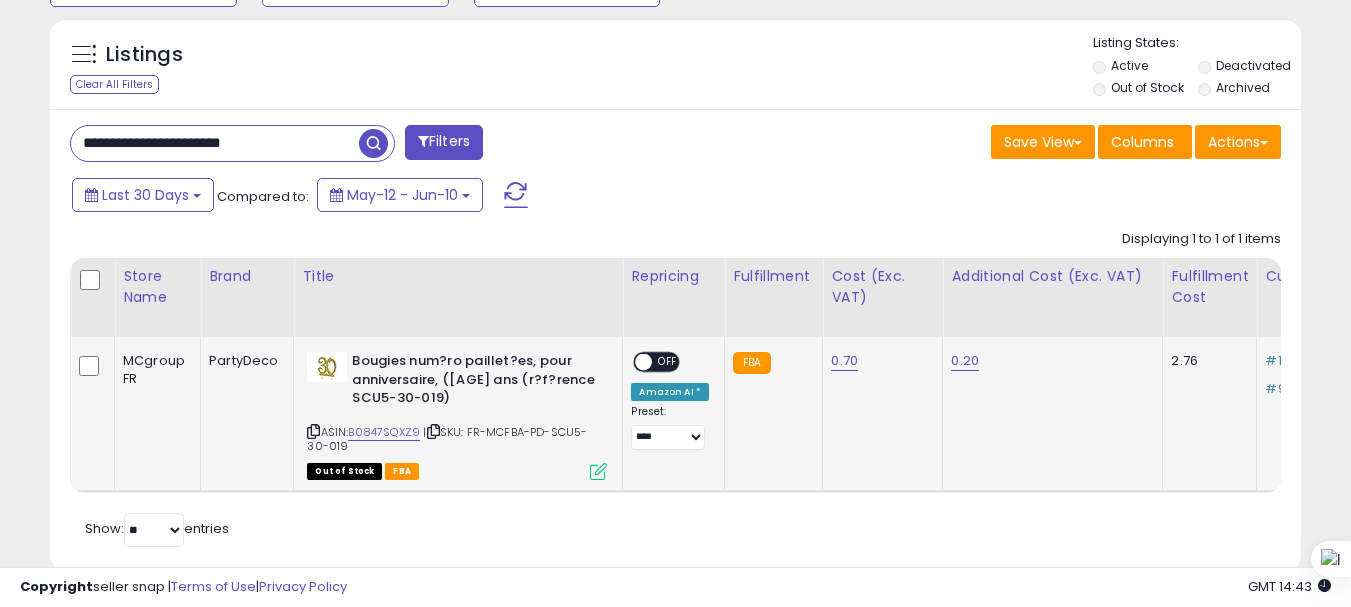 click at bounding box center [598, 471] 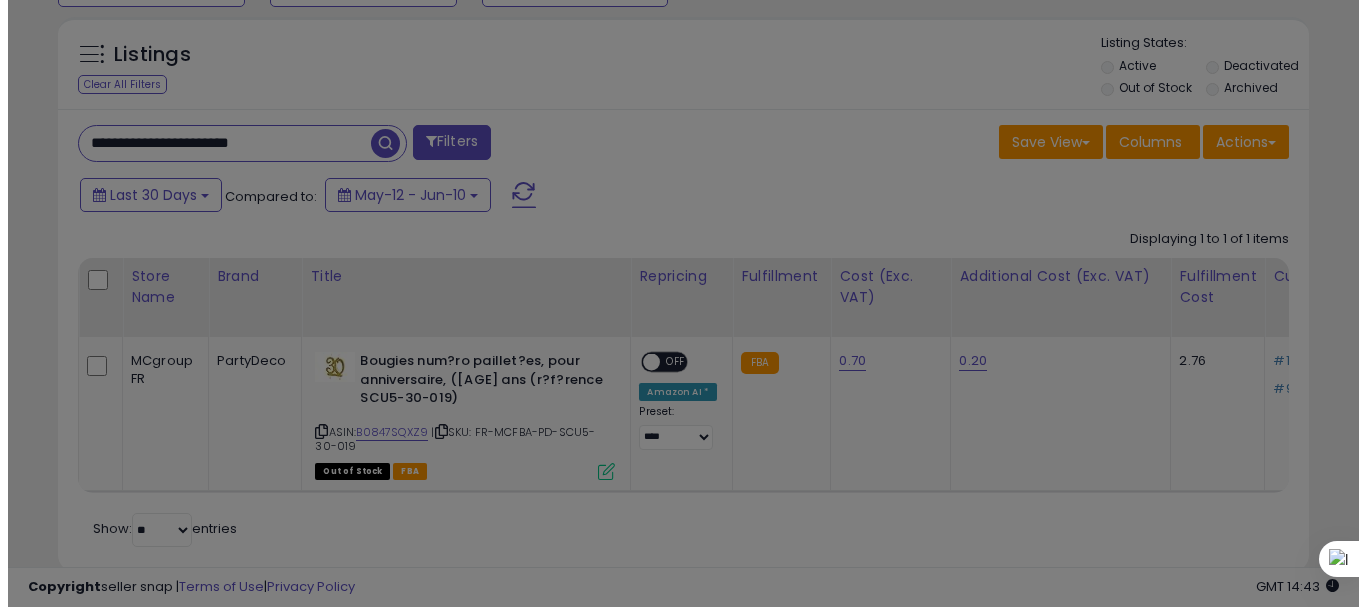 scroll, scrollTop: 999590, scrollLeft: 999267, axis: both 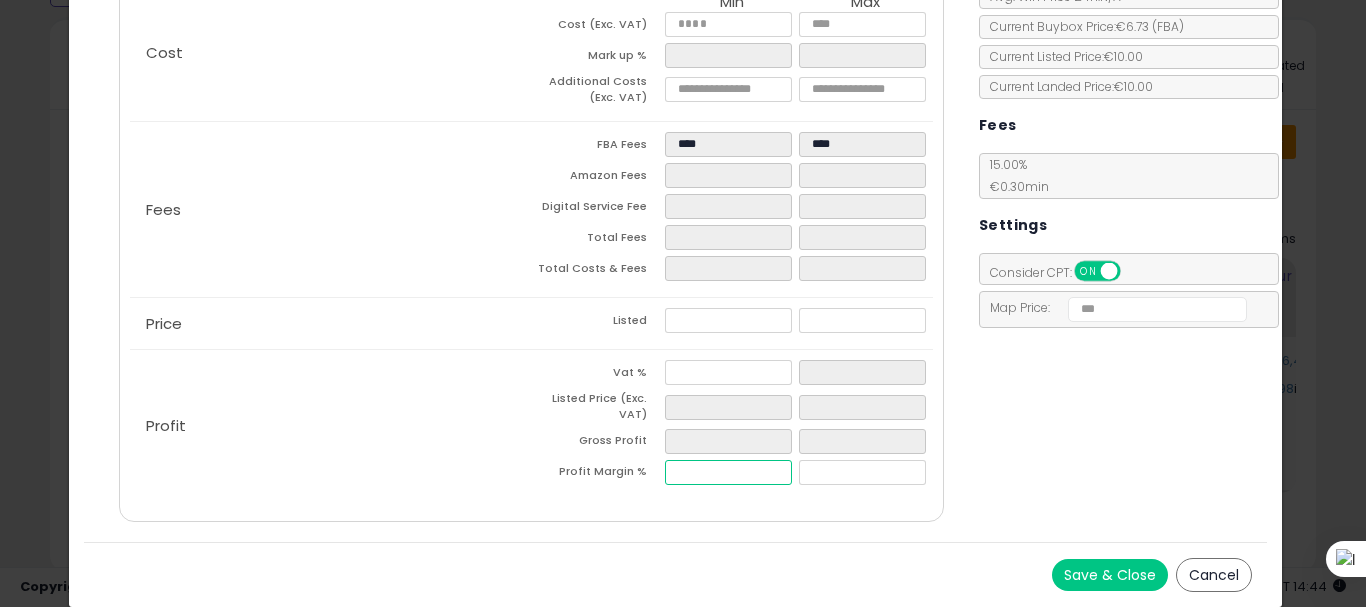 click at bounding box center [728, 472] 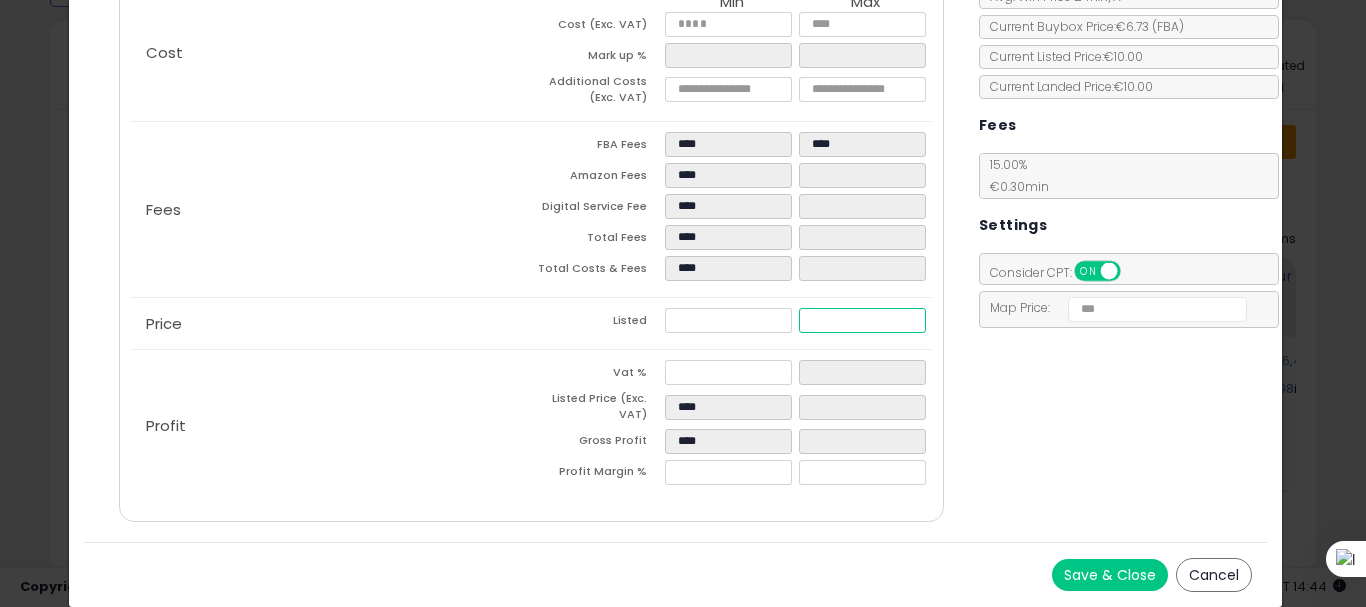 click at bounding box center (862, 320) 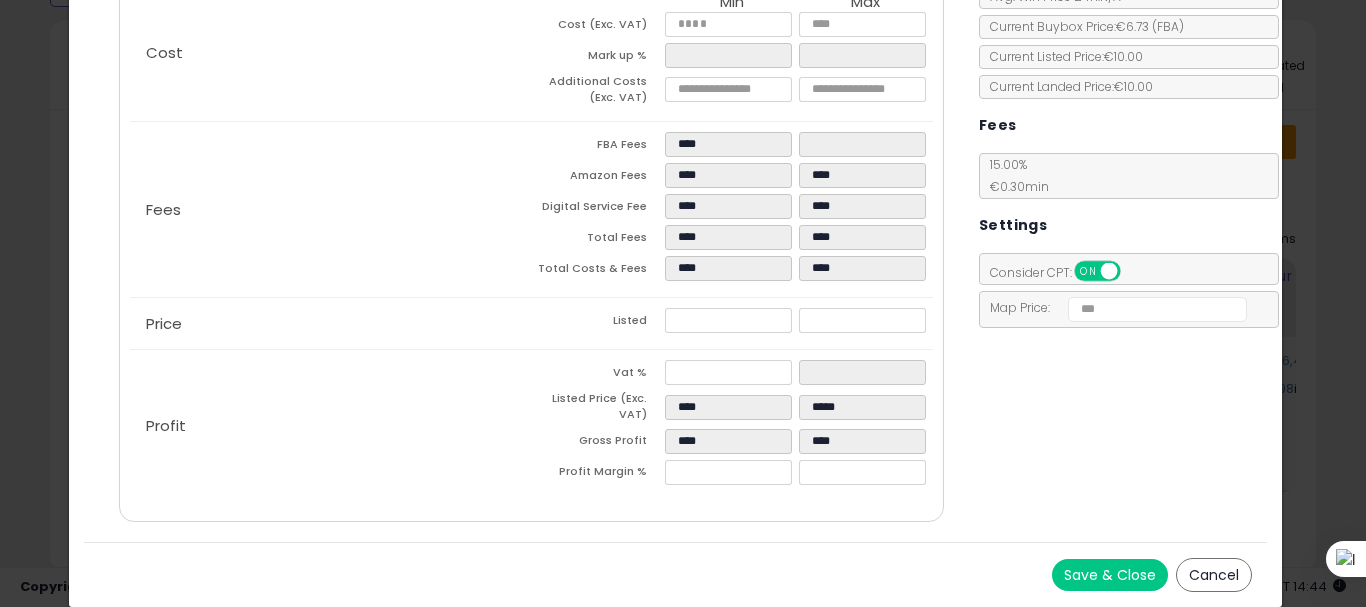 click on "Save & Close" at bounding box center [1110, 575] 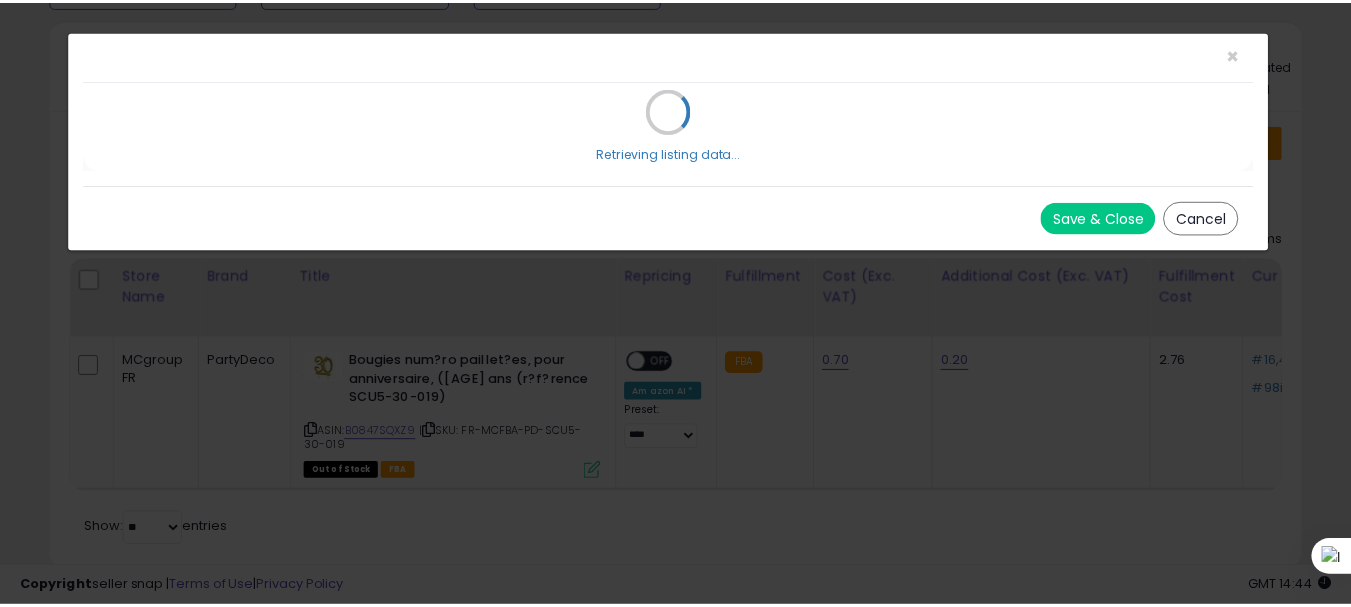 scroll, scrollTop: 0, scrollLeft: 0, axis: both 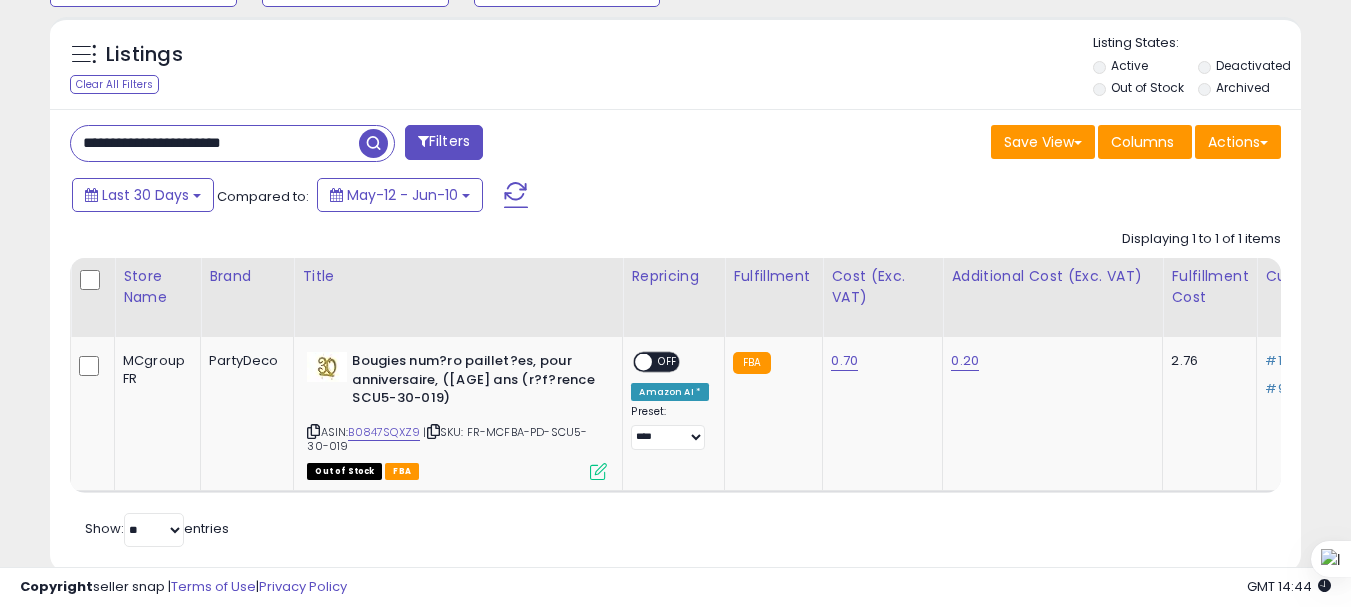 click on "**********" at bounding box center [215, 143] 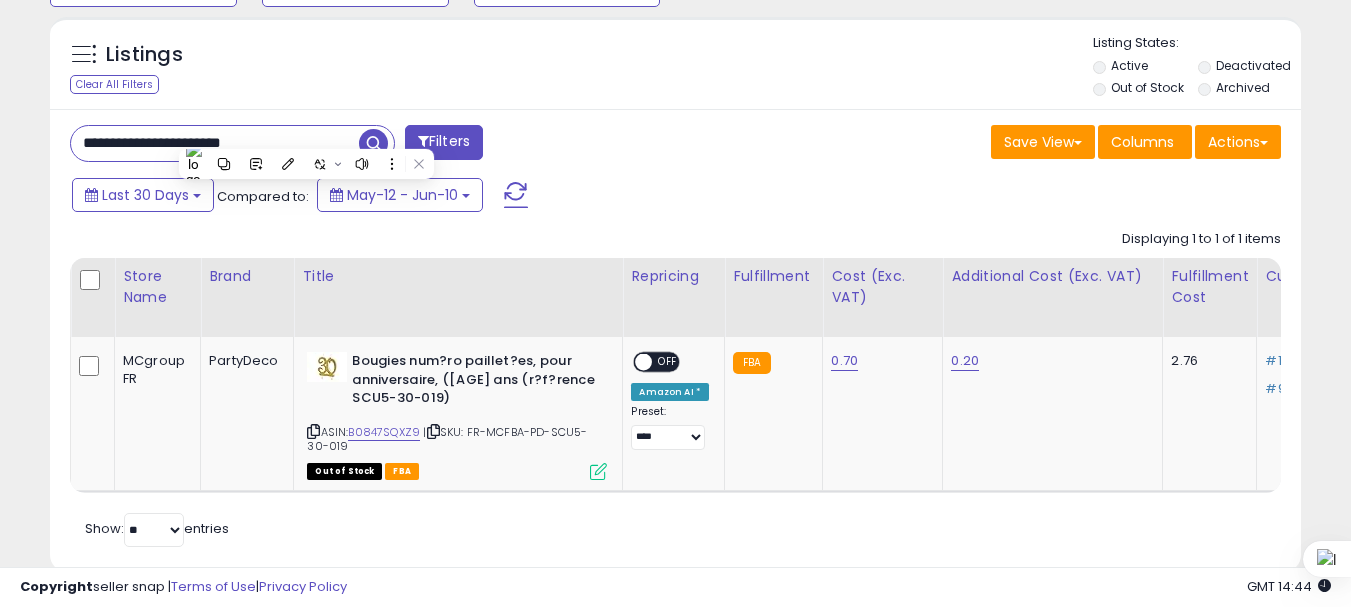 click on "**********" at bounding box center (215, 143) 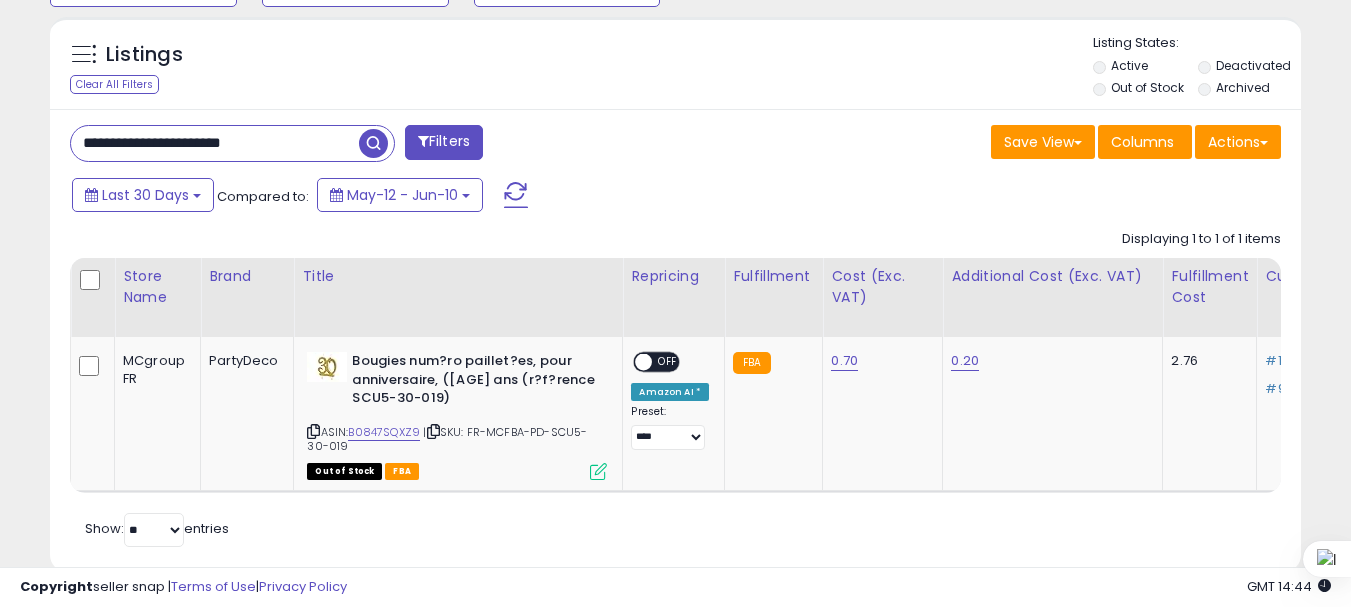 paste 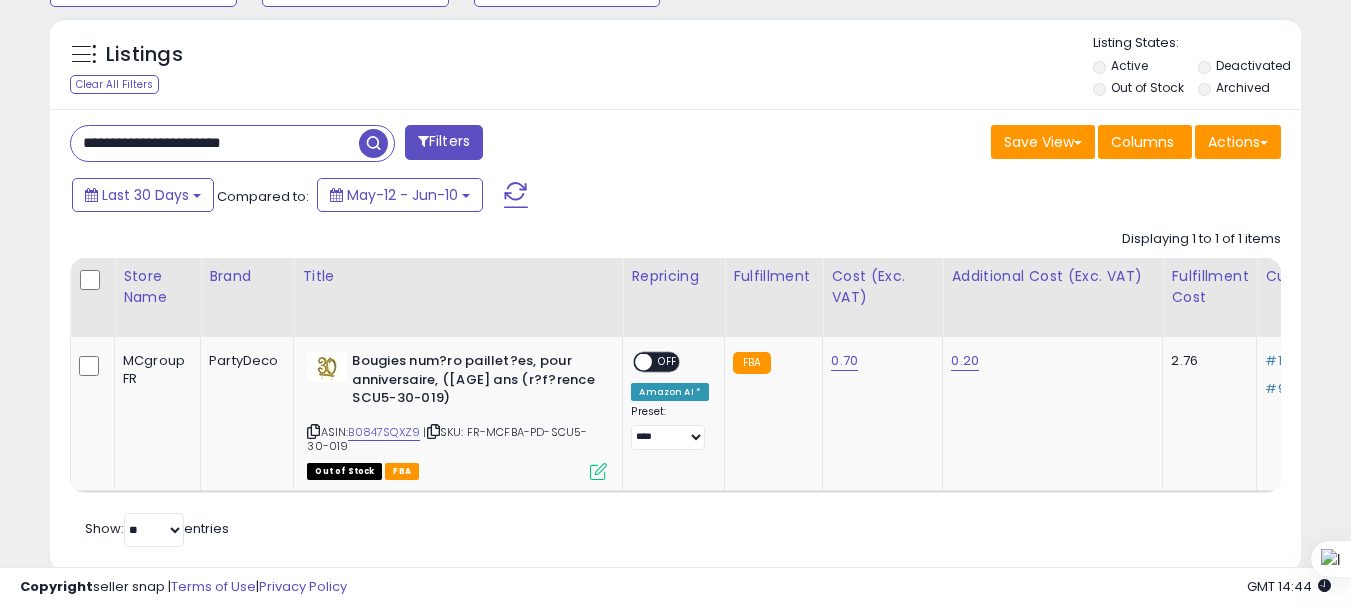 click at bounding box center (373, 143) 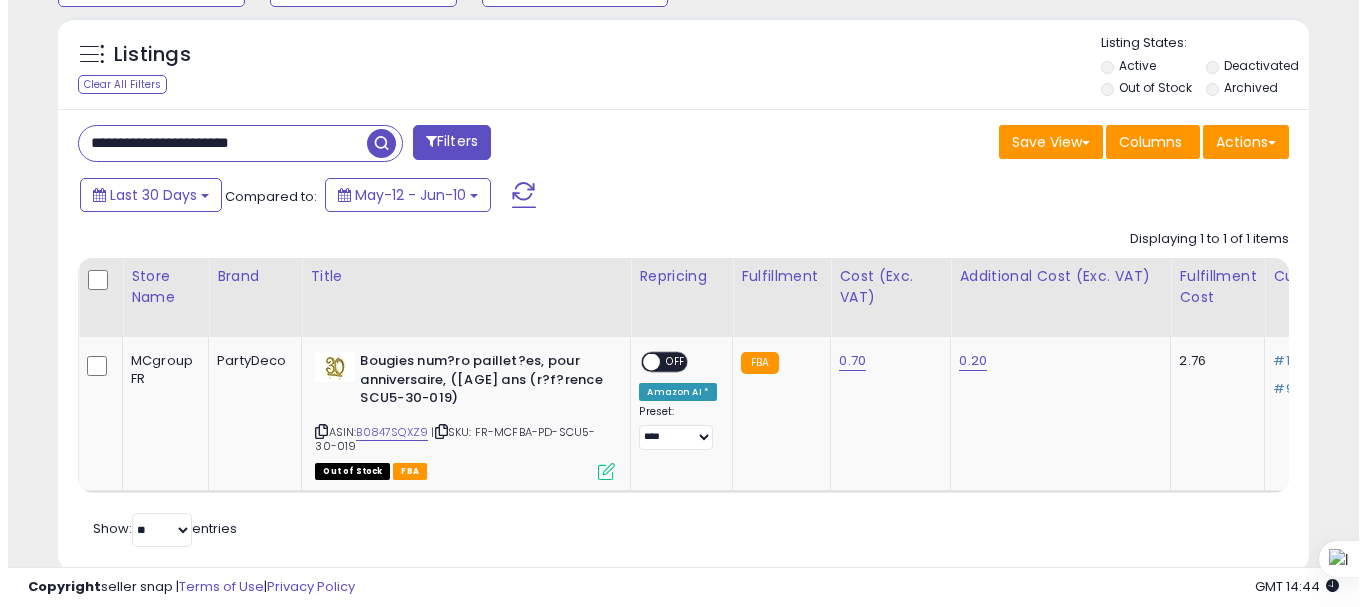 scroll, scrollTop: 713, scrollLeft: 0, axis: vertical 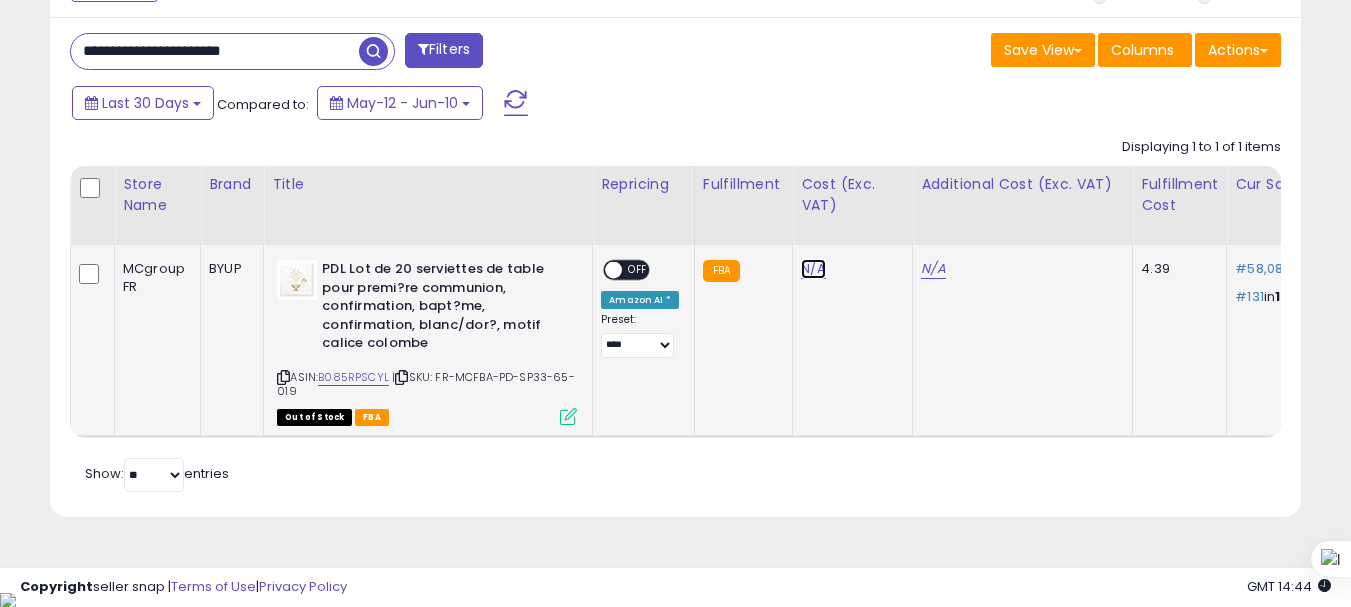 click on "N/A" at bounding box center (813, 269) 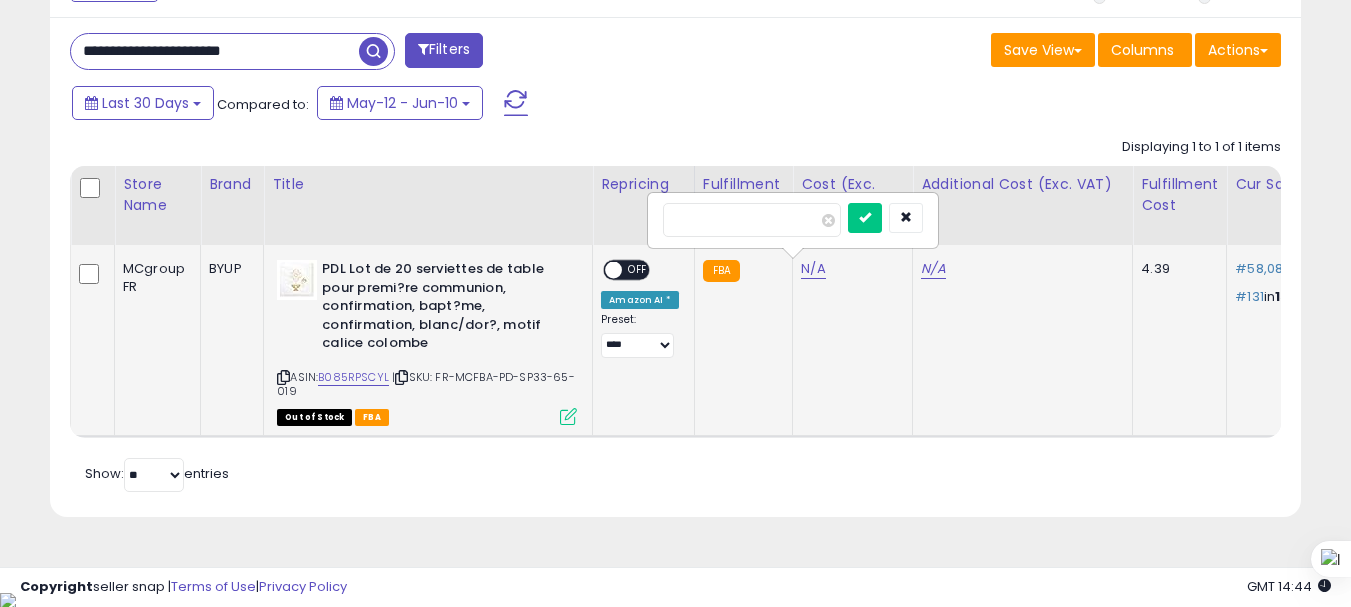 click at bounding box center [865, 218] 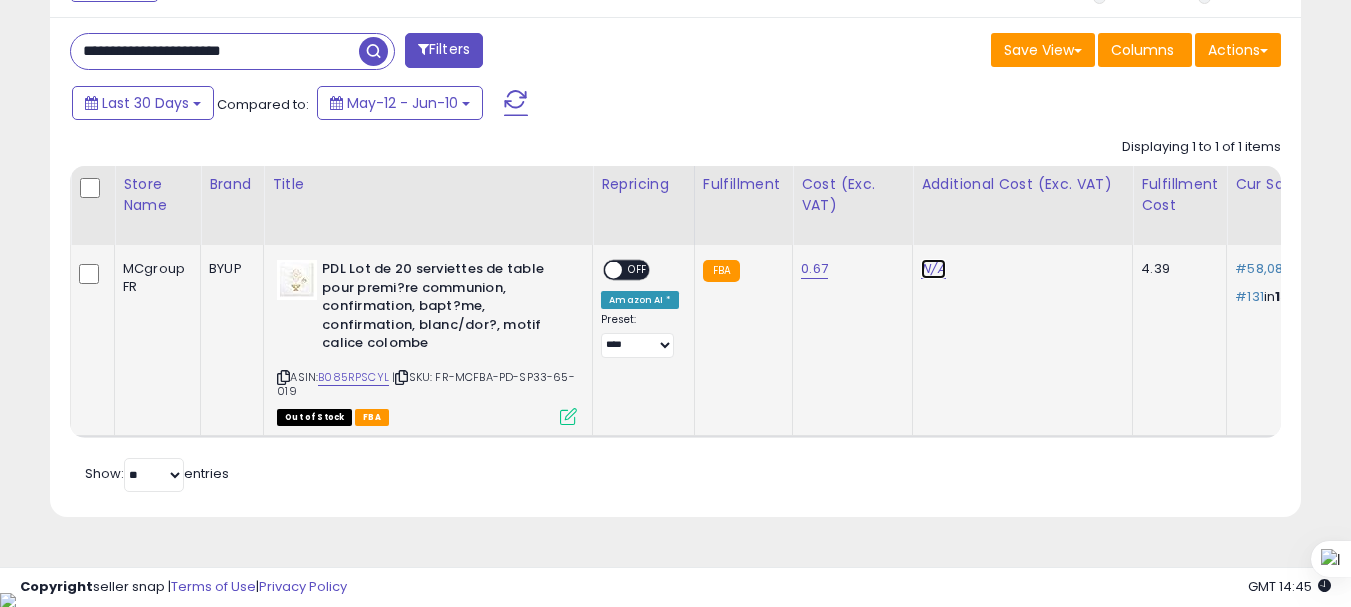 click on "N/A" at bounding box center (933, 269) 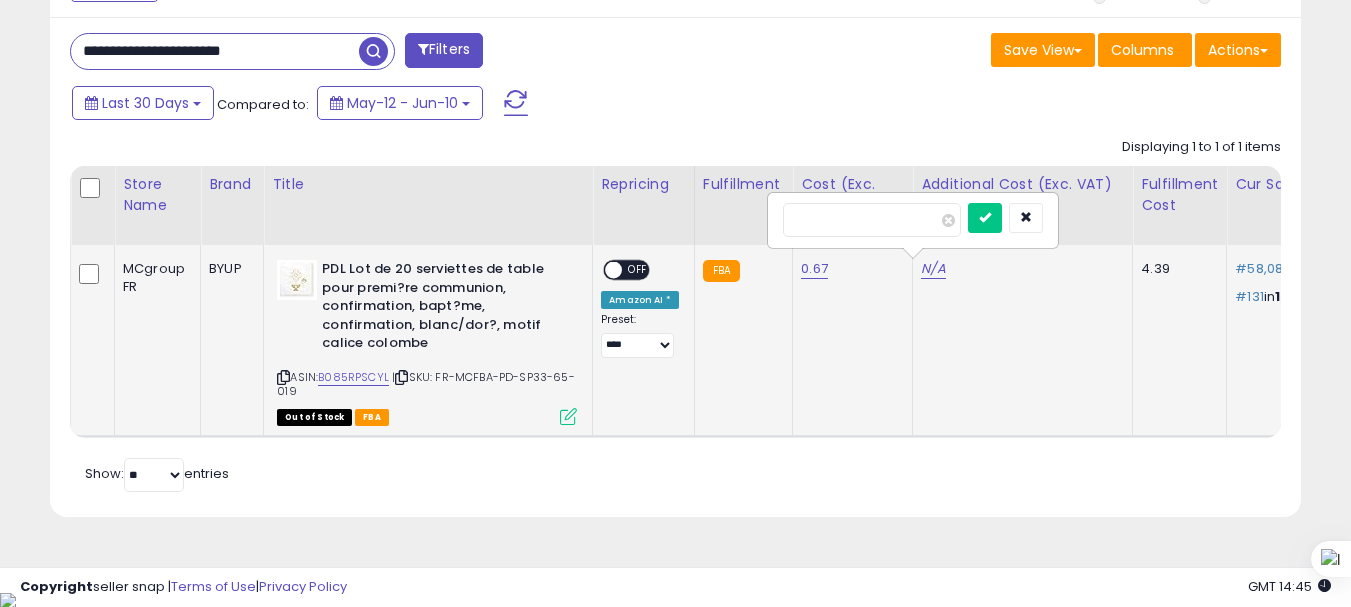 click at bounding box center [985, 218] 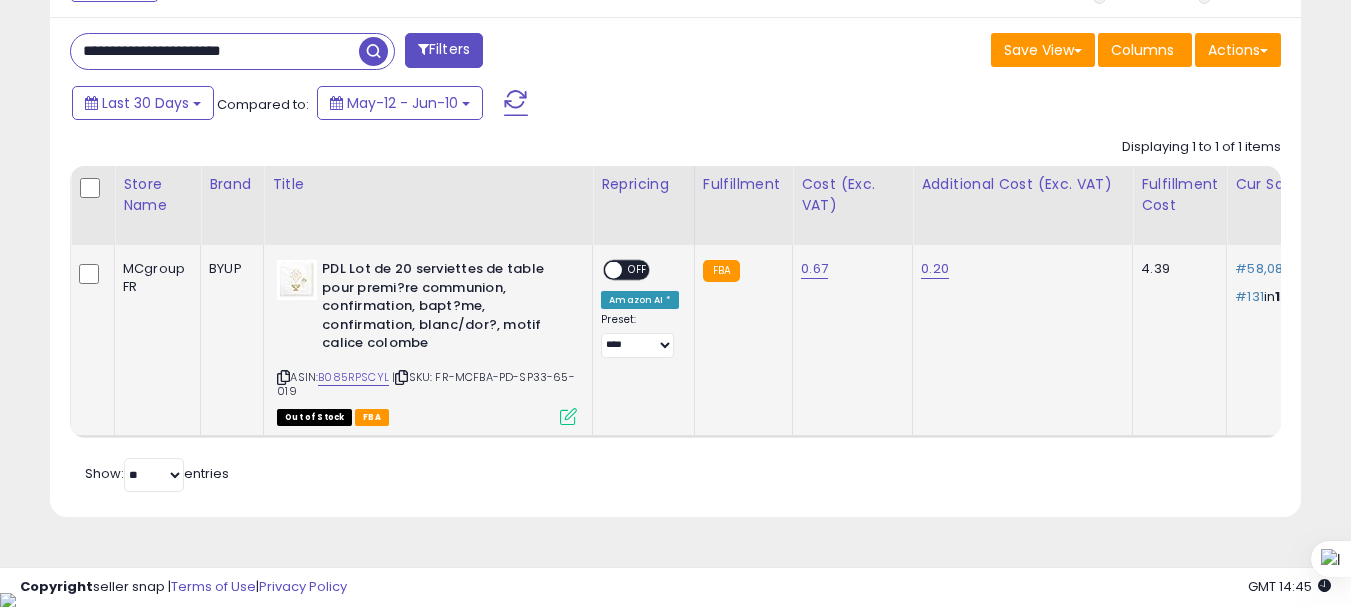 click on "PDL Lot de 20 serviettes de table pour premi?re communion, confirmation, bapt?me, confirmation, blanc/dor?, motif calice colombe  ASIN:  B085RPSCYL    |   SKU: FR-MCFBA-PD-SP33-65-019 Out of Stock FBA" 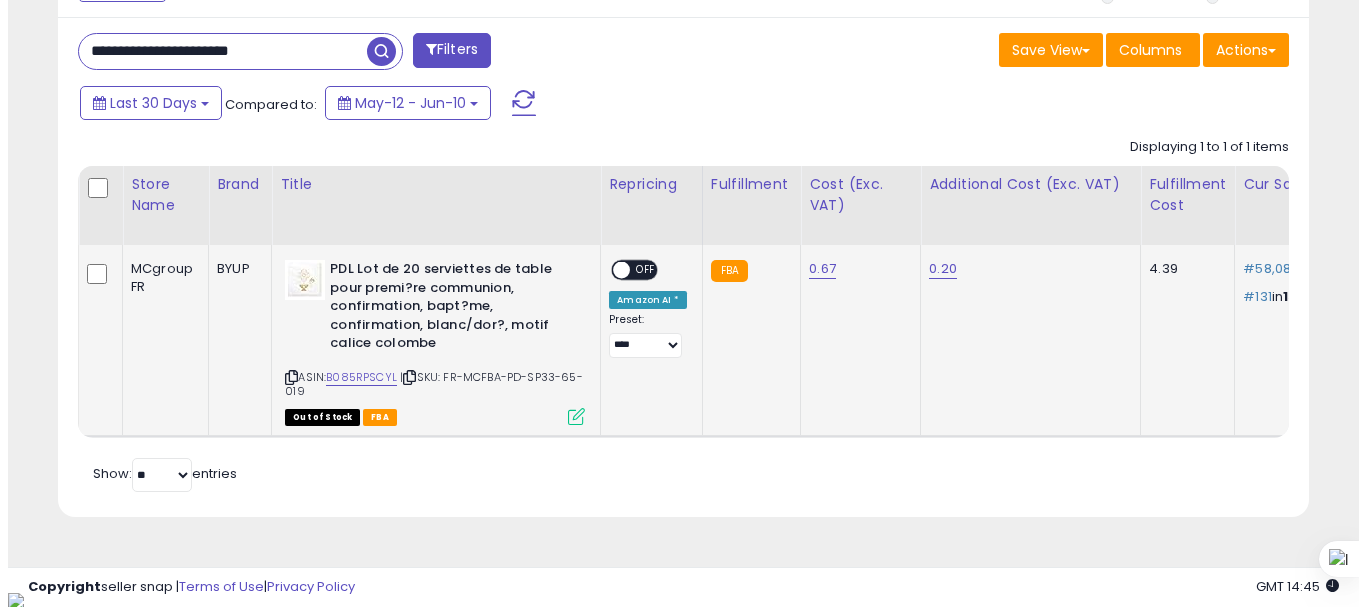 scroll, scrollTop: 999590, scrollLeft: 999267, axis: both 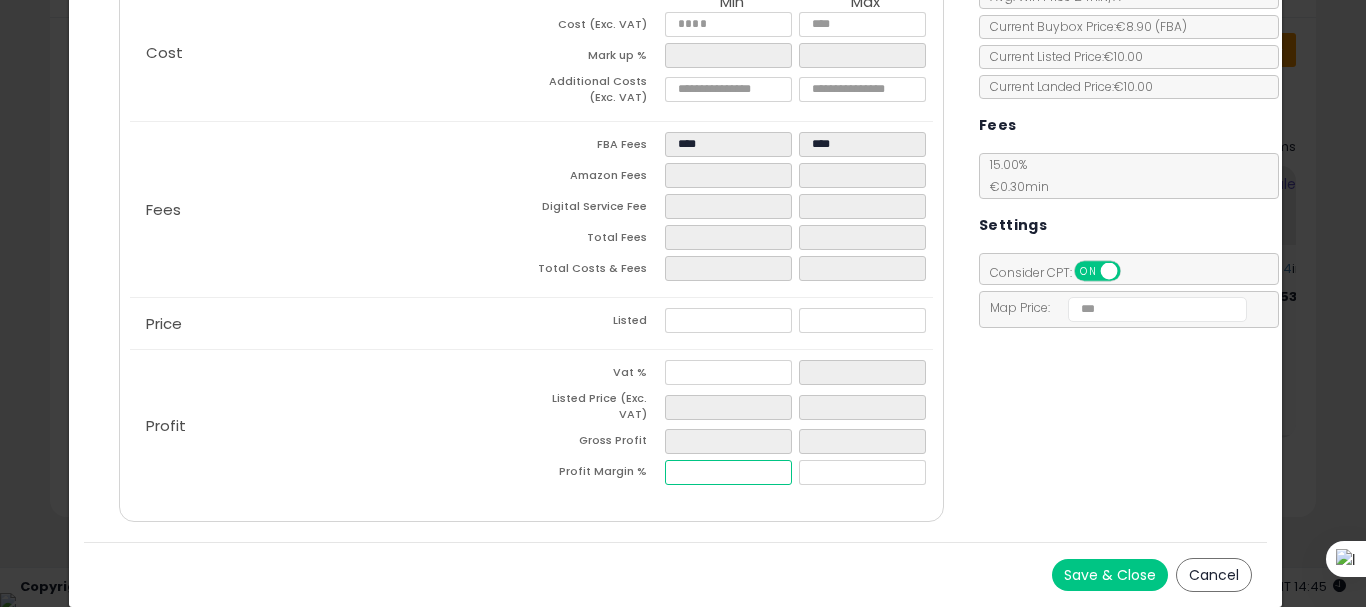 click at bounding box center (728, 472) 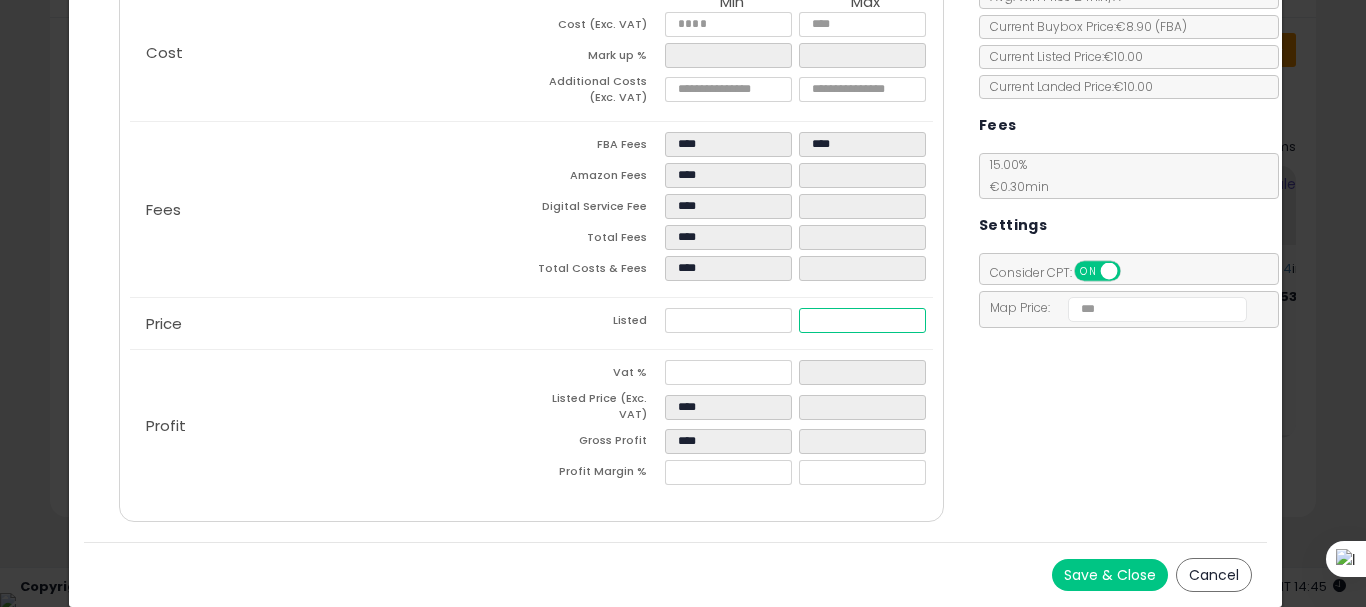 click at bounding box center (862, 320) 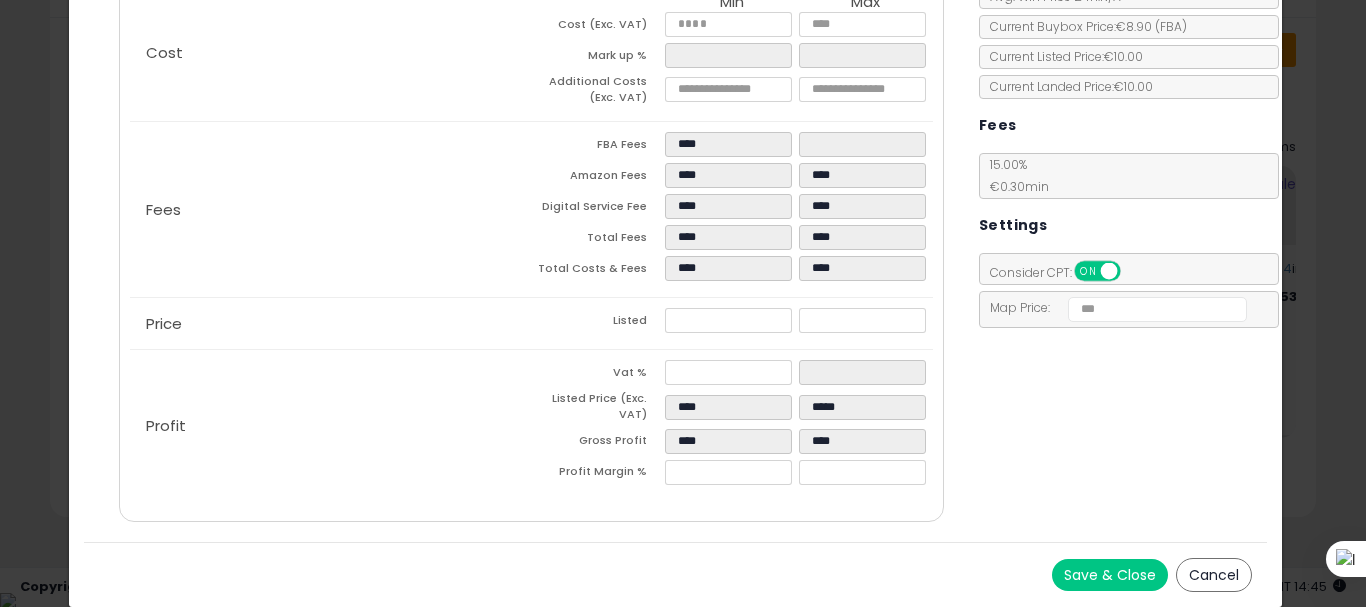 click on "Save & Close" at bounding box center [1110, 575] 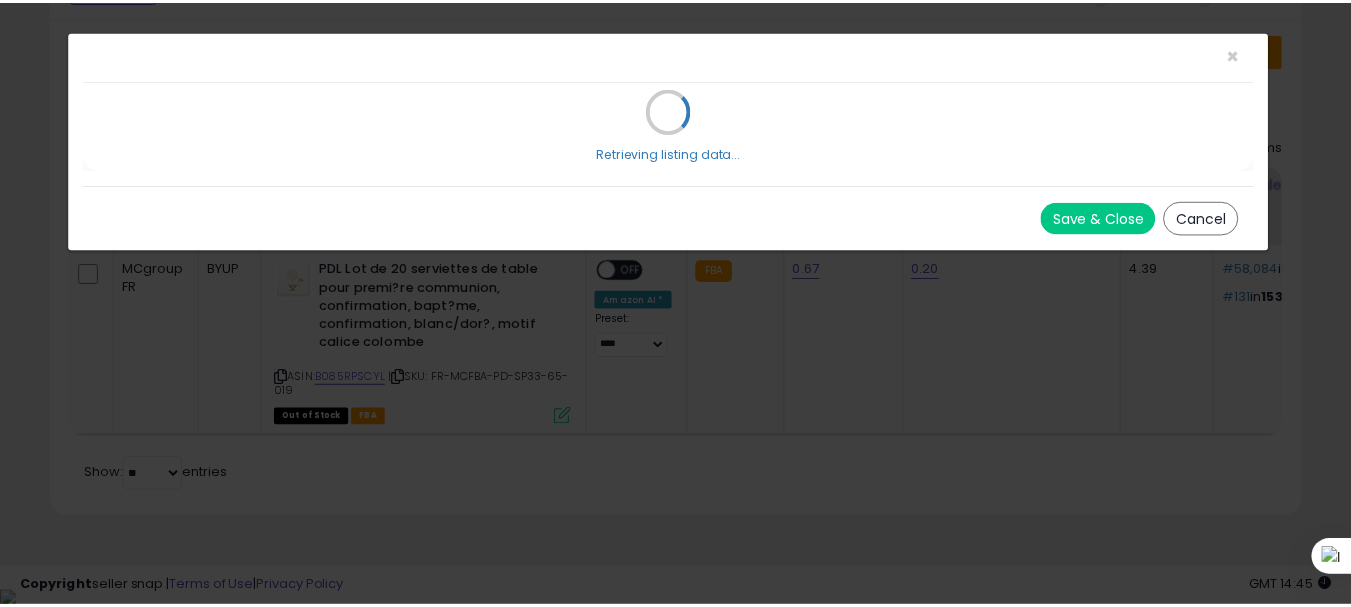 scroll, scrollTop: 0, scrollLeft: 0, axis: both 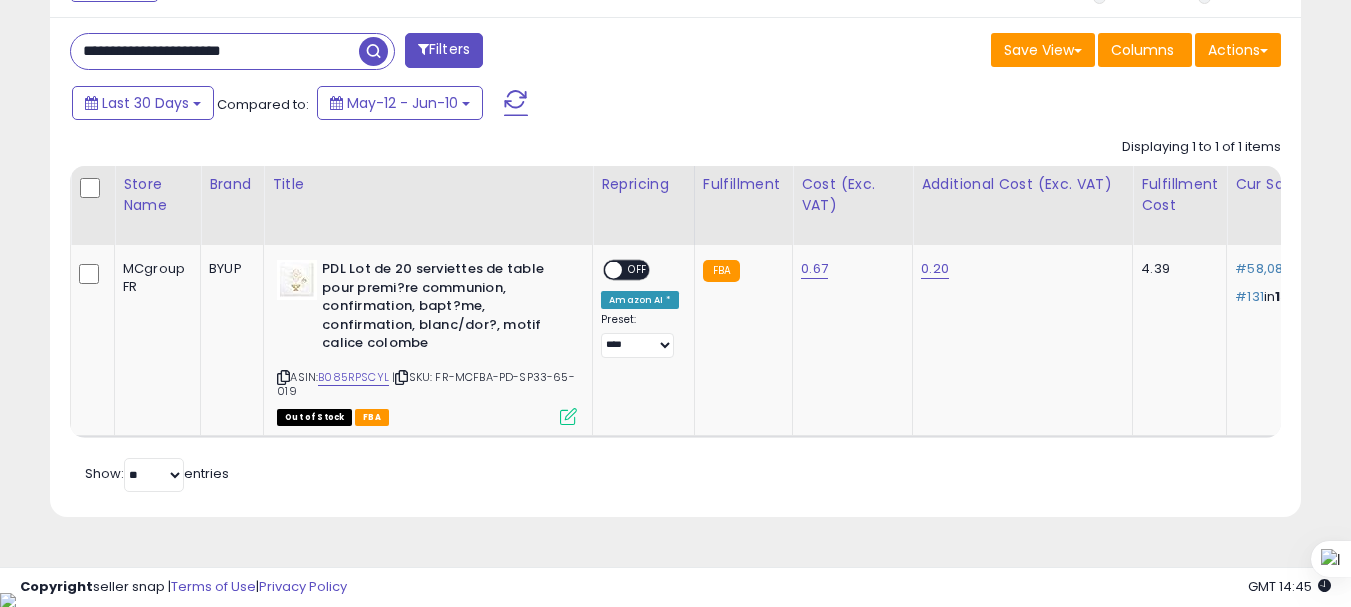 click on "**********" at bounding box center [215, 51] 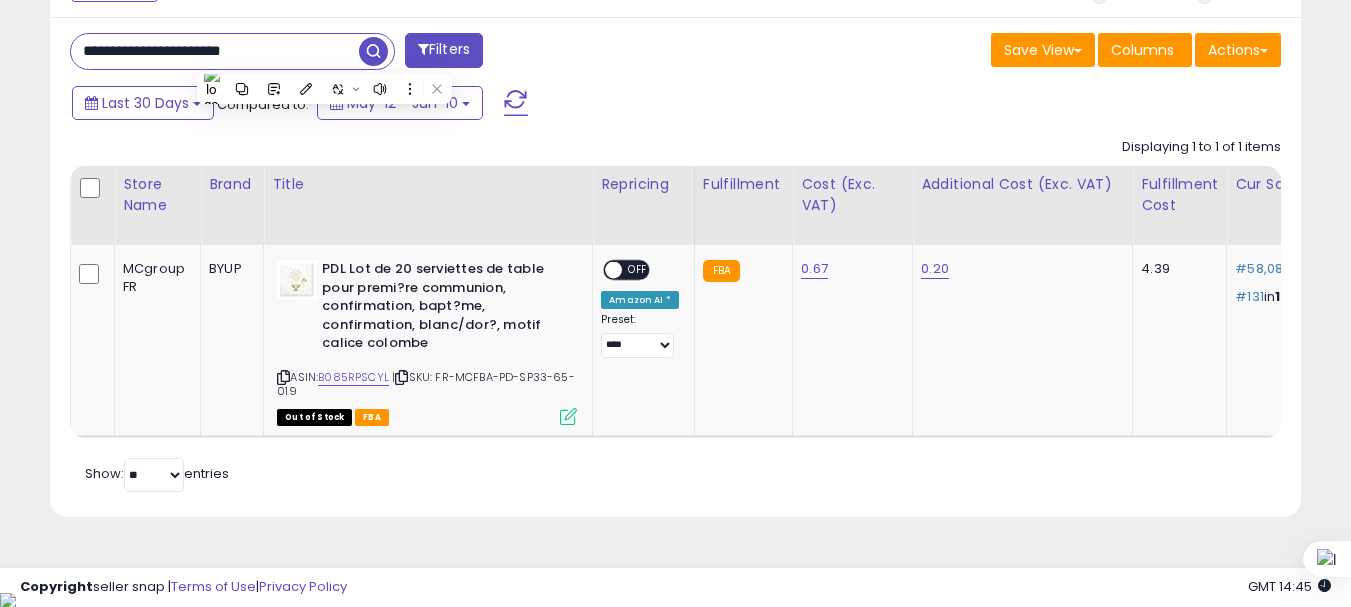 click on "**********" at bounding box center [215, 51] 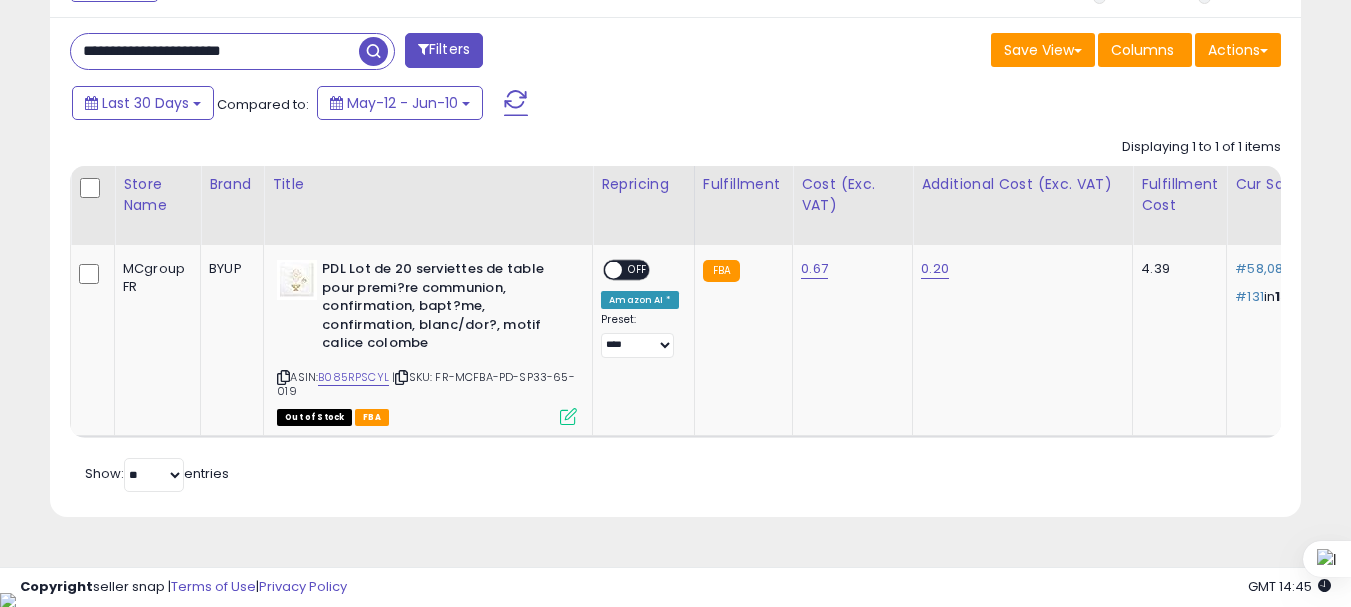 paste 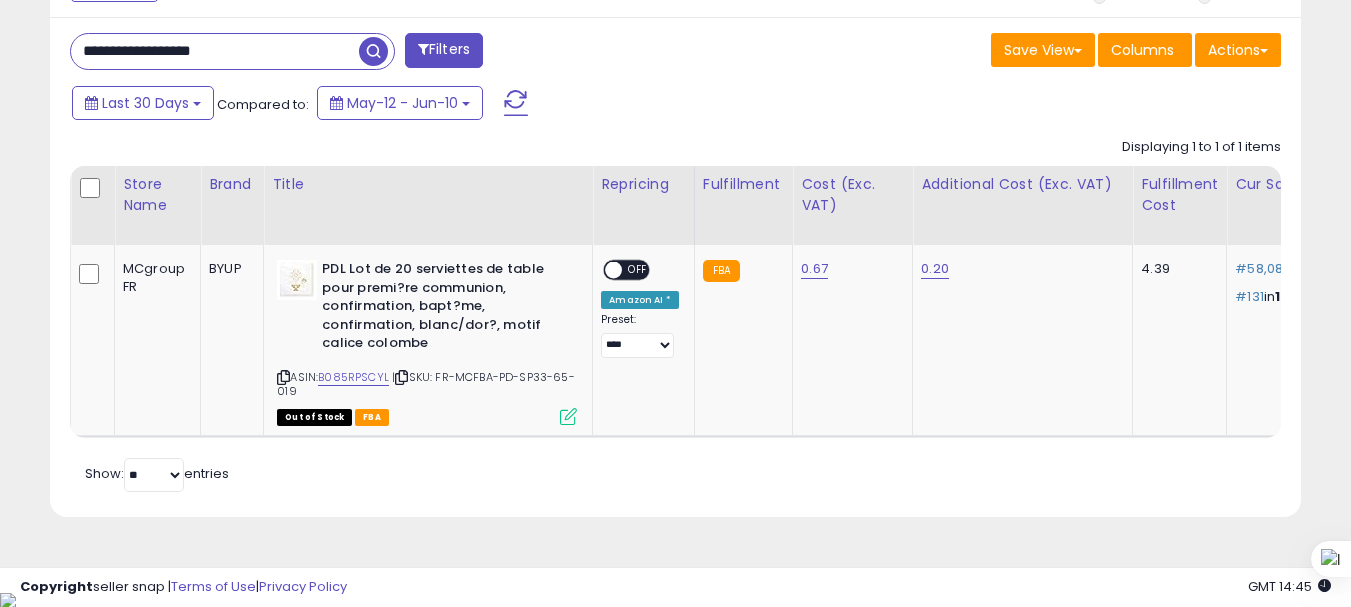 click at bounding box center [373, 51] 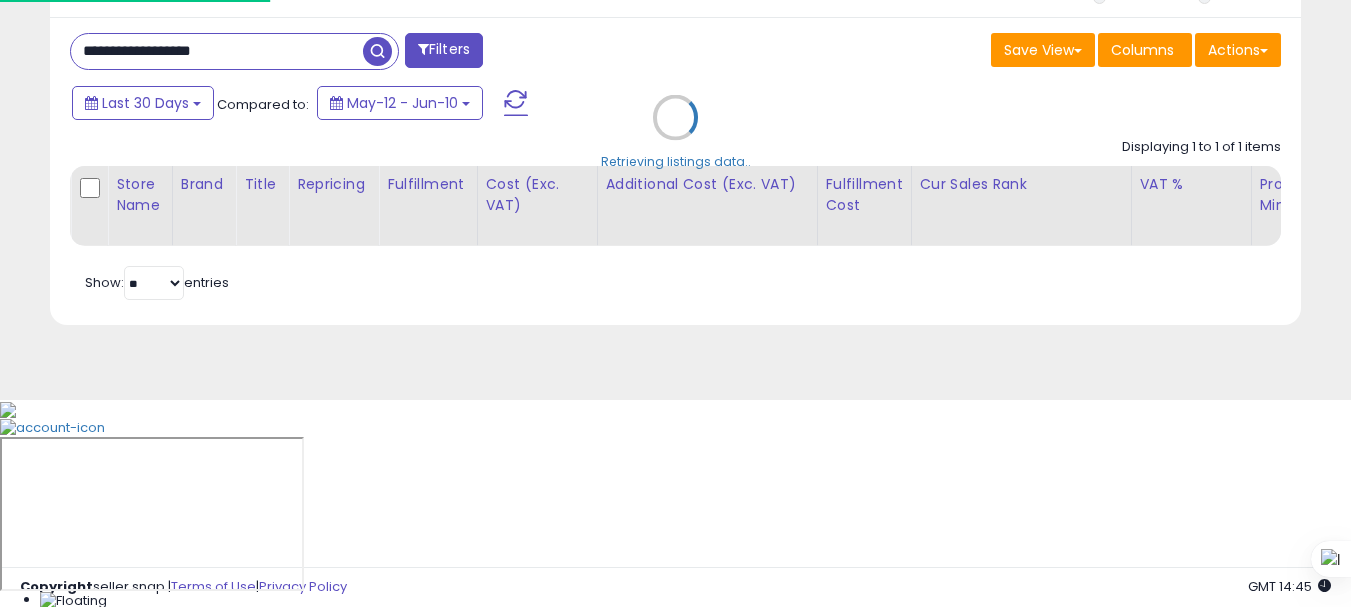scroll, scrollTop: 999590, scrollLeft: 999267, axis: both 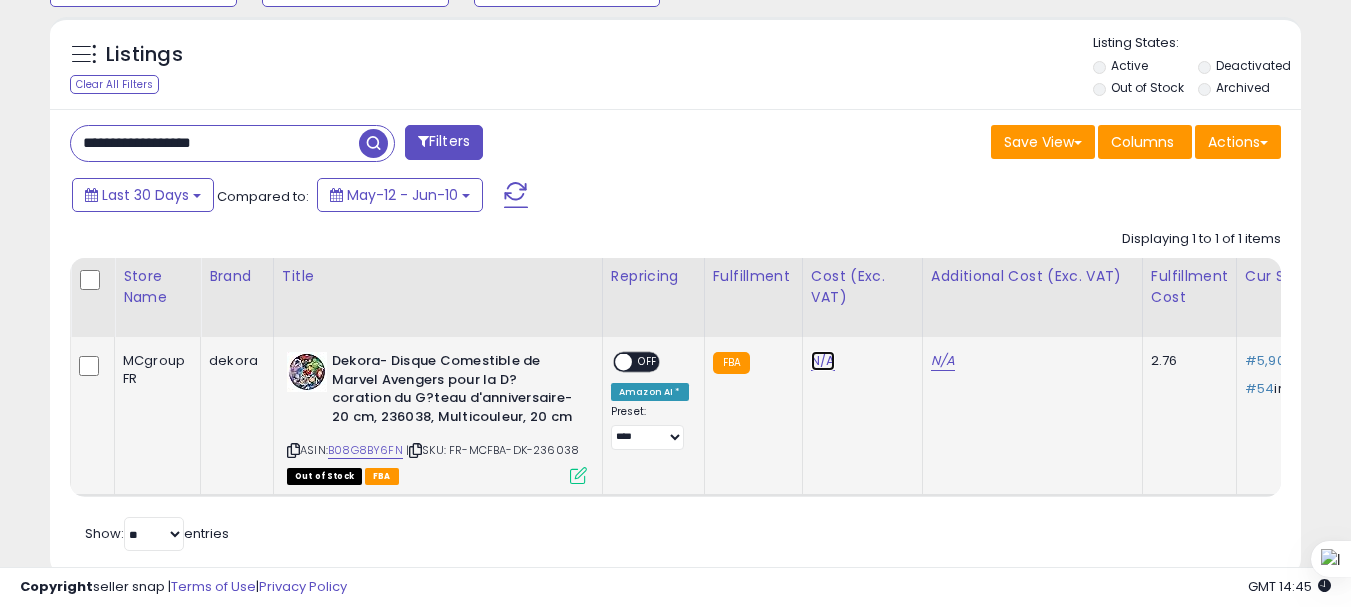 click on "N/A" at bounding box center [823, 361] 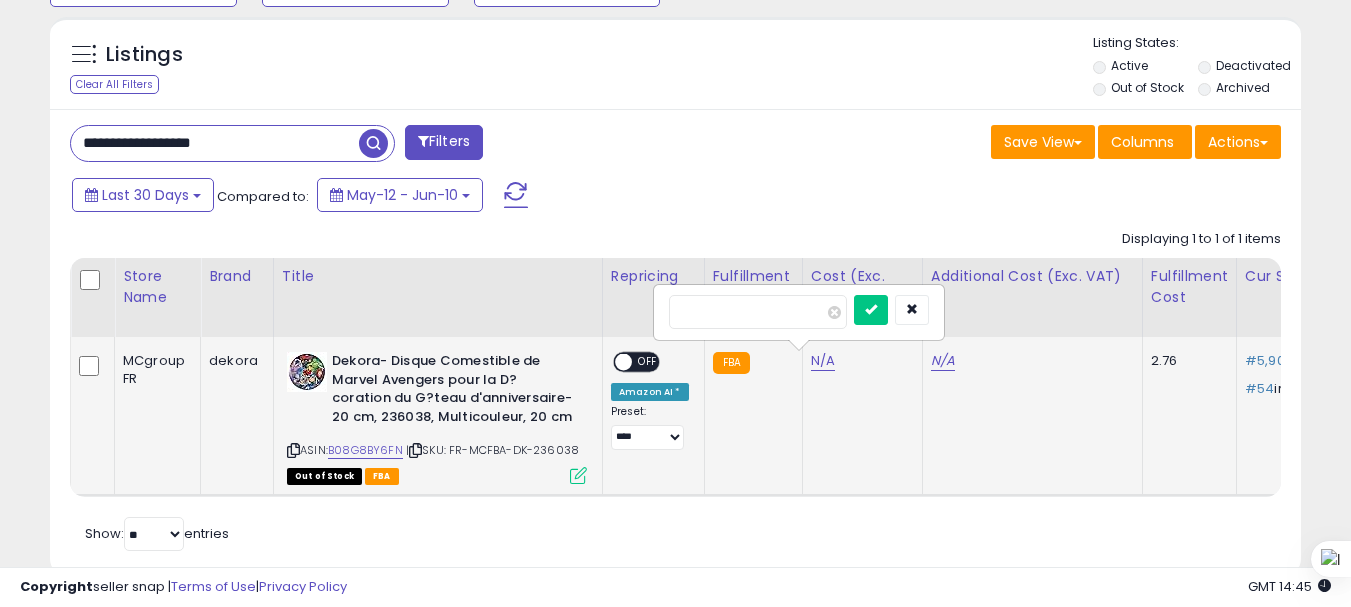 click at bounding box center [871, 310] 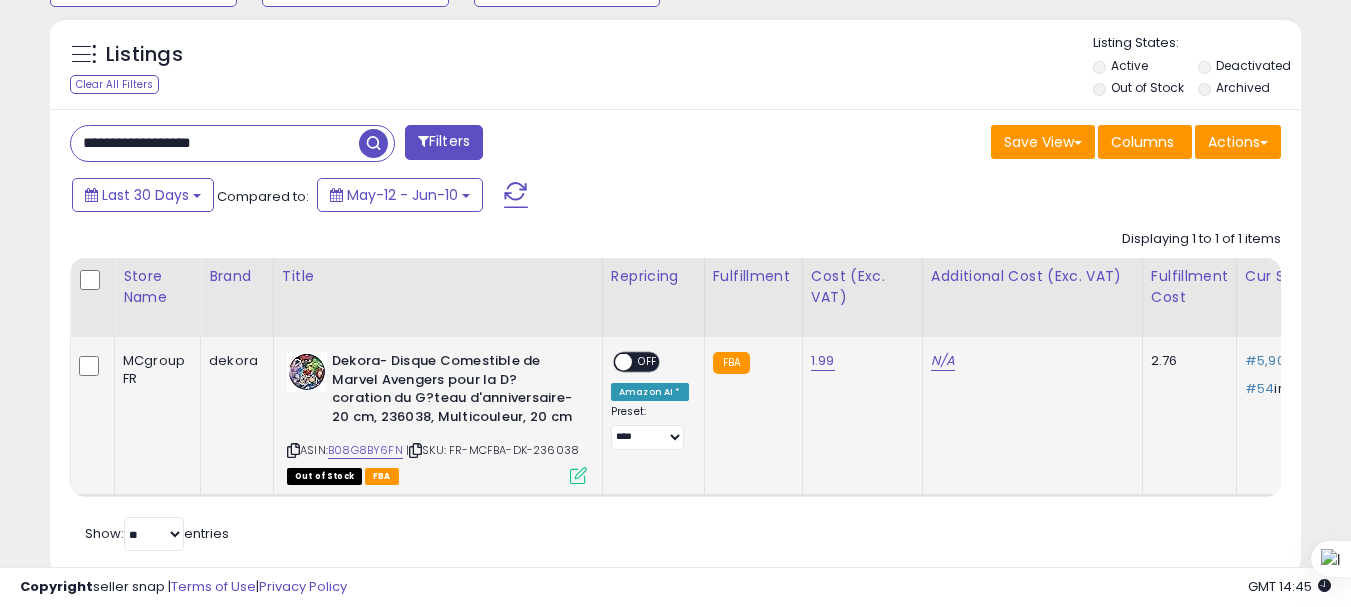 click on "N/A" 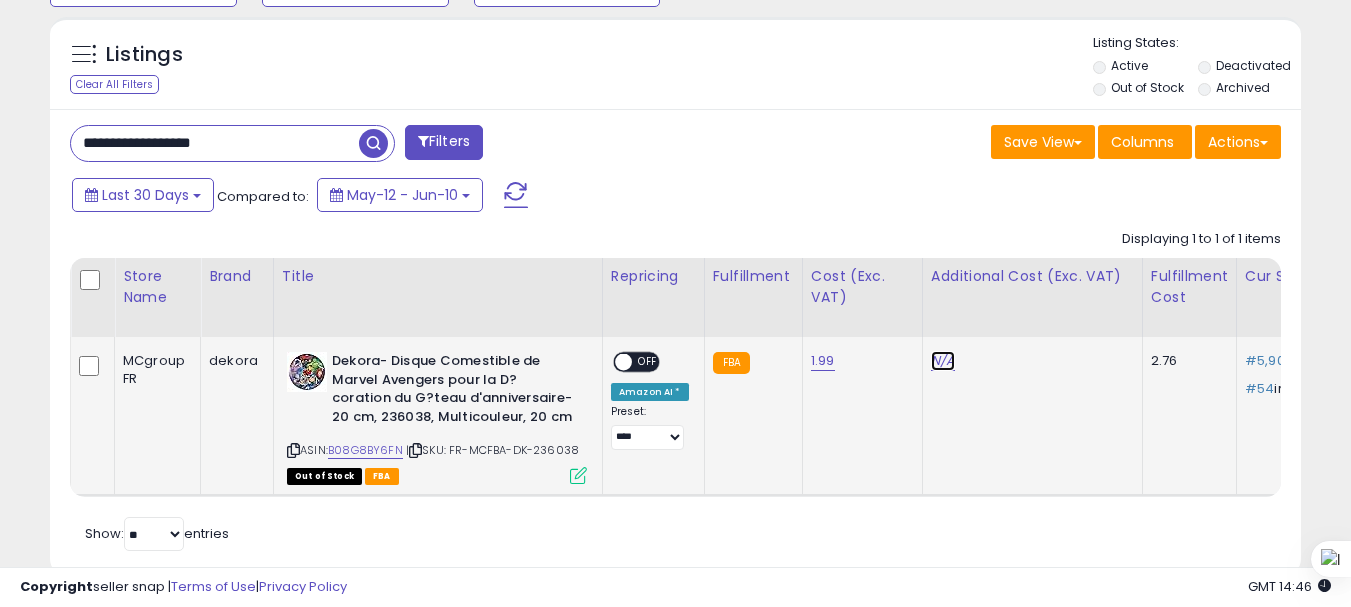 click on "N/A" at bounding box center (943, 361) 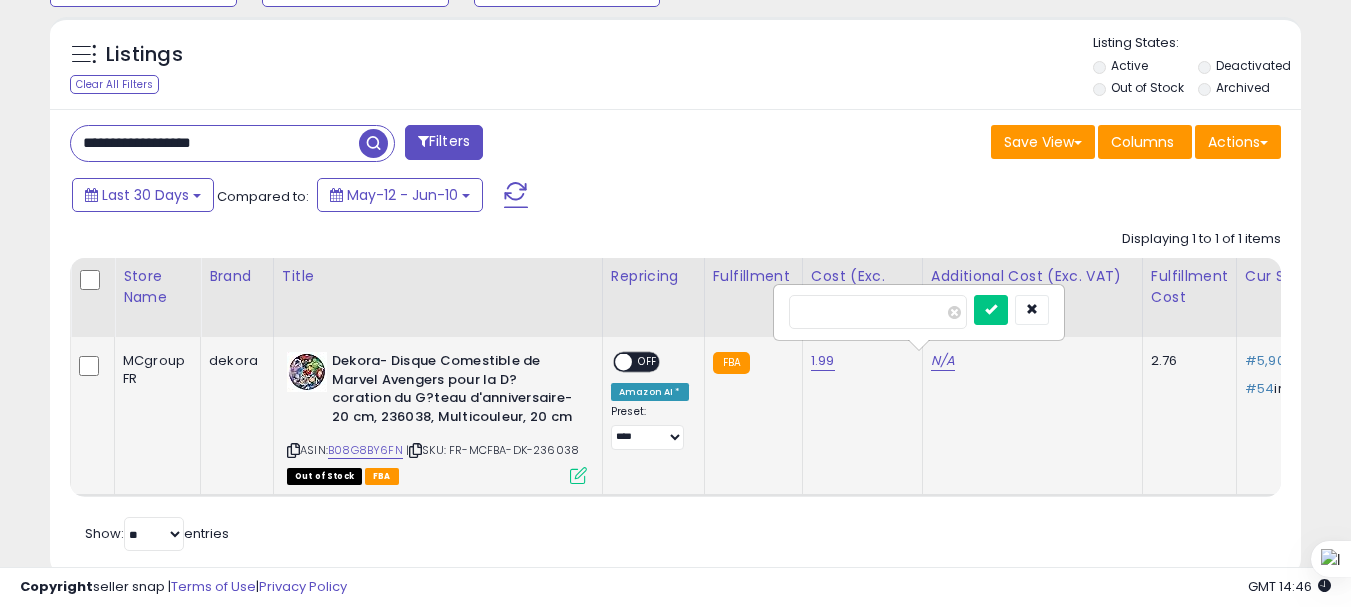 click at bounding box center (991, 310) 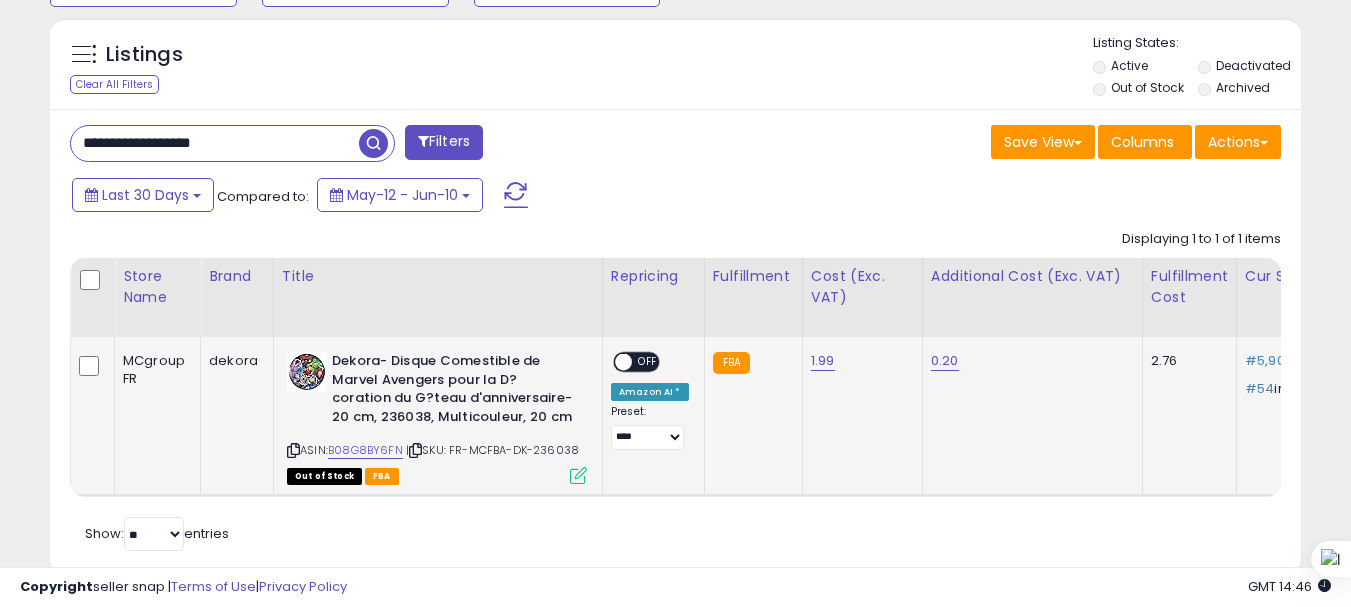 click at bounding box center (578, 475) 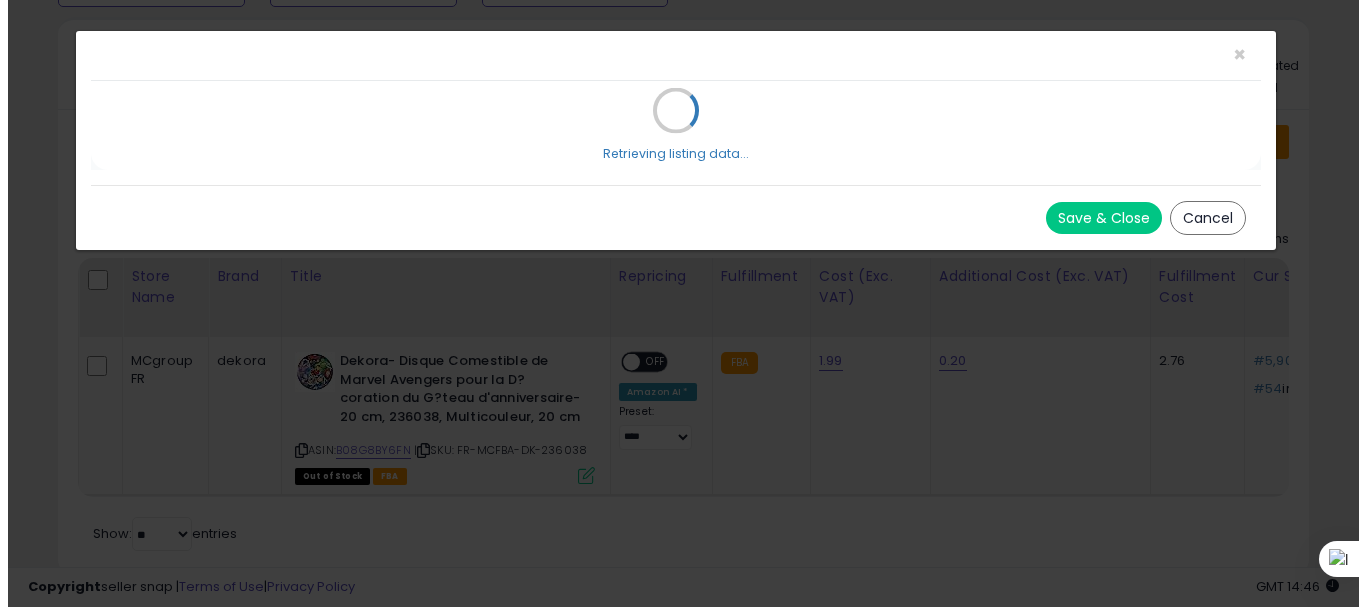 scroll, scrollTop: 999590, scrollLeft: 999267, axis: both 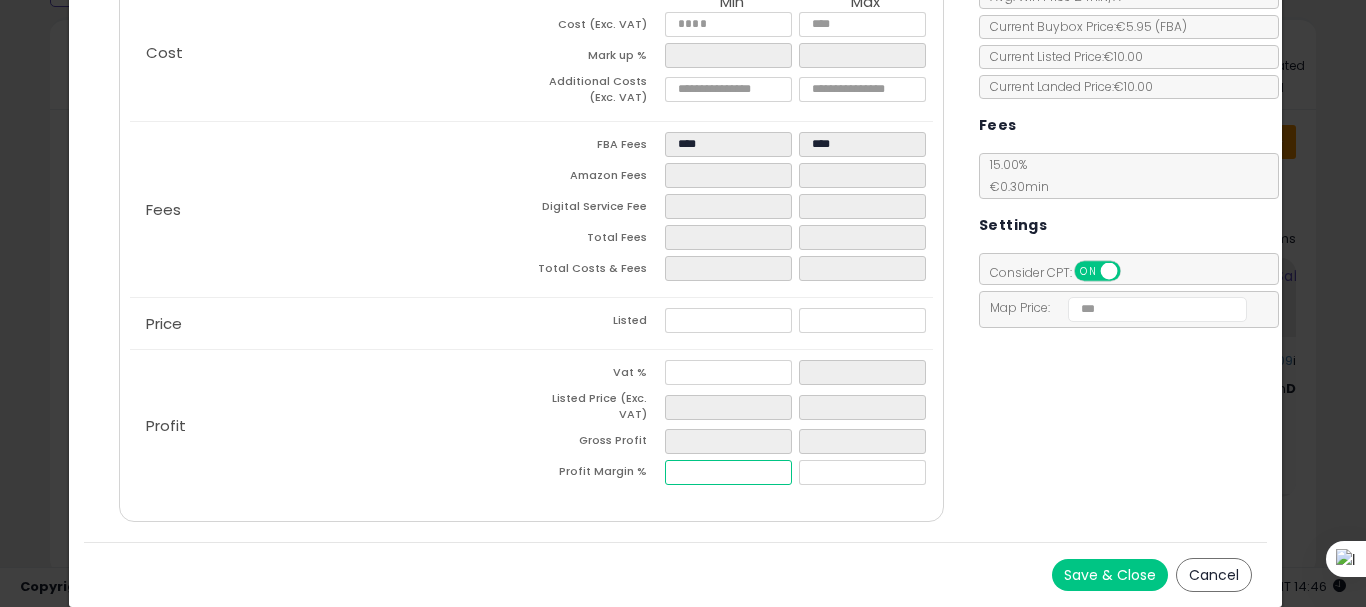 click at bounding box center (728, 472) 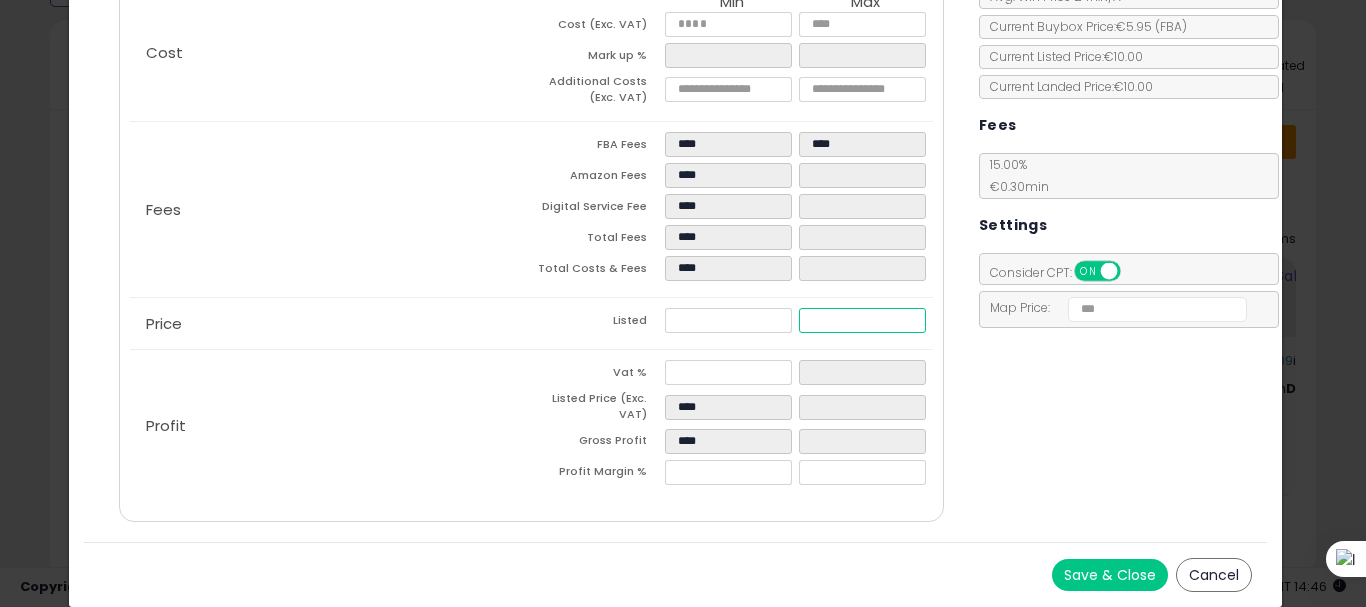 click at bounding box center (862, 320) 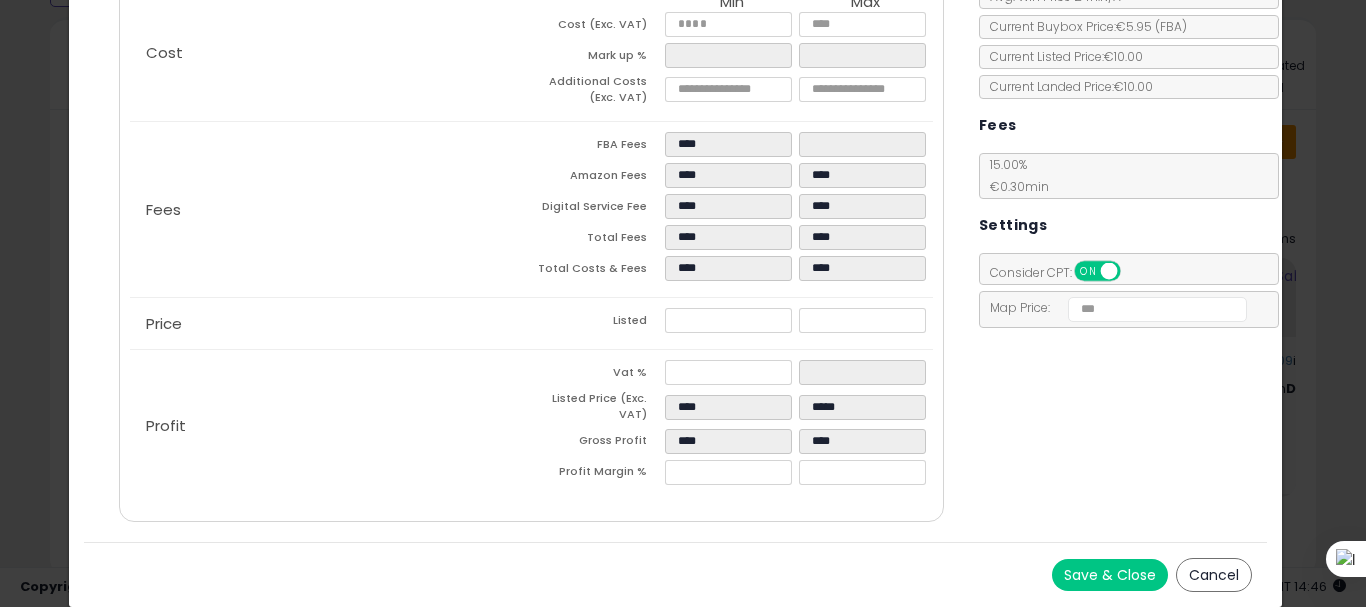 click on "Save & Close" at bounding box center [1110, 575] 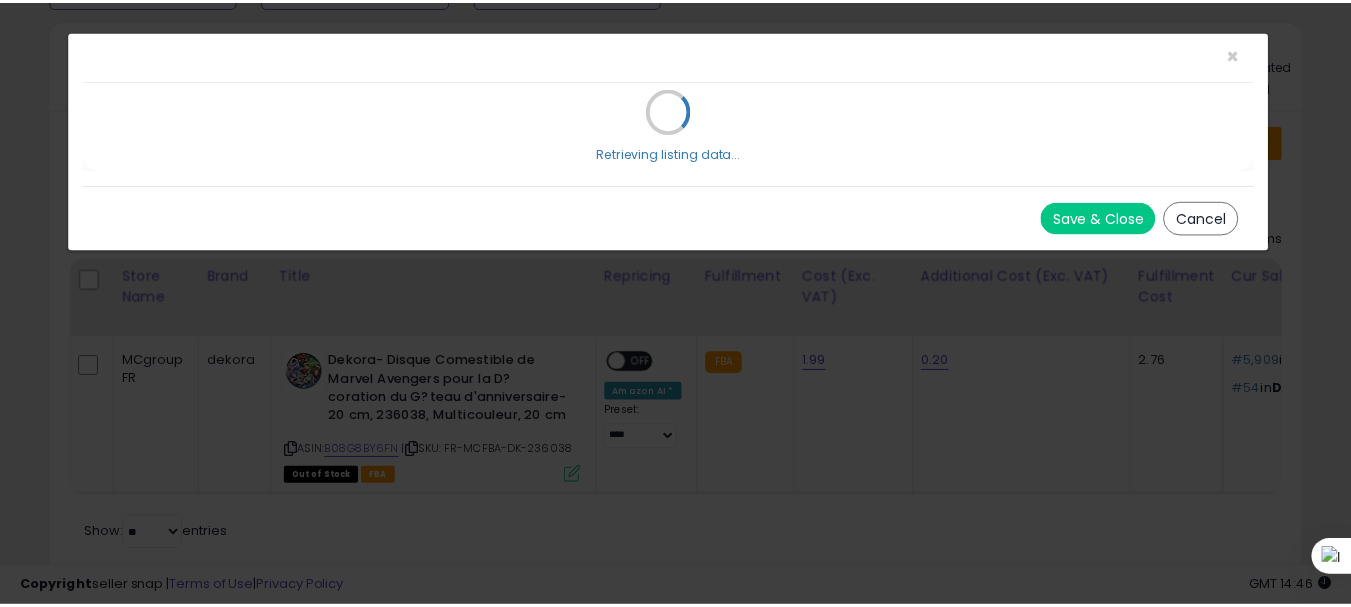 scroll, scrollTop: 0, scrollLeft: 0, axis: both 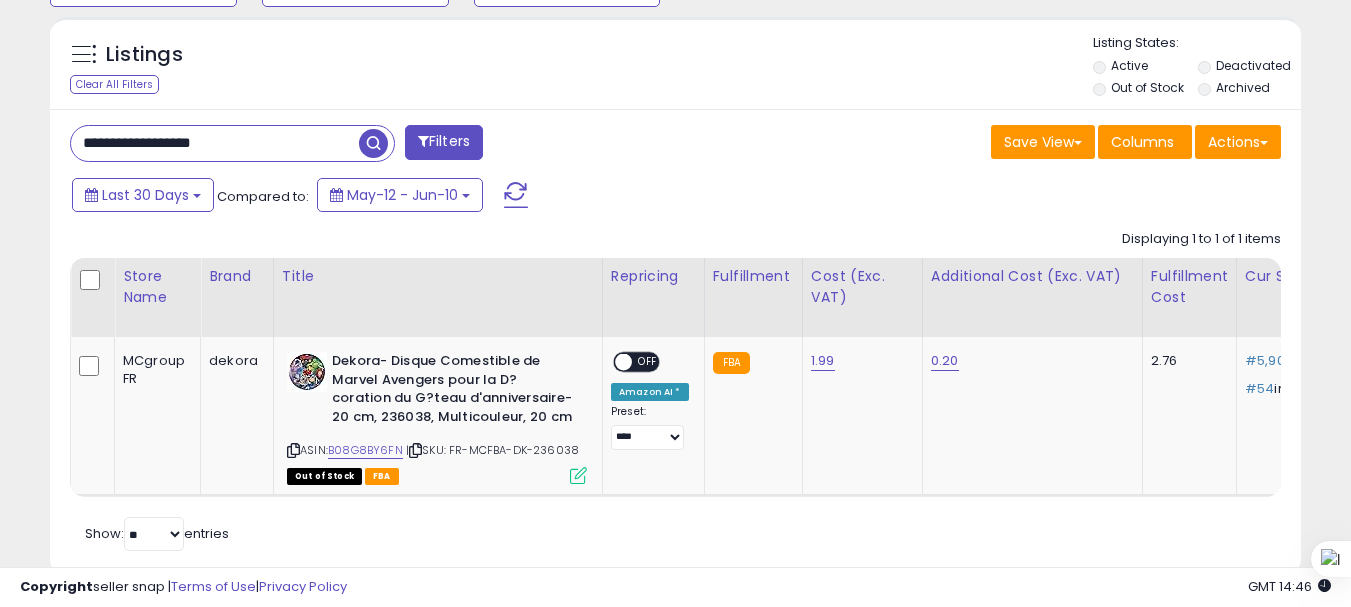 click on "**********" at bounding box center (215, 143) 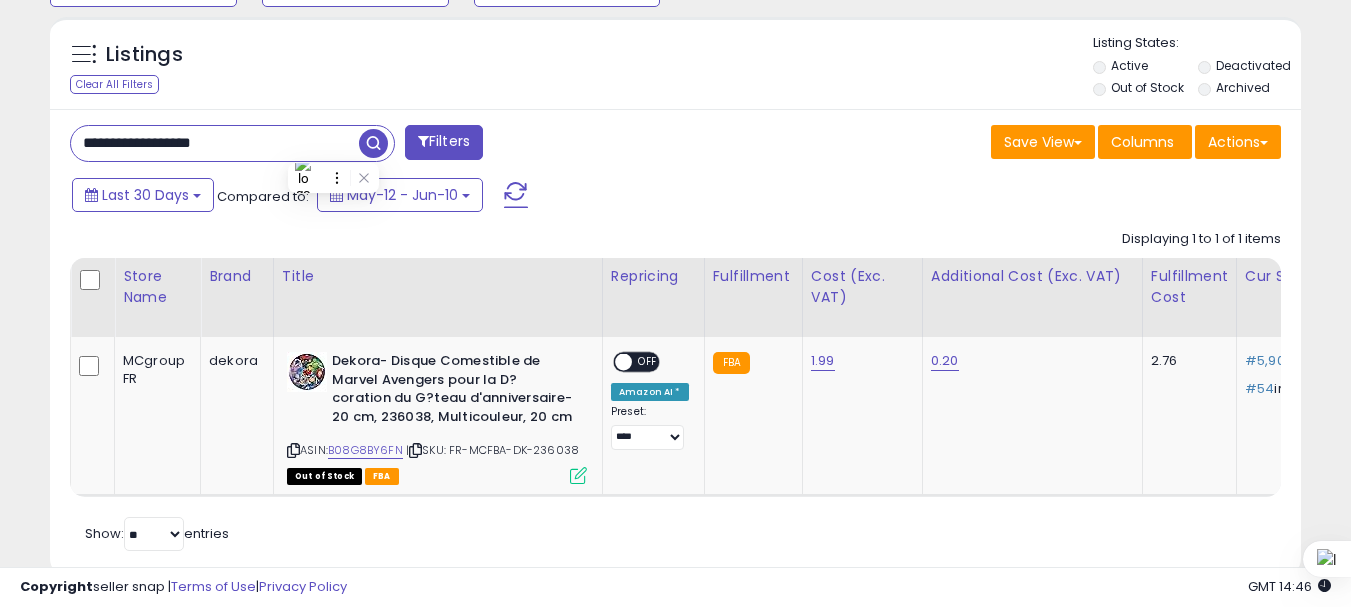 click on "**********" at bounding box center (215, 143) 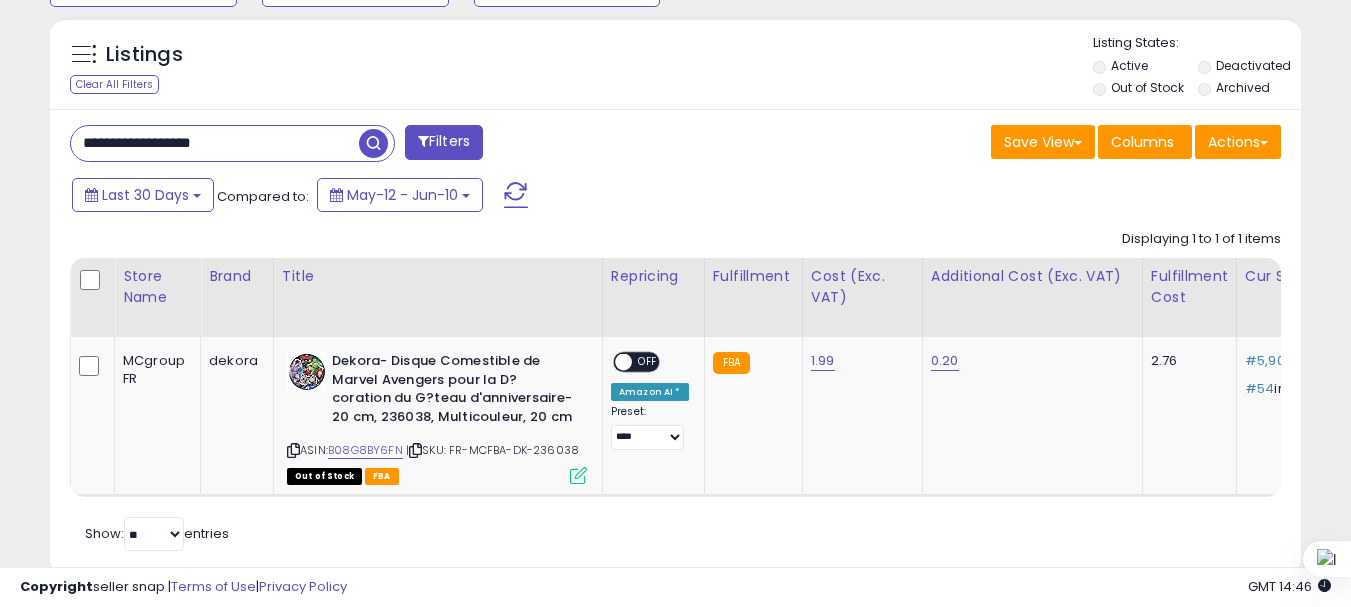paste on "*********" 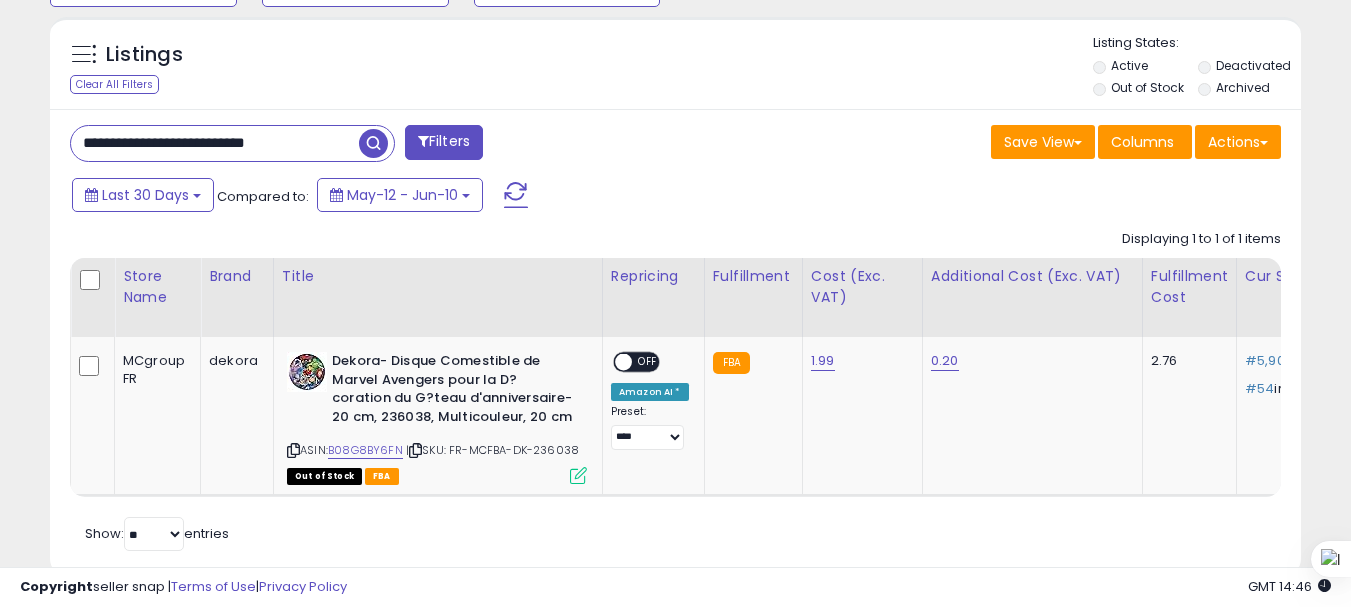 click at bounding box center (373, 143) 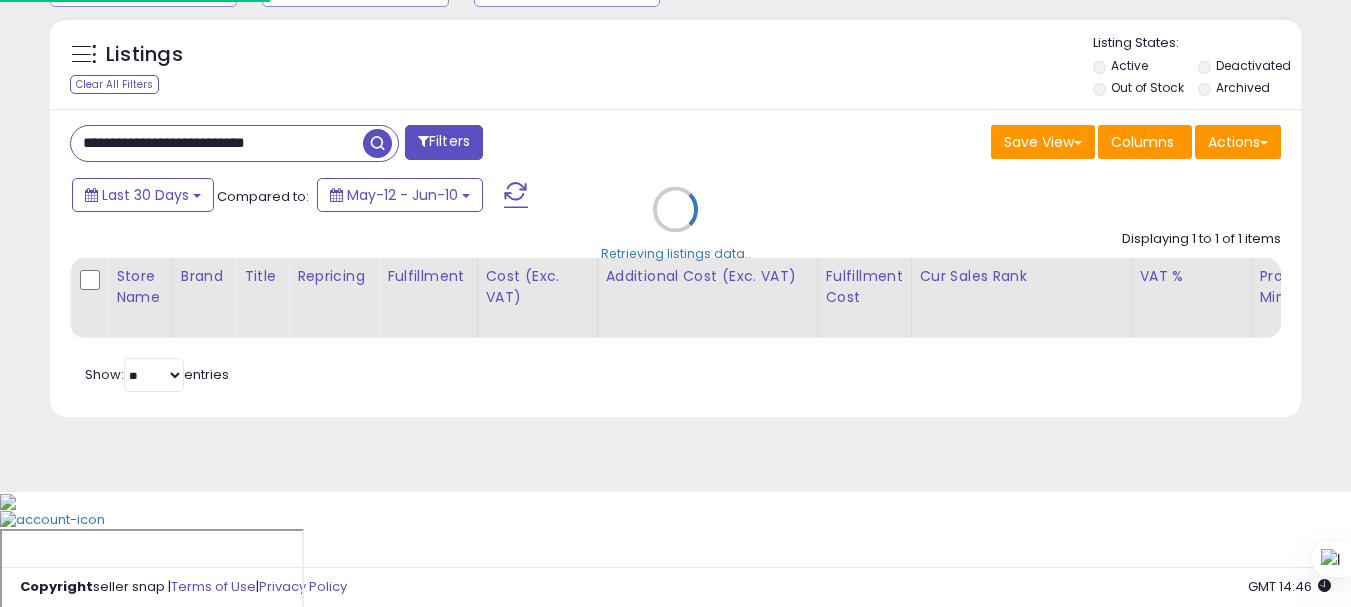 scroll, scrollTop: 999590, scrollLeft: 999267, axis: both 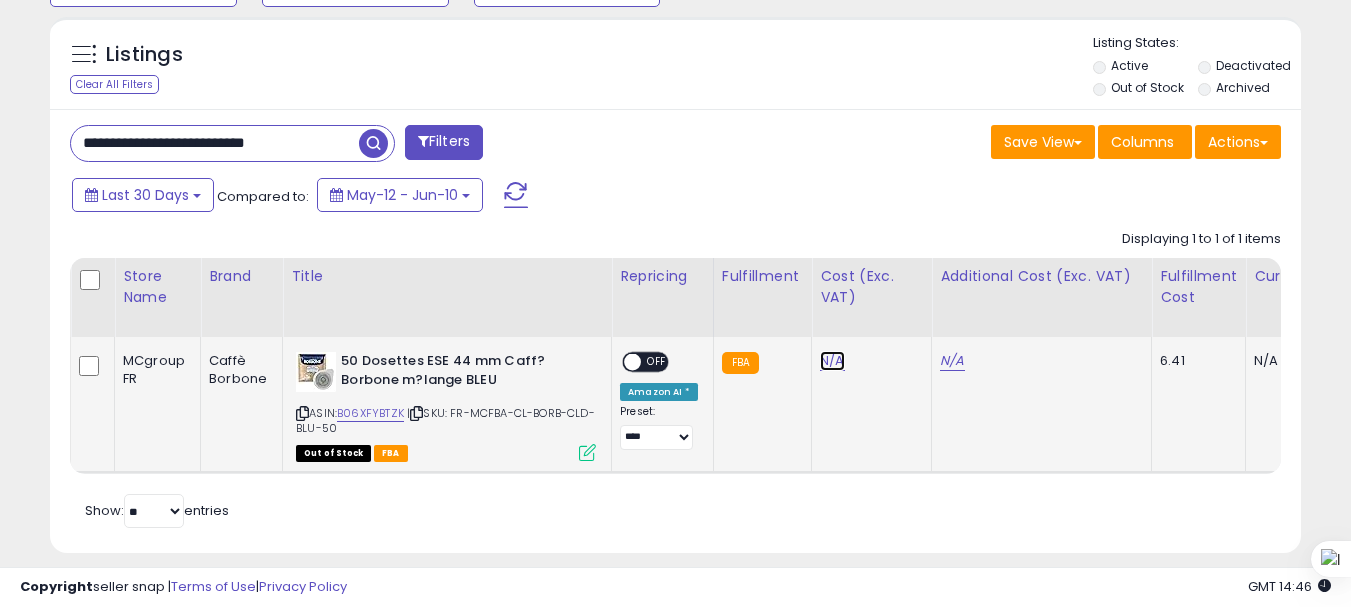 click on "N/A" at bounding box center [832, 361] 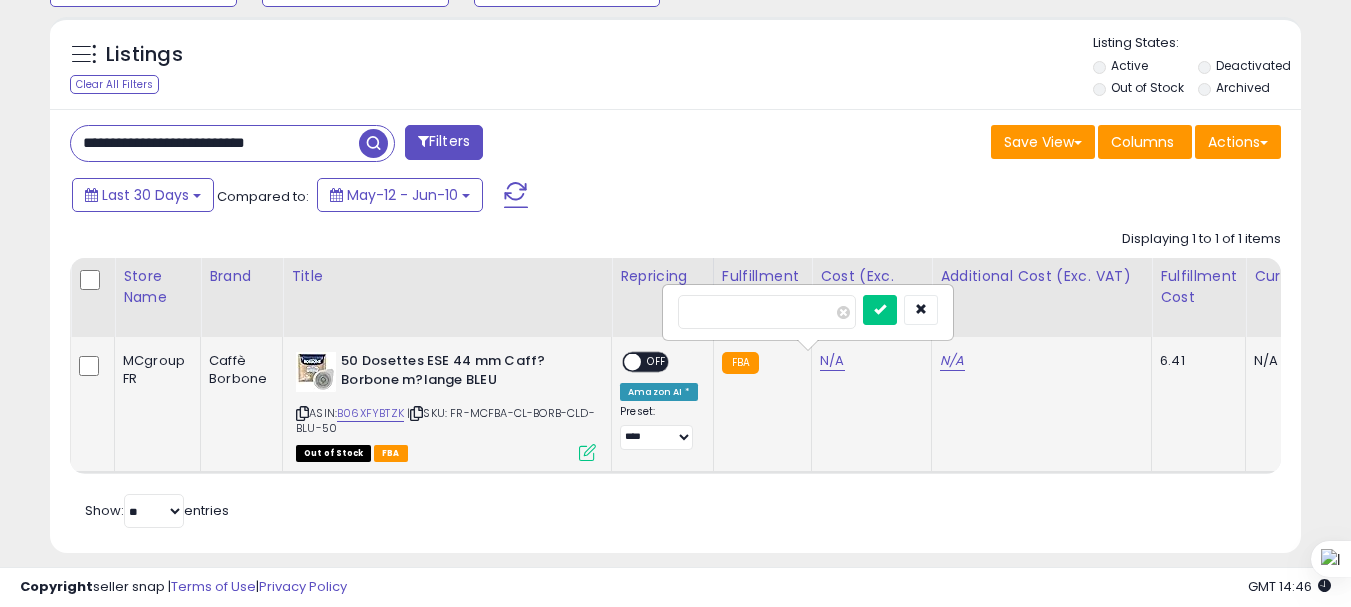 click at bounding box center (880, 310) 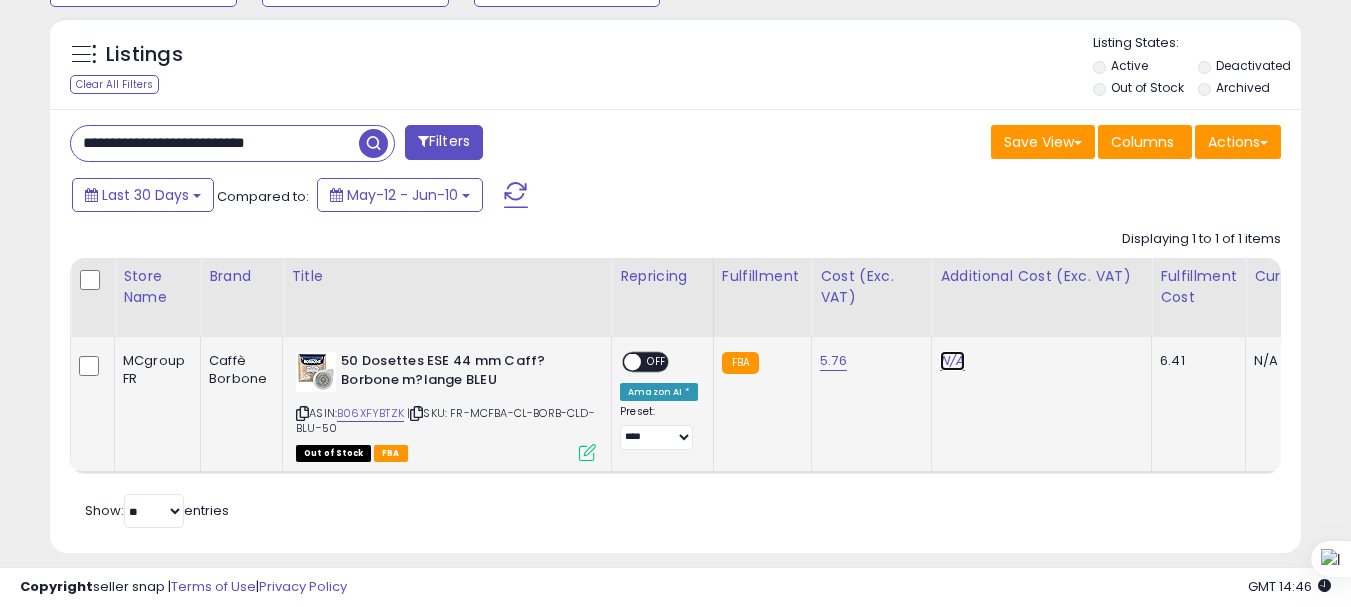 click on "N/A" at bounding box center [952, 361] 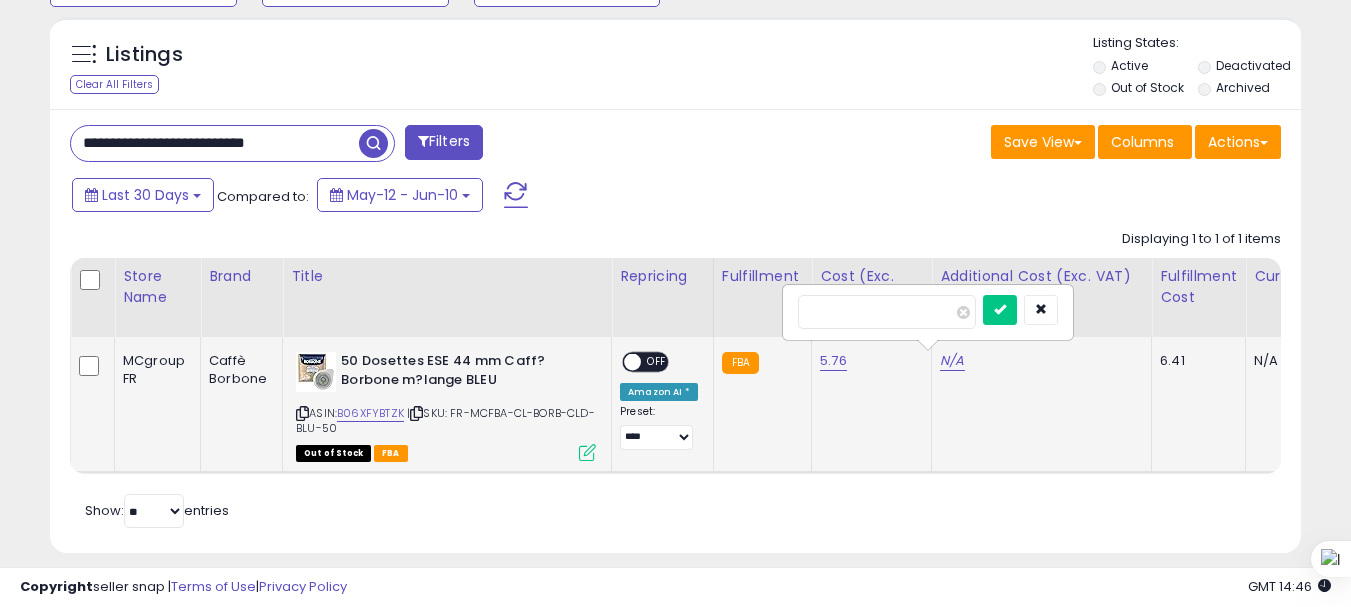 click at bounding box center (1000, 310) 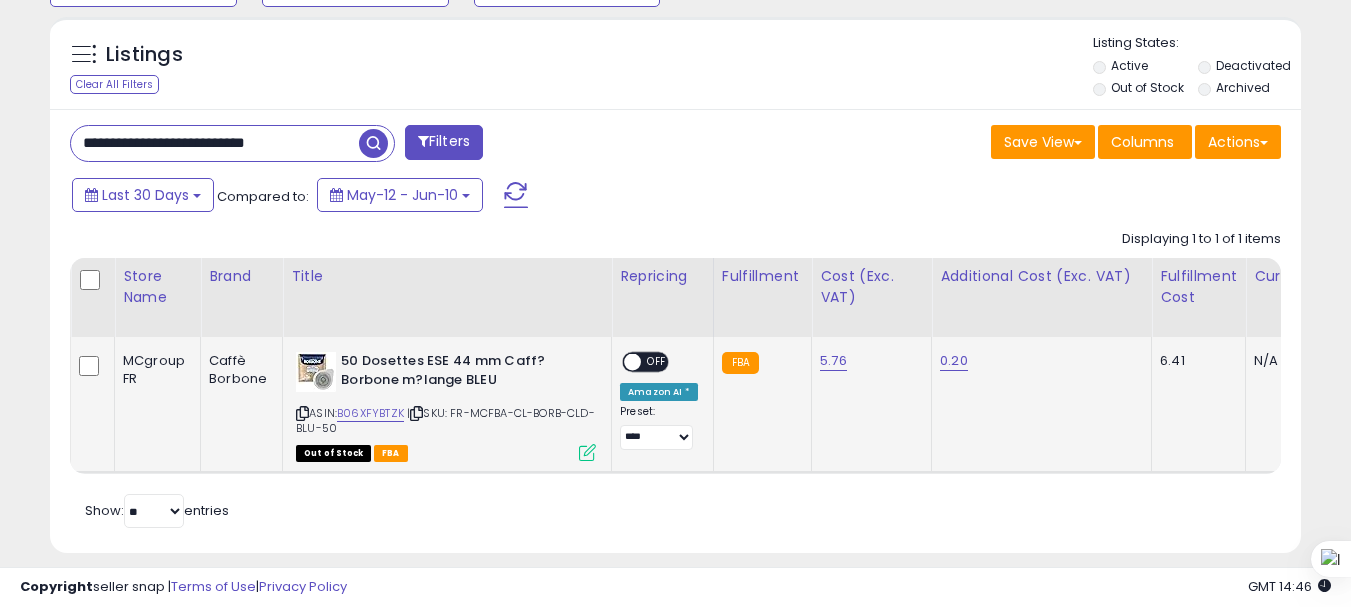 click at bounding box center [587, 452] 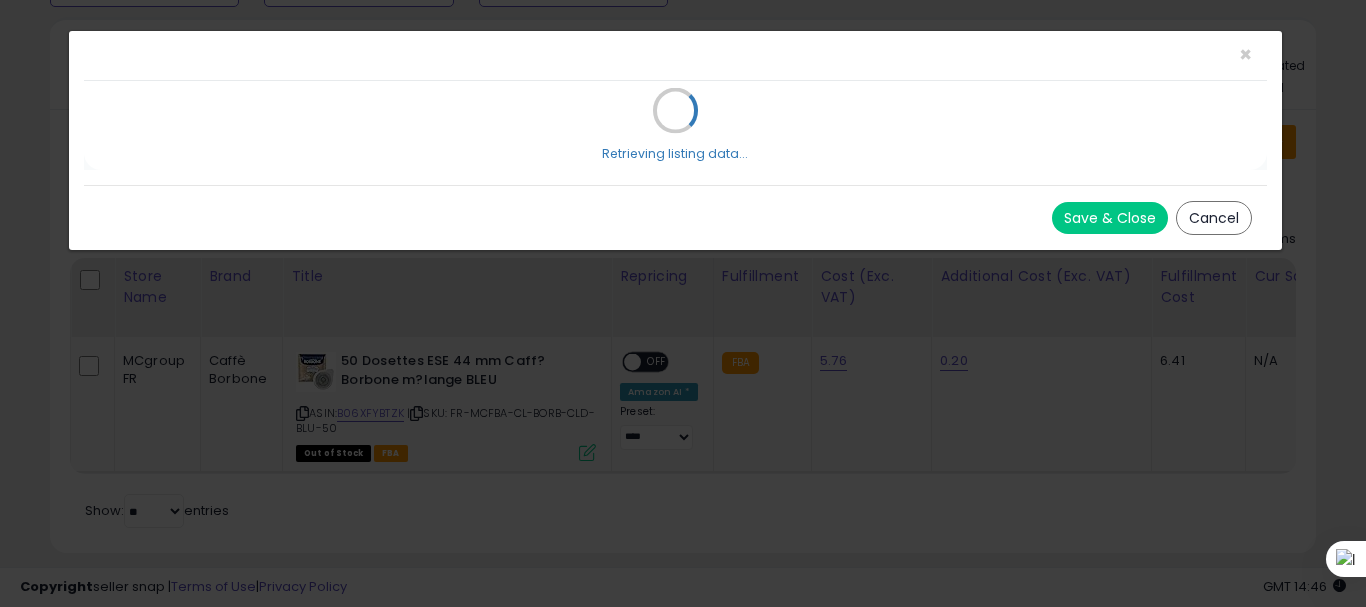 scroll, scrollTop: 999590, scrollLeft: 999267, axis: both 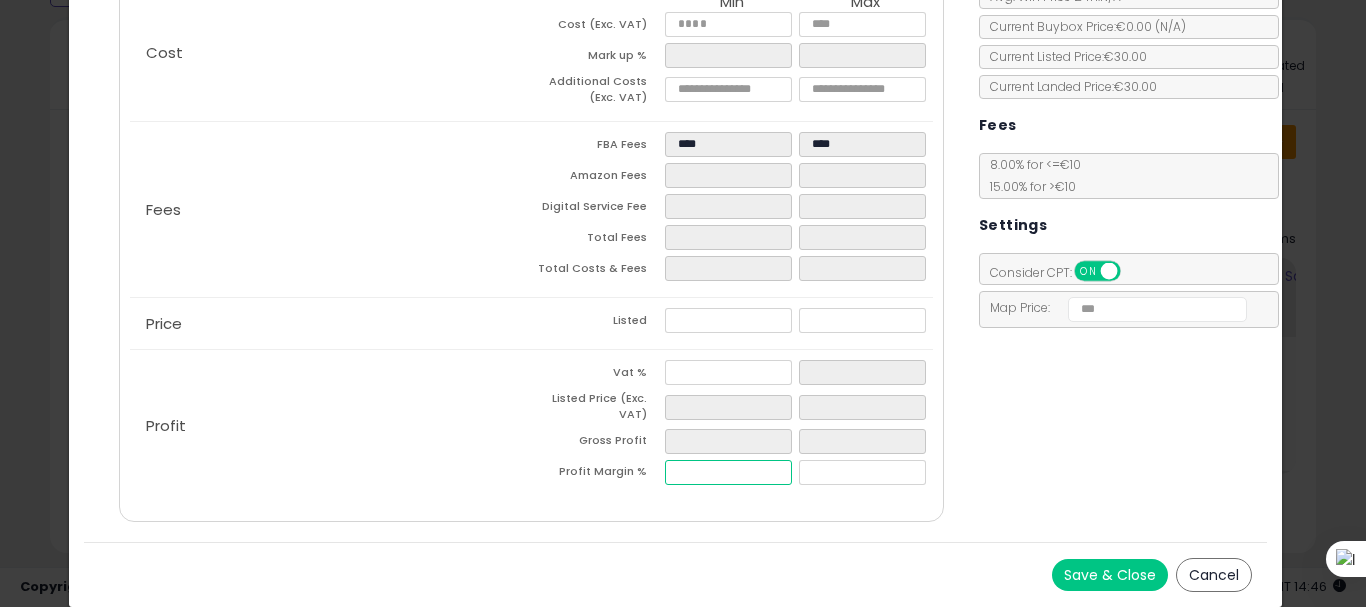 click at bounding box center (728, 472) 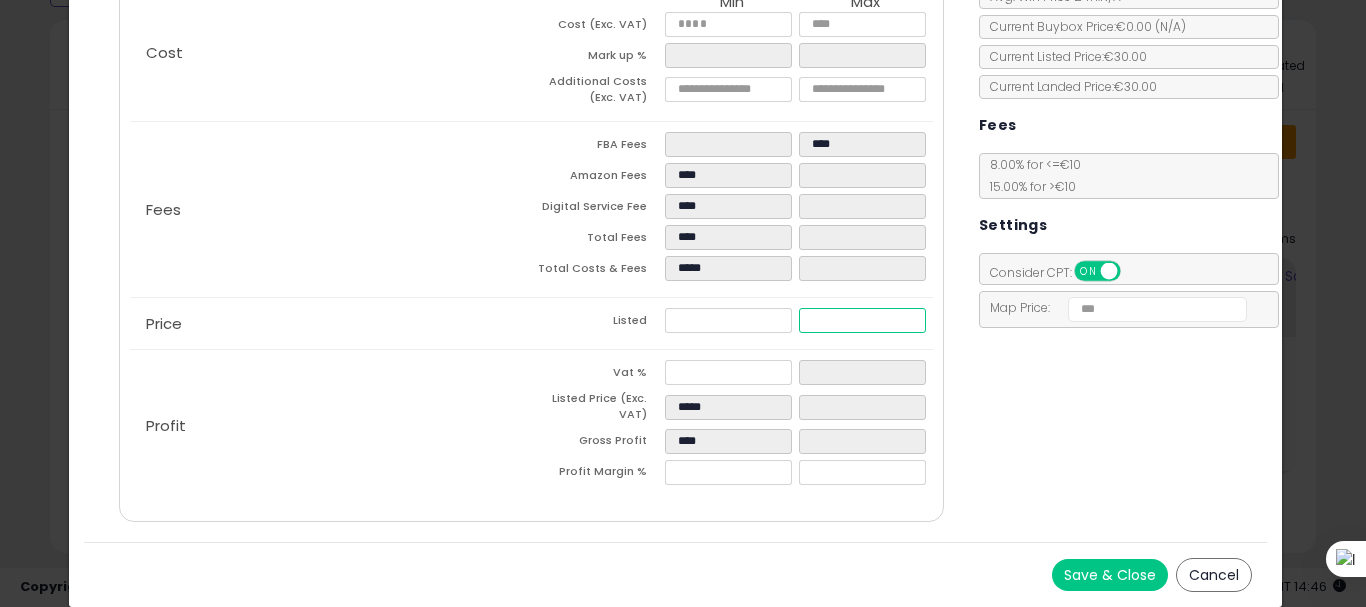 click at bounding box center [862, 320] 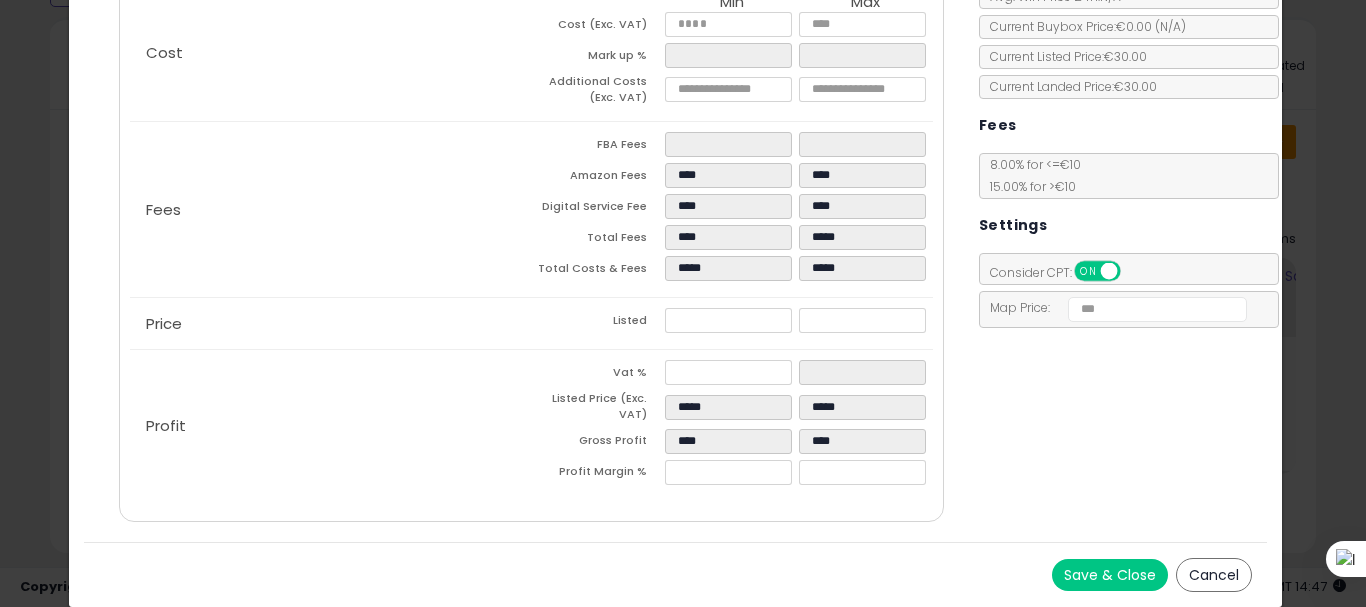 click on "Save & Close" at bounding box center [1110, 575] 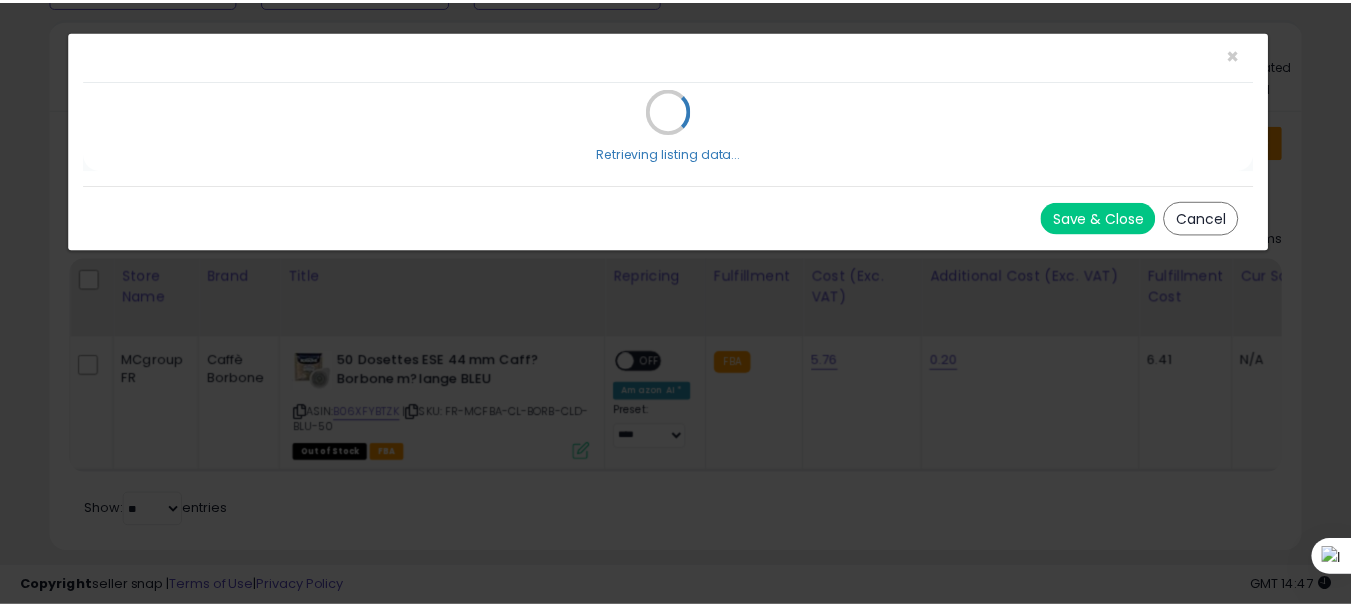 scroll, scrollTop: 0, scrollLeft: 0, axis: both 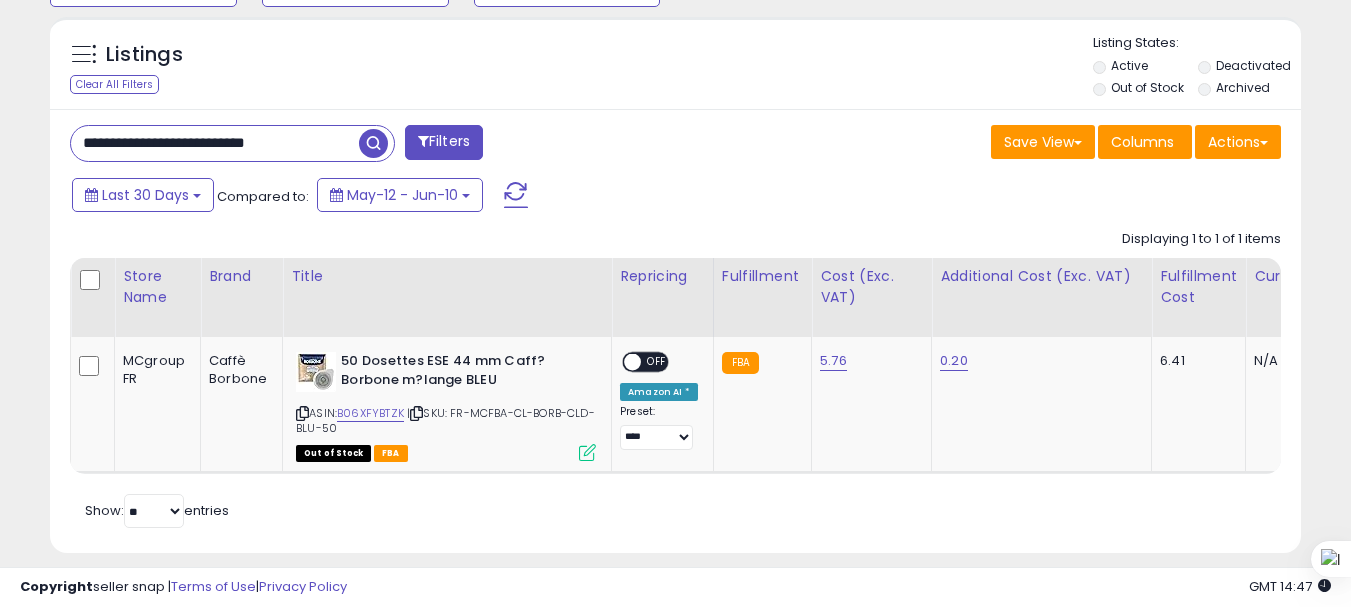 click on "**********" at bounding box center (215, 143) 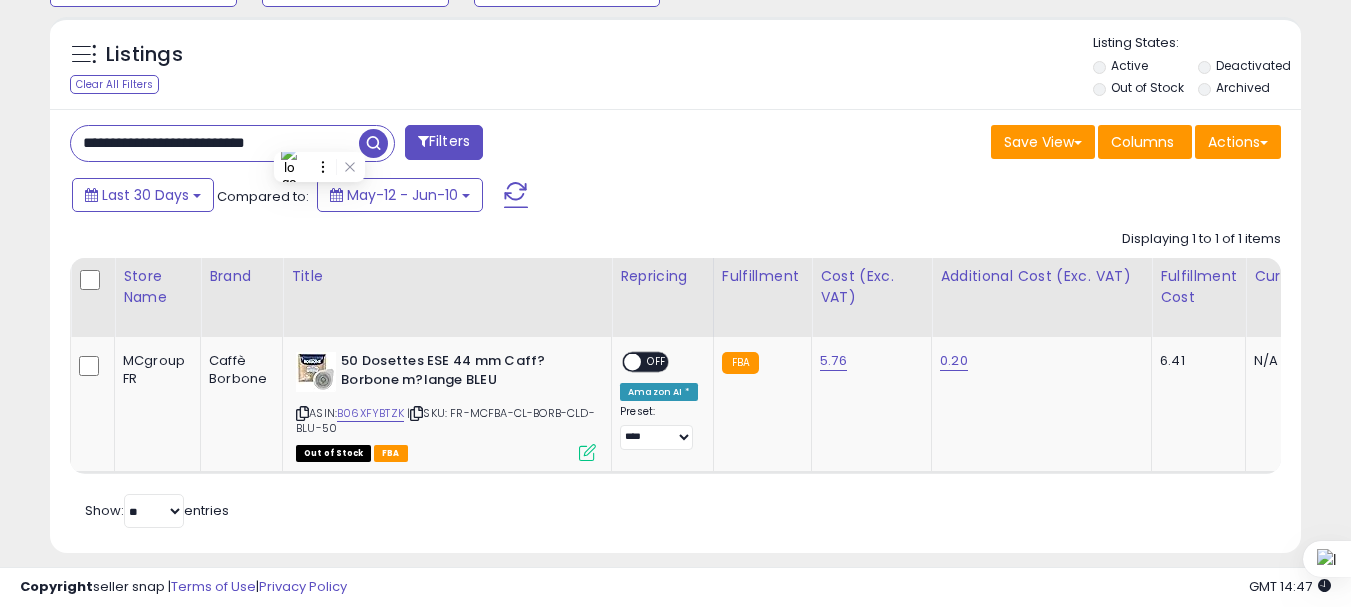click on "**********" at bounding box center [215, 143] 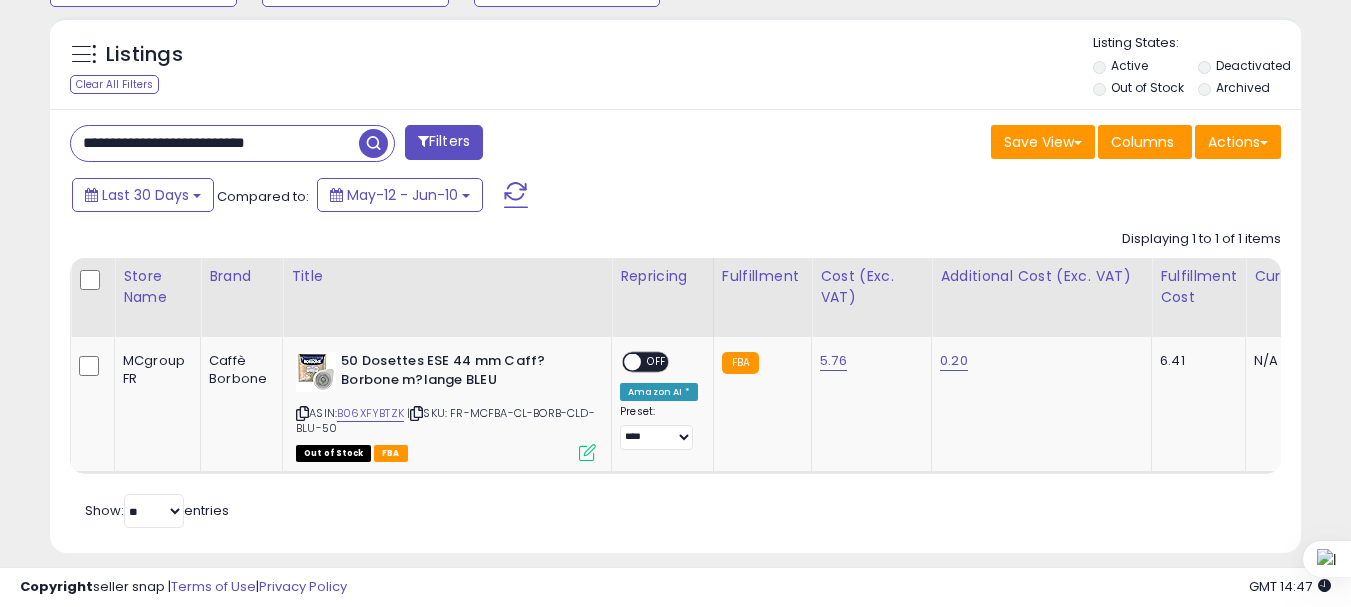 paste 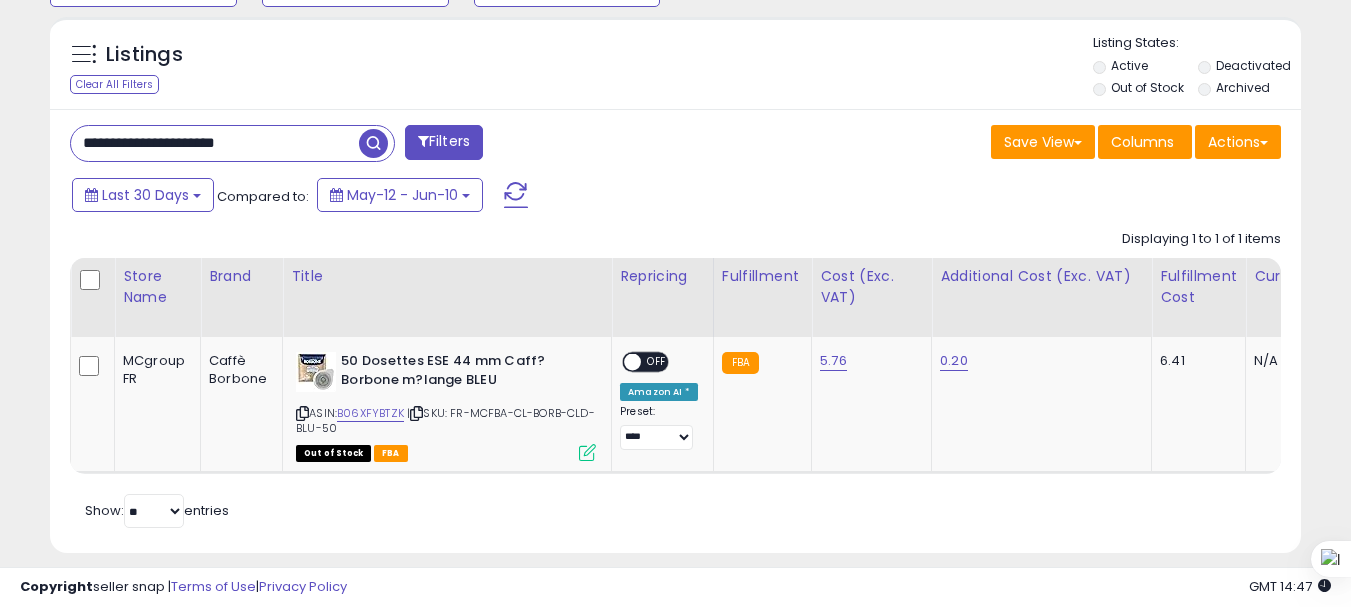 click at bounding box center (373, 143) 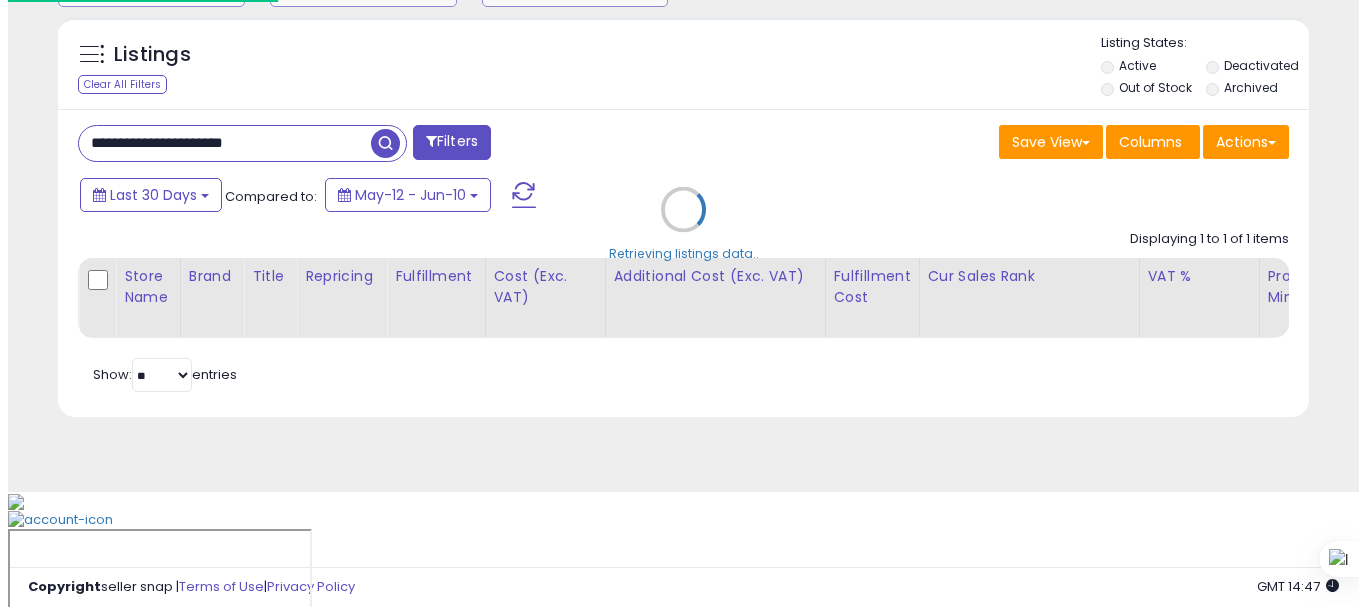 scroll, scrollTop: 713, scrollLeft: 0, axis: vertical 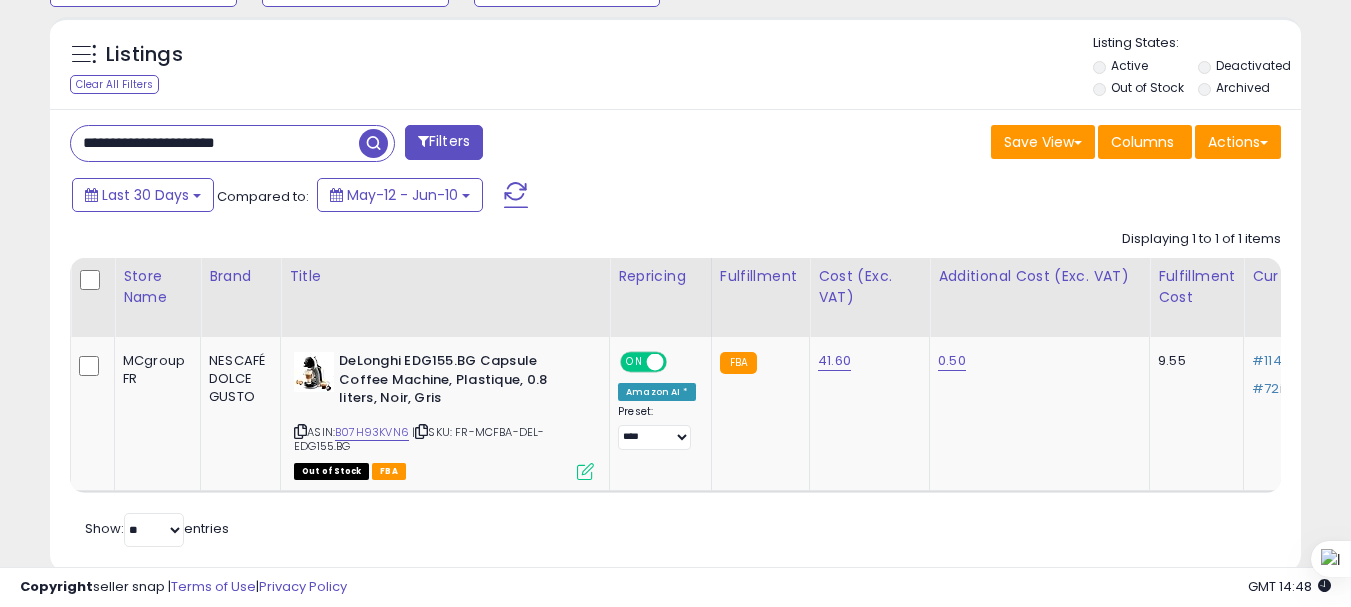click on "**********" at bounding box center (215, 143) 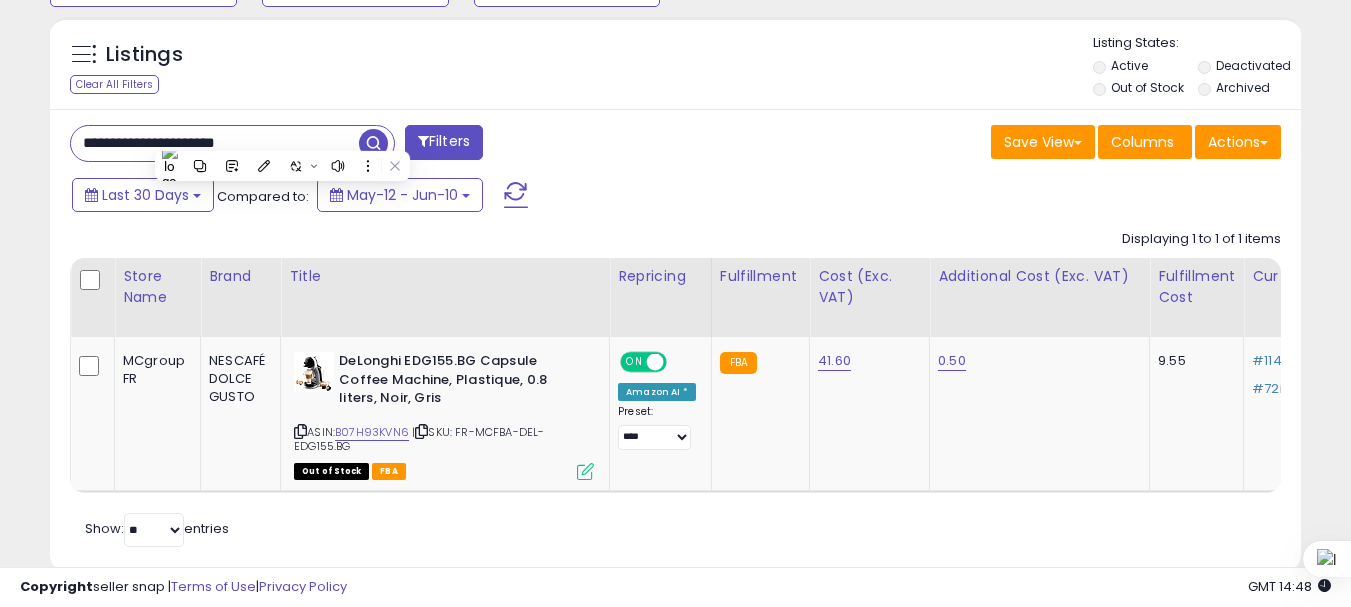 click on "**********" at bounding box center [215, 143] 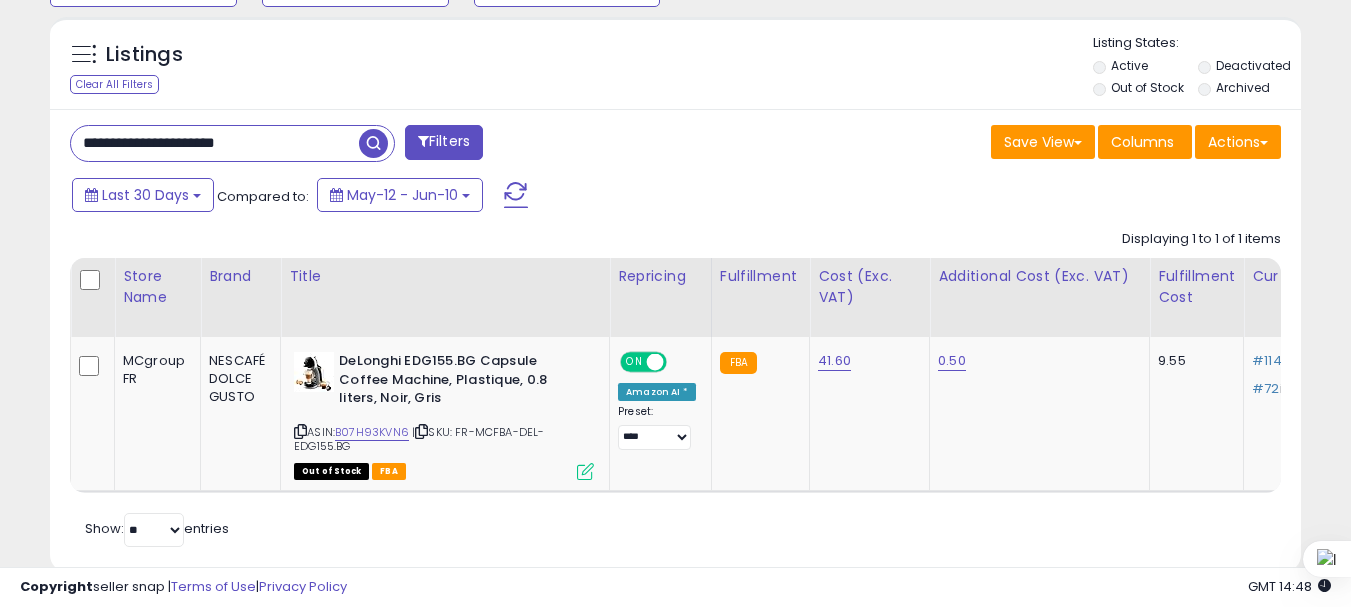 paste on "*****" 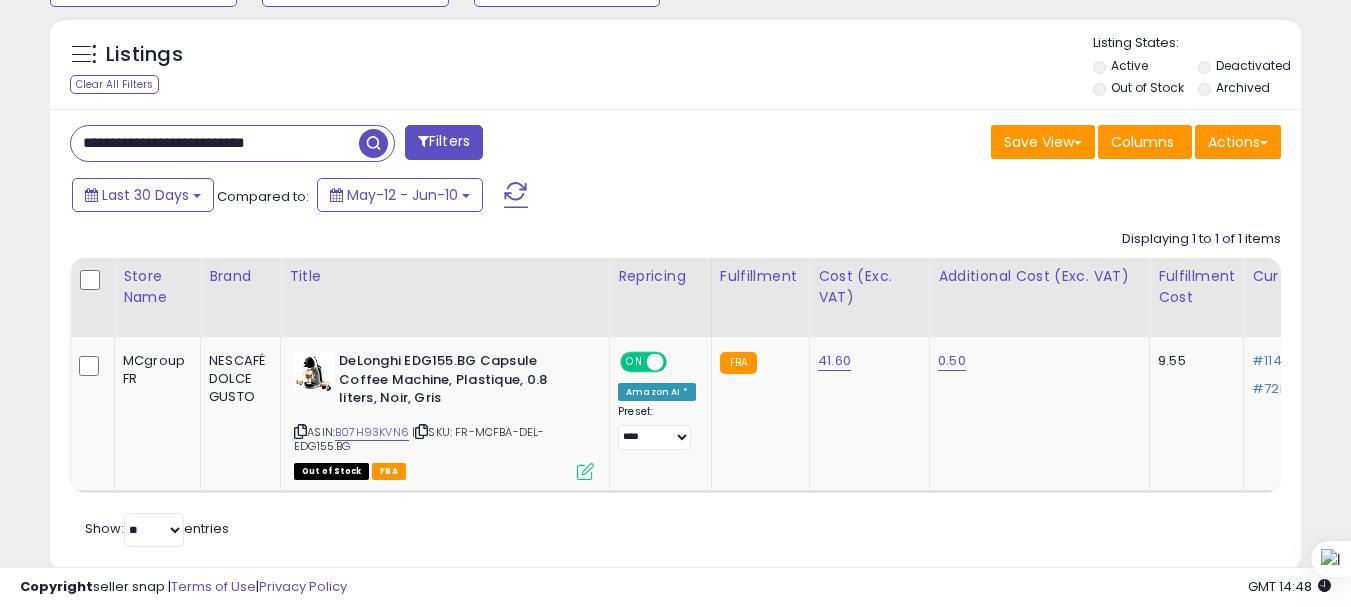 click at bounding box center [373, 143] 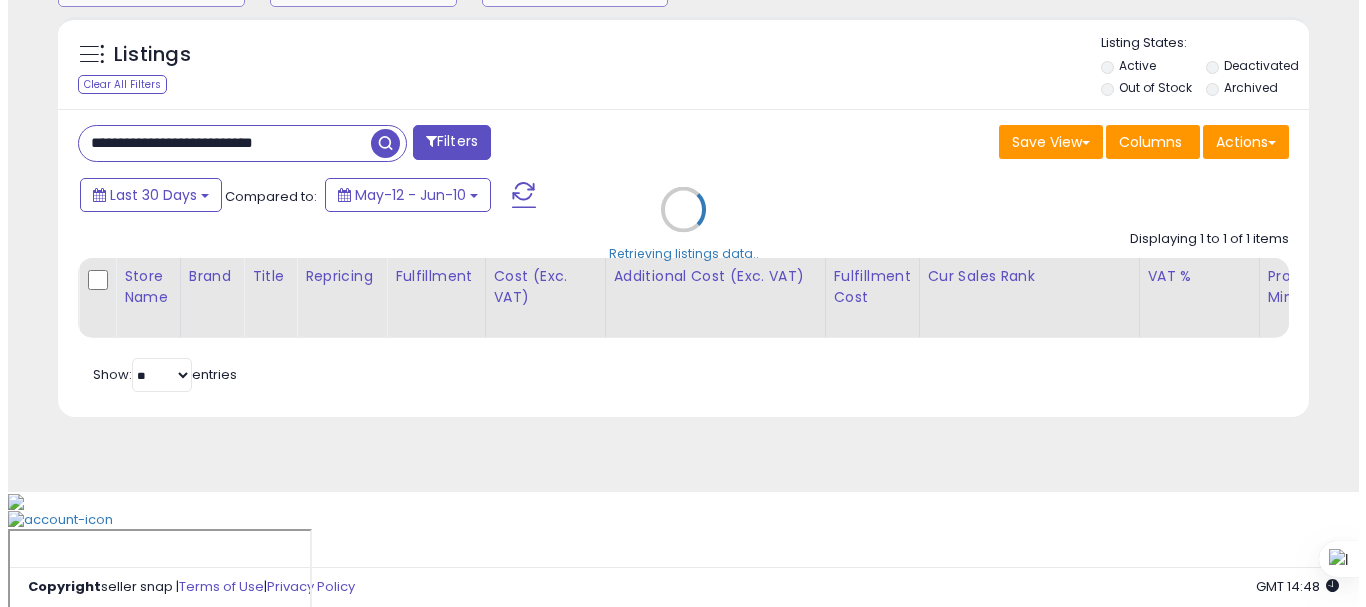 scroll, scrollTop: 713, scrollLeft: 0, axis: vertical 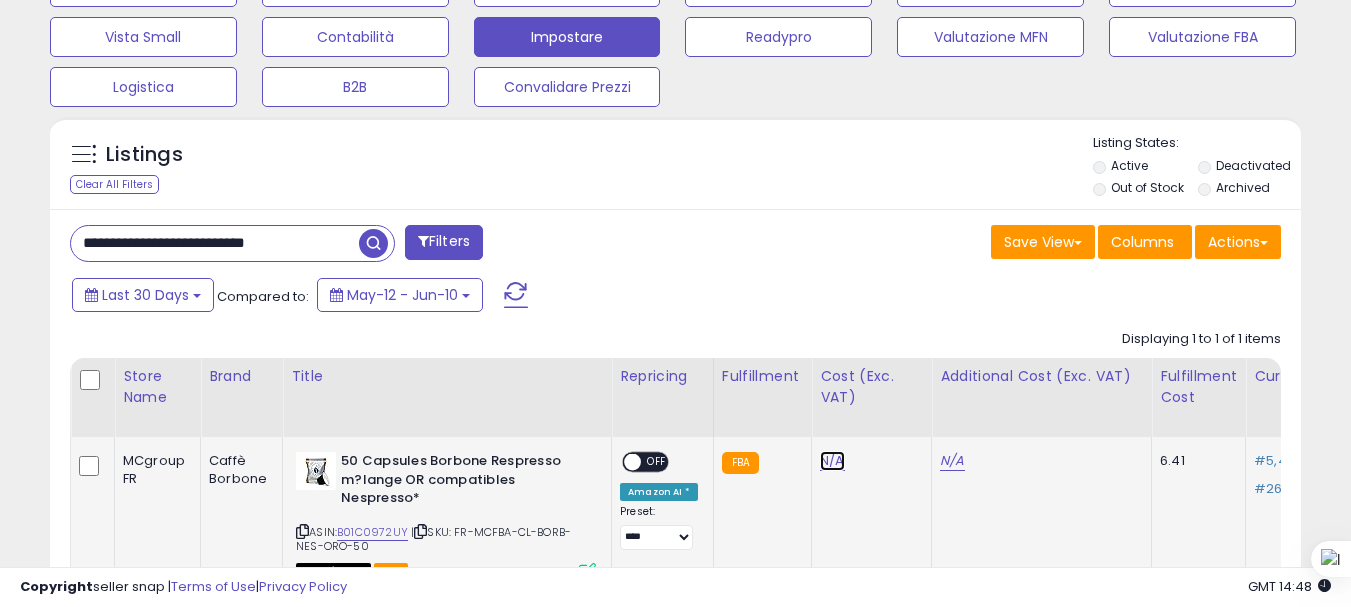 click on "N/A" at bounding box center (832, 461) 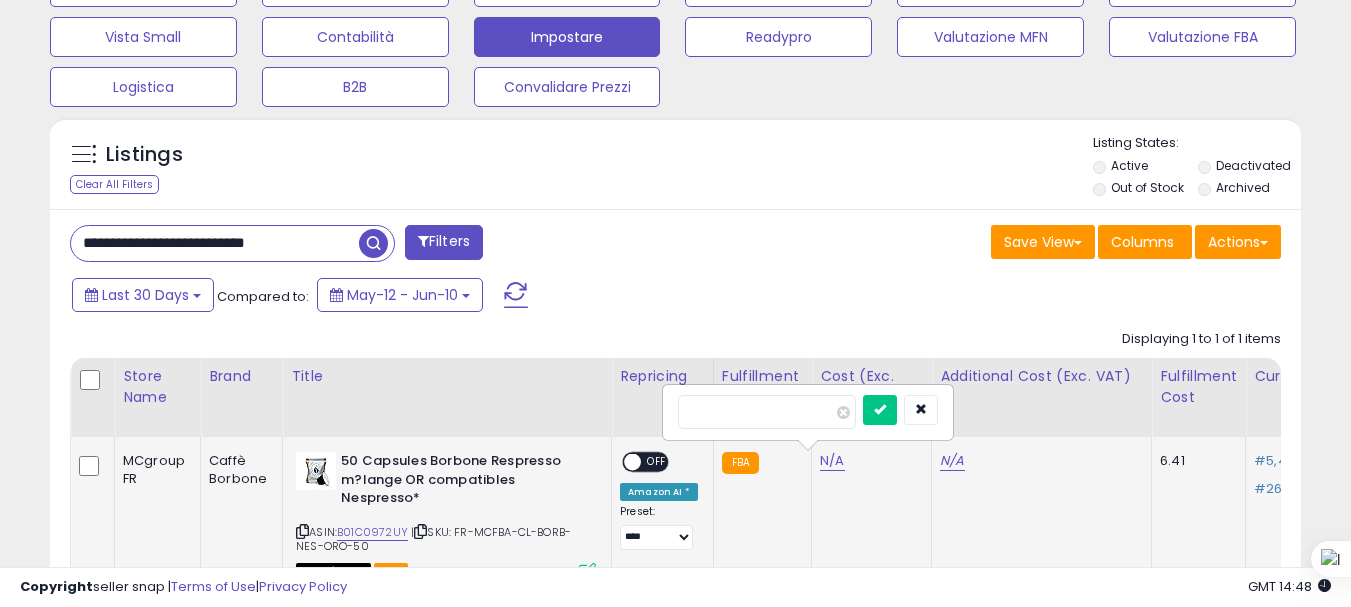 click at bounding box center (880, 410) 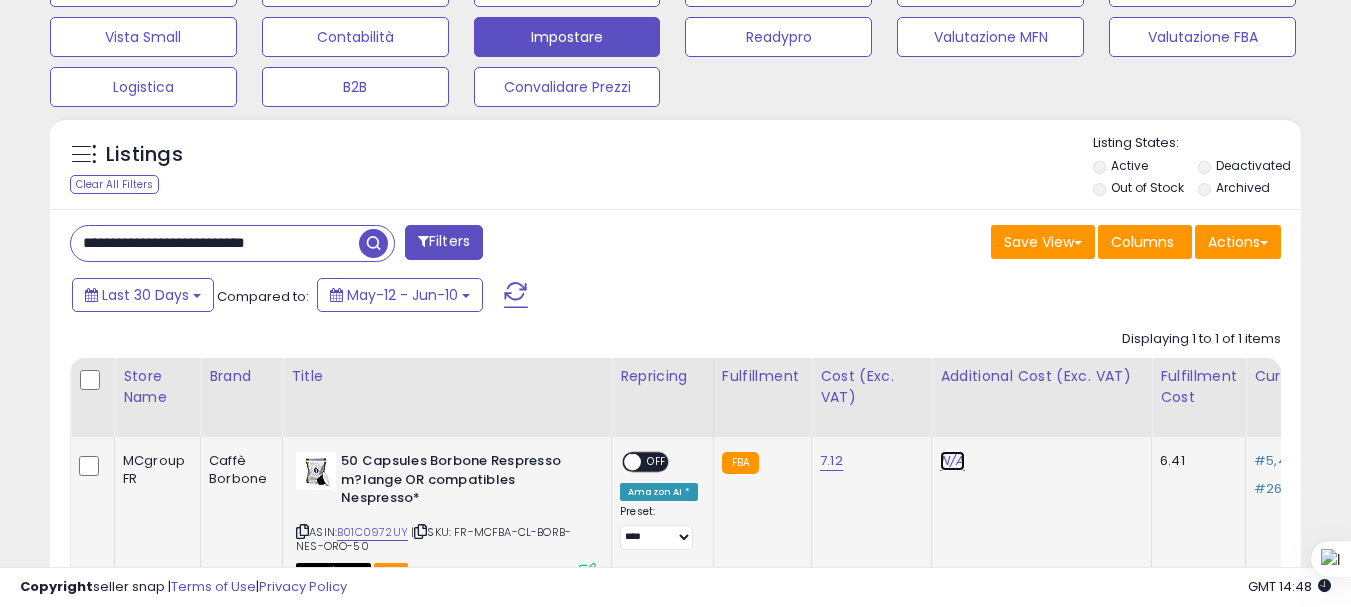 click on "N/A" at bounding box center [952, 461] 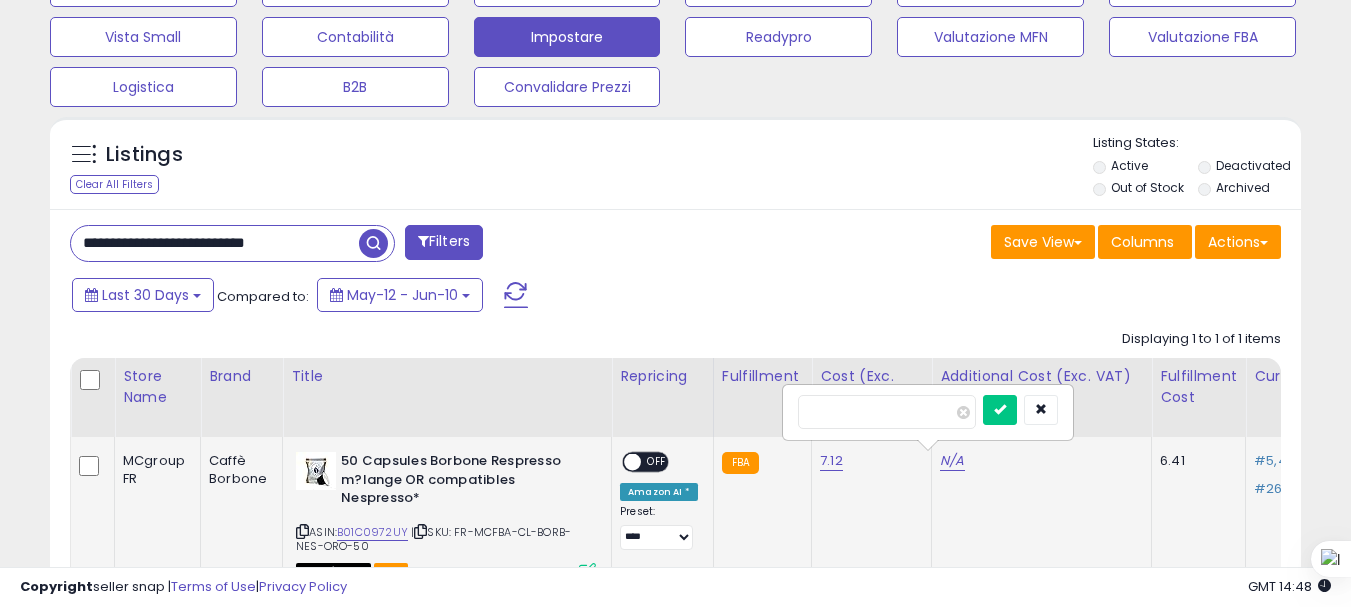 click at bounding box center (1000, 410) 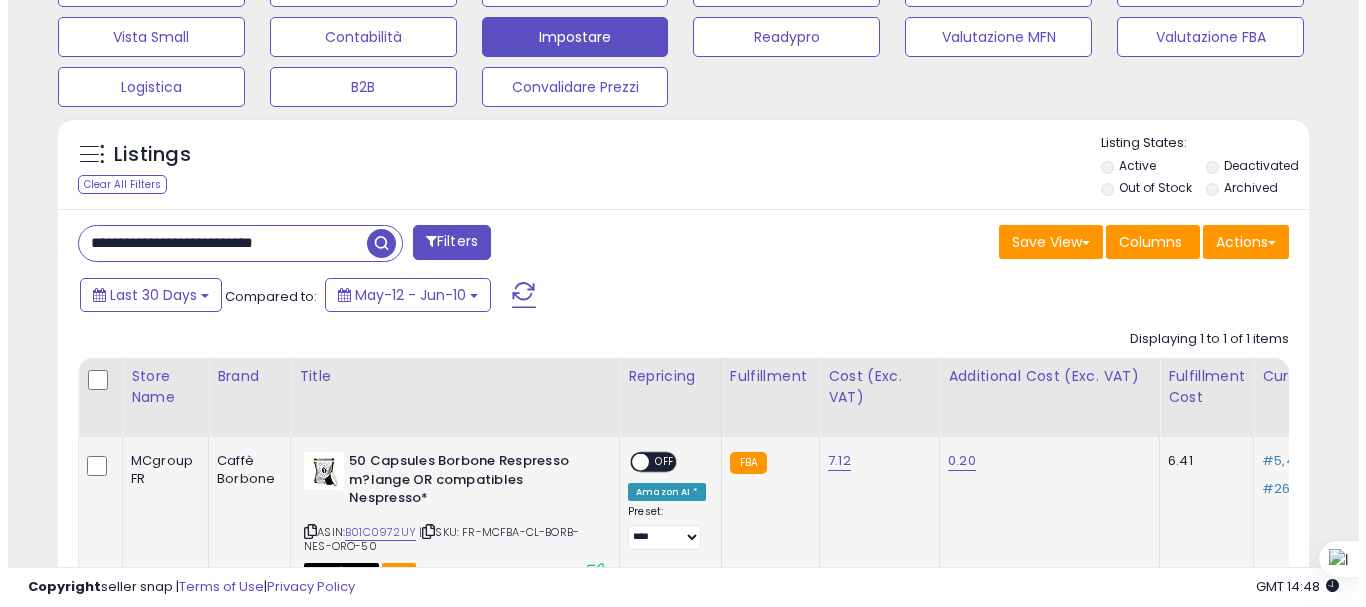scroll, scrollTop: 849, scrollLeft: 0, axis: vertical 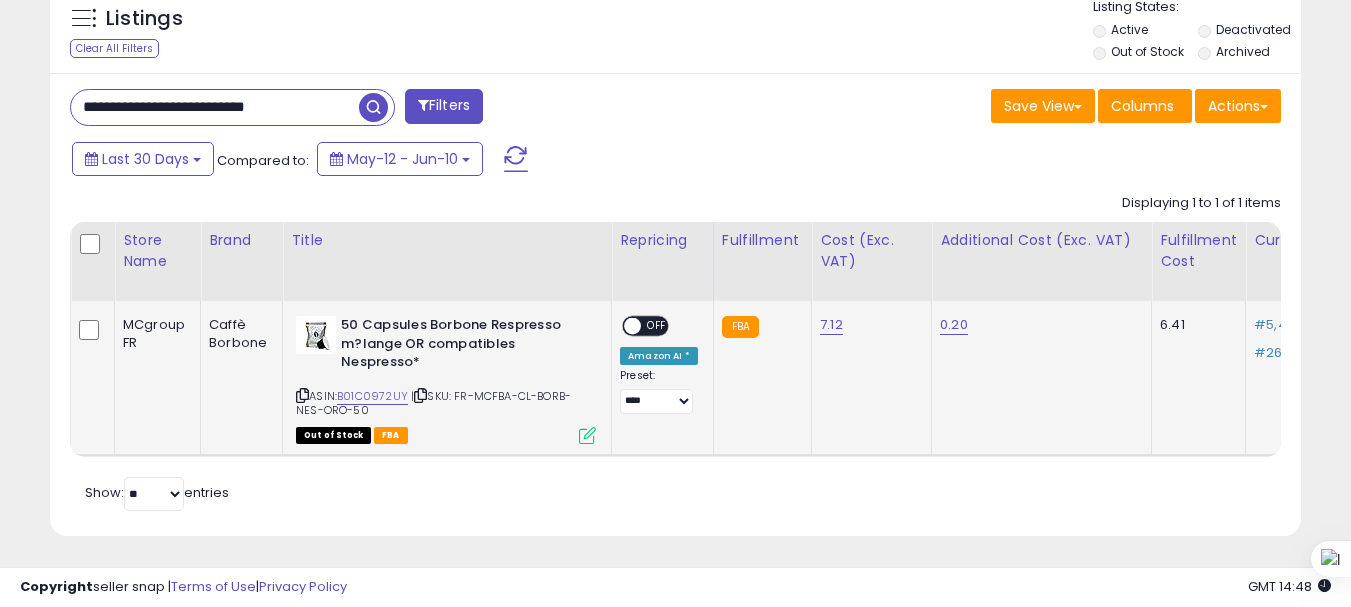 click at bounding box center (587, 435) 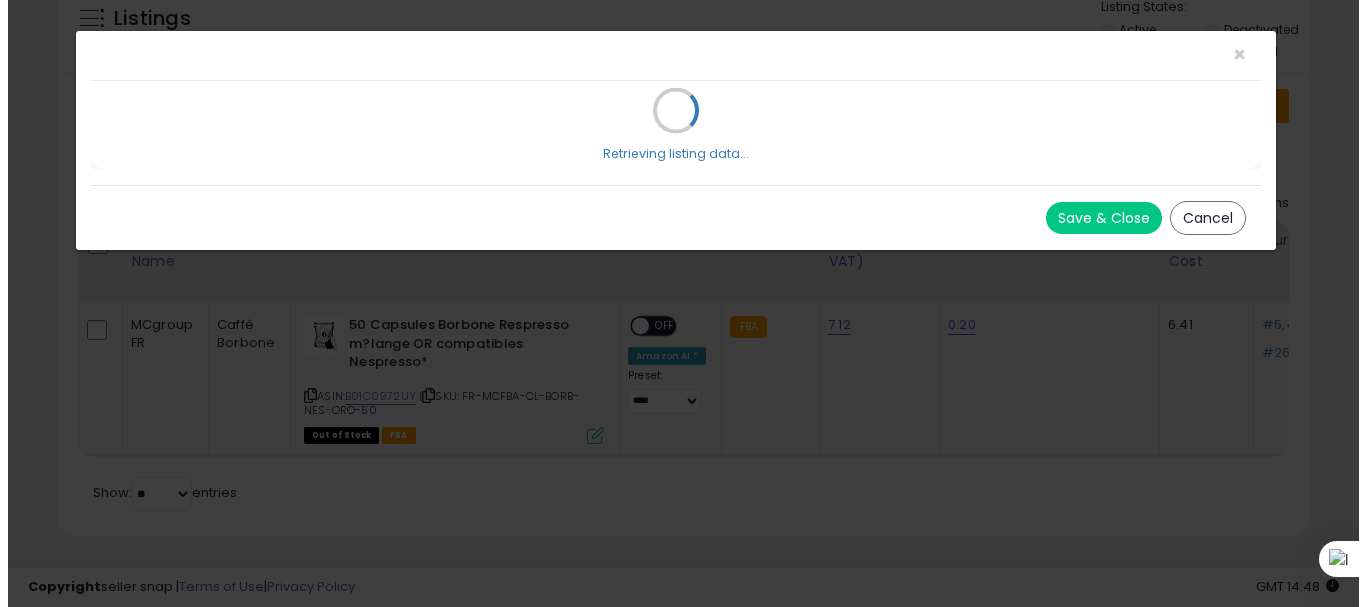 scroll, scrollTop: 999590, scrollLeft: 999267, axis: both 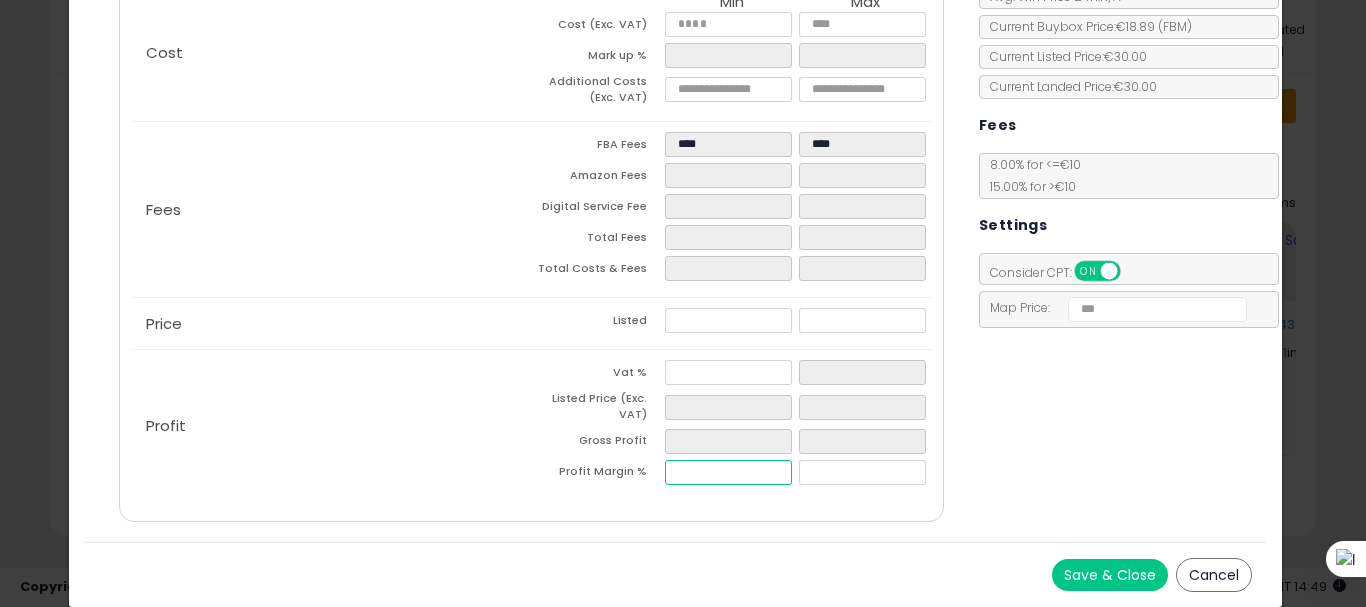 click at bounding box center (728, 472) 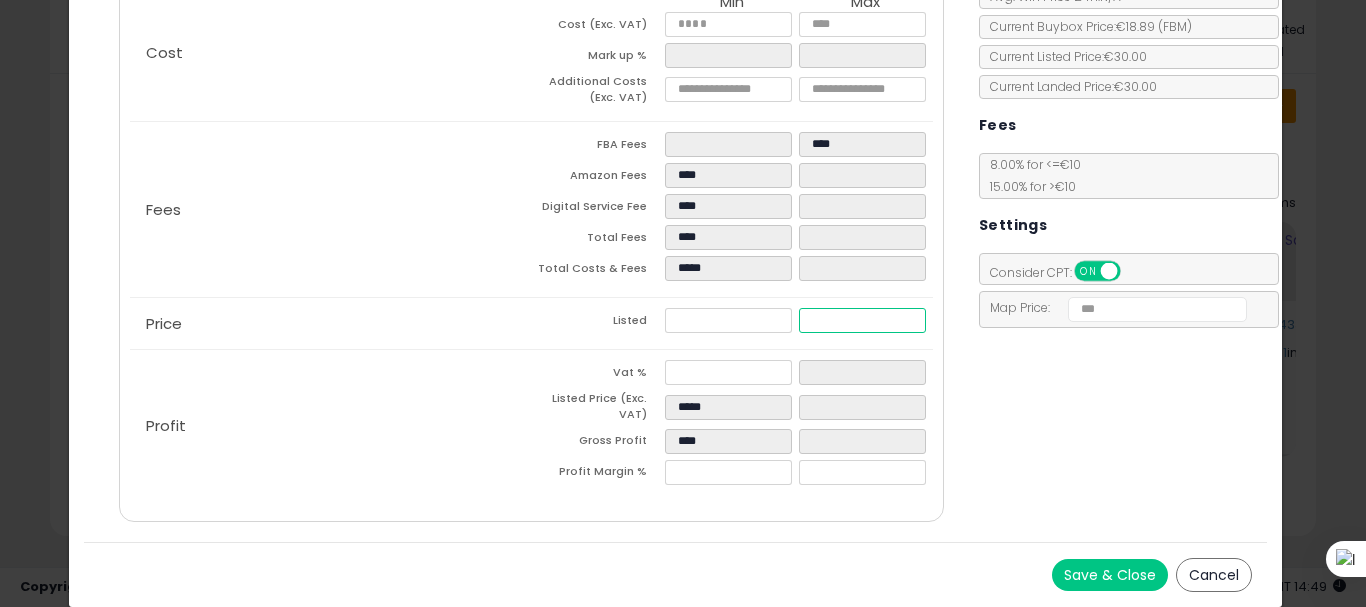 click at bounding box center (862, 320) 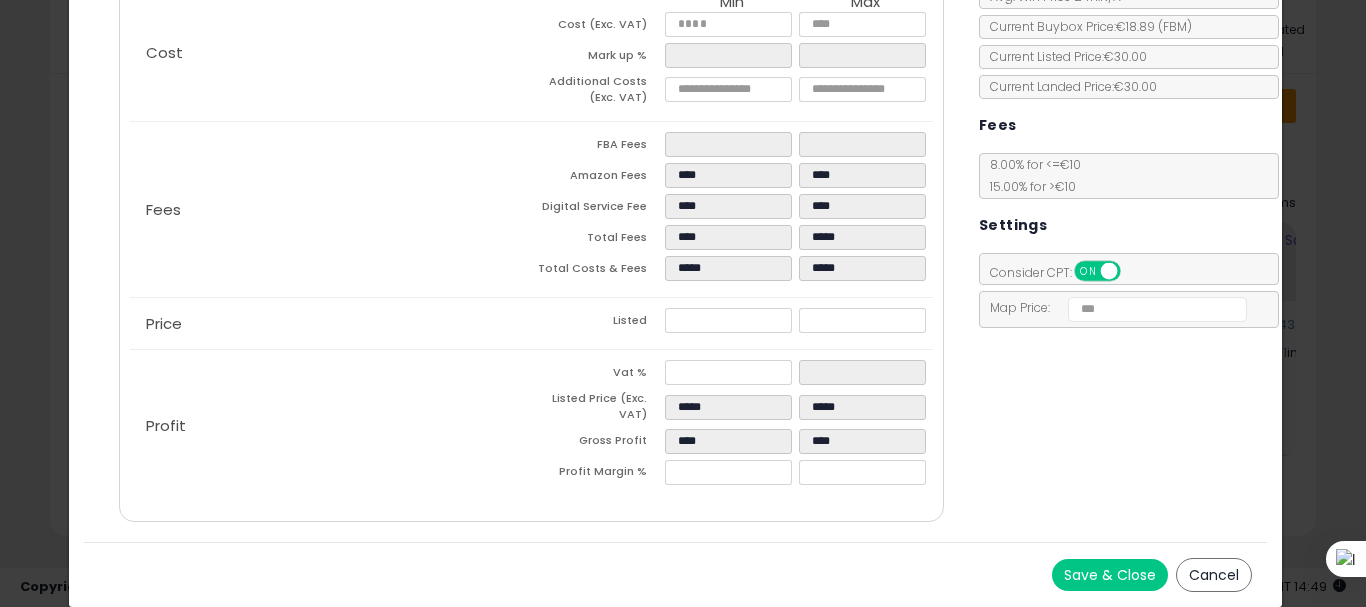 click on "Save & Close" at bounding box center [1110, 575] 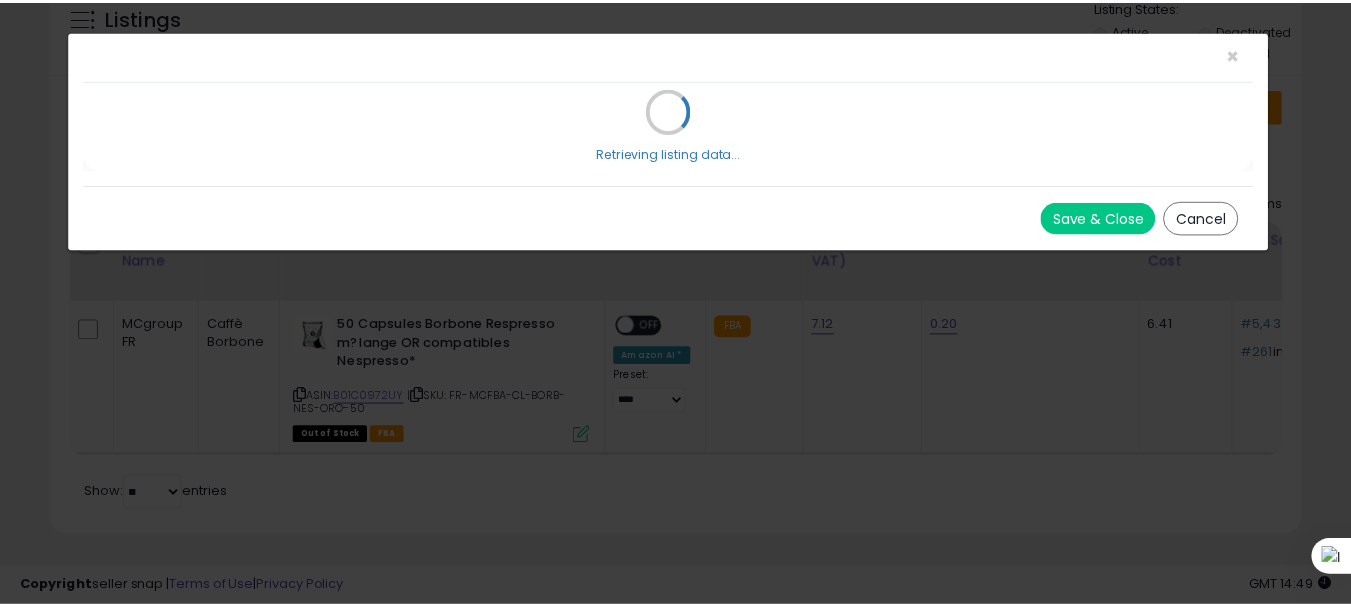scroll, scrollTop: 0, scrollLeft: 0, axis: both 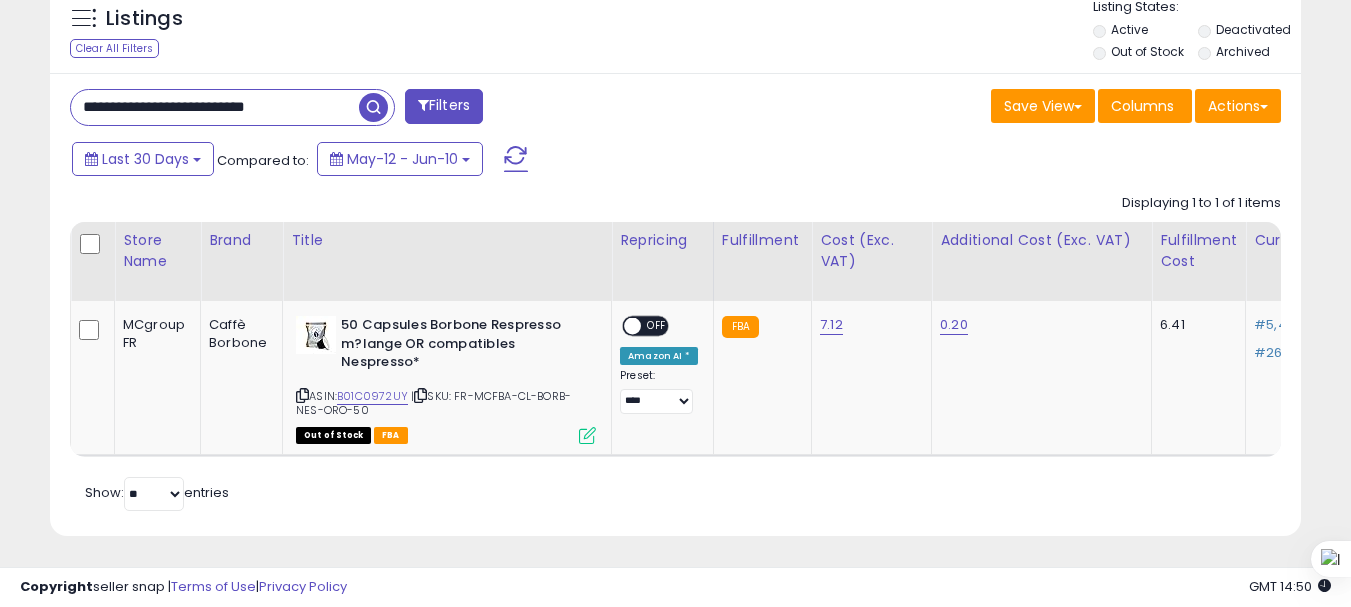 click on "**********" at bounding box center (215, 107) 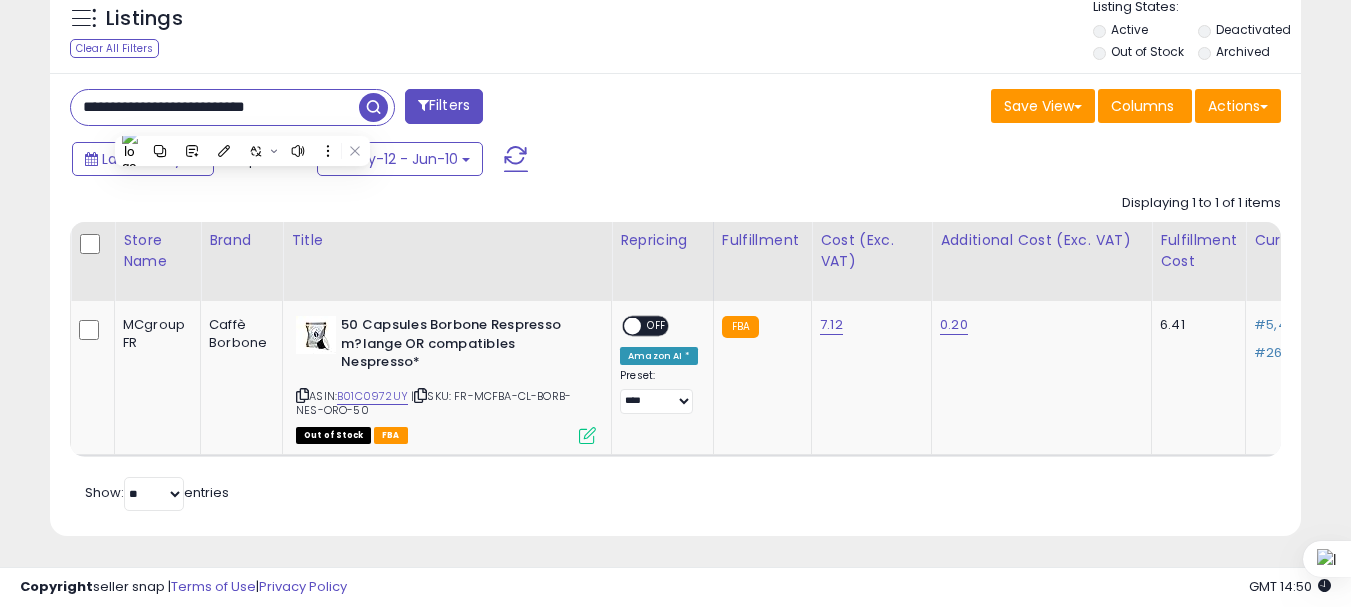 click on "**********" at bounding box center [215, 107] 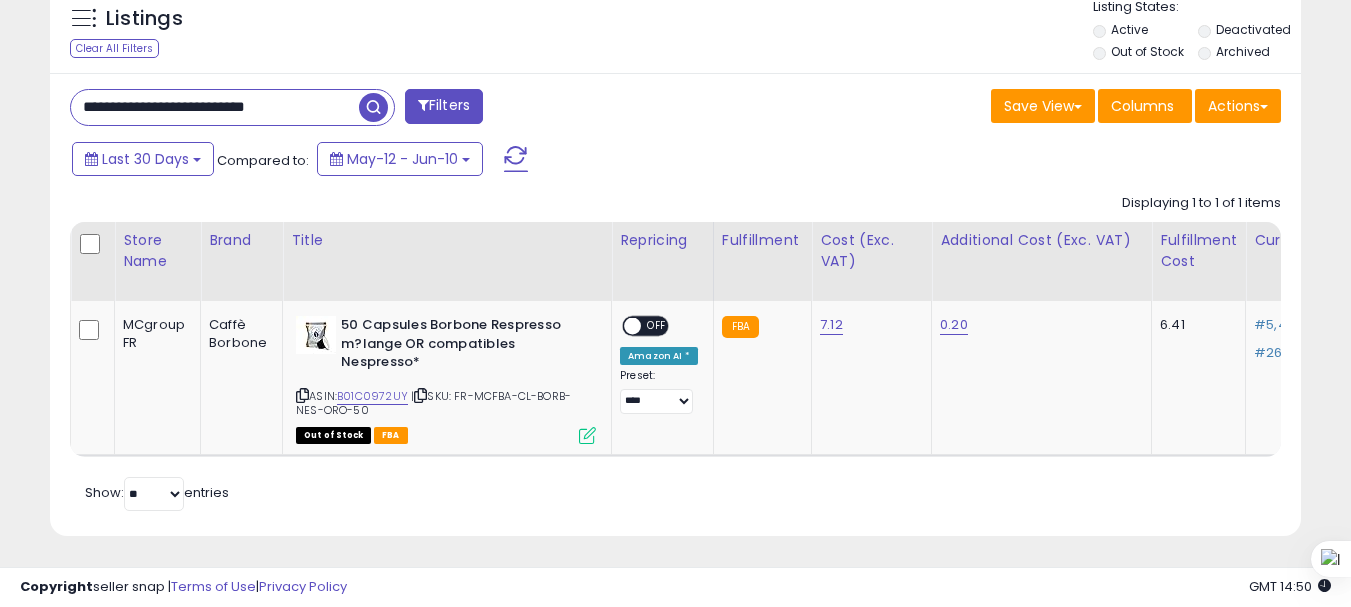 click on "**********" at bounding box center (215, 107) 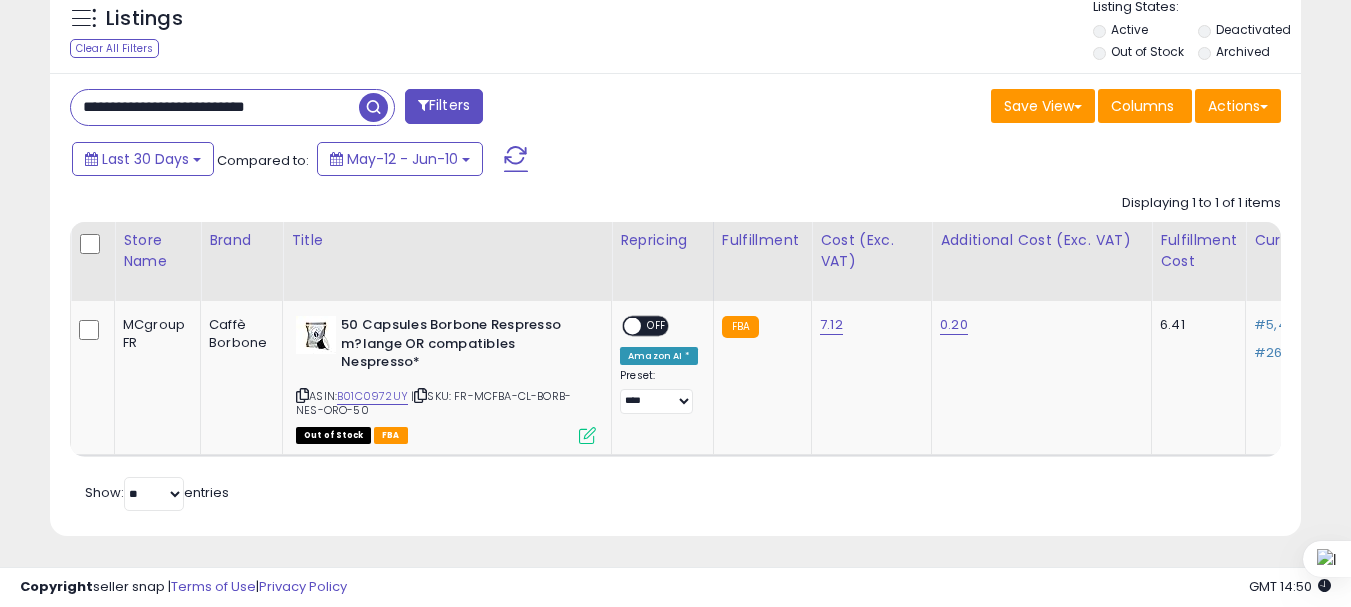 paste 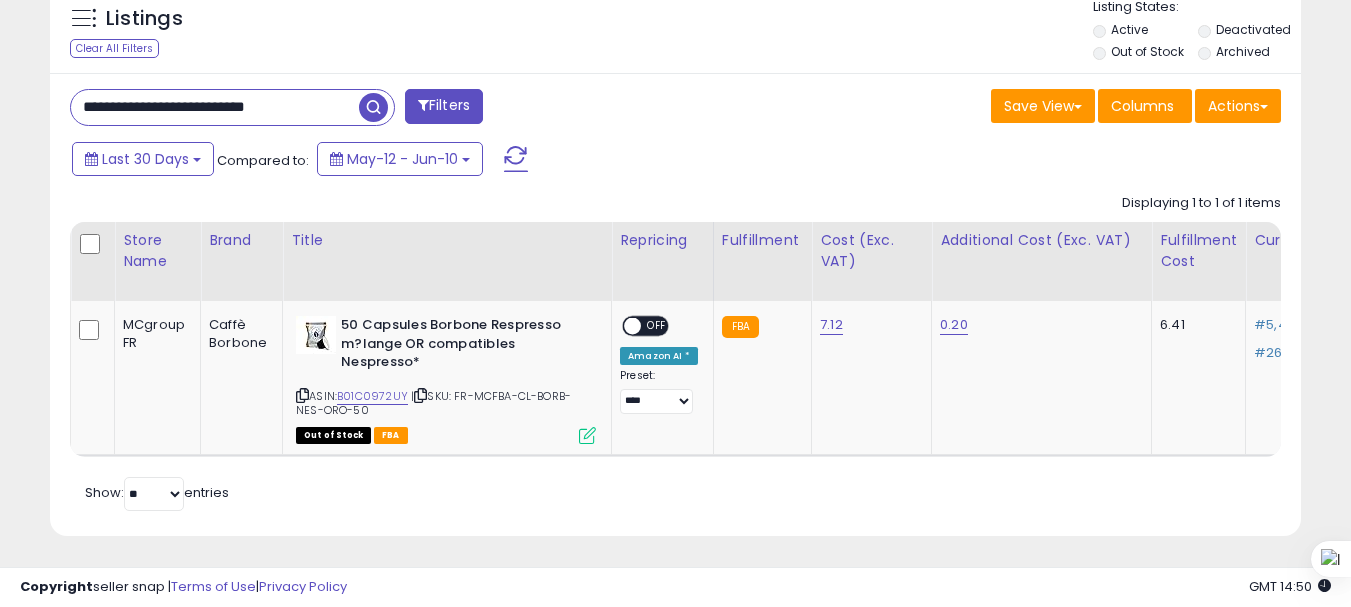 click at bounding box center (373, 107) 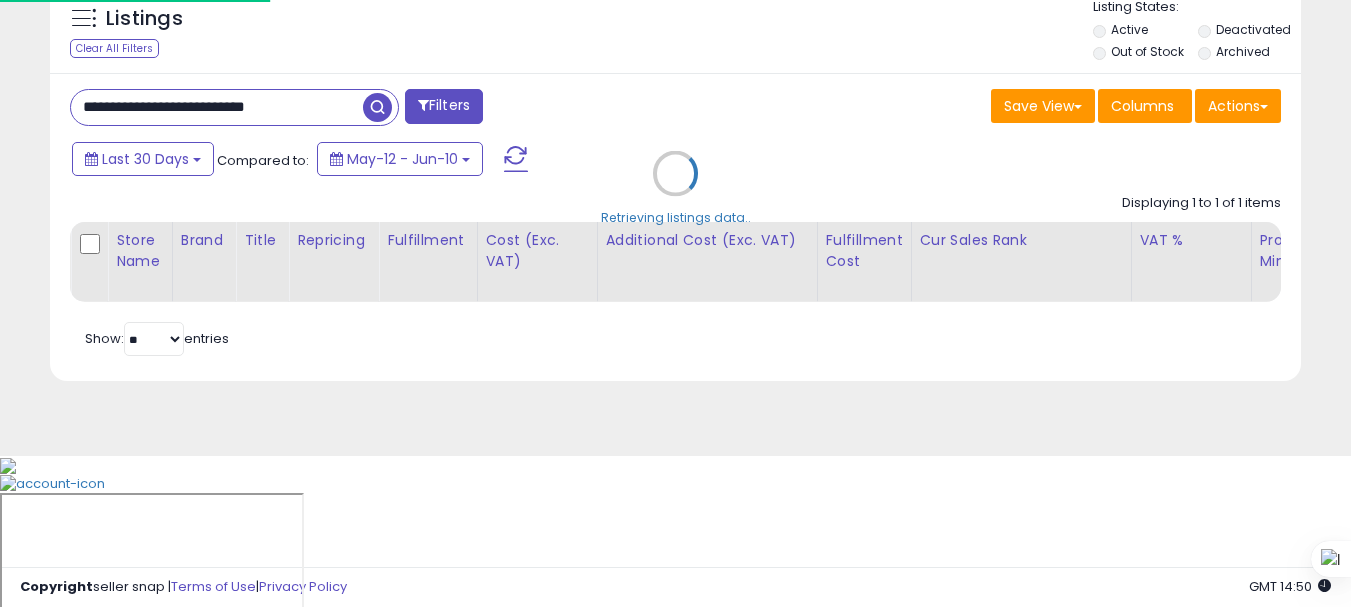 scroll, scrollTop: 999590, scrollLeft: 999267, axis: both 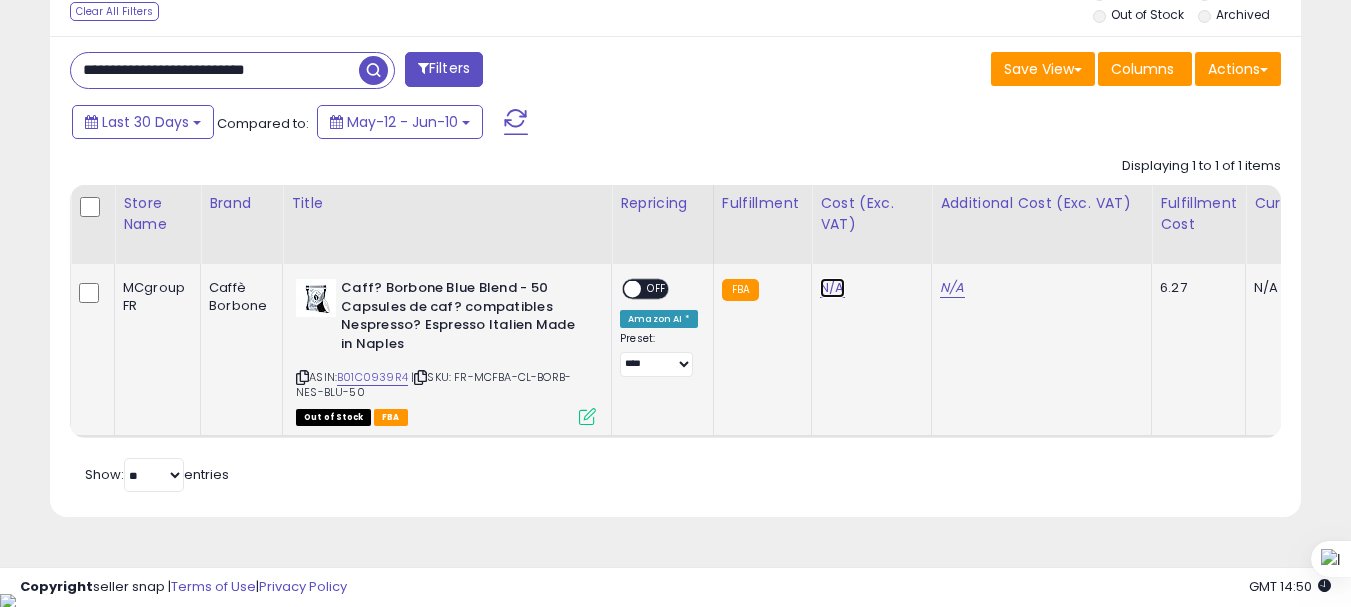 click on "N/A" at bounding box center [832, 288] 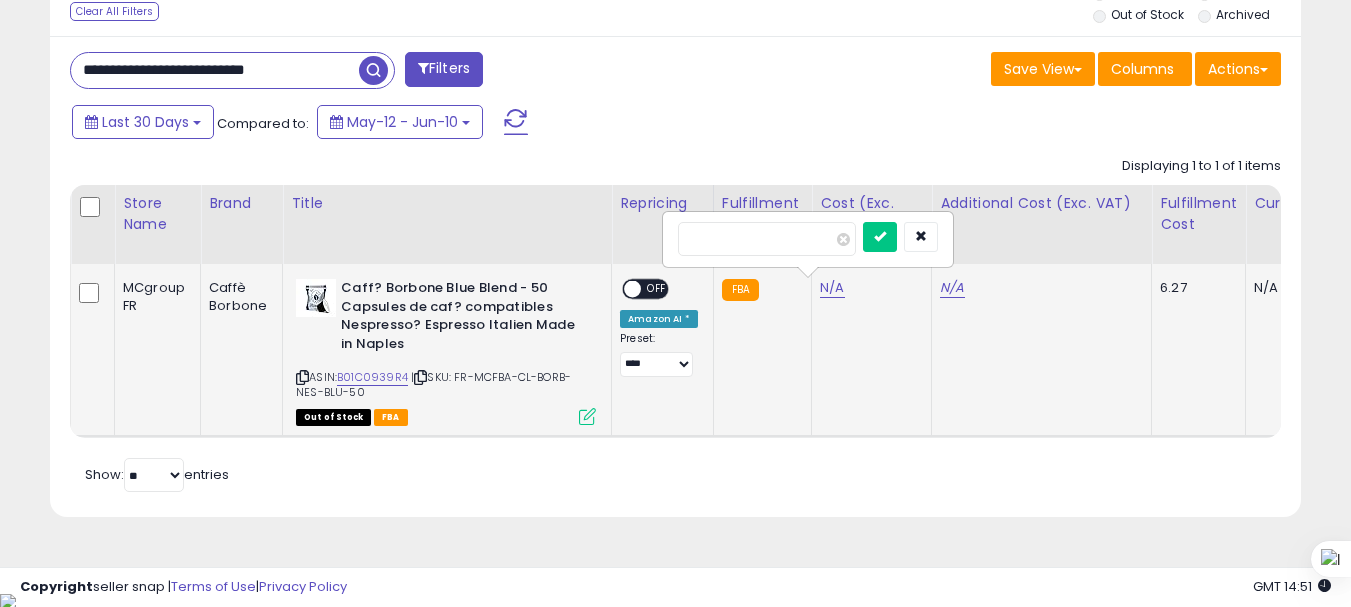click at bounding box center (880, 237) 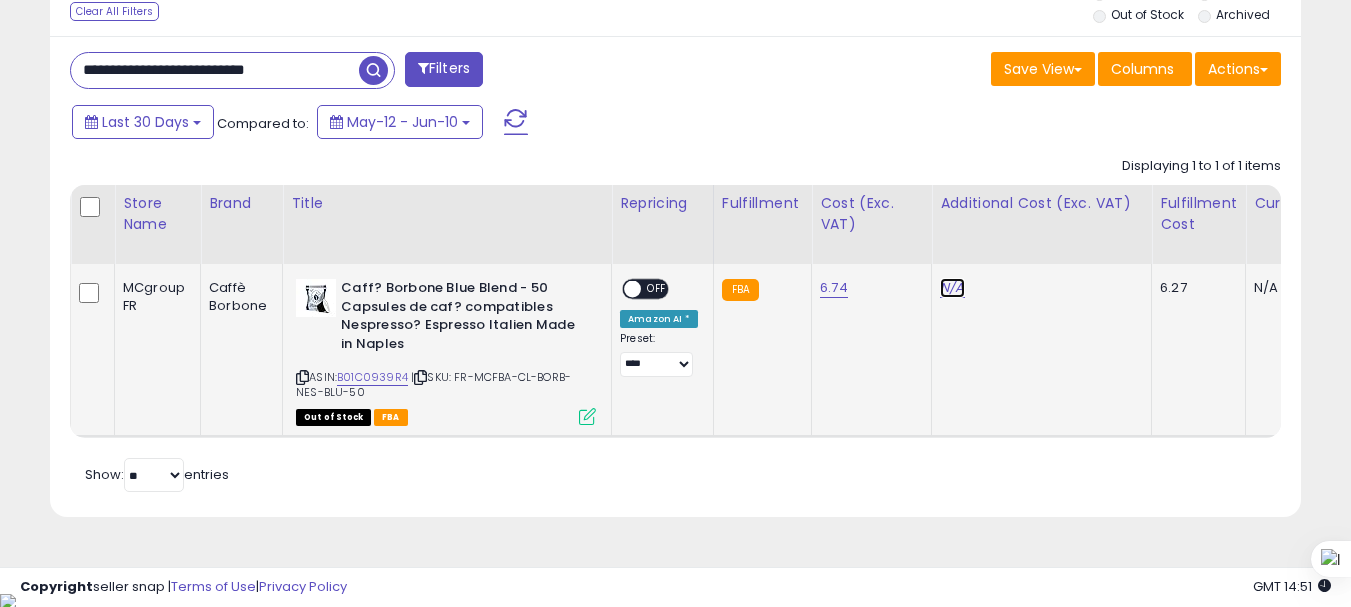 click on "N/A" at bounding box center (952, 288) 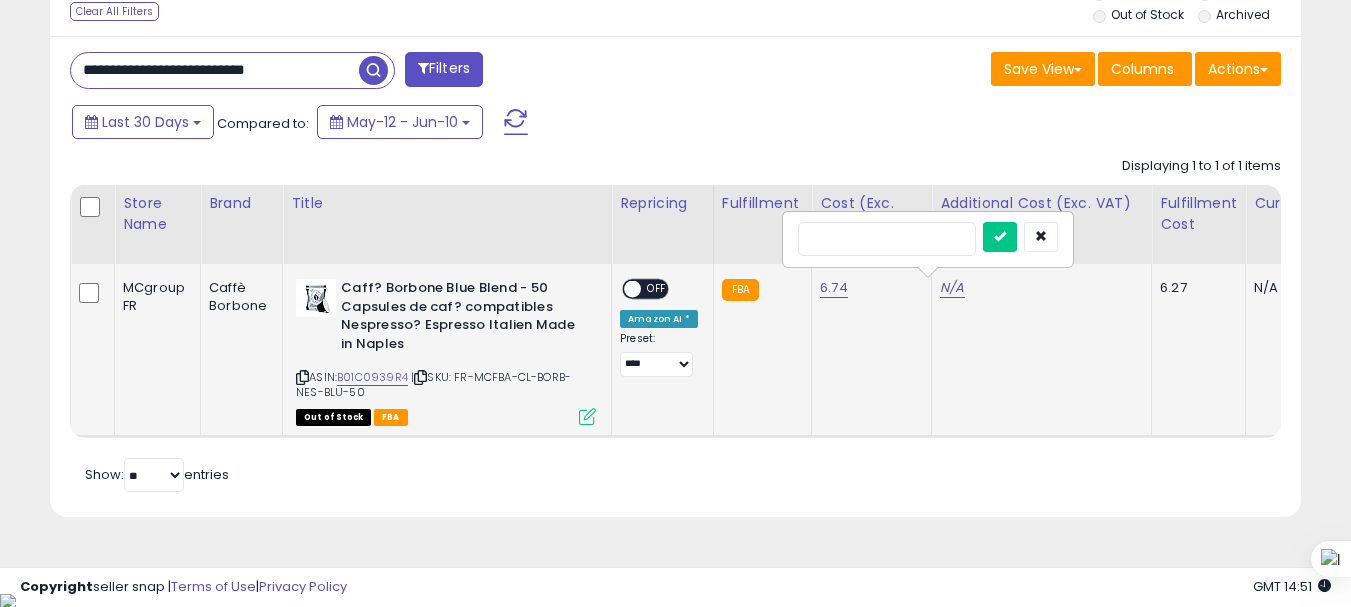 click at bounding box center (1000, 237) 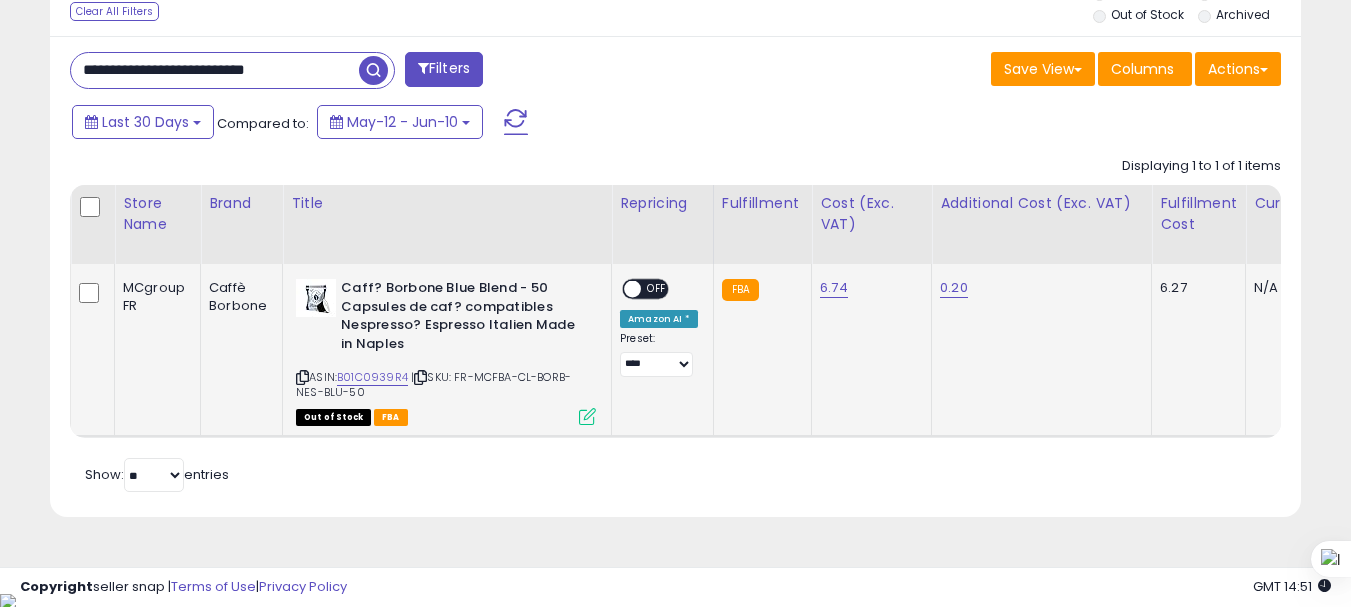 click at bounding box center (587, 416) 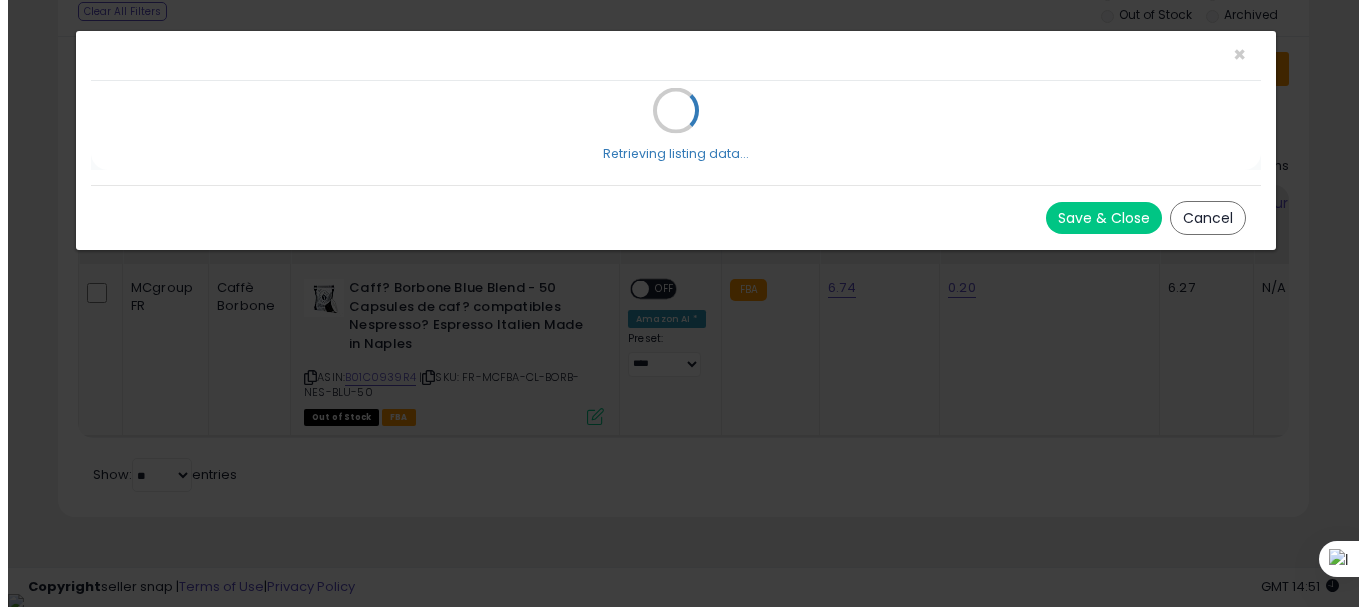 scroll, scrollTop: 999590, scrollLeft: 999267, axis: both 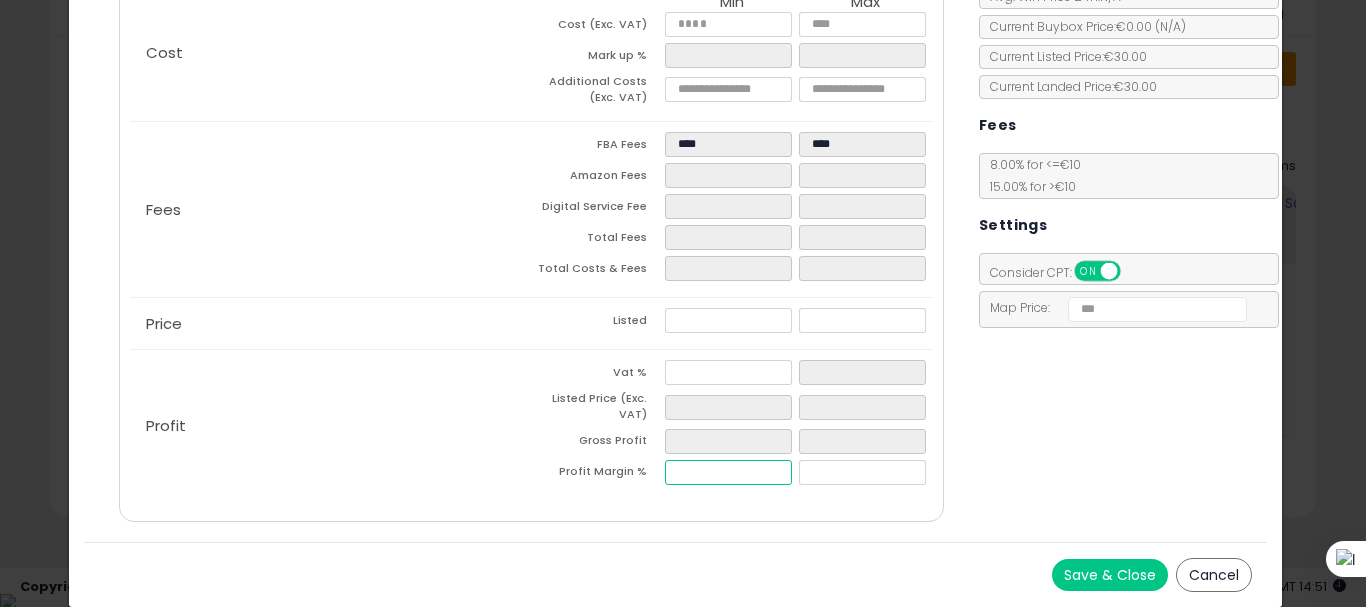 click at bounding box center (728, 472) 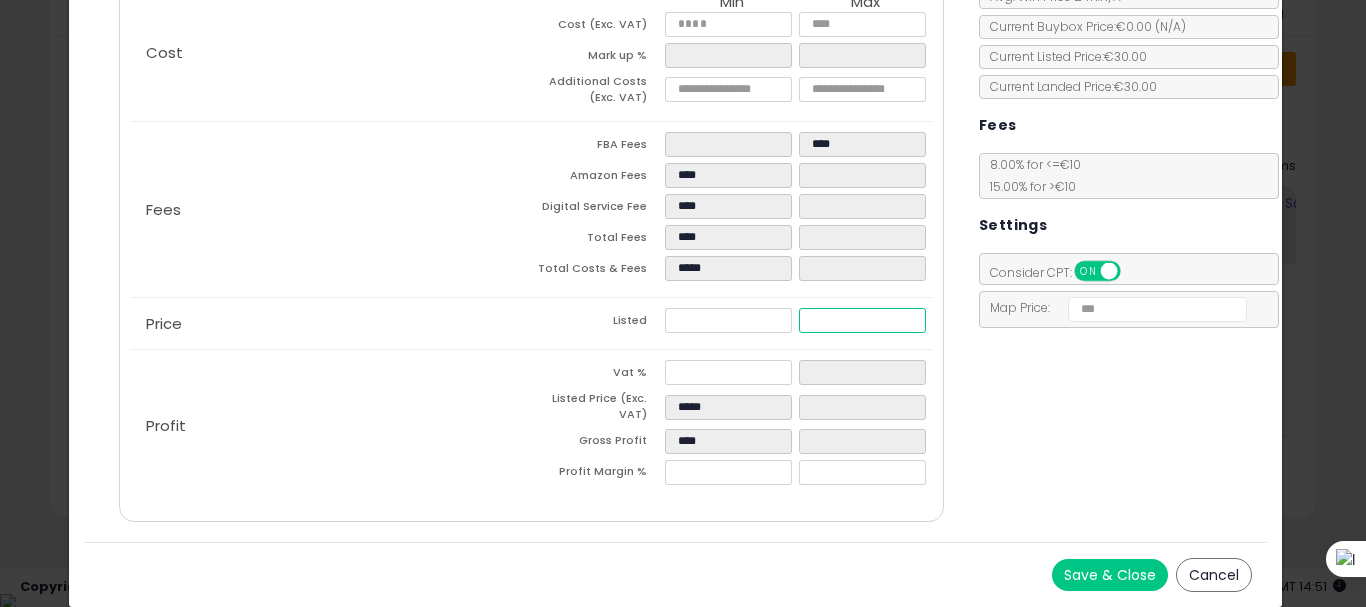 click at bounding box center [862, 320] 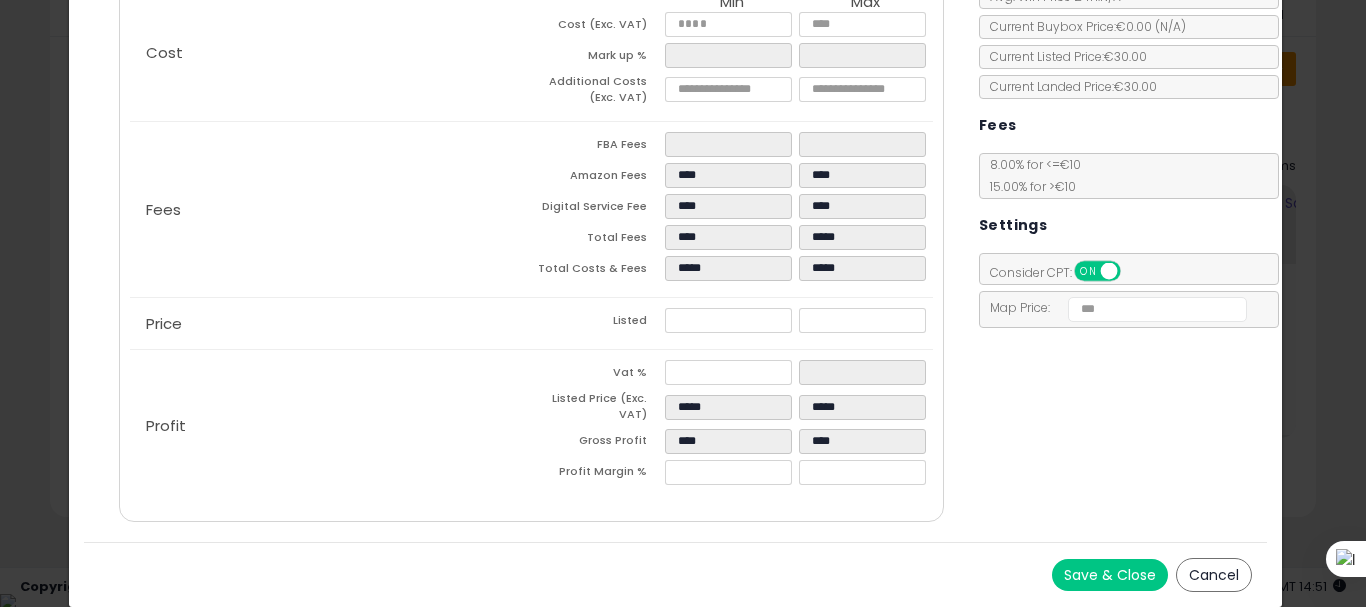 click on "Save & Close" at bounding box center (1110, 575) 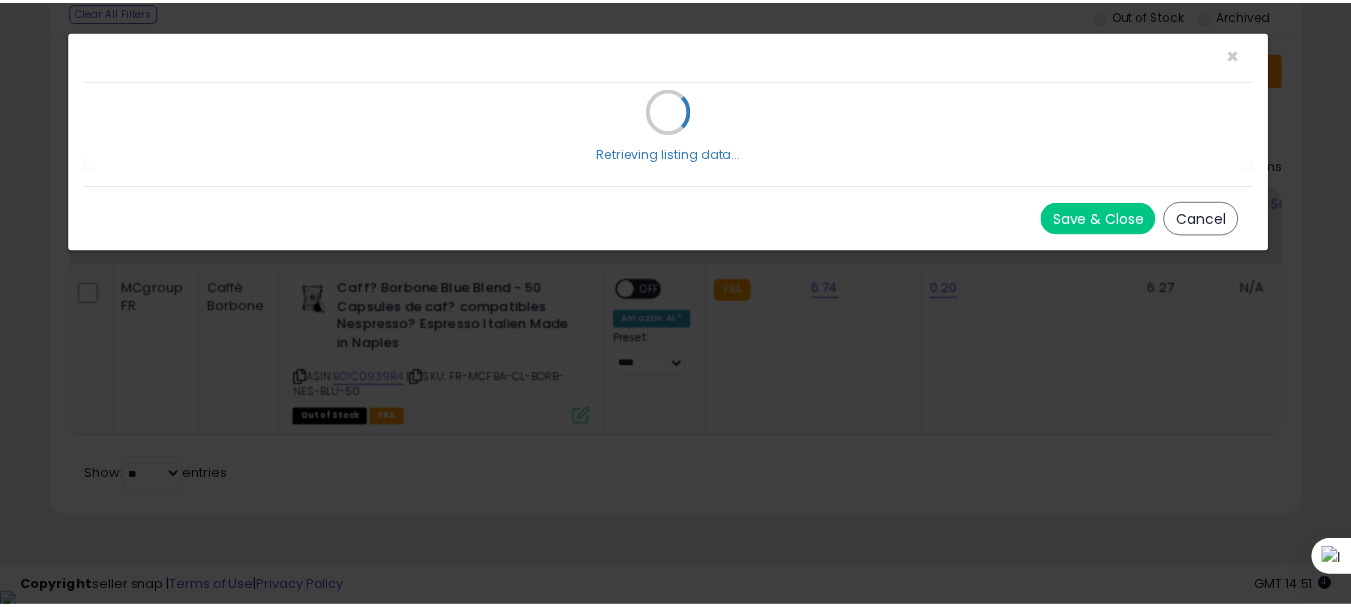 scroll, scrollTop: 0, scrollLeft: 0, axis: both 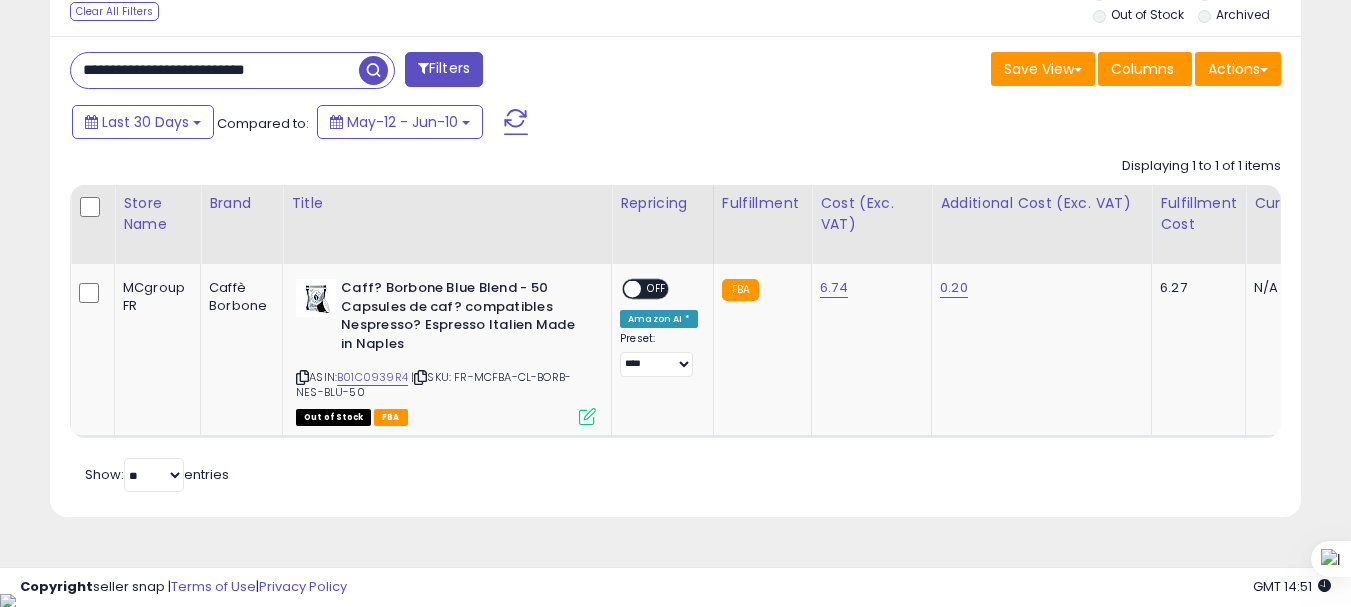 click on "**********" at bounding box center [215, 70] 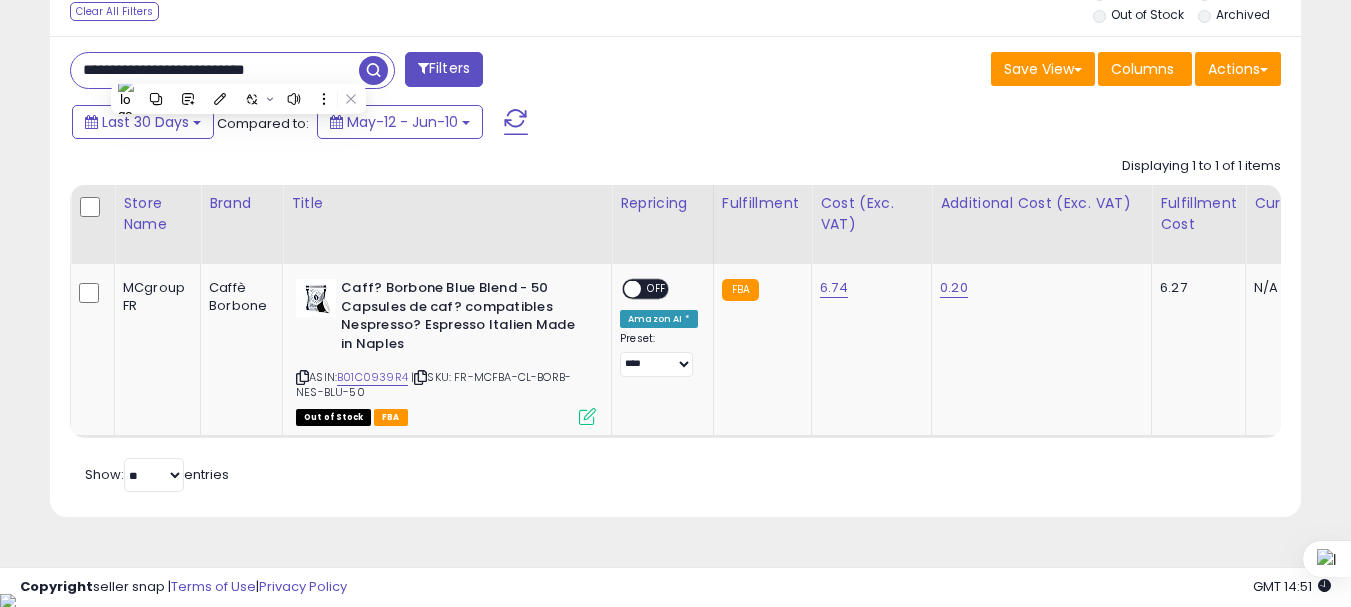 click on "**********" at bounding box center (215, 70) 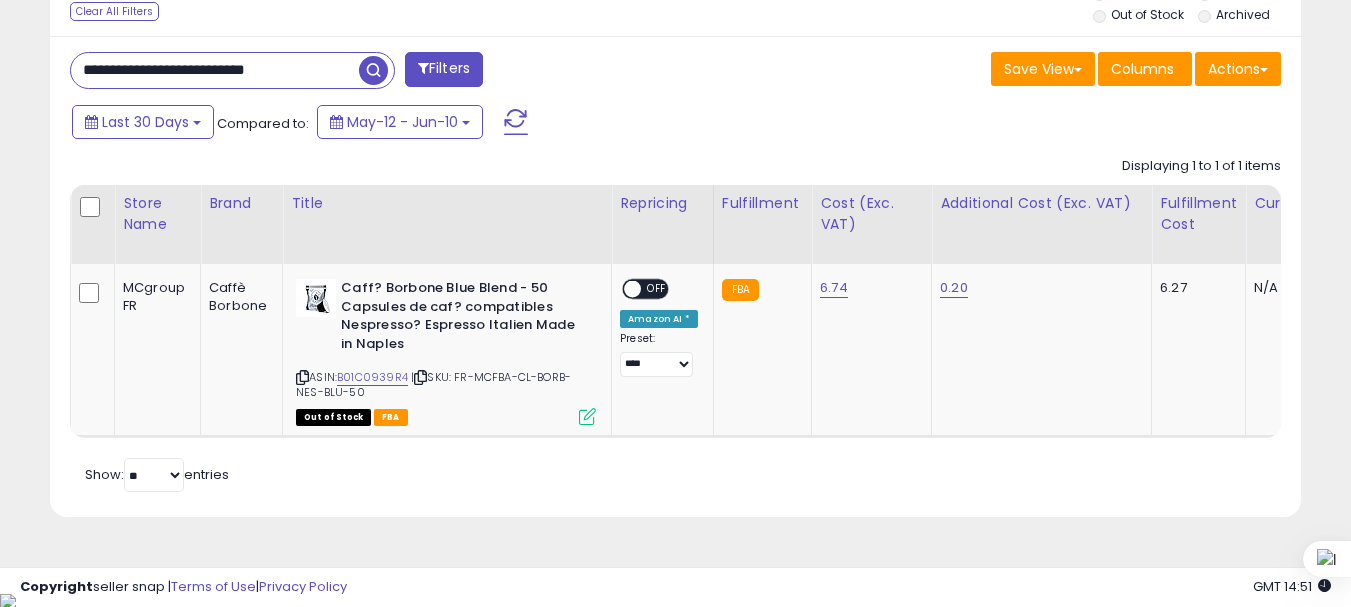paste on "****" 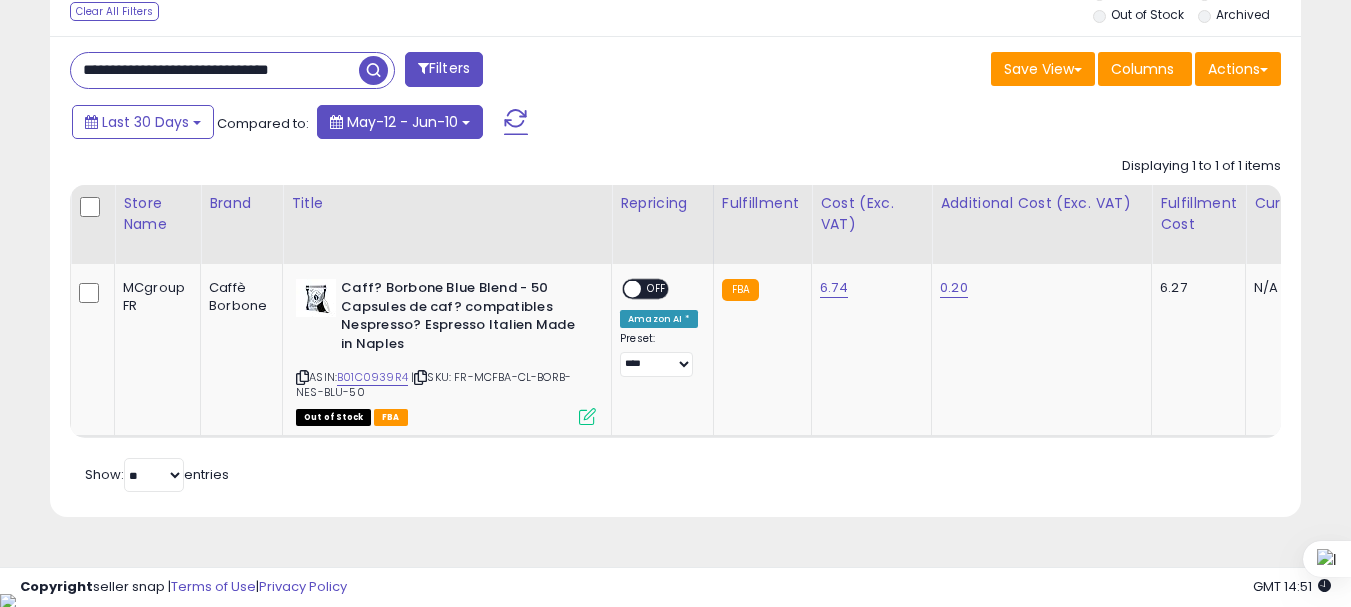scroll, scrollTop: 0, scrollLeft: 28, axis: horizontal 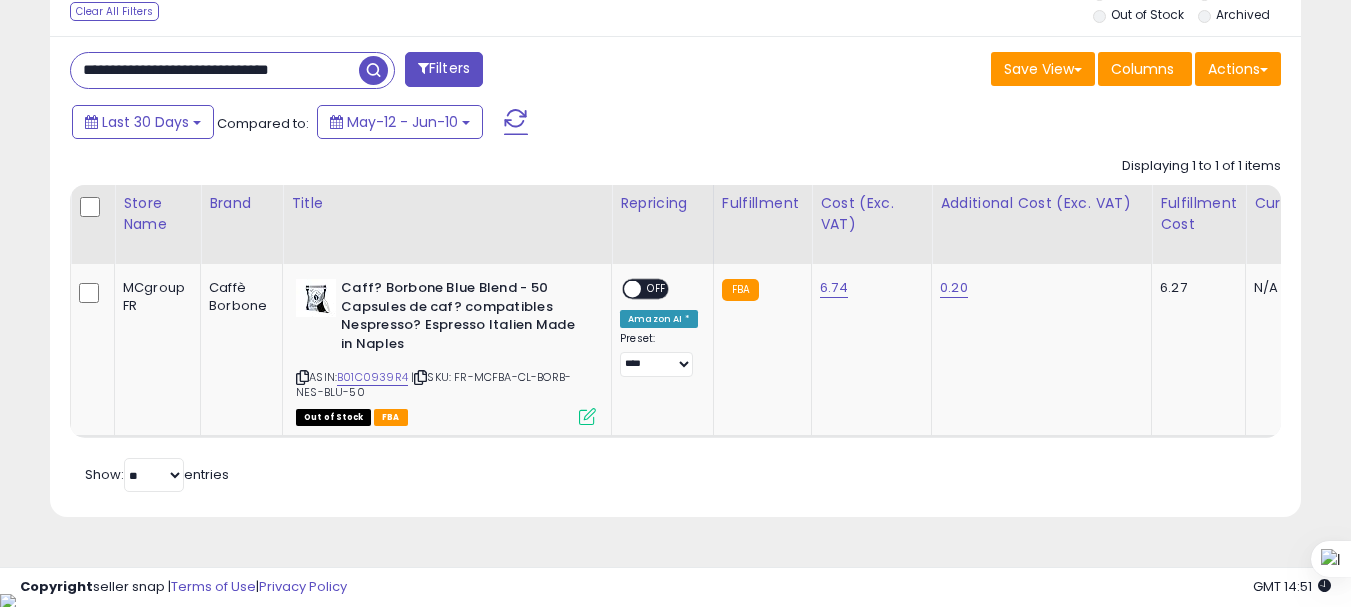 click at bounding box center [373, 70] 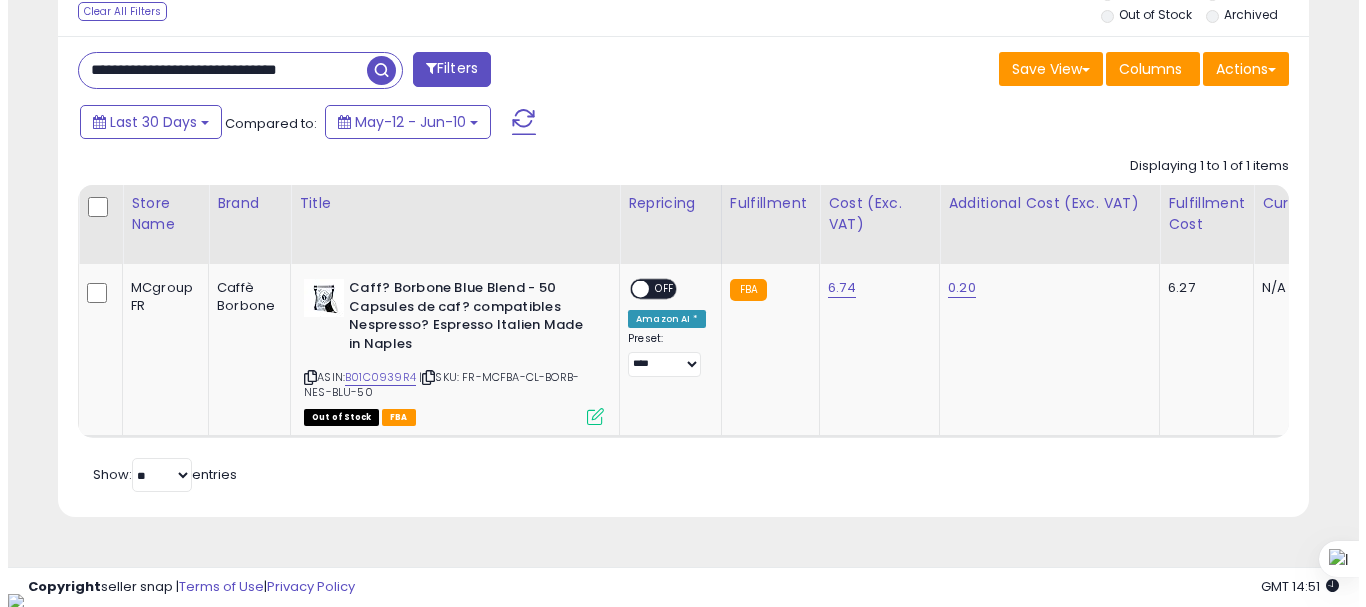 scroll, scrollTop: 713, scrollLeft: 0, axis: vertical 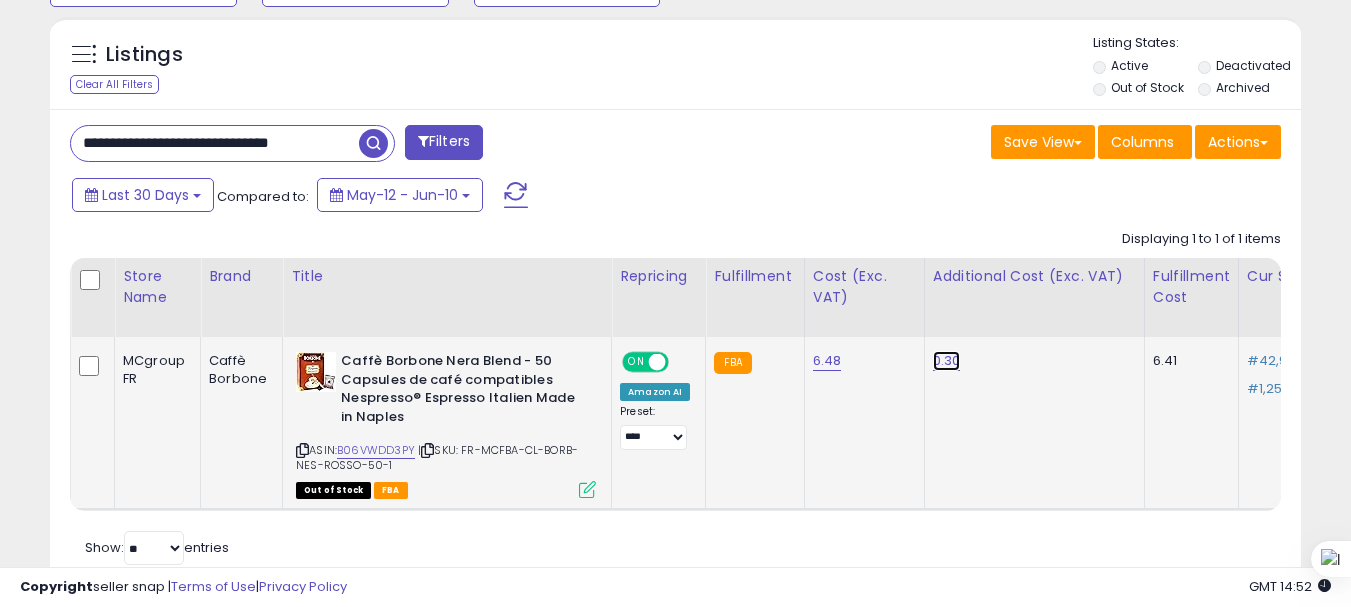 click on "0.30" at bounding box center (947, 361) 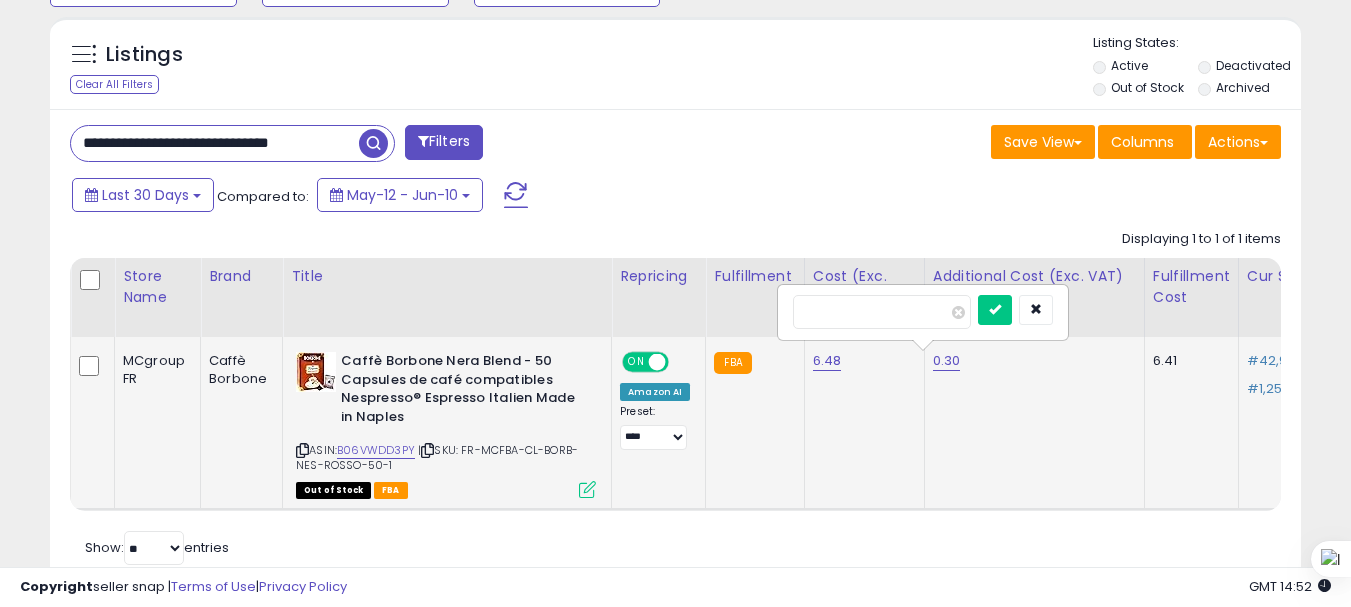 drag, startPoint x: 821, startPoint y: 318, endPoint x: 848, endPoint y: 315, distance: 27.166155 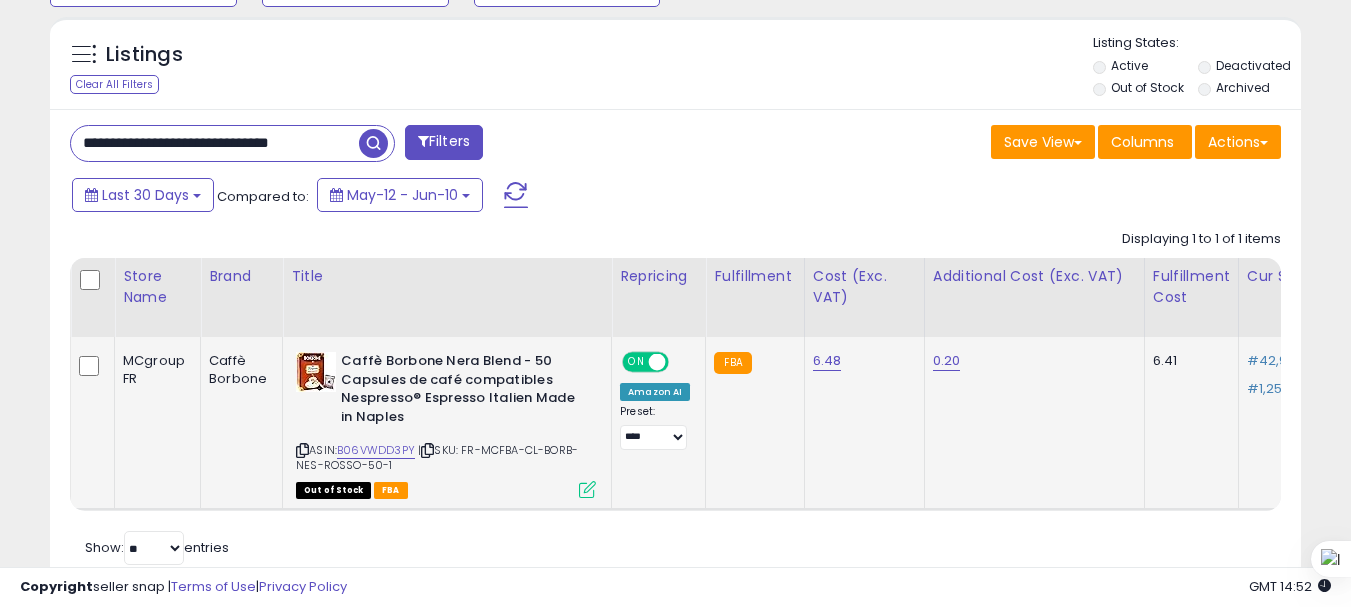 click at bounding box center [587, 489] 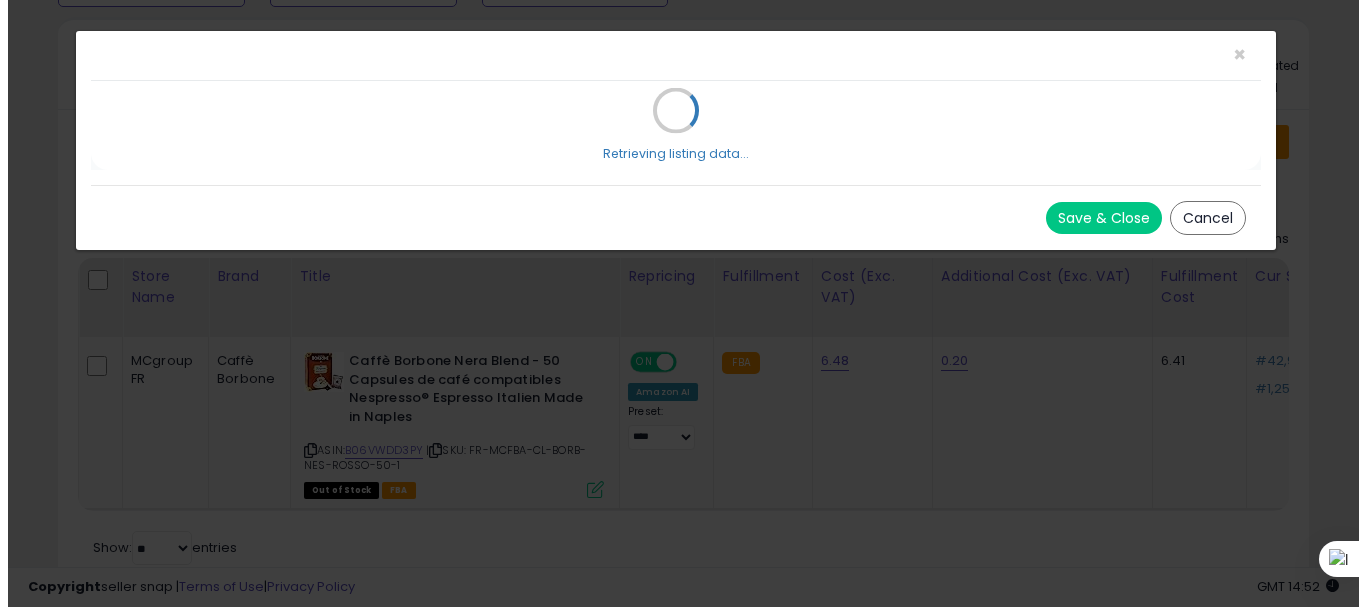scroll, scrollTop: 999590, scrollLeft: 999267, axis: both 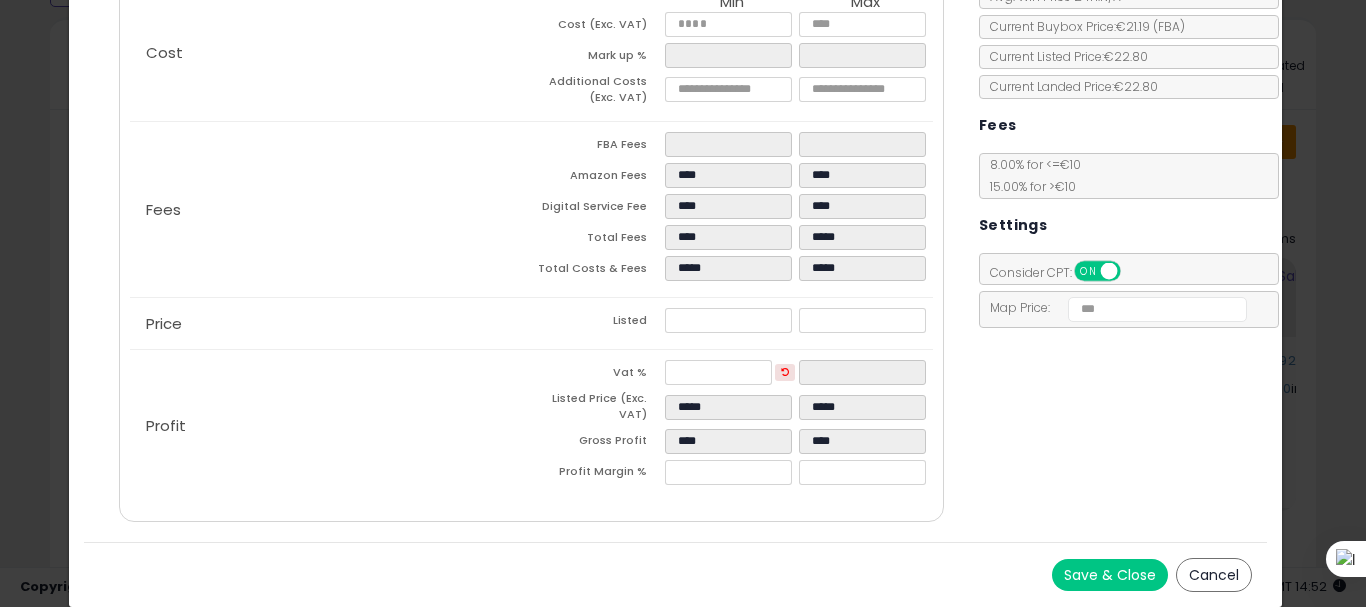 click on "Save & Close" at bounding box center [1110, 575] 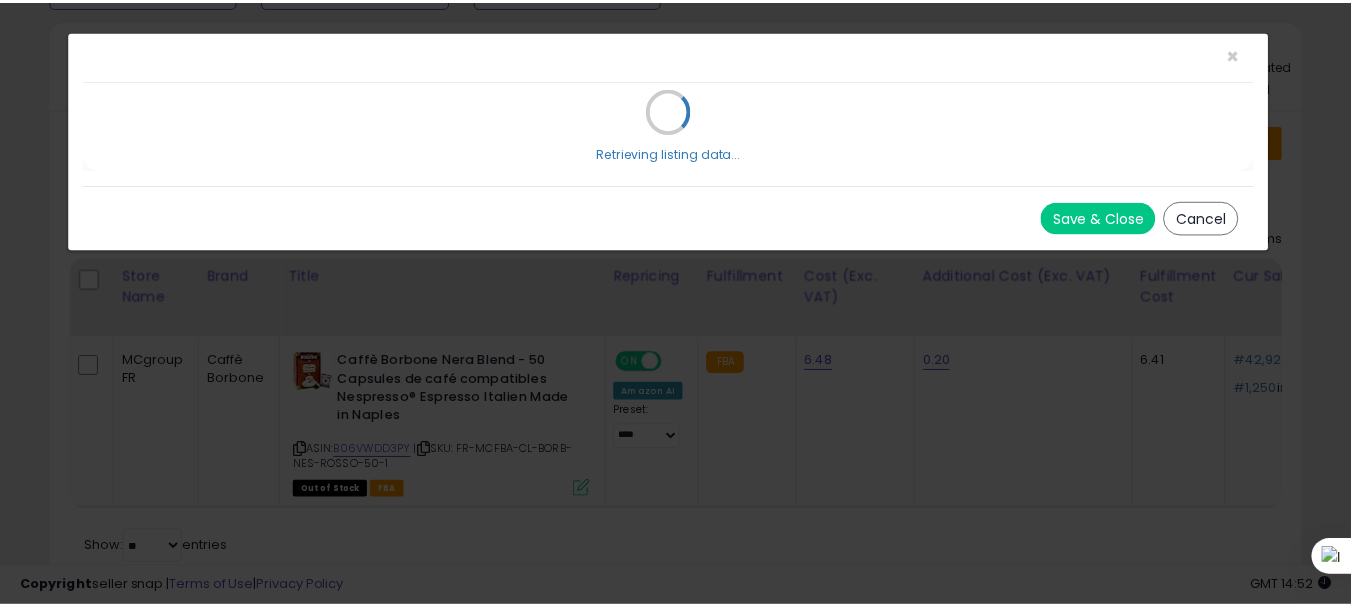 scroll, scrollTop: 0, scrollLeft: 0, axis: both 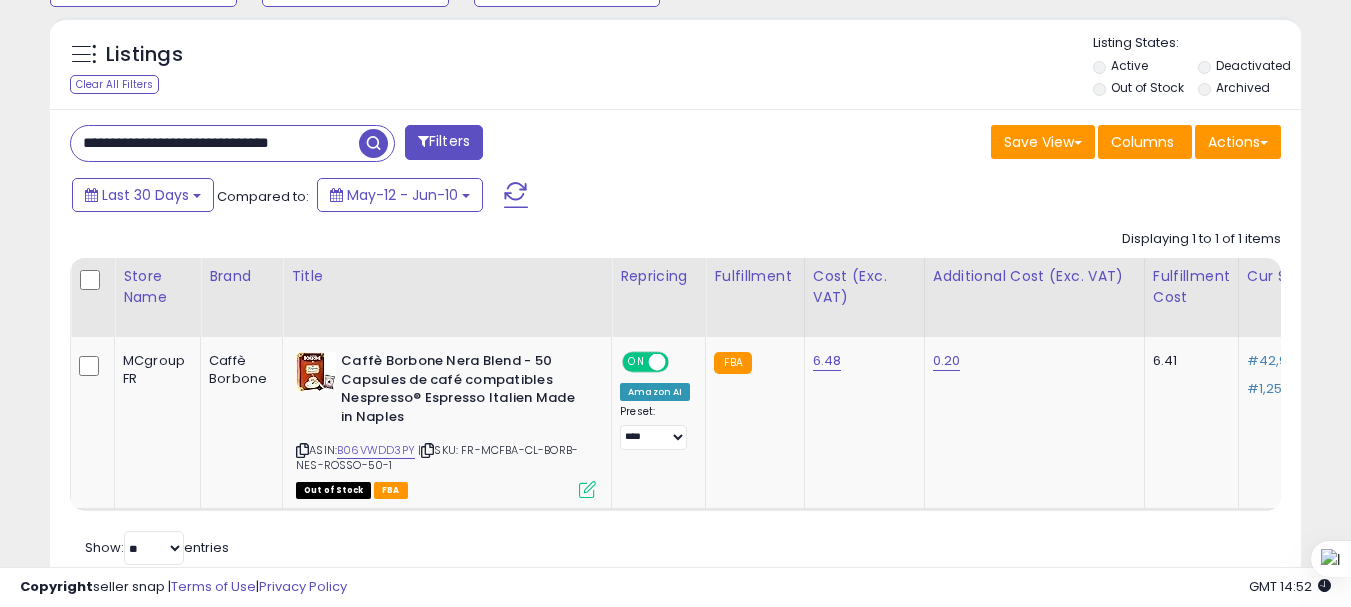 click on "**********" at bounding box center [215, 143] 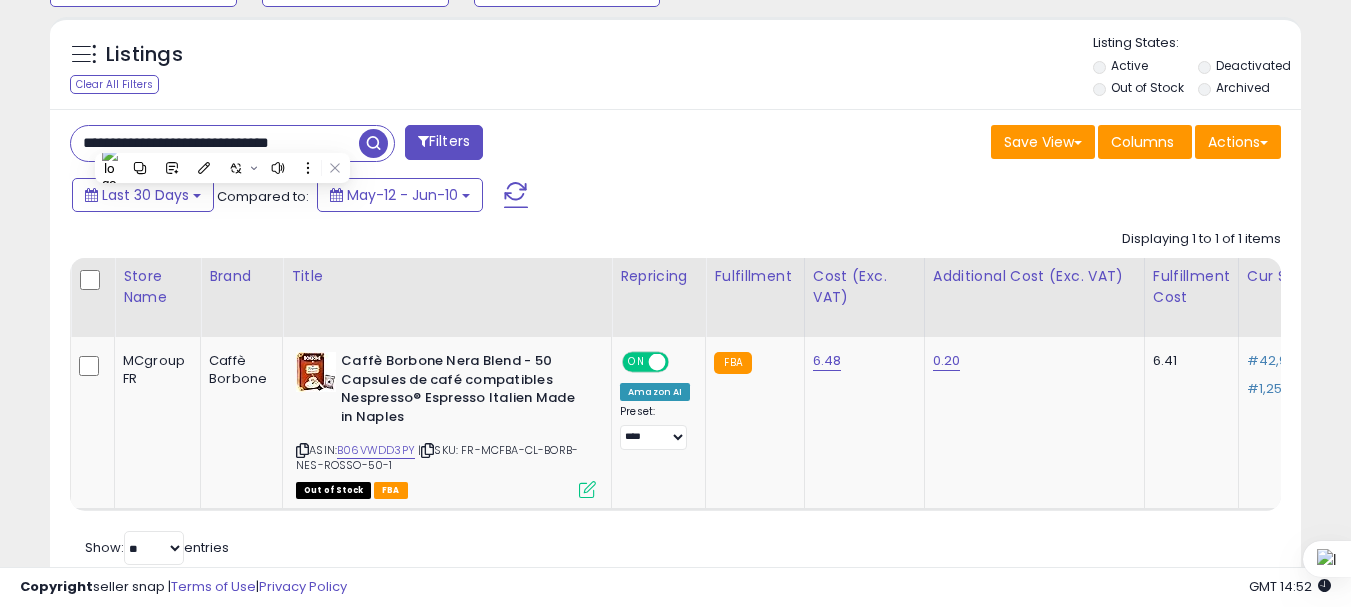 click on "**********" at bounding box center (215, 143) 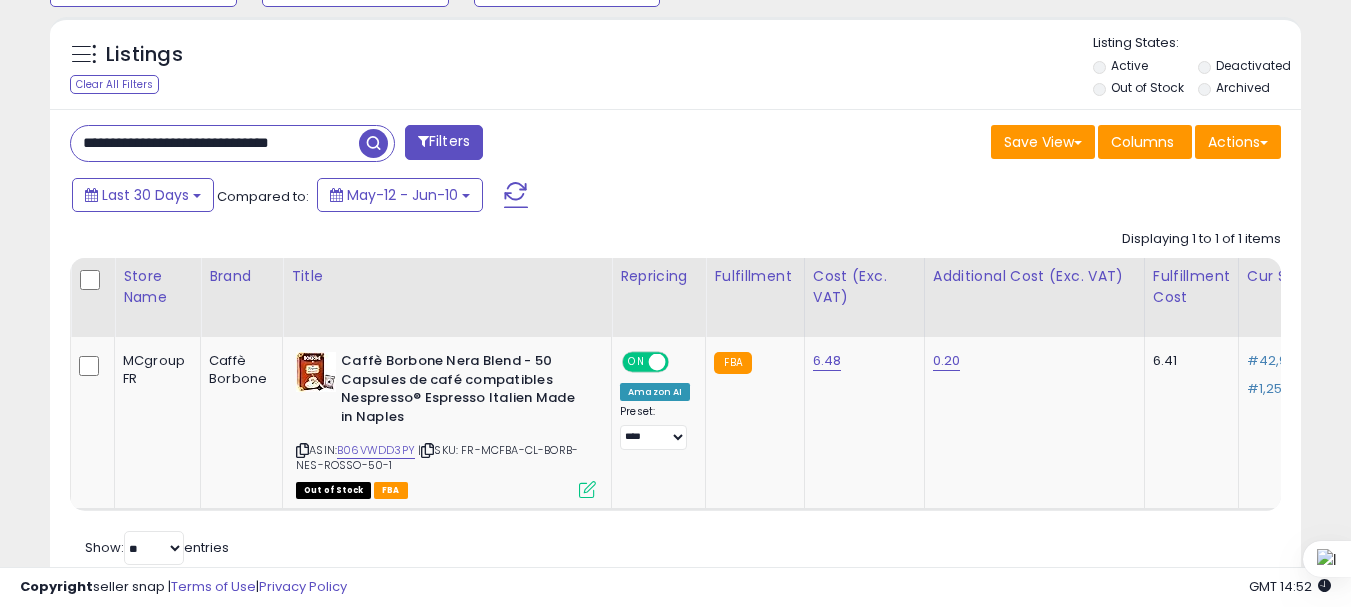 paste 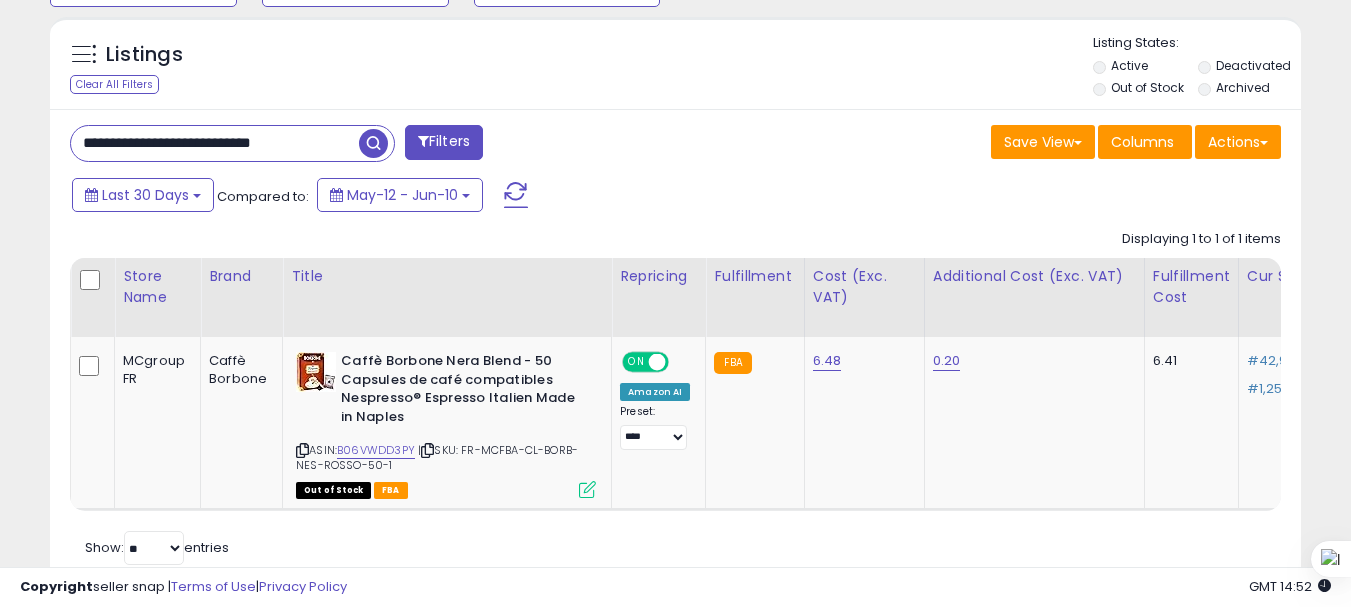 click at bounding box center (373, 143) 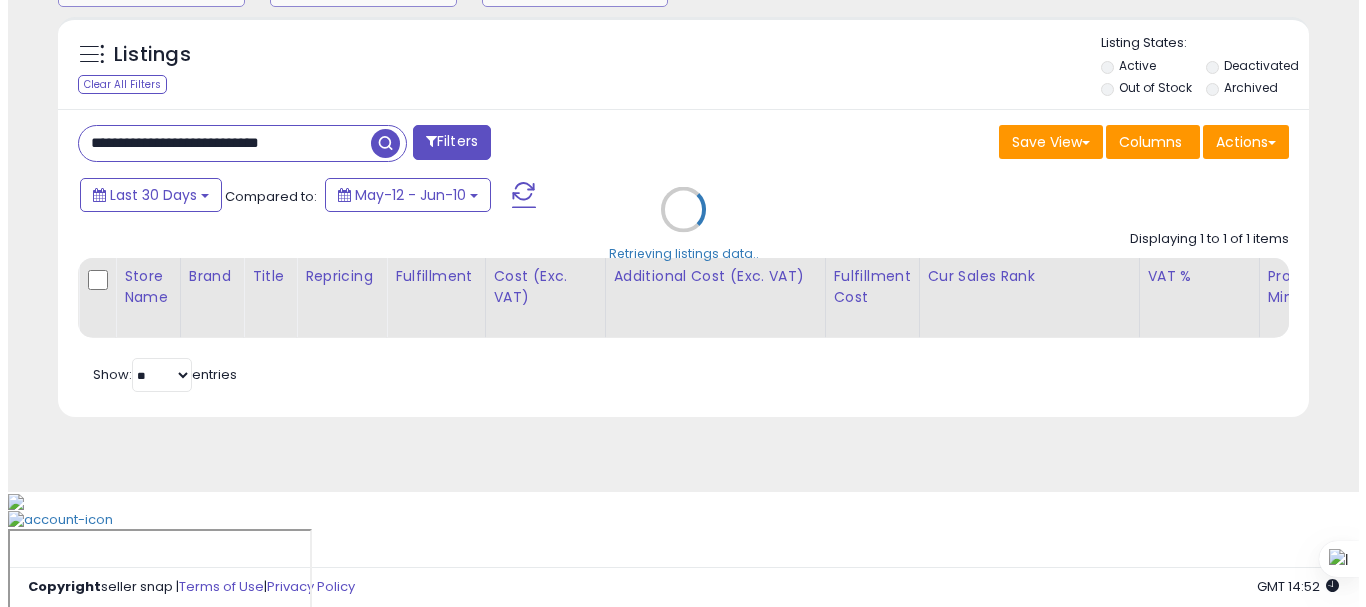 scroll, scrollTop: 713, scrollLeft: 0, axis: vertical 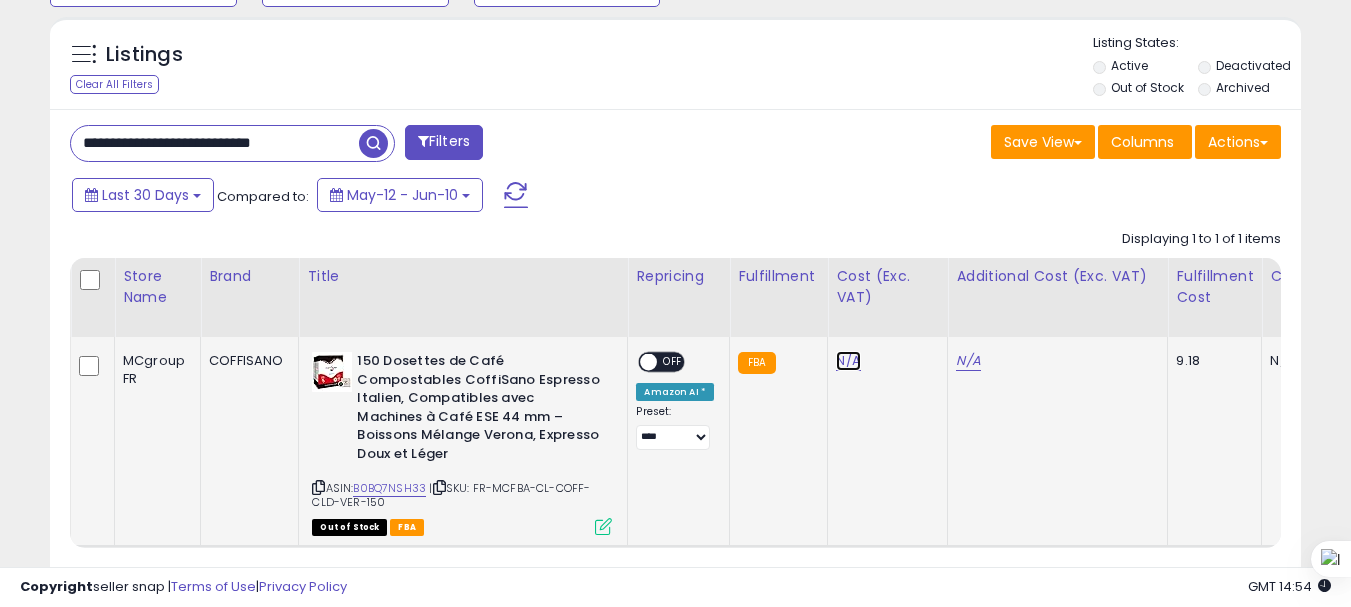 click on "N/A" at bounding box center (848, 361) 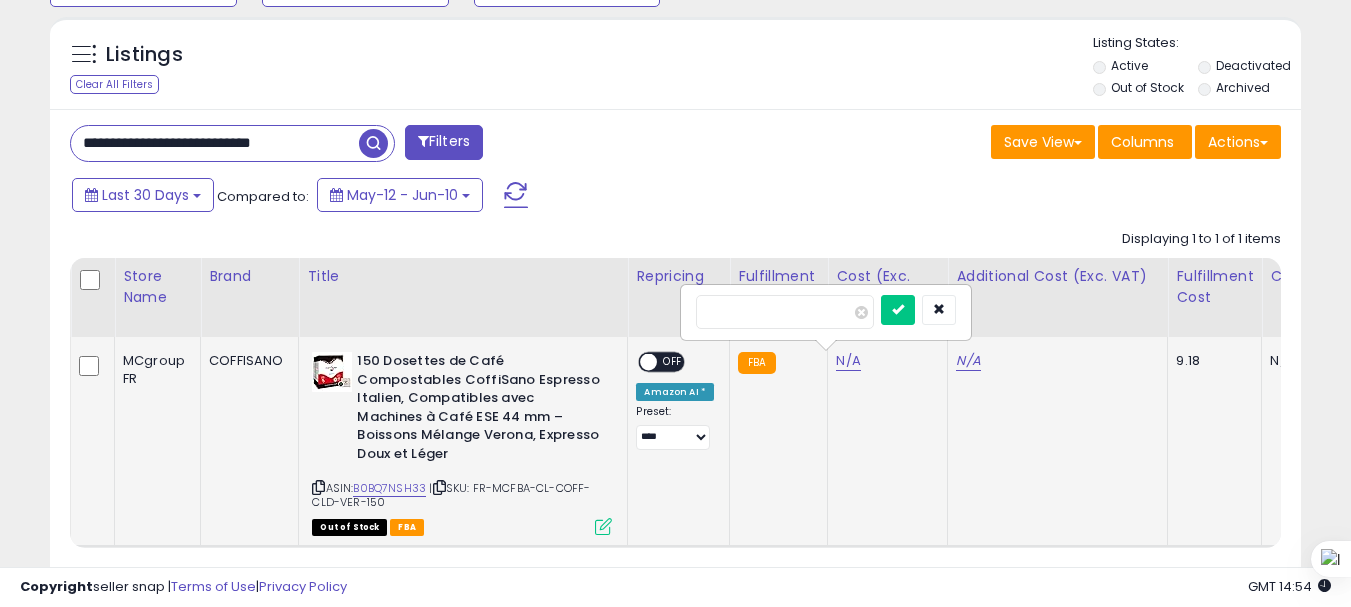click at bounding box center (898, 310) 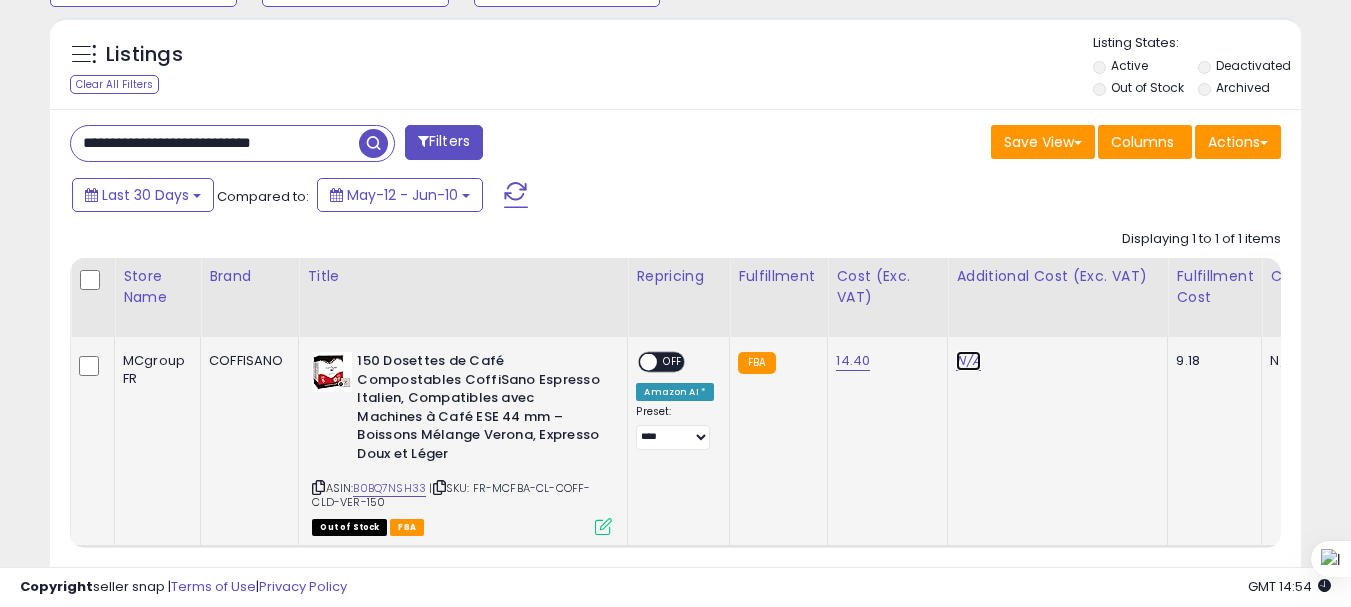 click on "N/A" at bounding box center (968, 361) 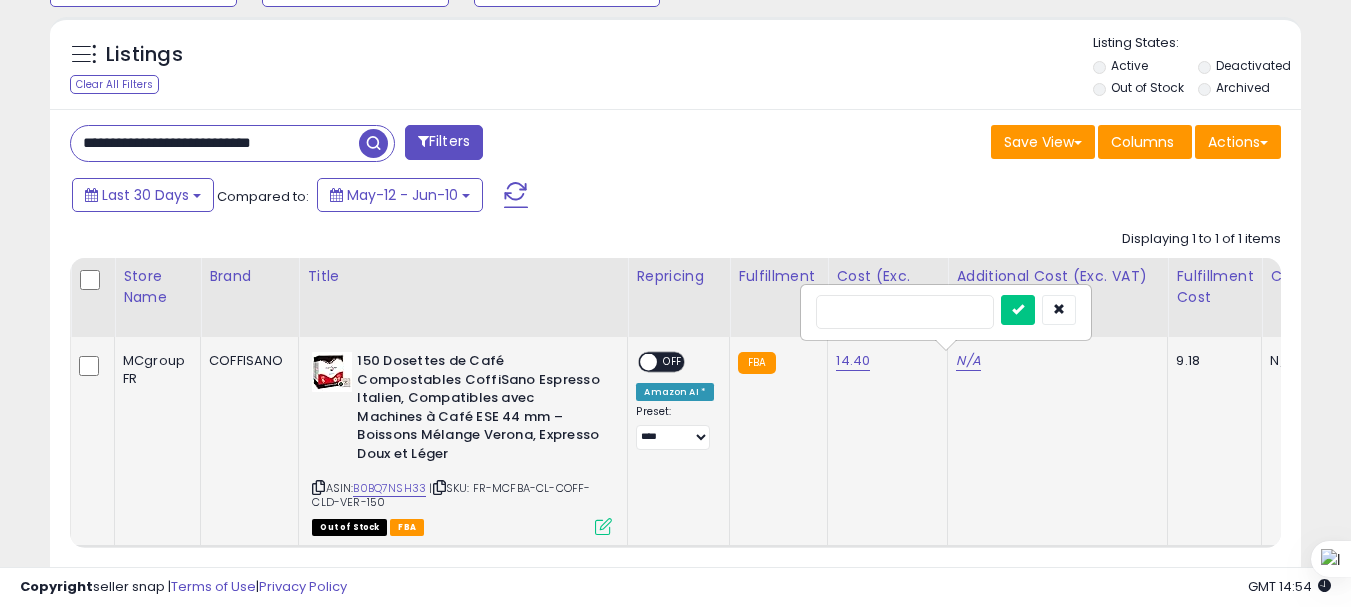 click at bounding box center [1018, 310] 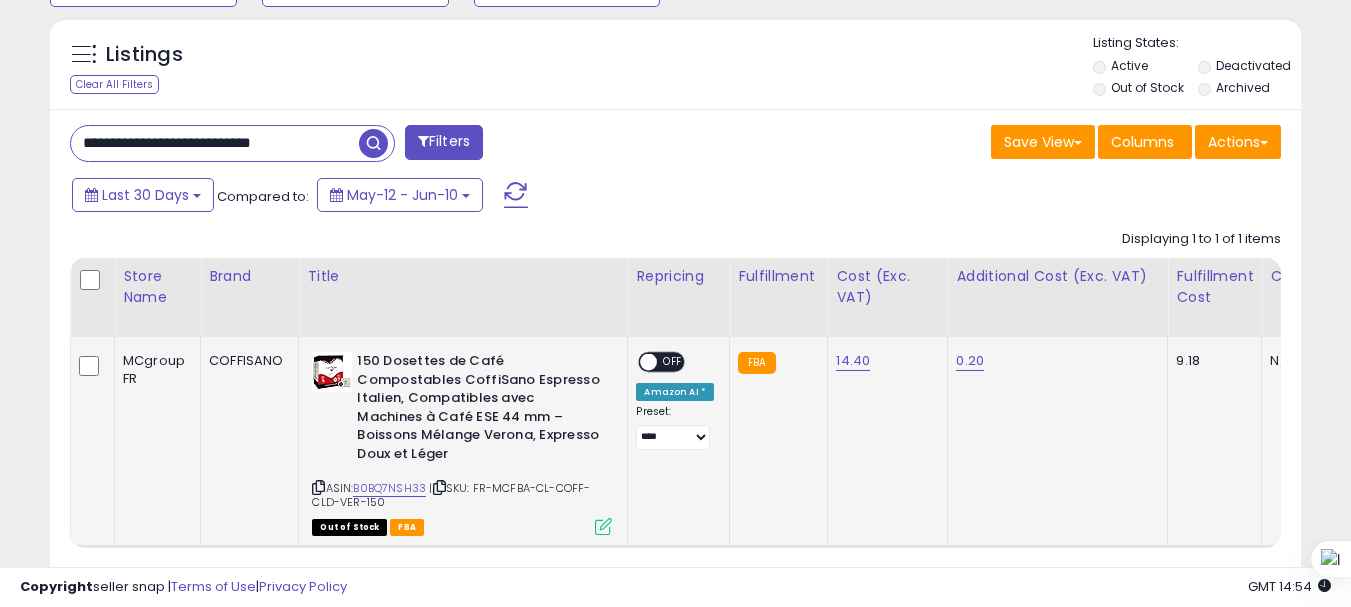 click at bounding box center (603, 526) 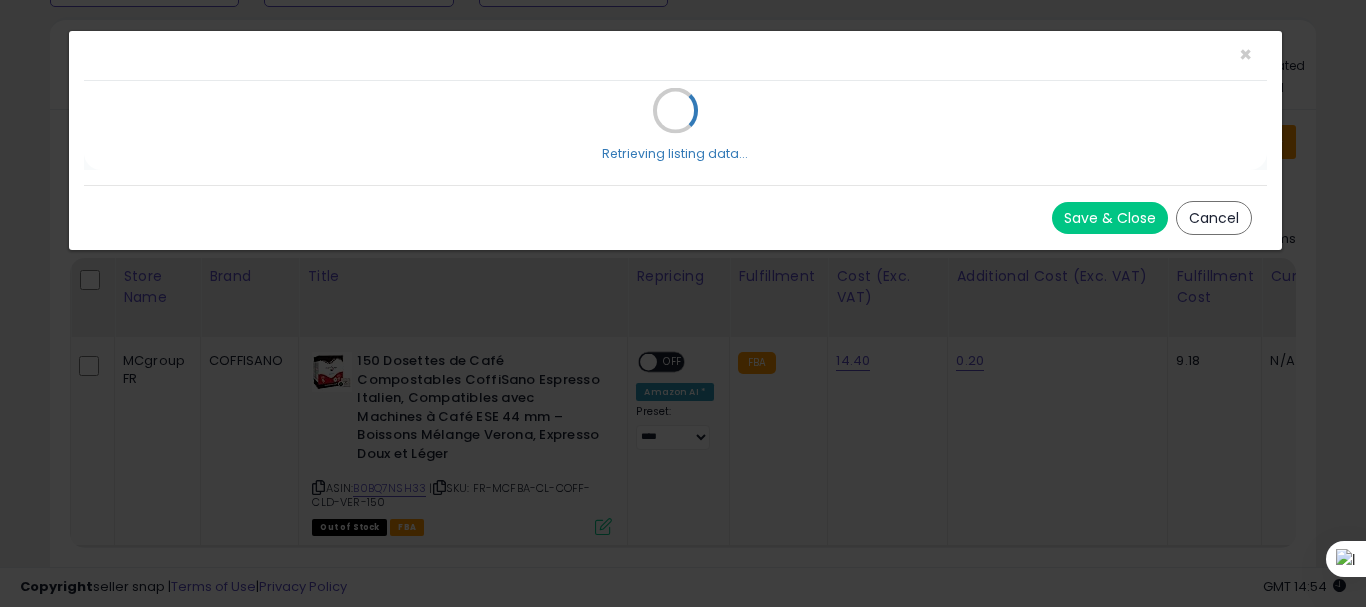 scroll, scrollTop: 999590, scrollLeft: 999267, axis: both 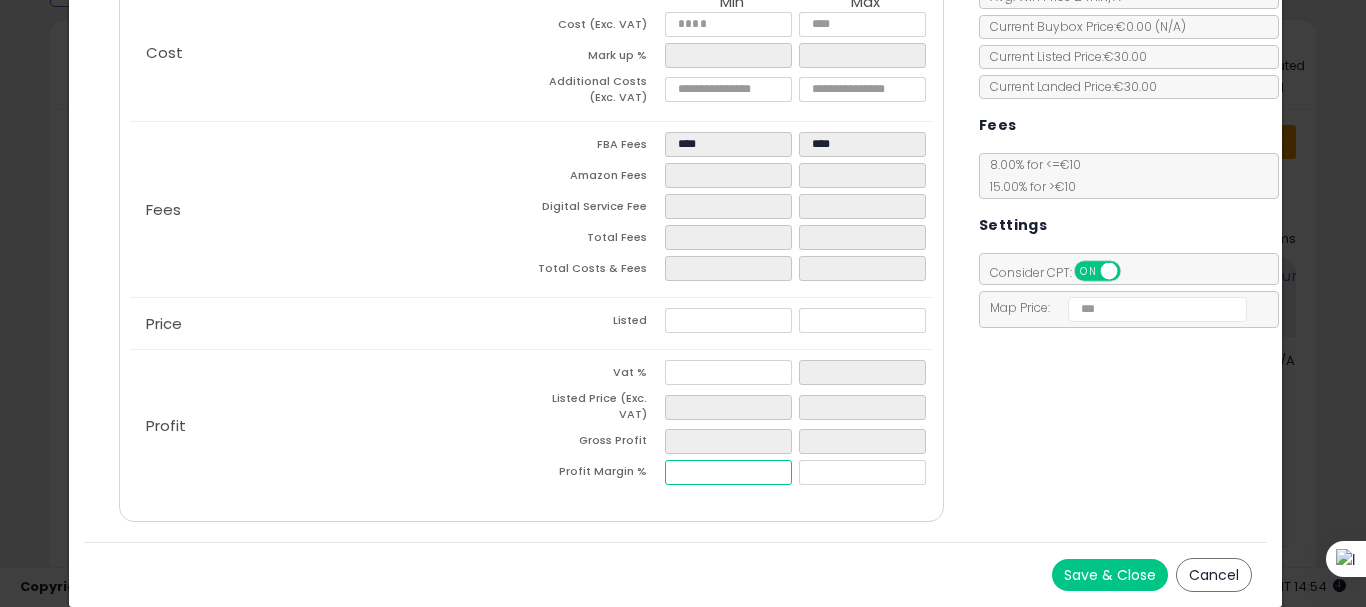 click at bounding box center (728, 472) 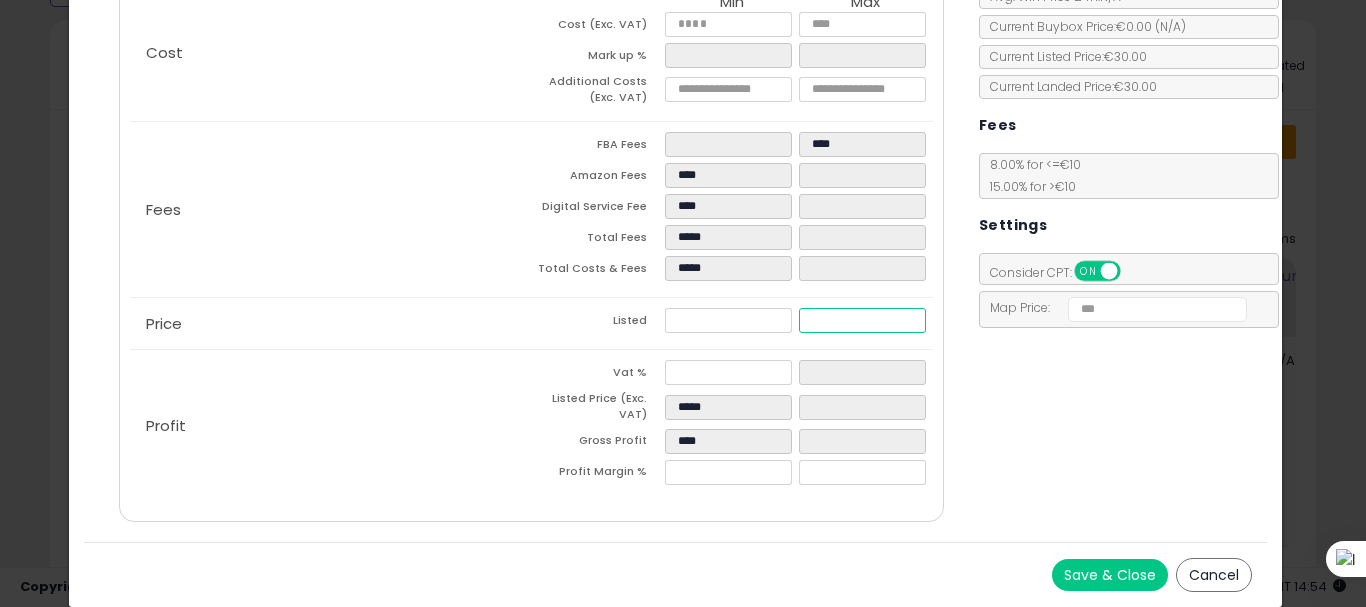 click at bounding box center (862, 320) 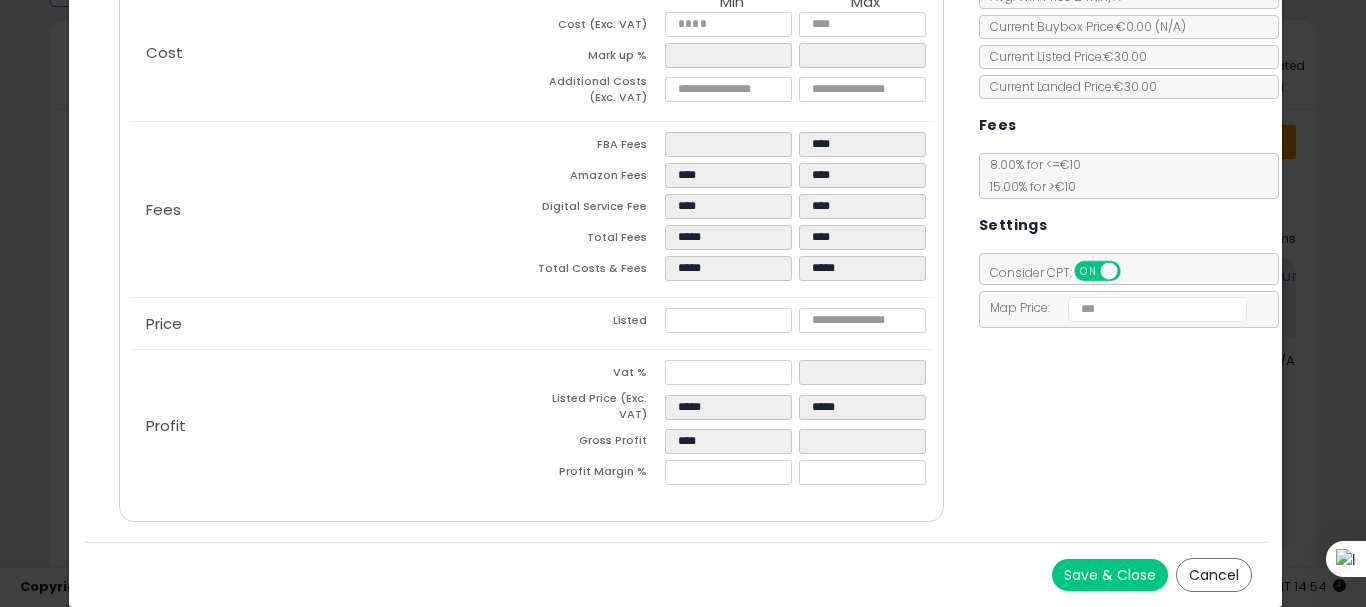 click on "Cancel" at bounding box center [1214, 575] 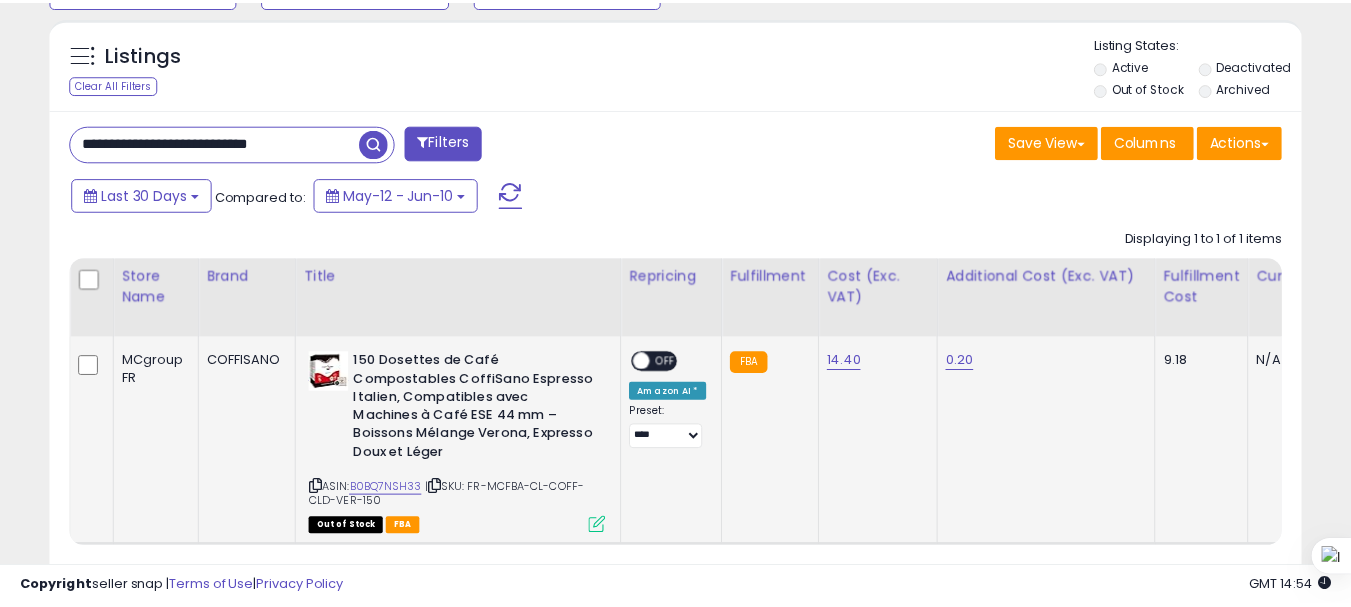 scroll, scrollTop: 410, scrollLeft: 724, axis: both 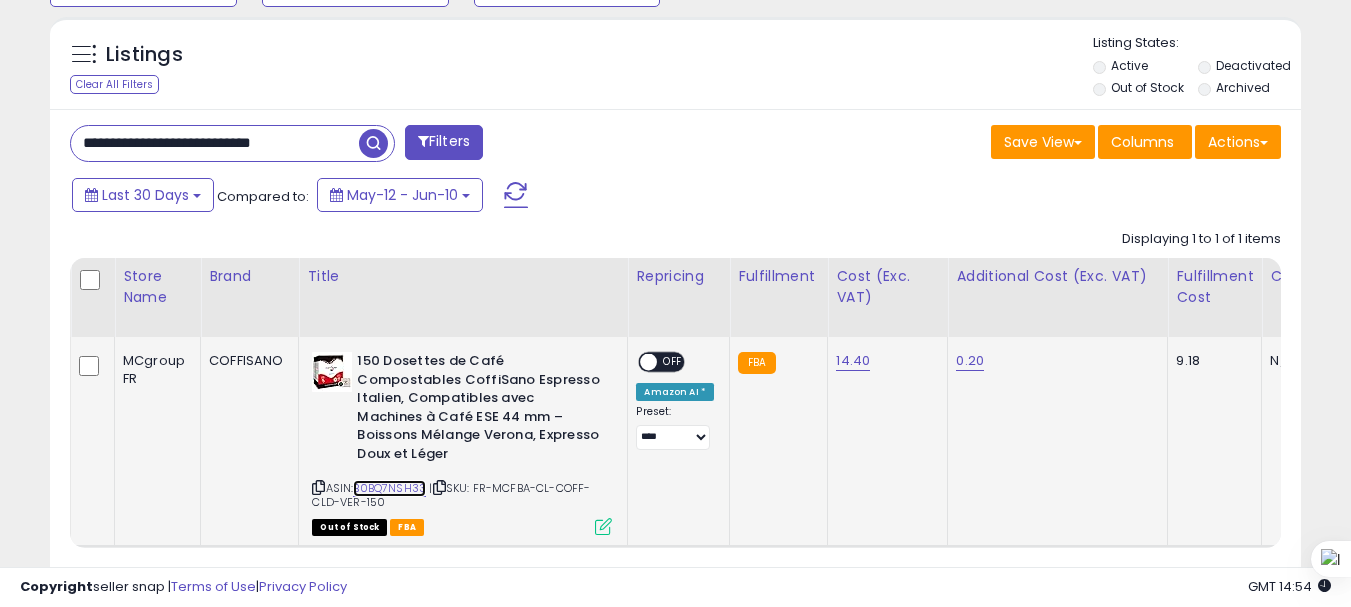 click on "B0BQ7NSH33" at bounding box center [389, 488] 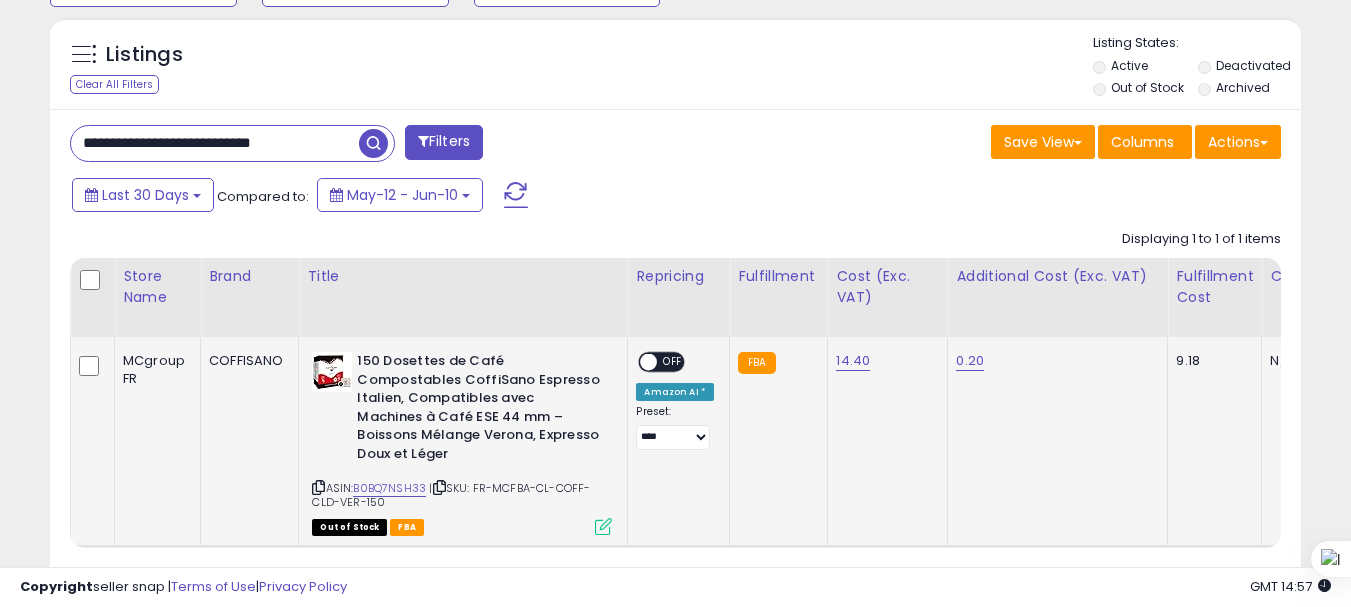 click at bounding box center [603, 526] 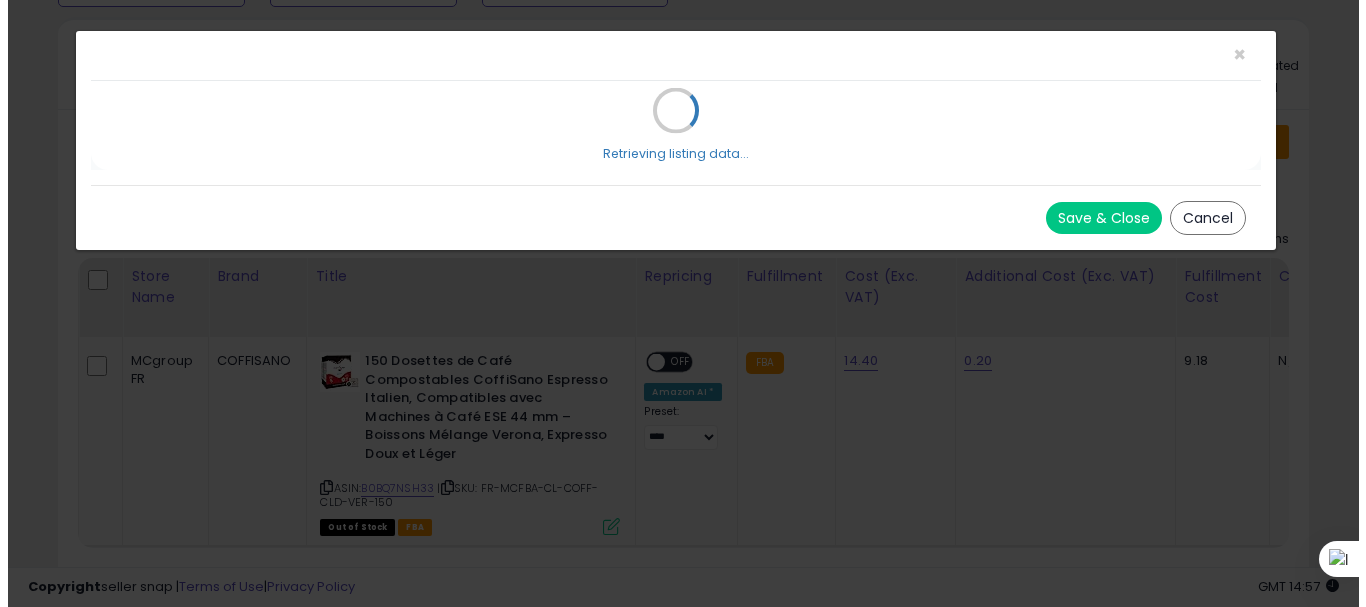 scroll, scrollTop: 999590, scrollLeft: 999267, axis: both 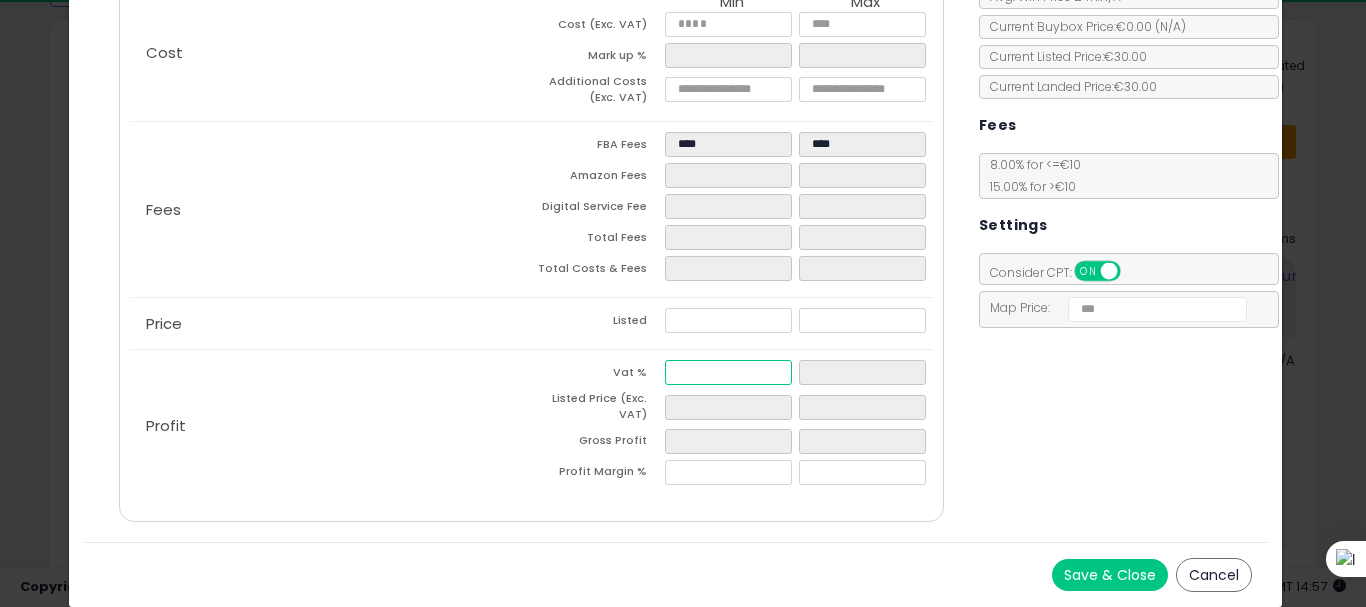 drag, startPoint x: 702, startPoint y: 371, endPoint x: 548, endPoint y: 311, distance: 165.27553 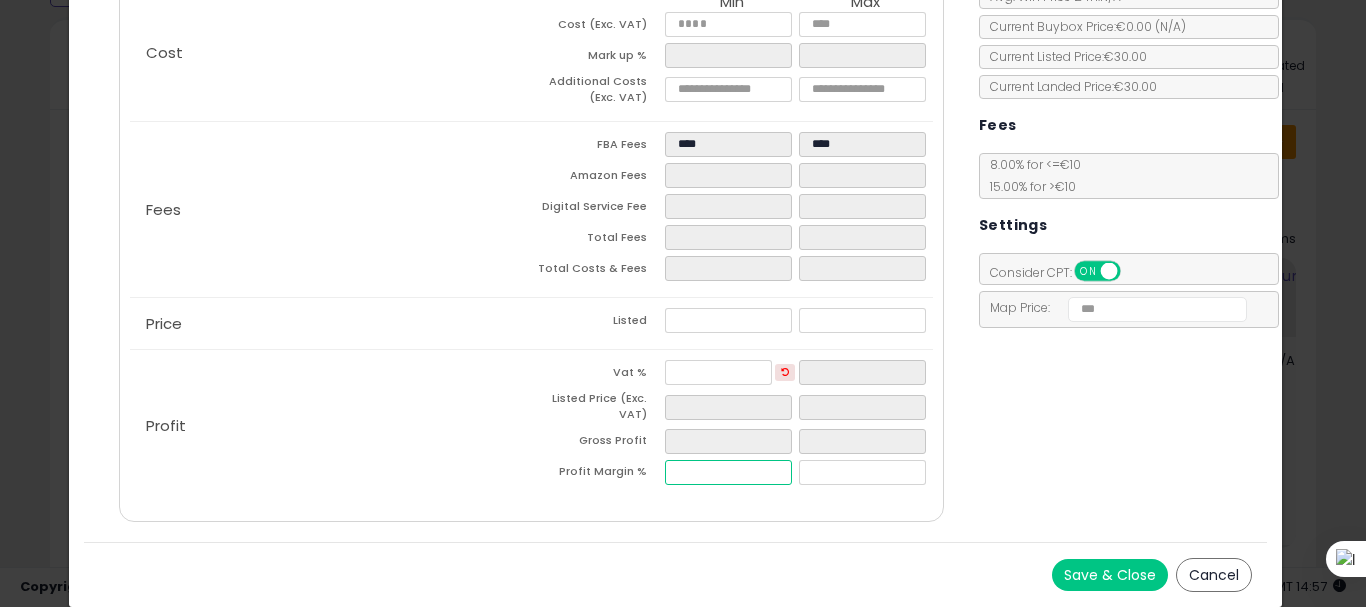 click at bounding box center [728, 472] 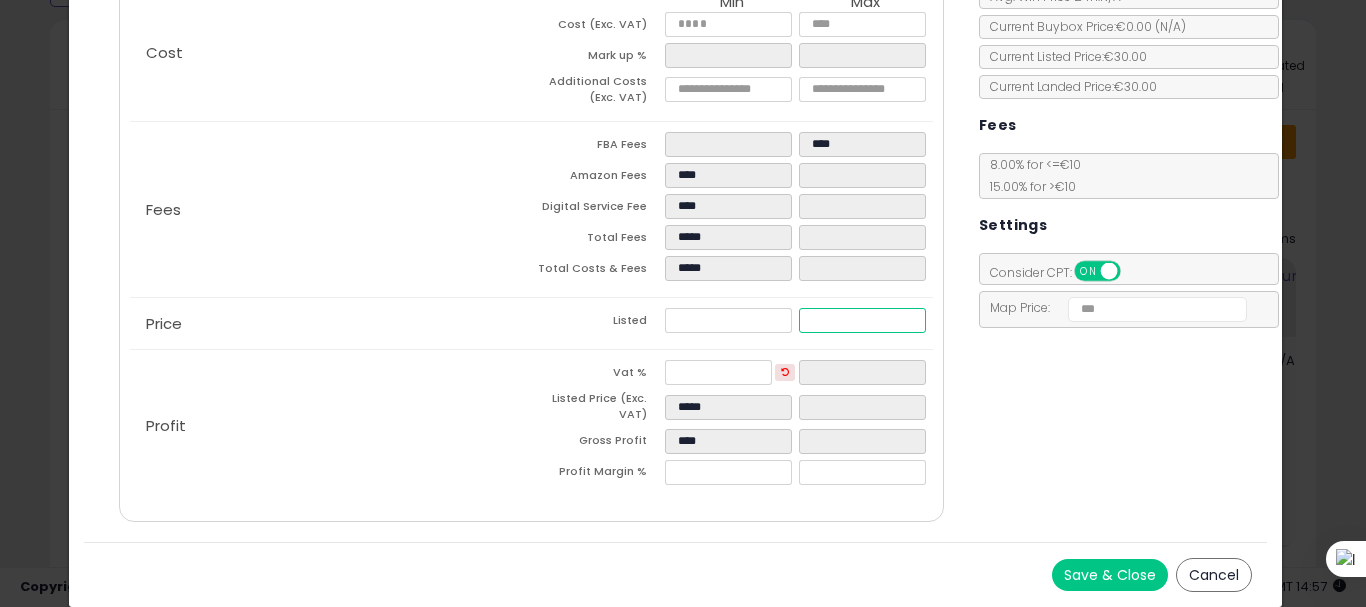 click at bounding box center [862, 320] 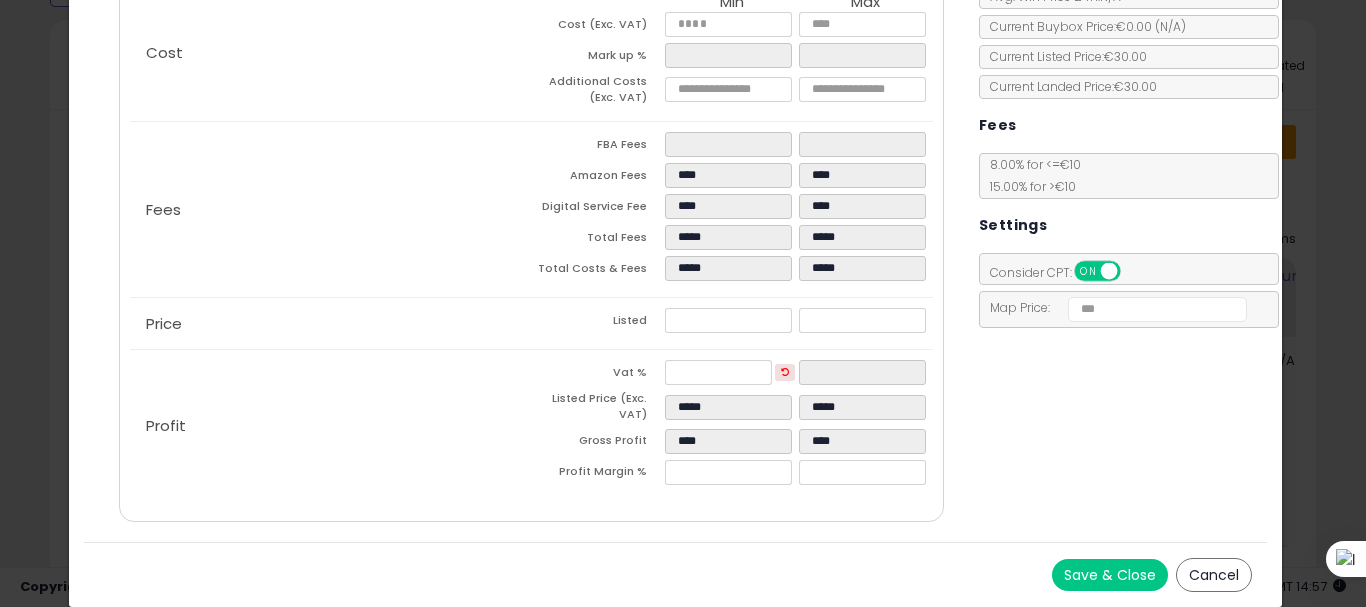 click on "Save & Close" at bounding box center (1110, 575) 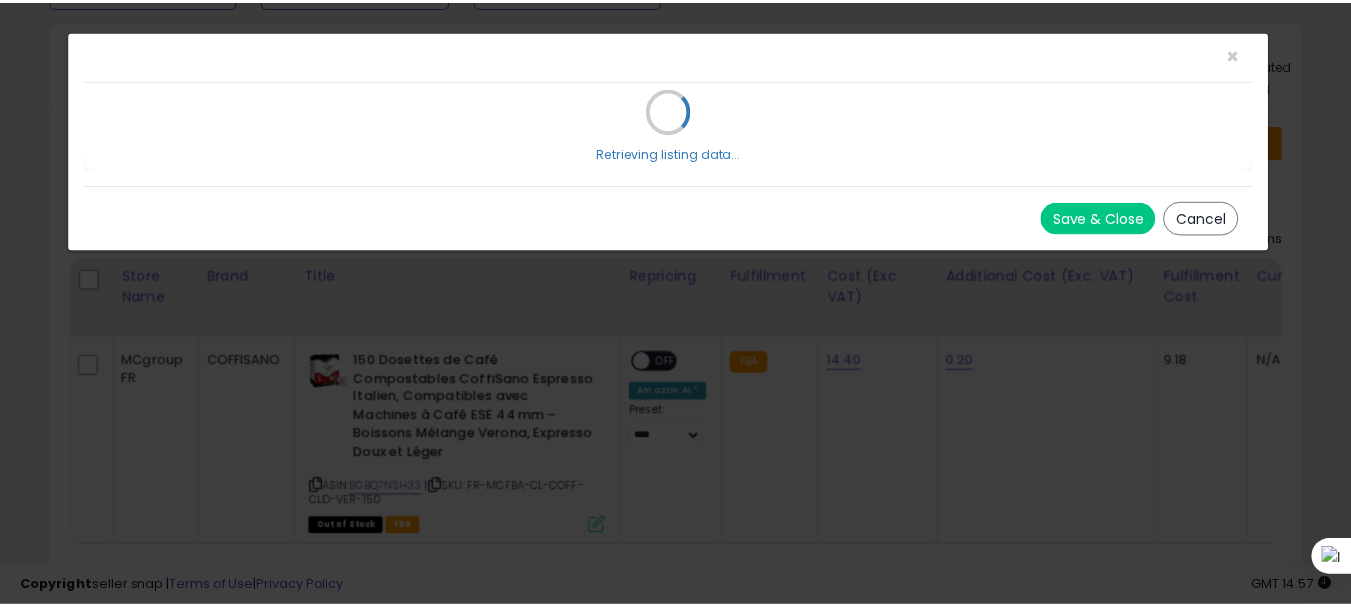 scroll, scrollTop: 0, scrollLeft: 0, axis: both 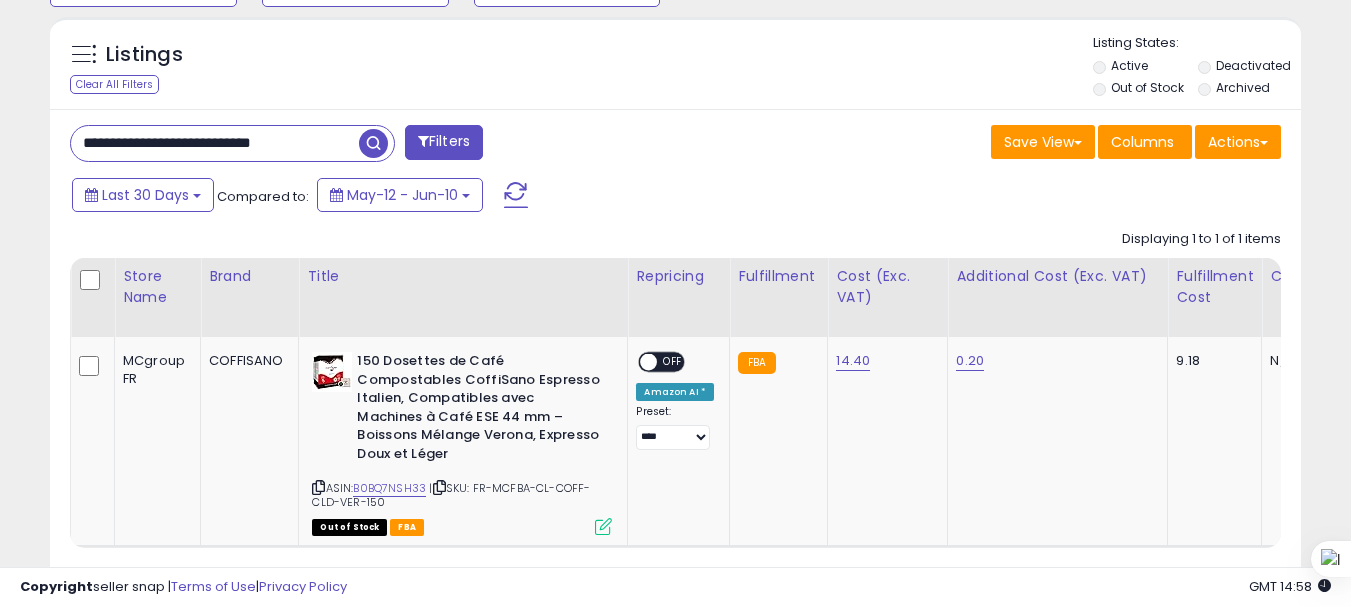 click on "**********" at bounding box center [215, 143] 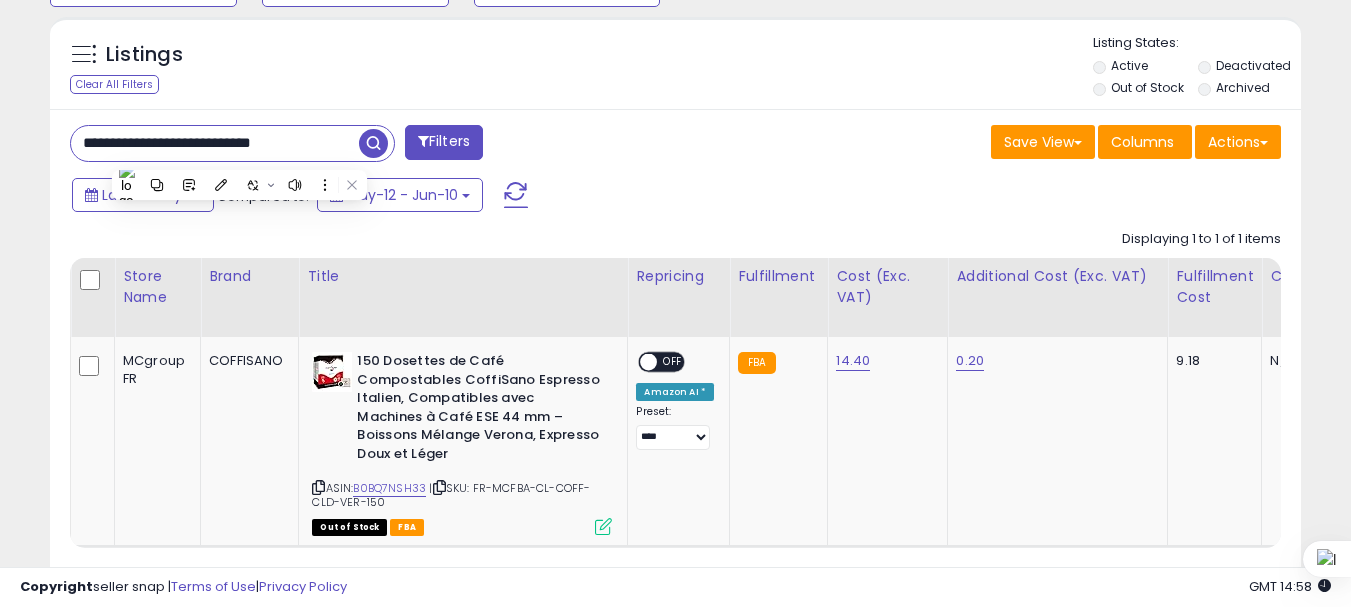 click on "**********" at bounding box center [215, 143] 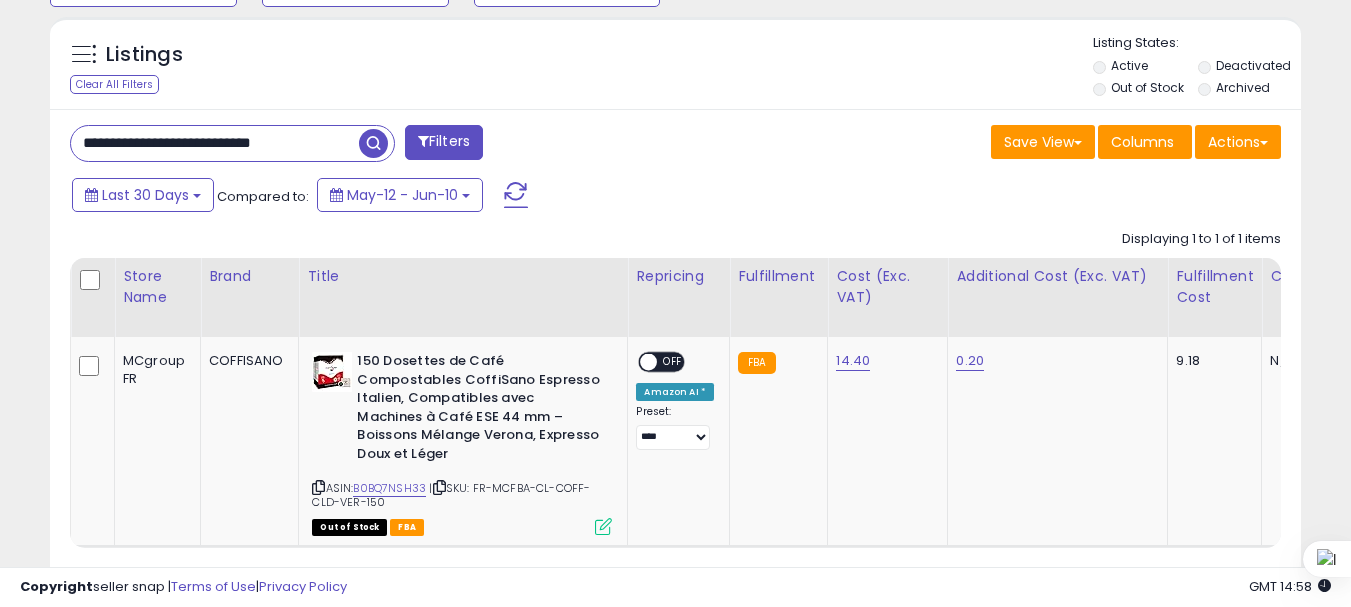 paste 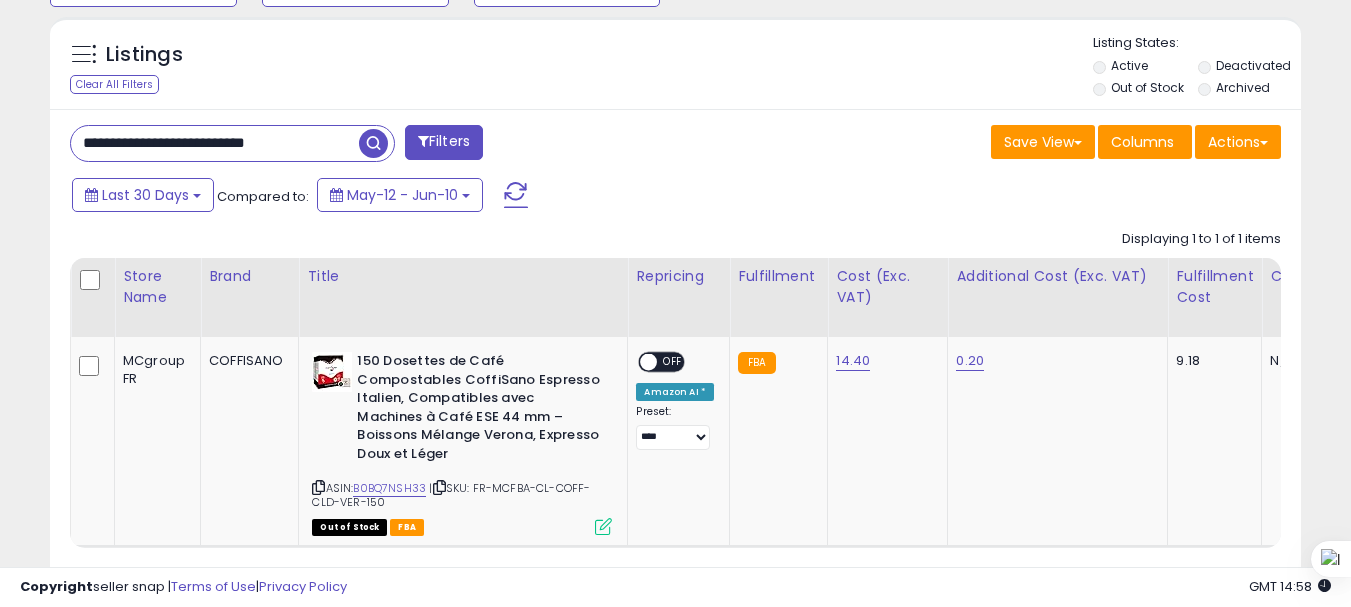 click at bounding box center (373, 143) 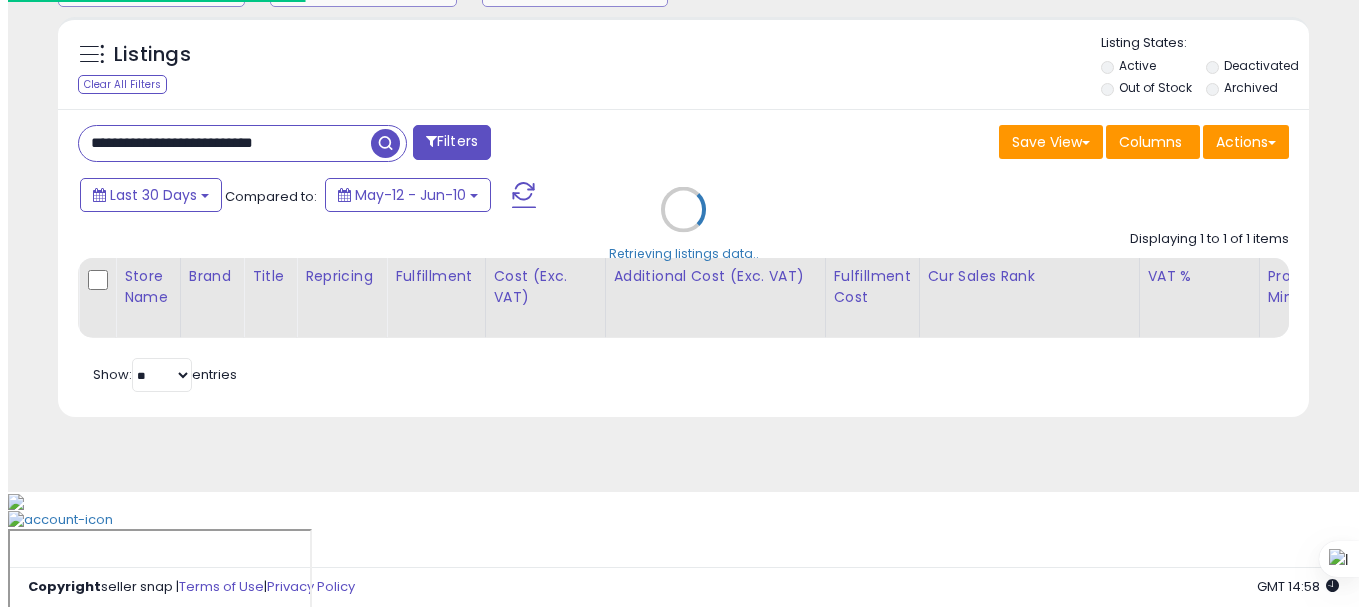 scroll, scrollTop: 713, scrollLeft: 0, axis: vertical 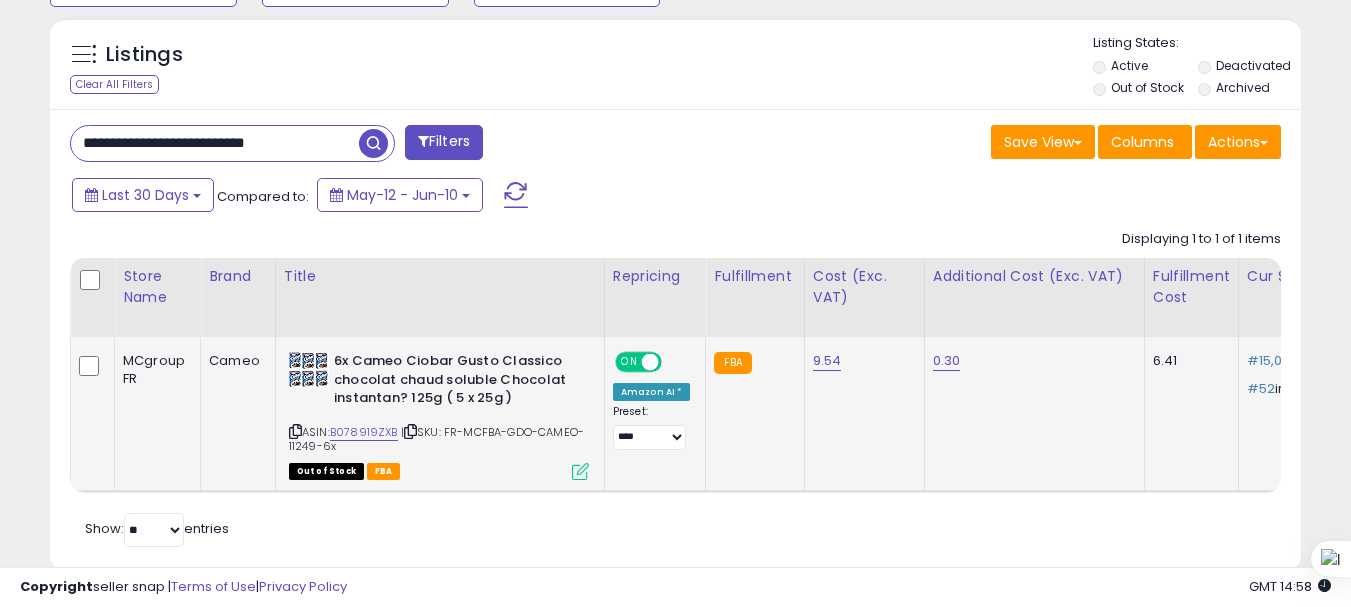 click on "Out of Stock FBA" at bounding box center [439, 470] 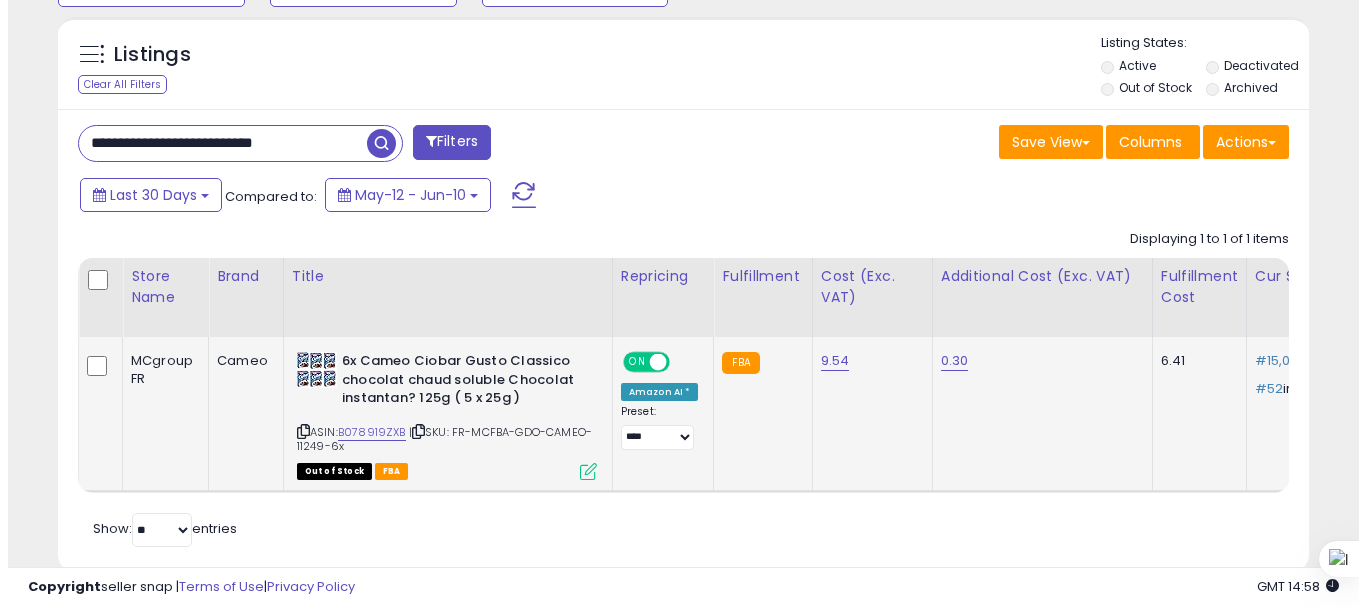 scroll, scrollTop: 999590, scrollLeft: 999267, axis: both 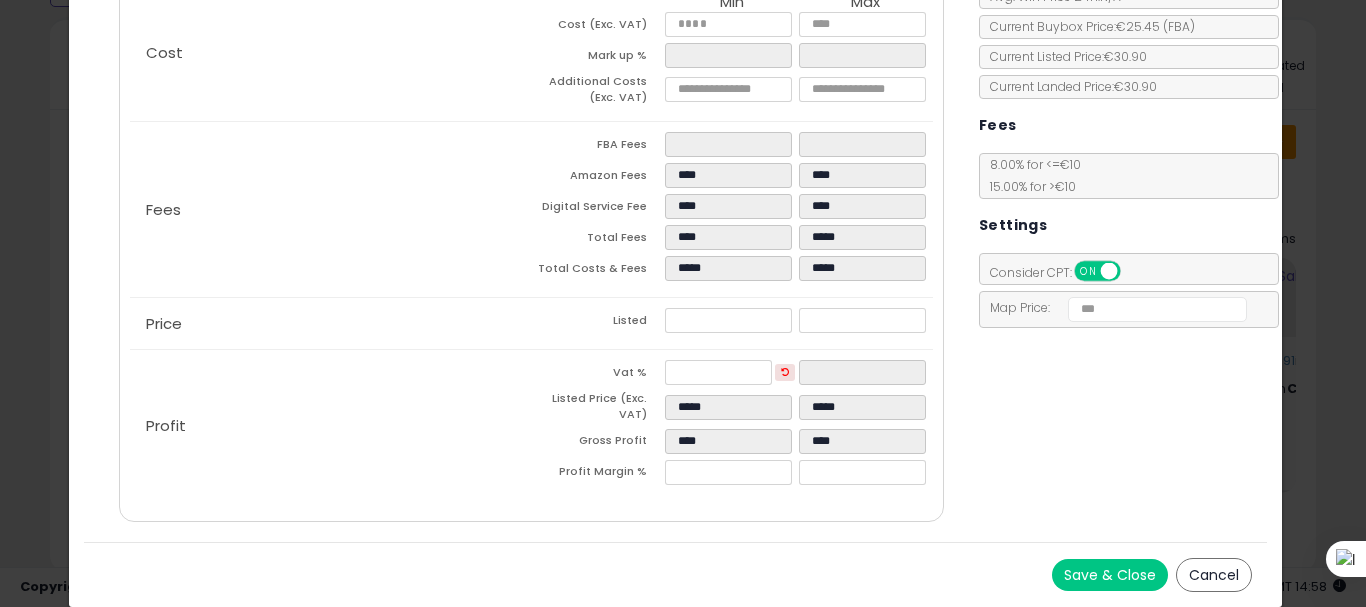 click on "Cancel" at bounding box center (1214, 575) 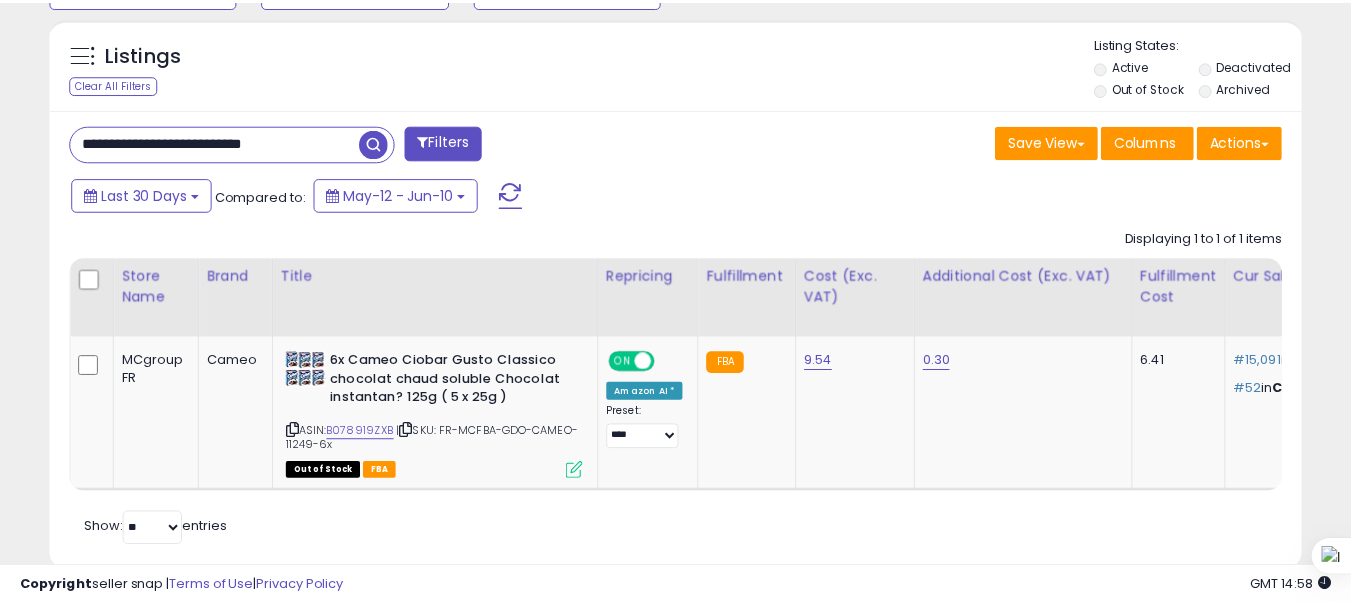scroll, scrollTop: 410, scrollLeft: 724, axis: both 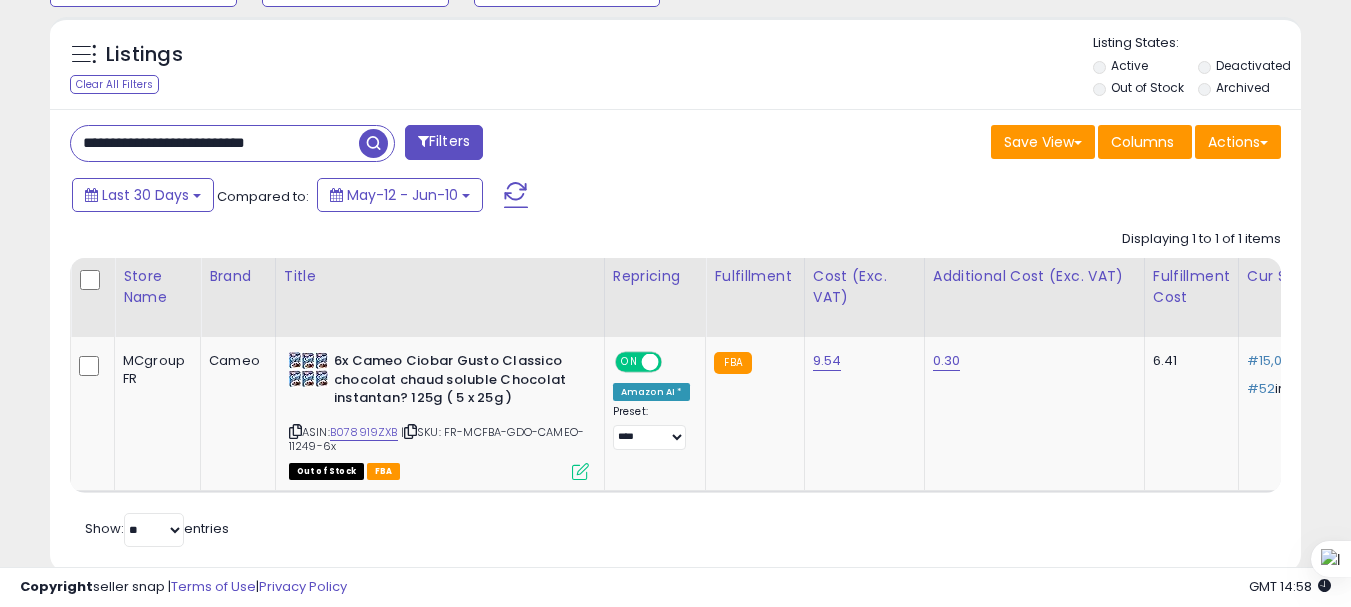 click on "**********" at bounding box center (215, 143) 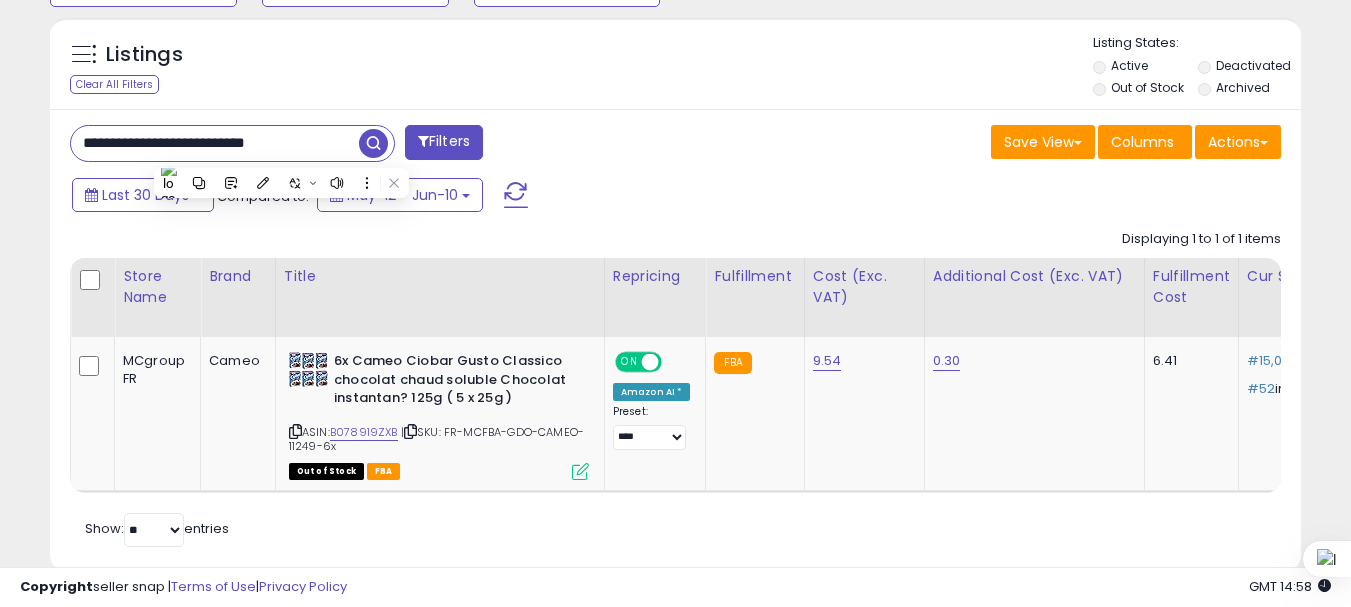 click on "**********" at bounding box center [215, 143] 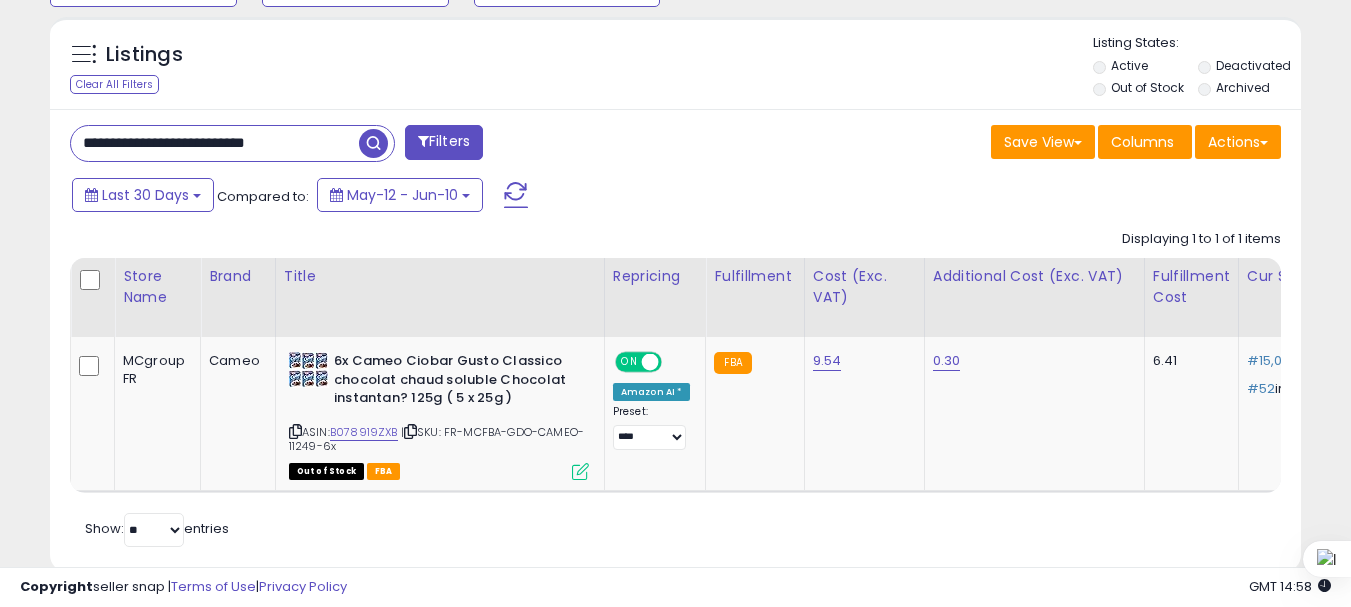 paste on "***" 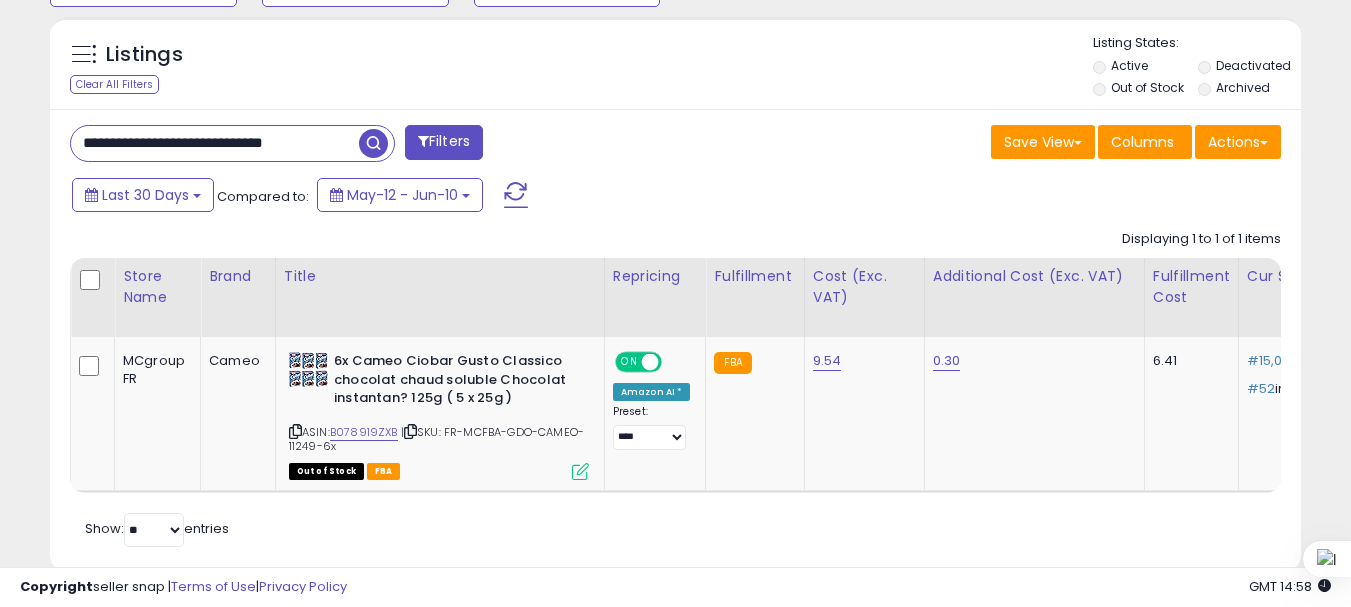 scroll, scrollTop: 0, scrollLeft: 13, axis: horizontal 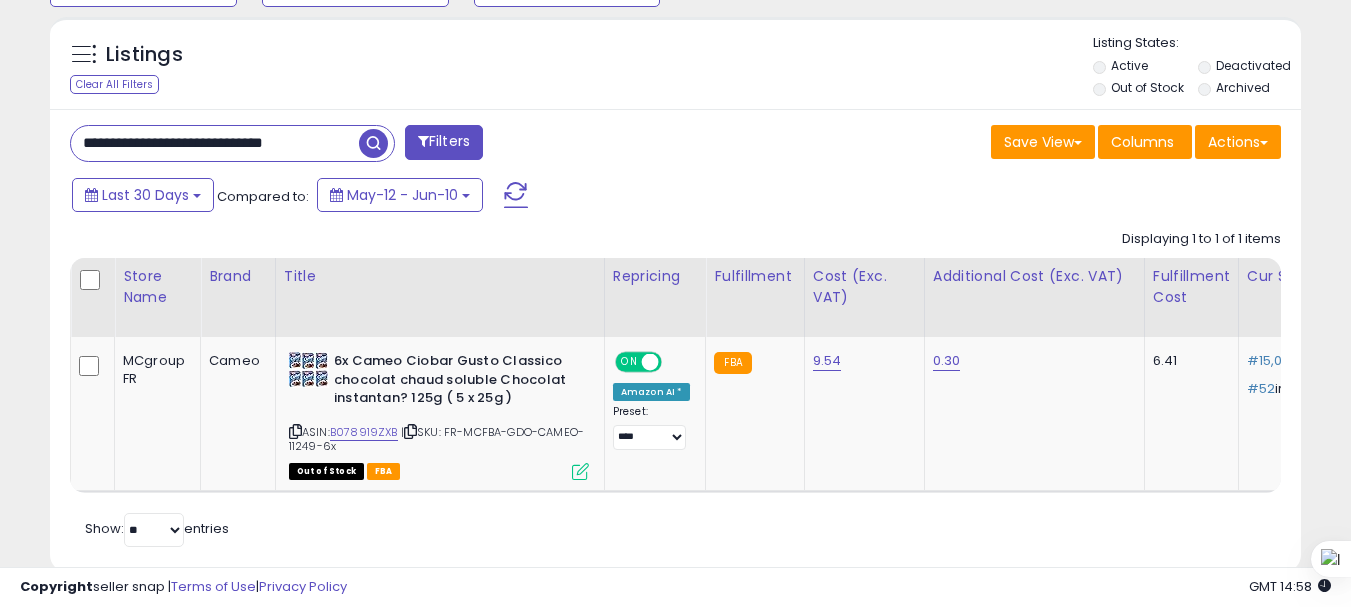 click at bounding box center (373, 143) 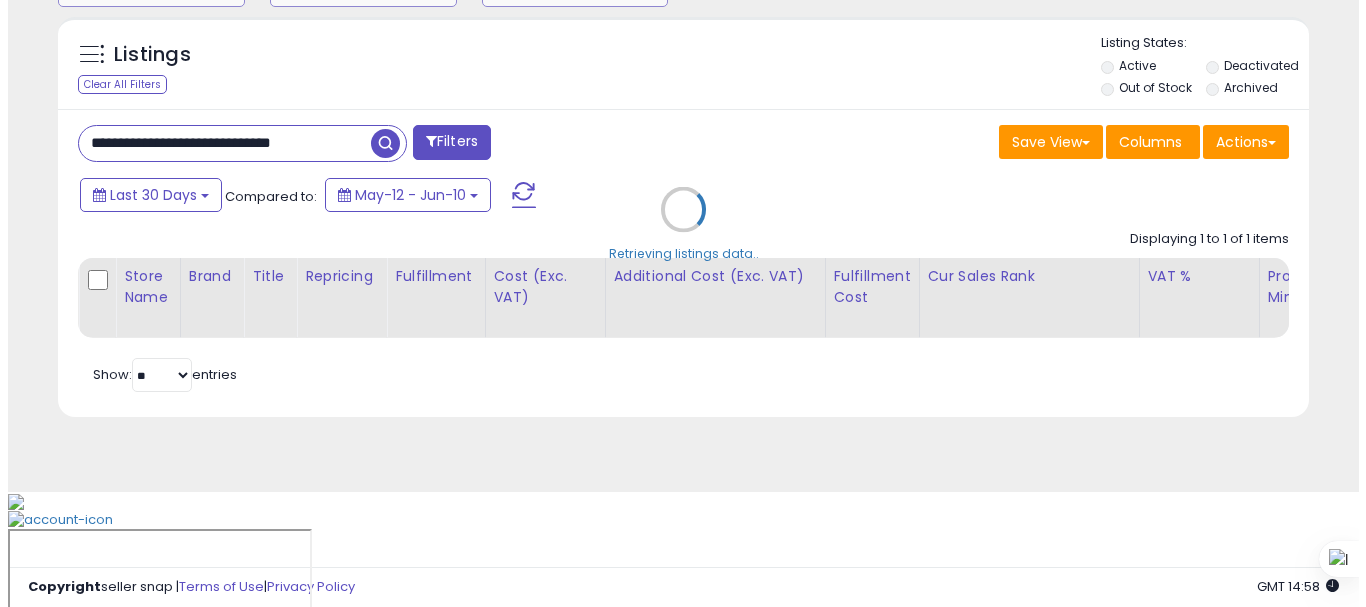 scroll, scrollTop: 713, scrollLeft: 0, axis: vertical 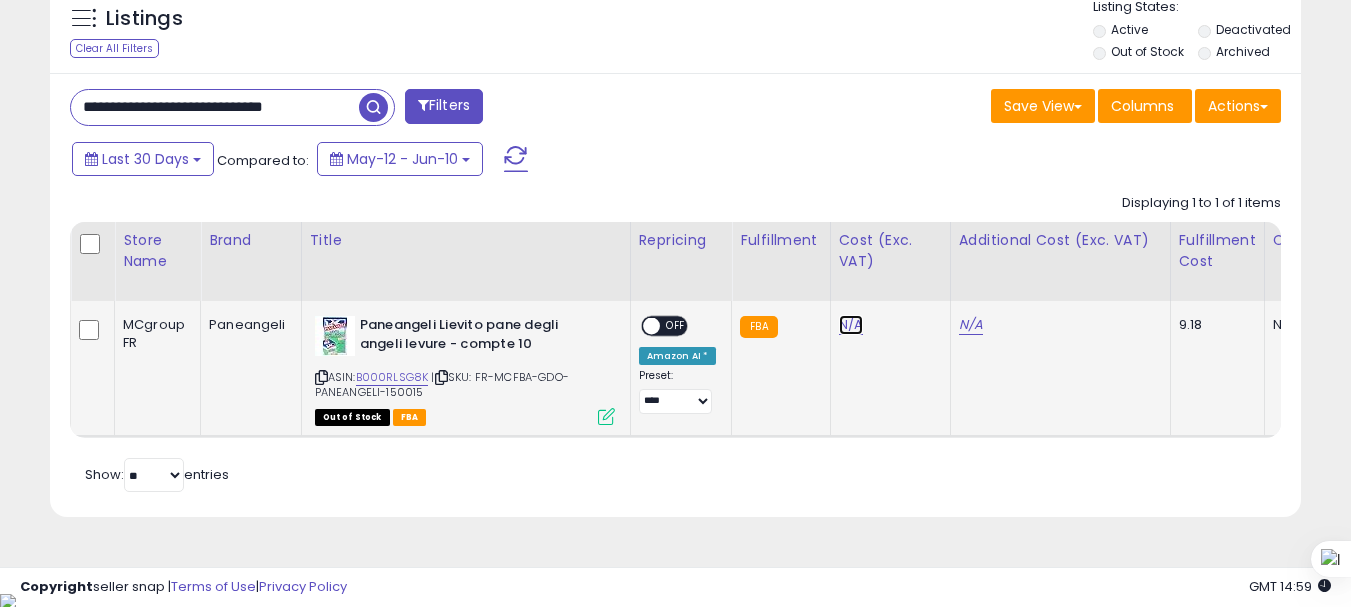 click on "N/A" at bounding box center [851, 325] 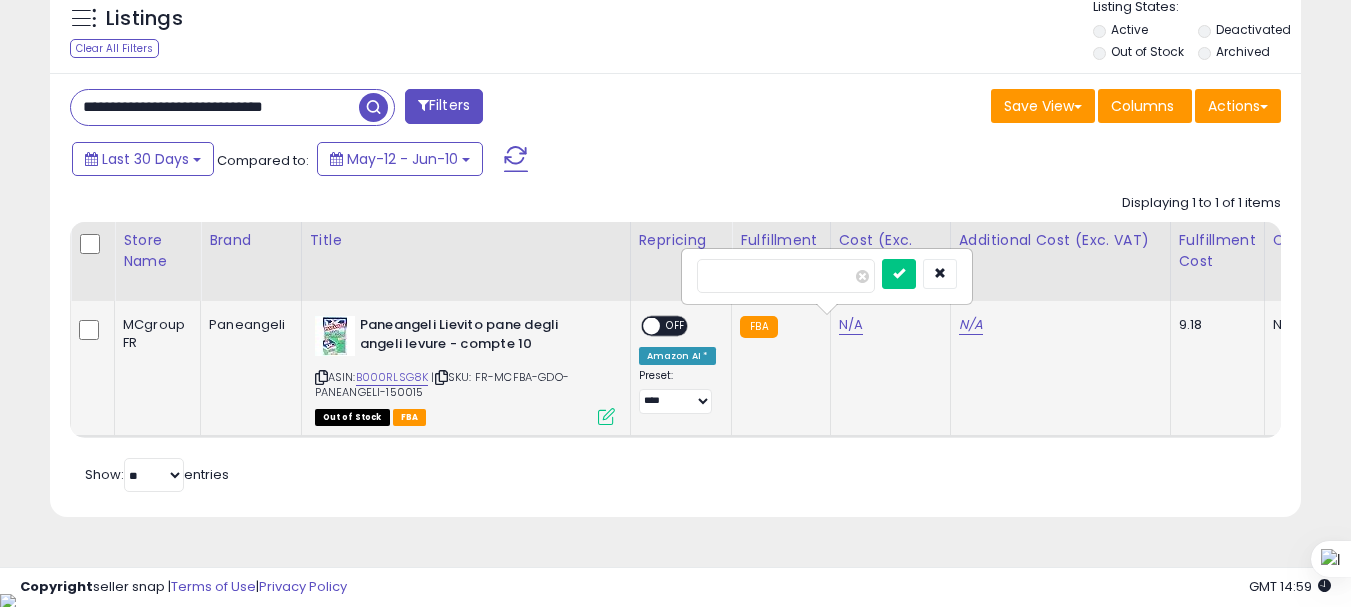 click at bounding box center [899, 274] 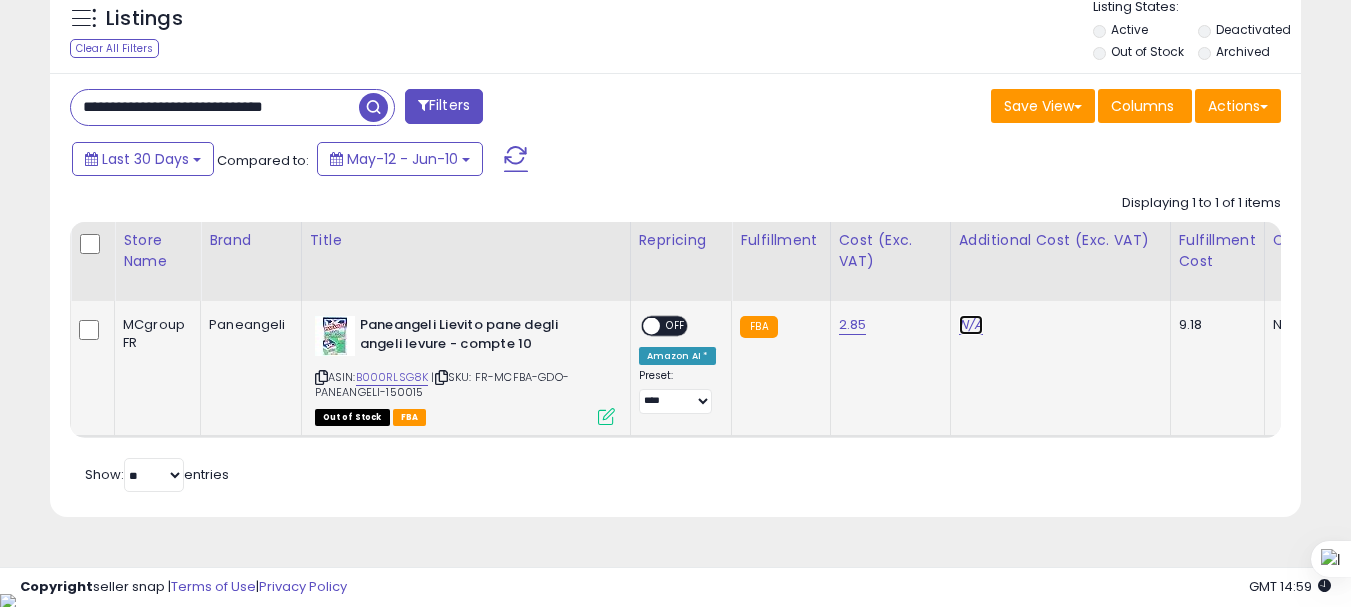 click on "N/A" at bounding box center [971, 325] 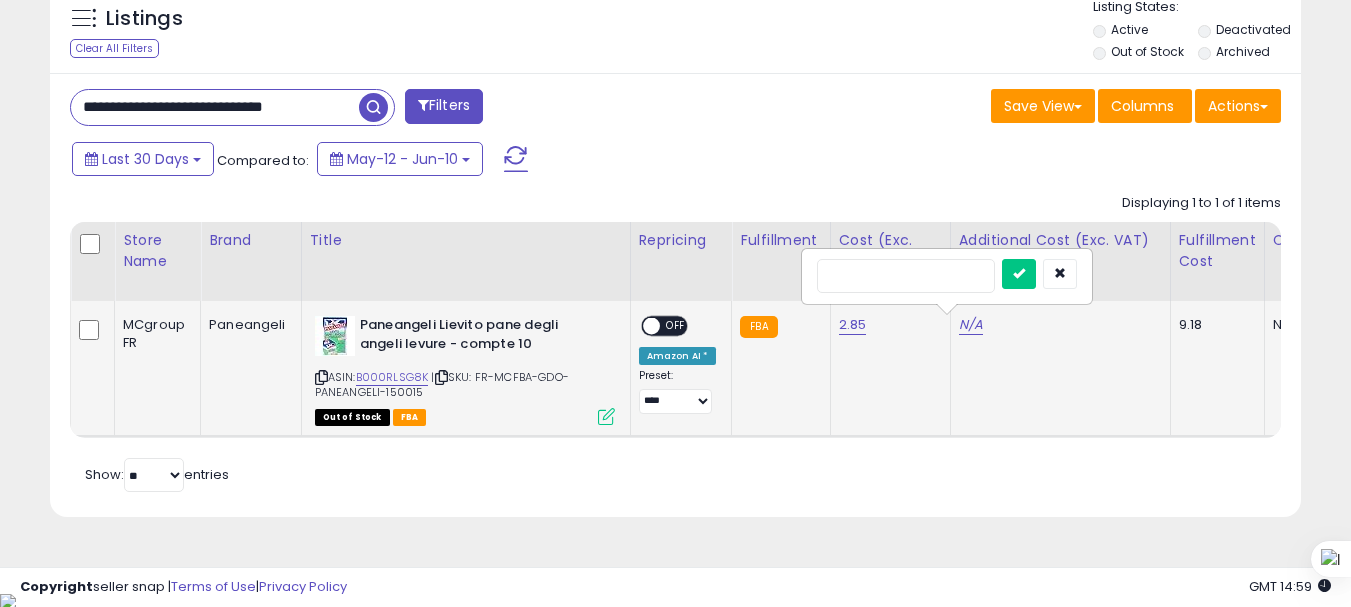 click at bounding box center (1019, 274) 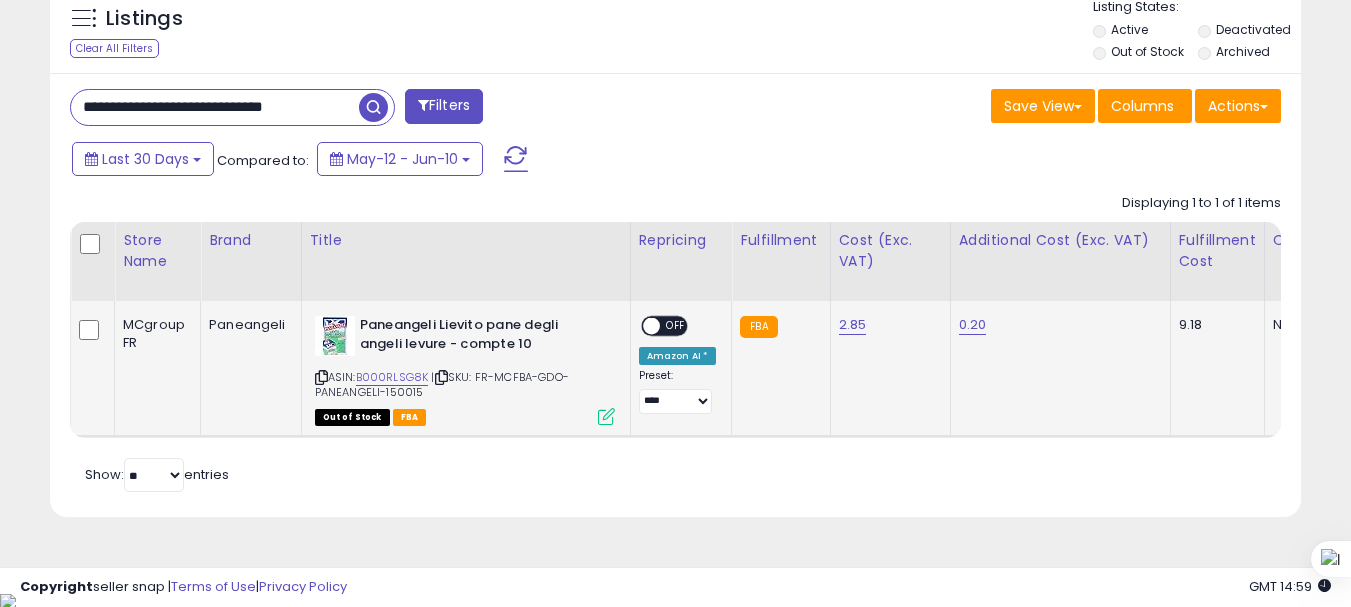 click at bounding box center [606, 416] 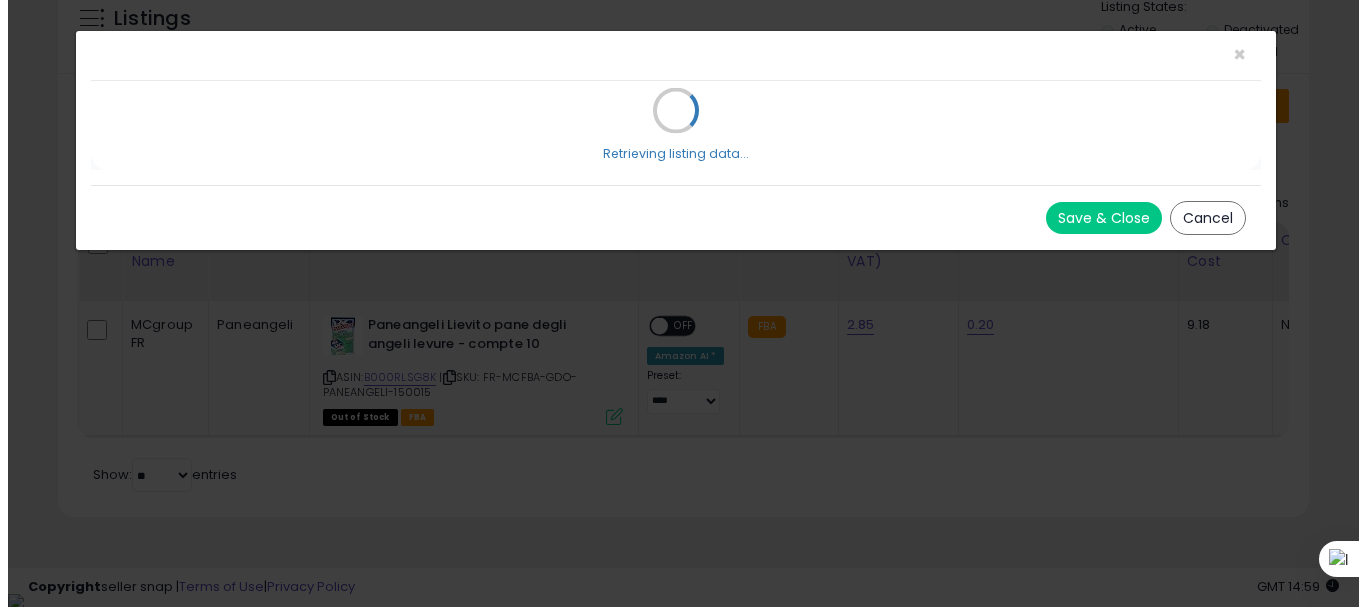 scroll, scrollTop: 999590, scrollLeft: 999267, axis: both 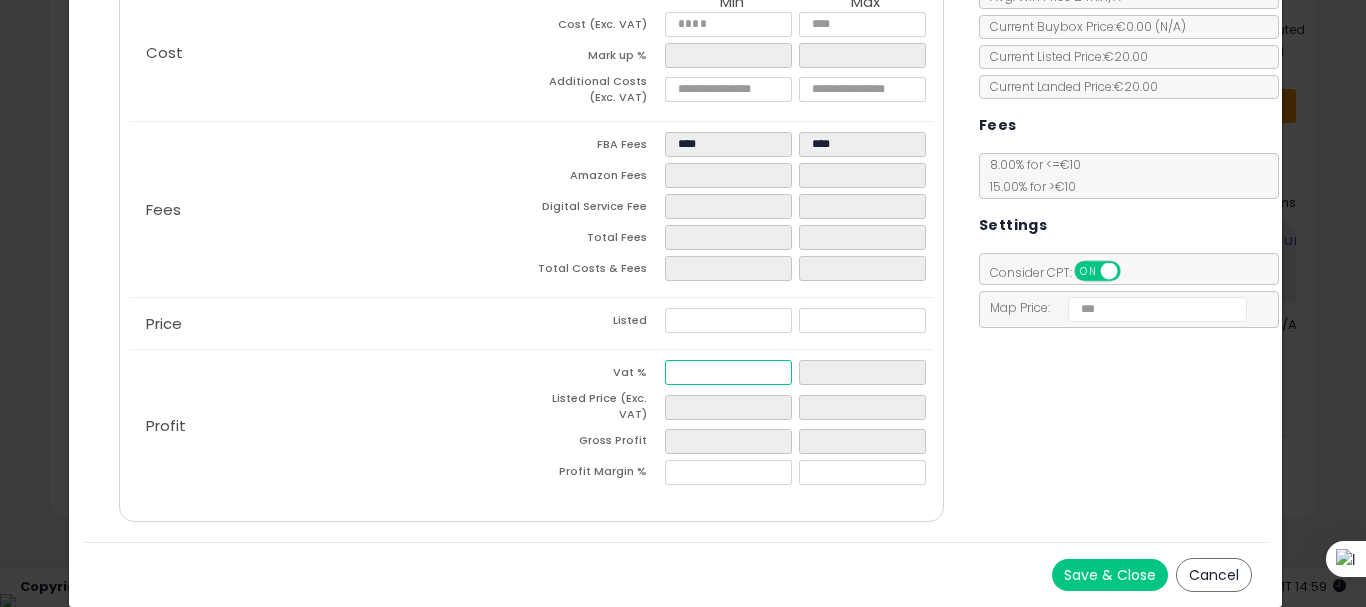 drag, startPoint x: 699, startPoint y: 365, endPoint x: 574, endPoint y: 361, distance: 125.06398 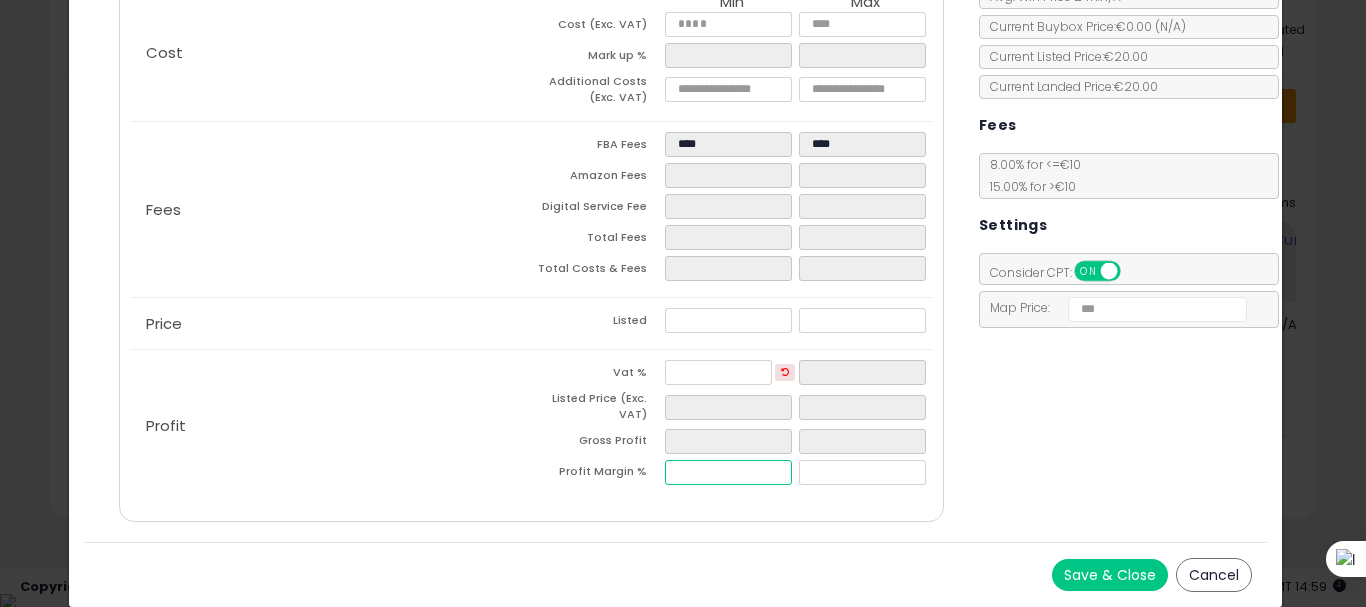 click at bounding box center [728, 472] 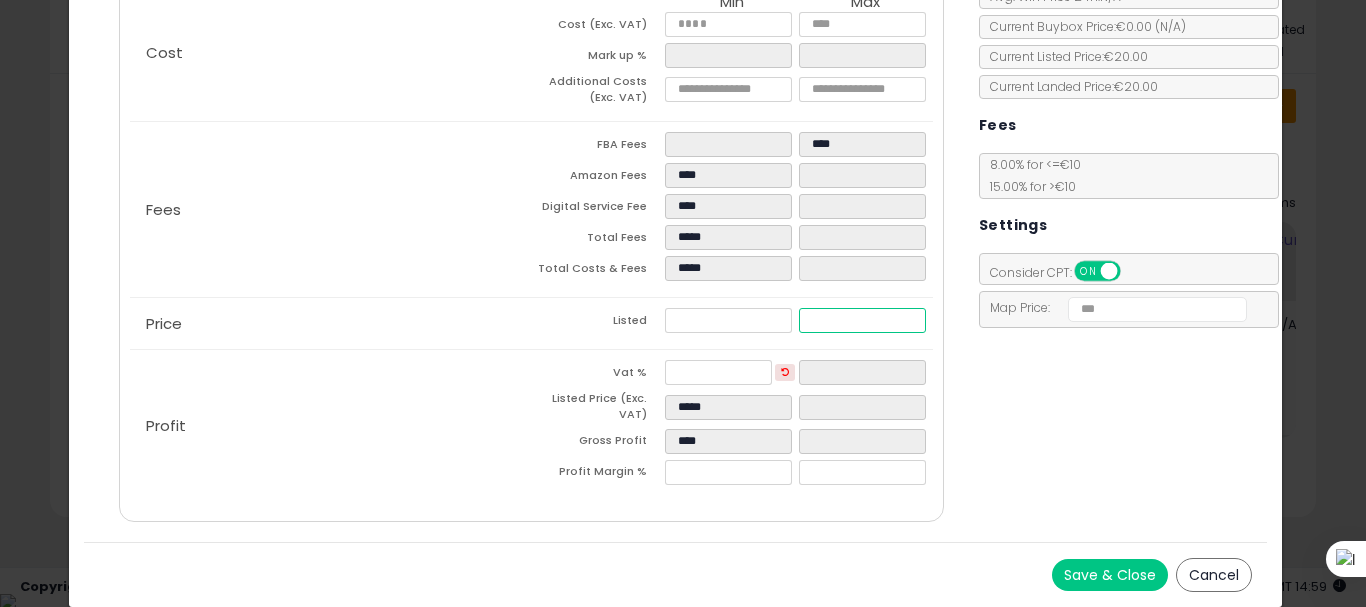 click at bounding box center (862, 320) 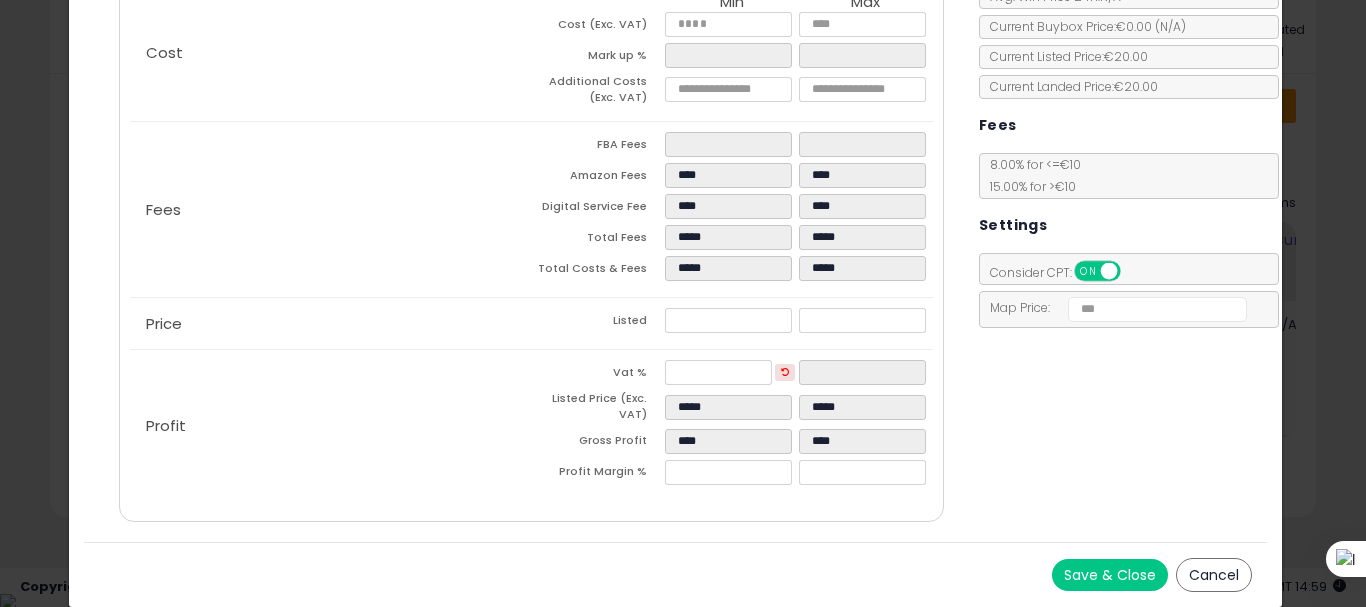 click on "Save & Close" at bounding box center [1110, 575] 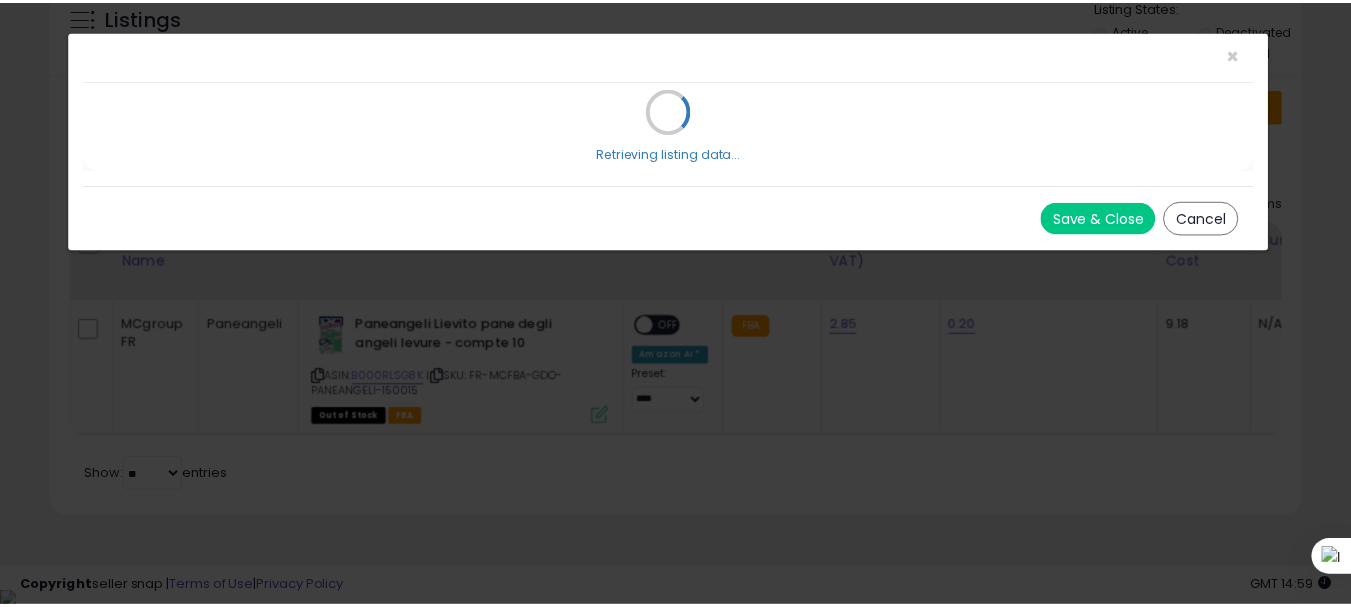scroll, scrollTop: 0, scrollLeft: 0, axis: both 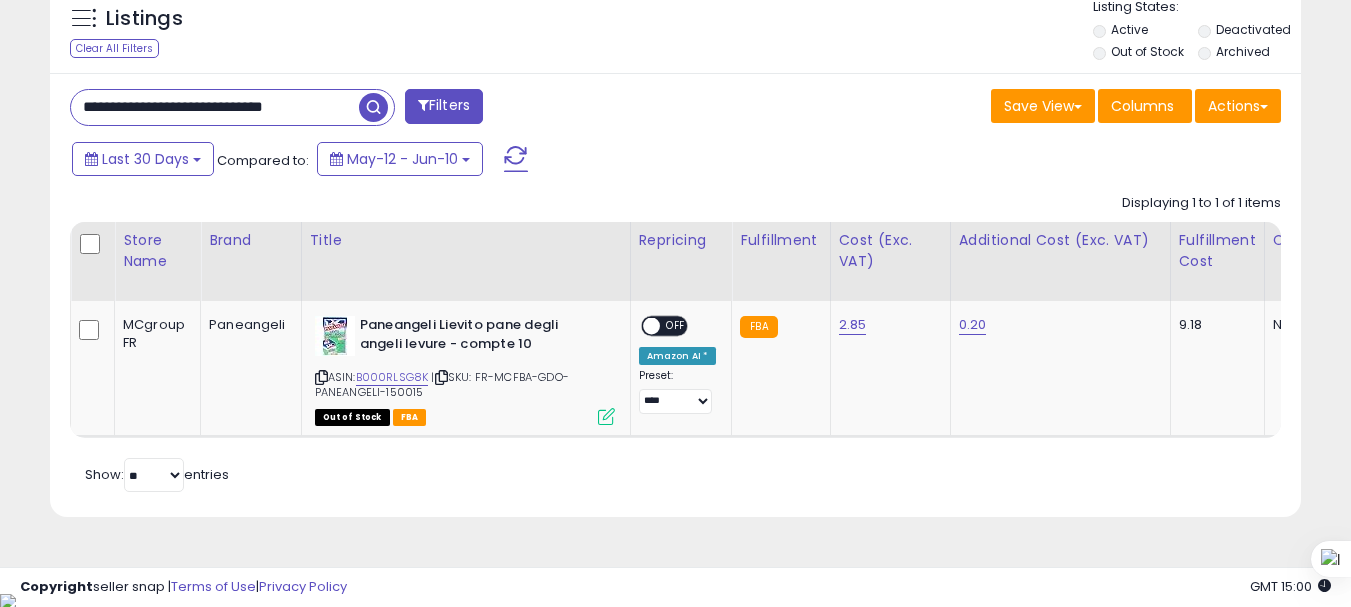 click on "**********" at bounding box center (215, 107) 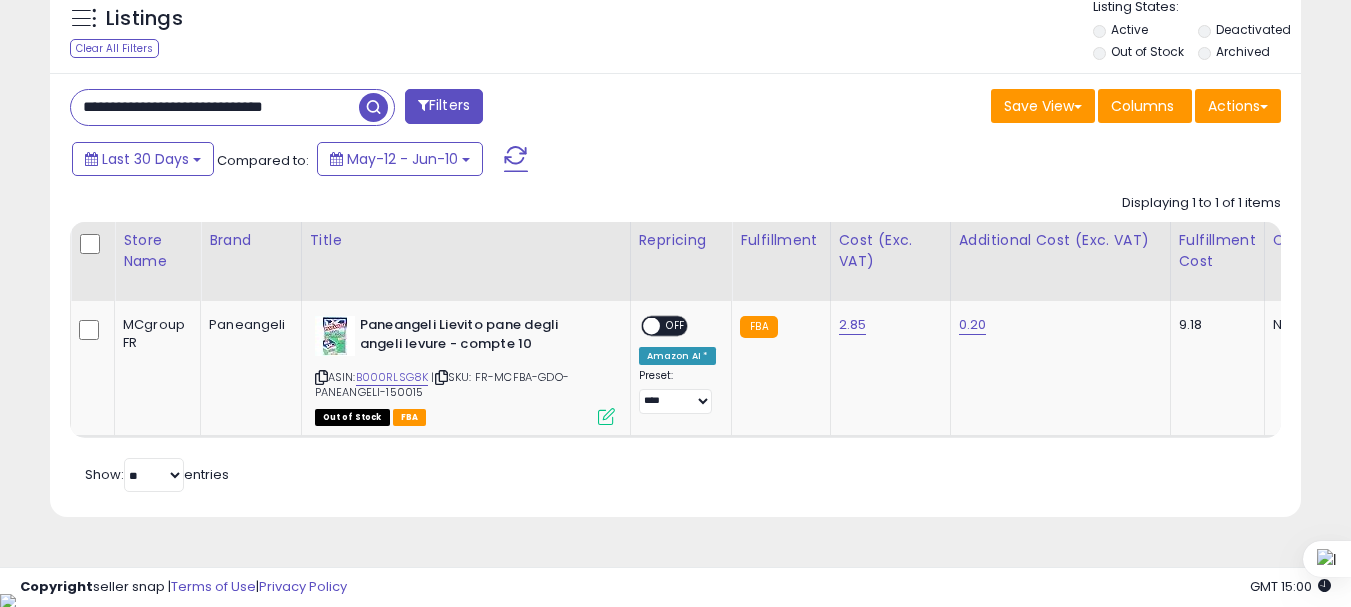 paste 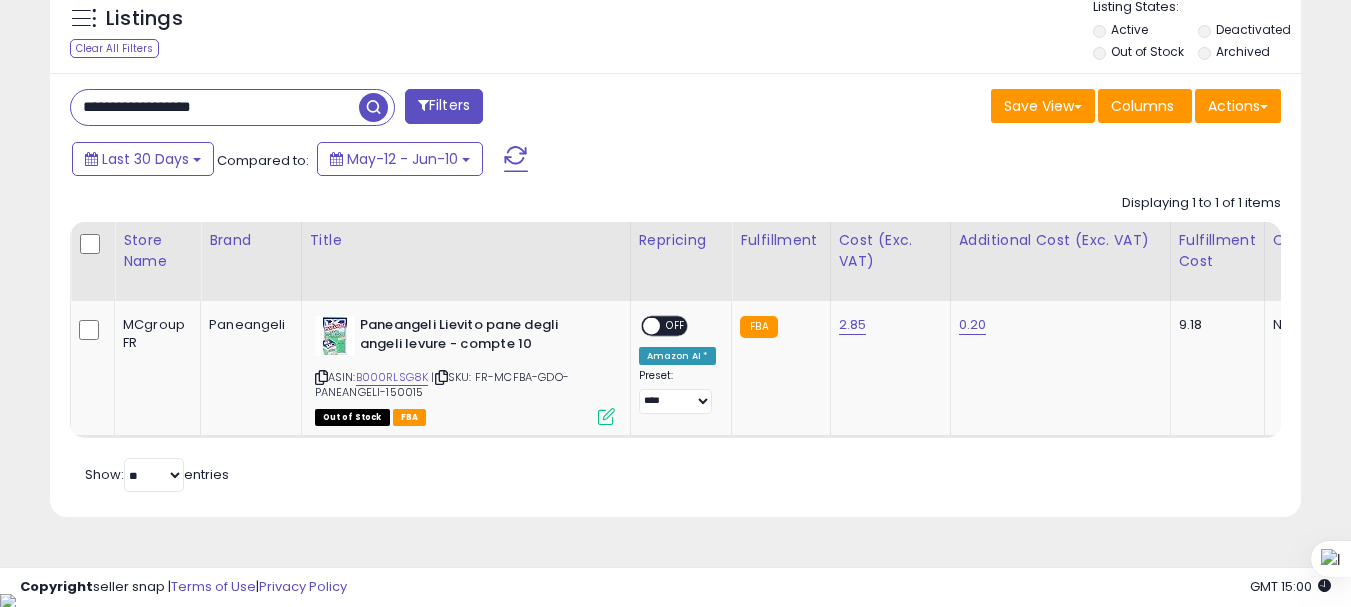 click at bounding box center (373, 107) 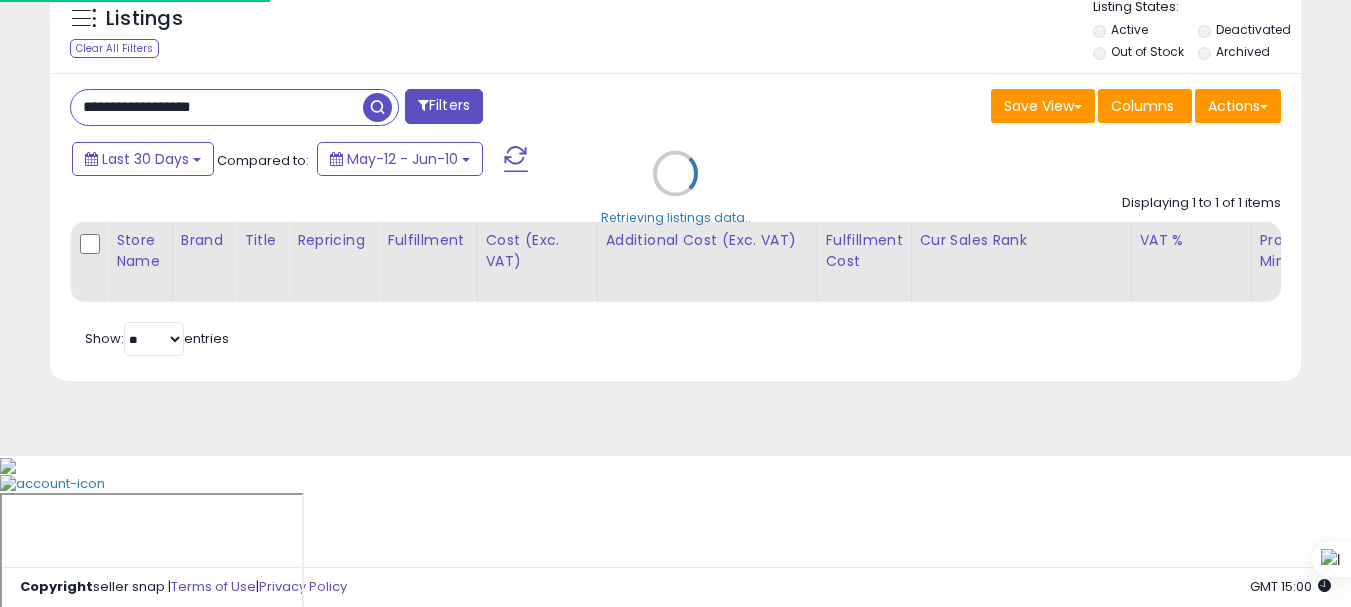 scroll, scrollTop: 999590, scrollLeft: 999267, axis: both 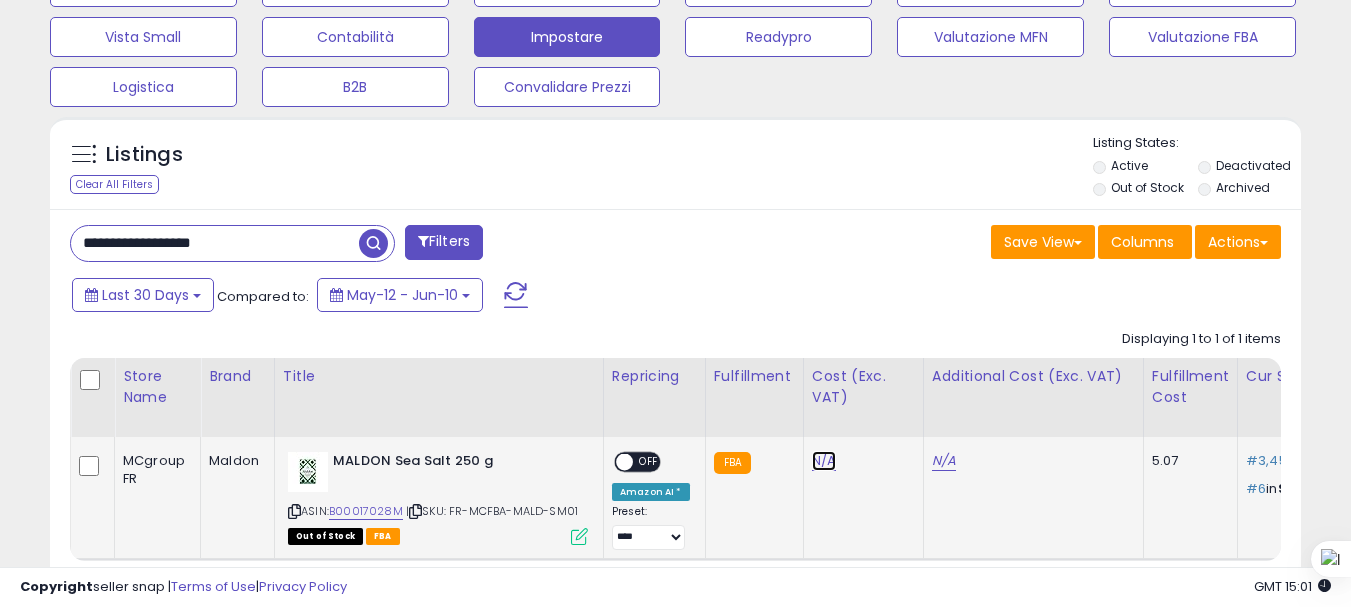 drag, startPoint x: 817, startPoint y: 464, endPoint x: 813, endPoint y: 452, distance: 12.649111 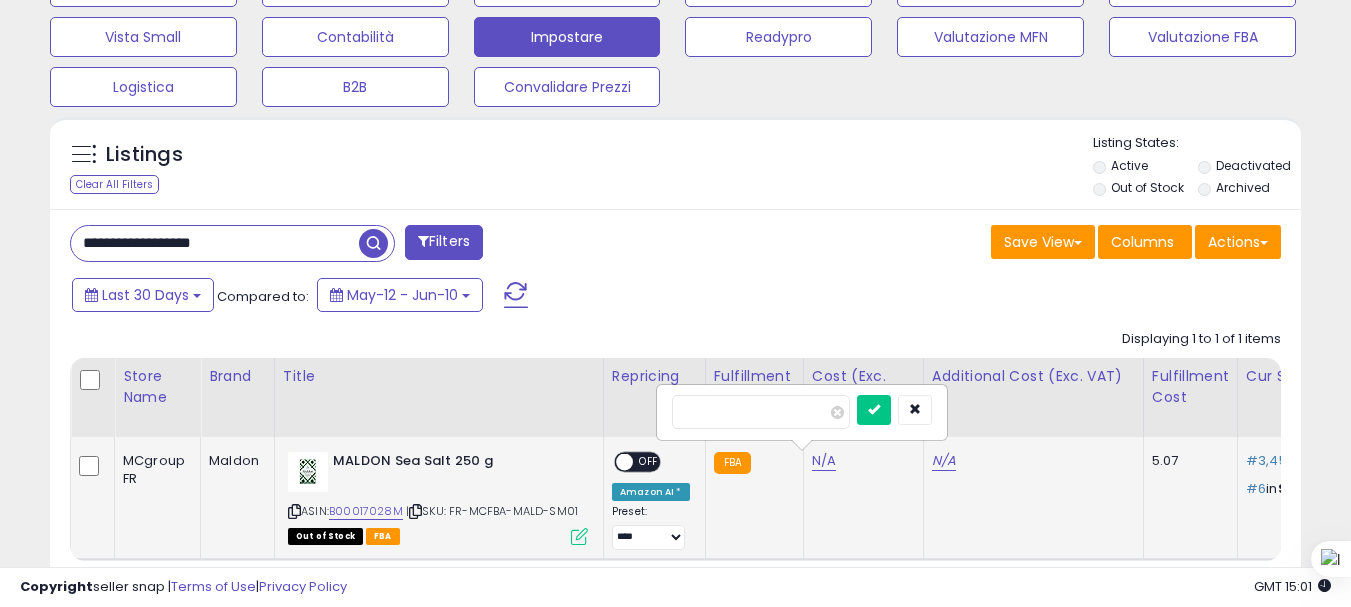 click at bounding box center [874, 410] 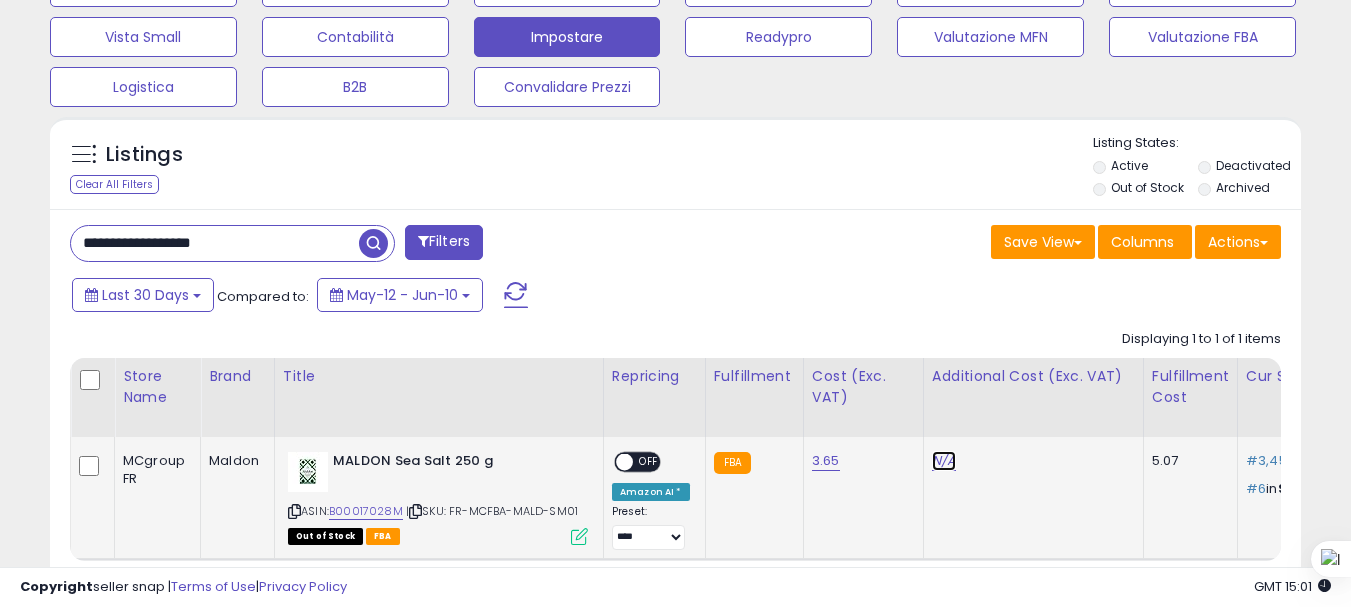 click on "N/A" at bounding box center (944, 461) 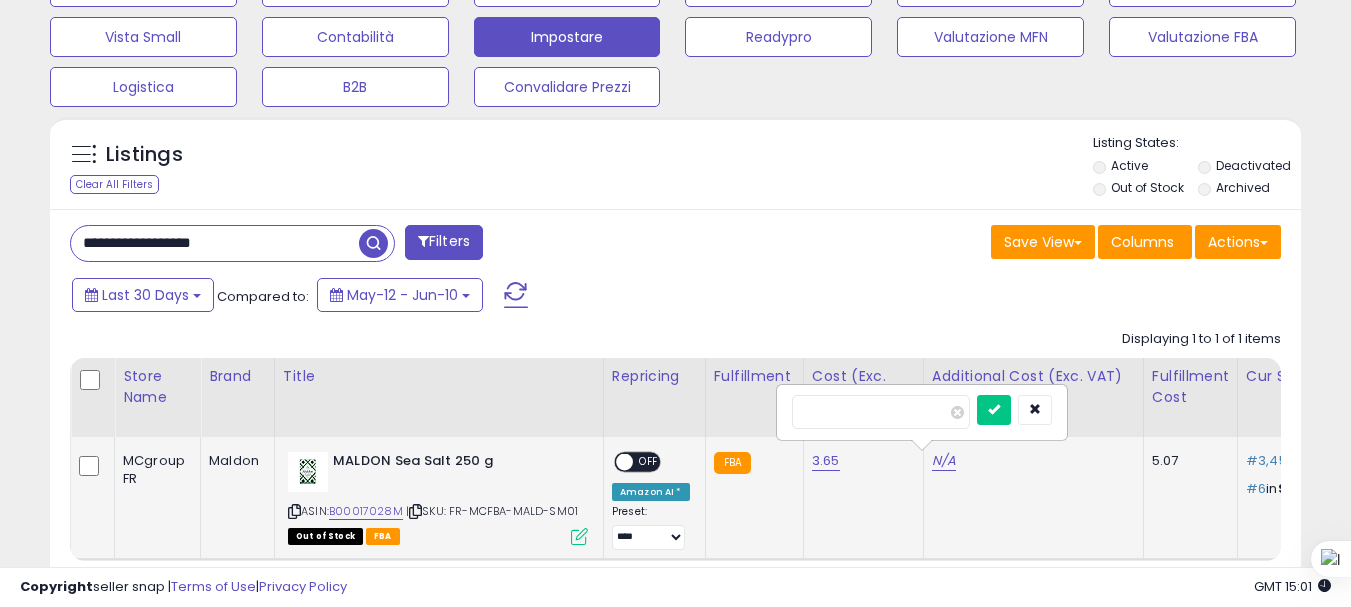 click at bounding box center (994, 410) 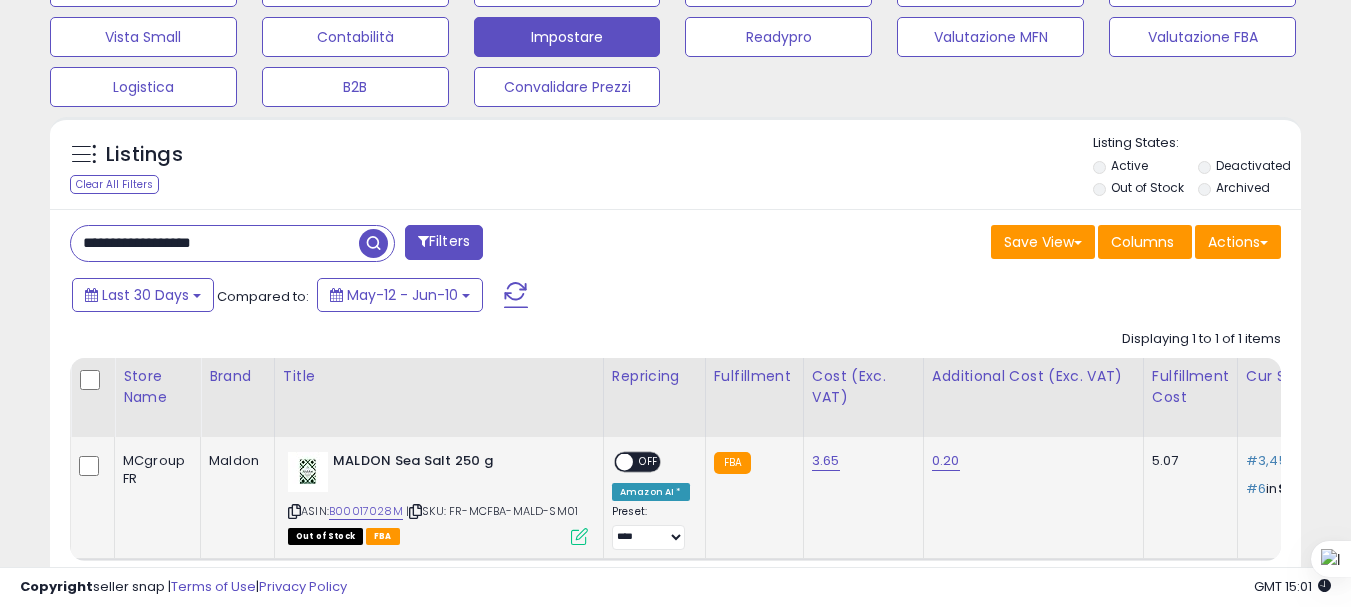 click at bounding box center [579, 536] 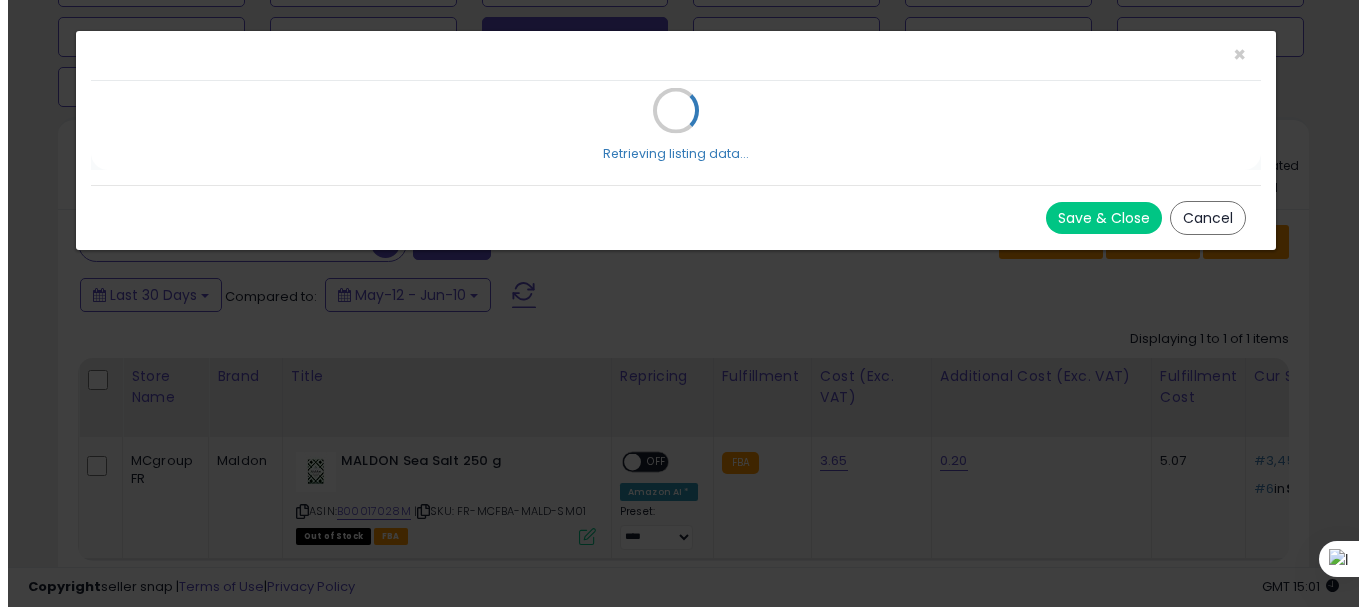 scroll, scrollTop: 999590, scrollLeft: 999267, axis: both 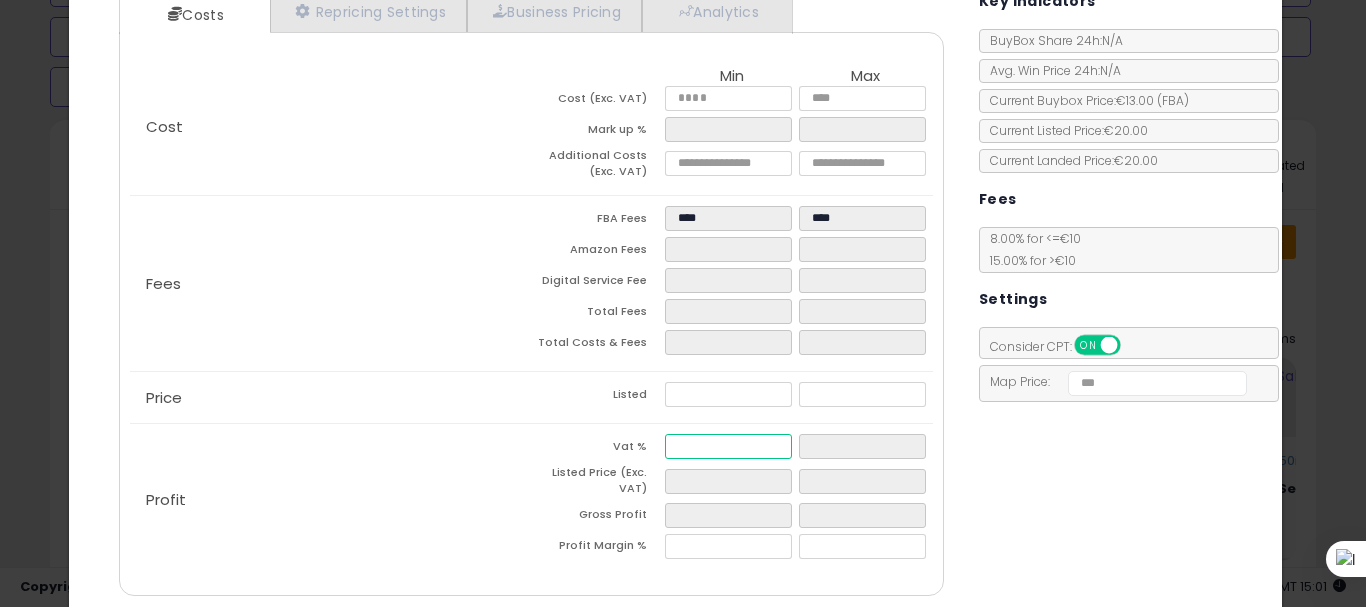 drag, startPoint x: 700, startPoint y: 446, endPoint x: 546, endPoint y: 397, distance: 161.60754 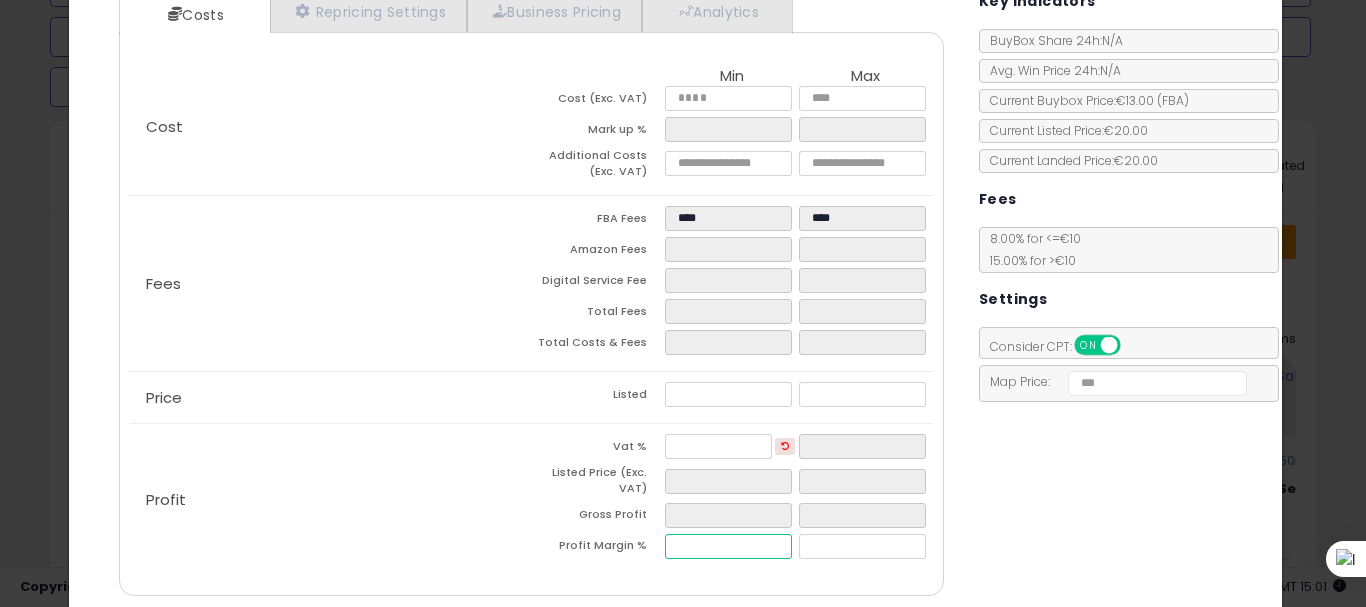 click at bounding box center (728, 546) 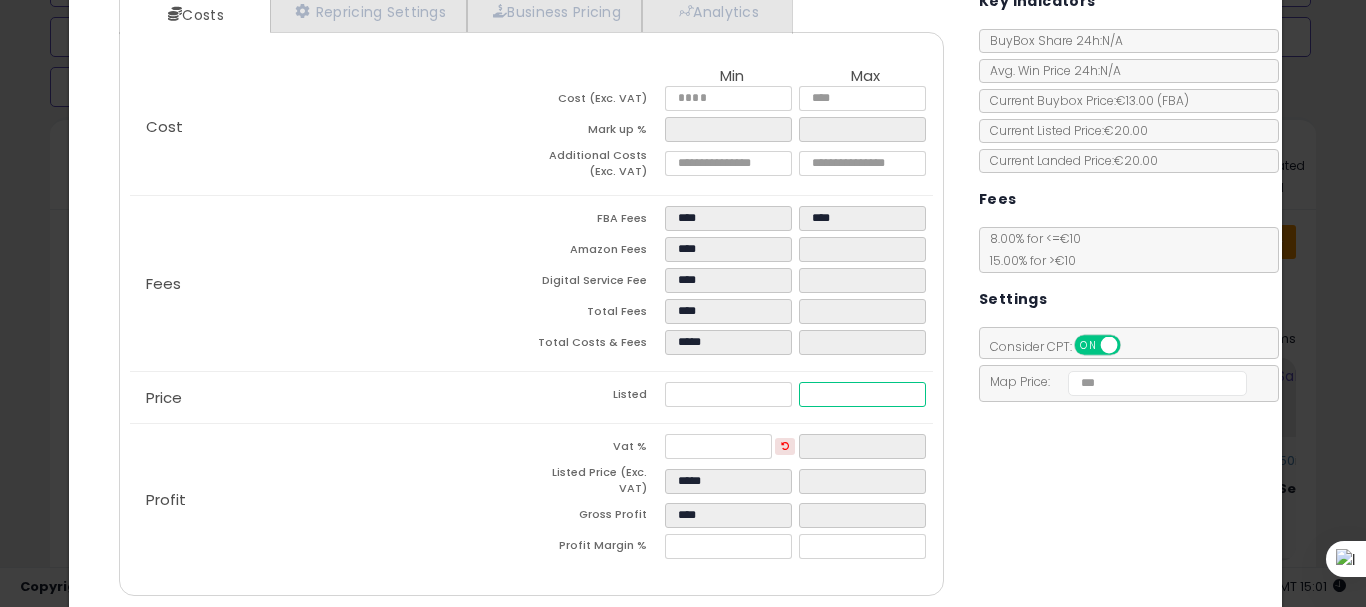 click at bounding box center [862, 394] 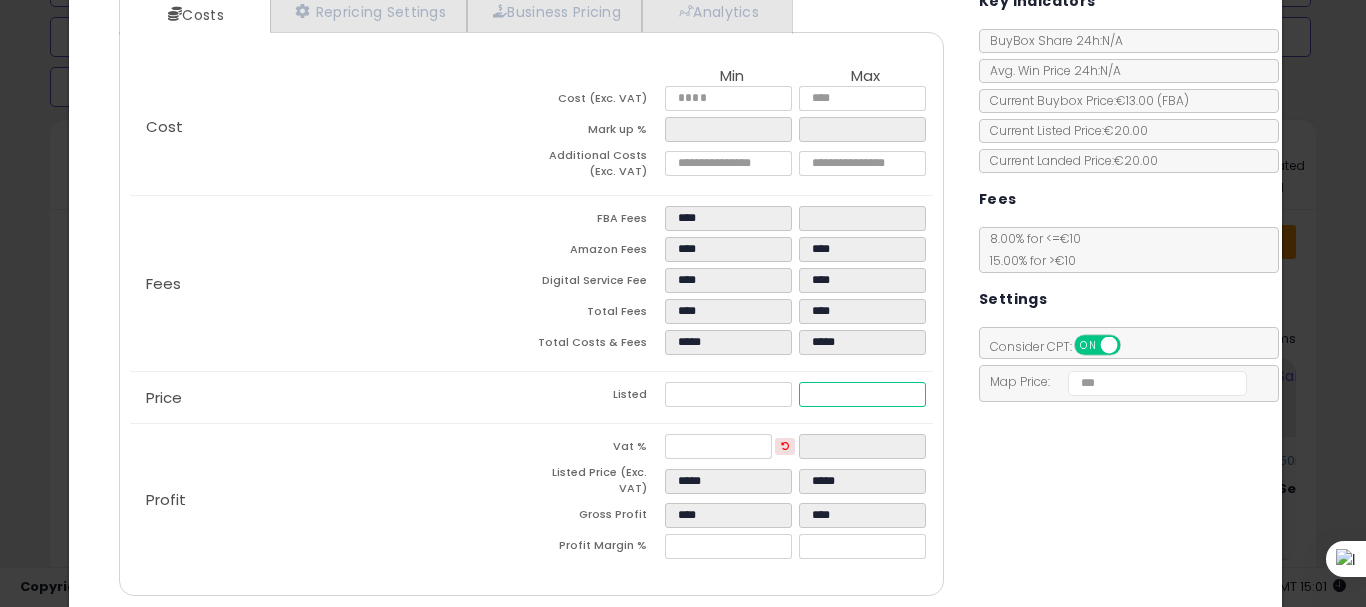 scroll, scrollTop: 274, scrollLeft: 0, axis: vertical 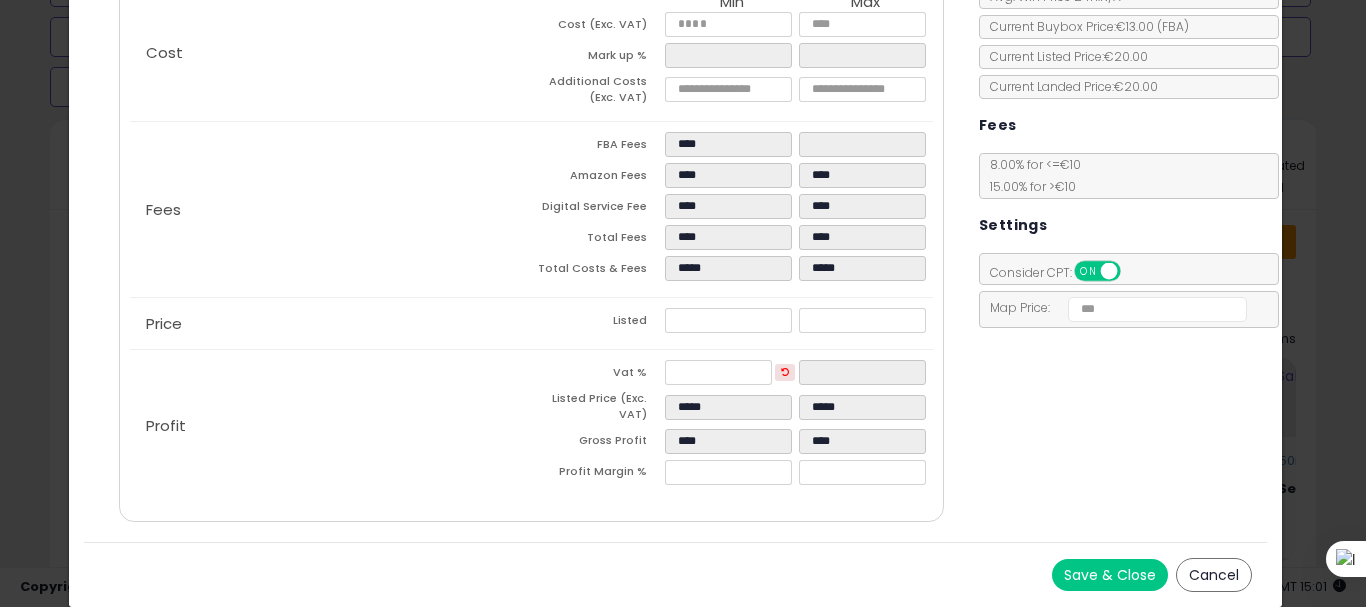 click on "Save & Close" at bounding box center [1110, 575] 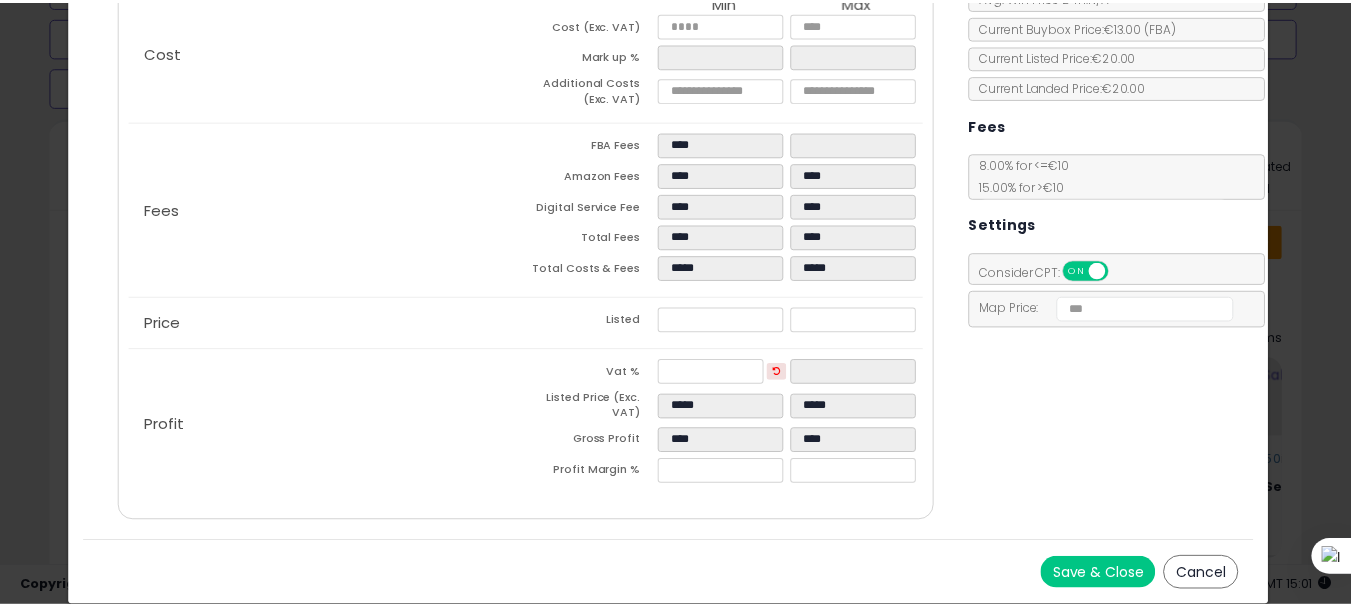 scroll, scrollTop: 0, scrollLeft: 0, axis: both 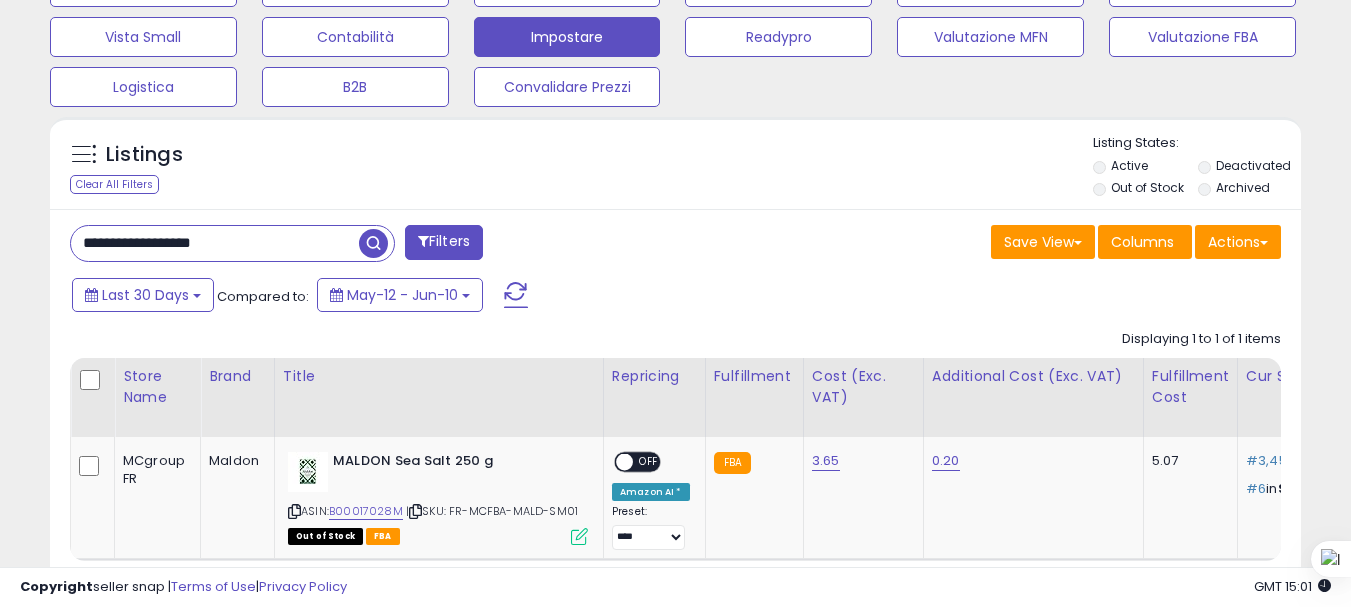 click on "**********" at bounding box center (215, 243) 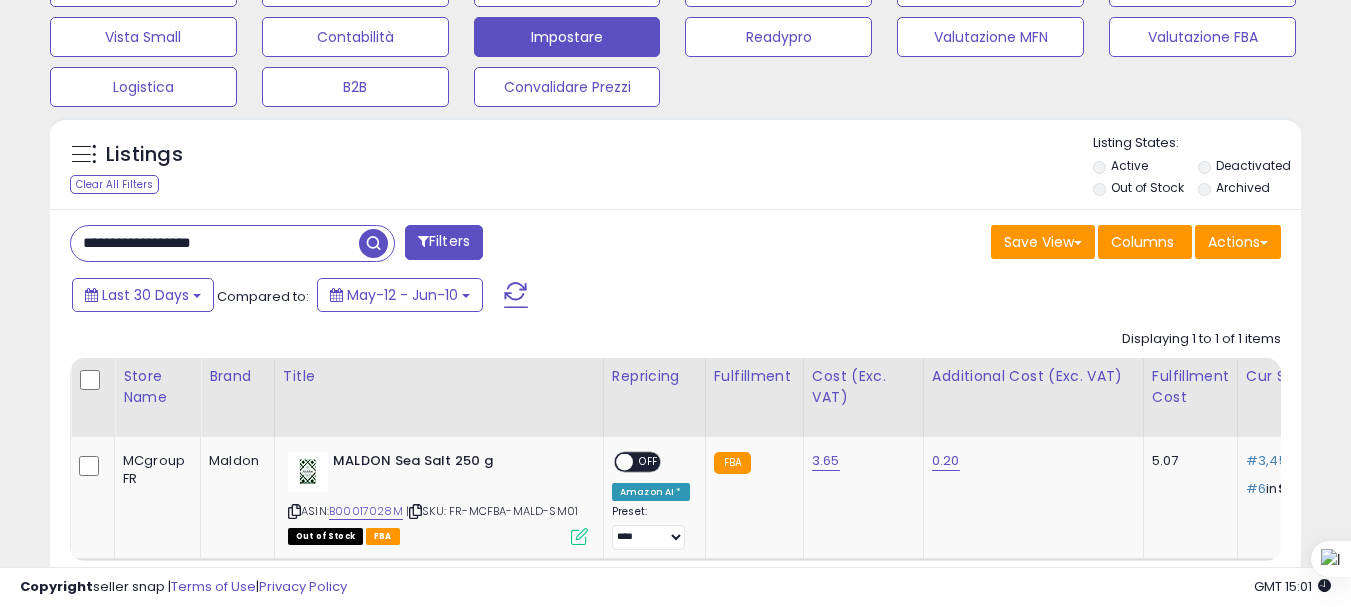click on "**********" at bounding box center [215, 243] 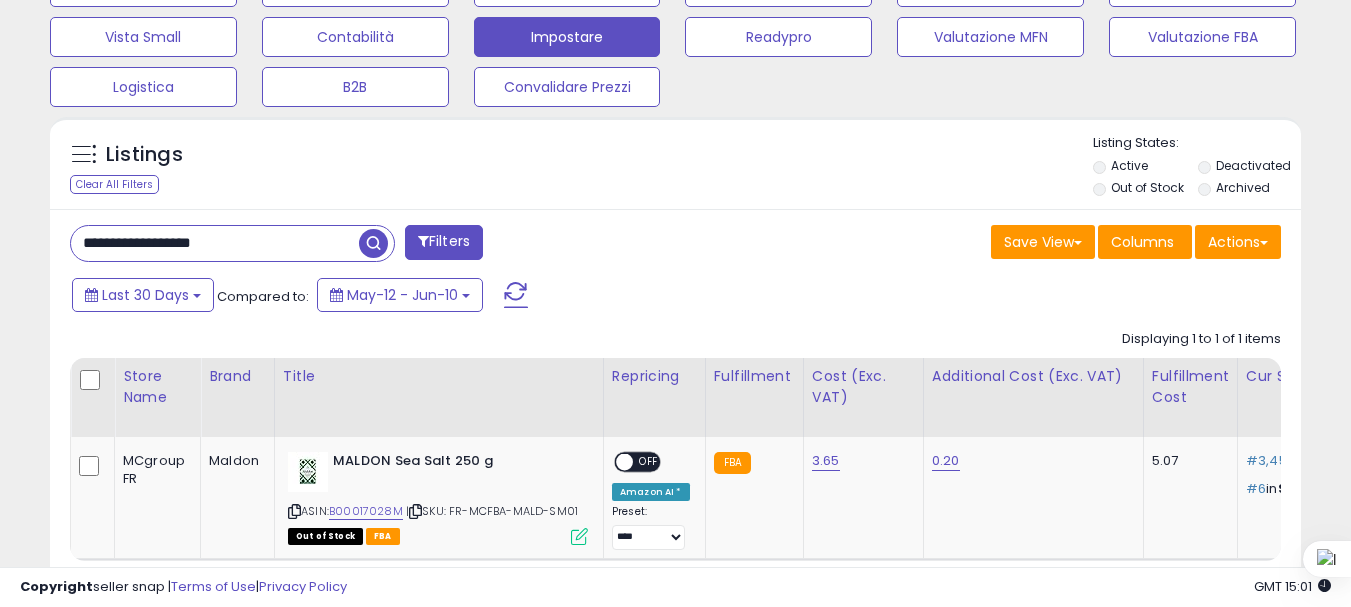 paste on "**********" 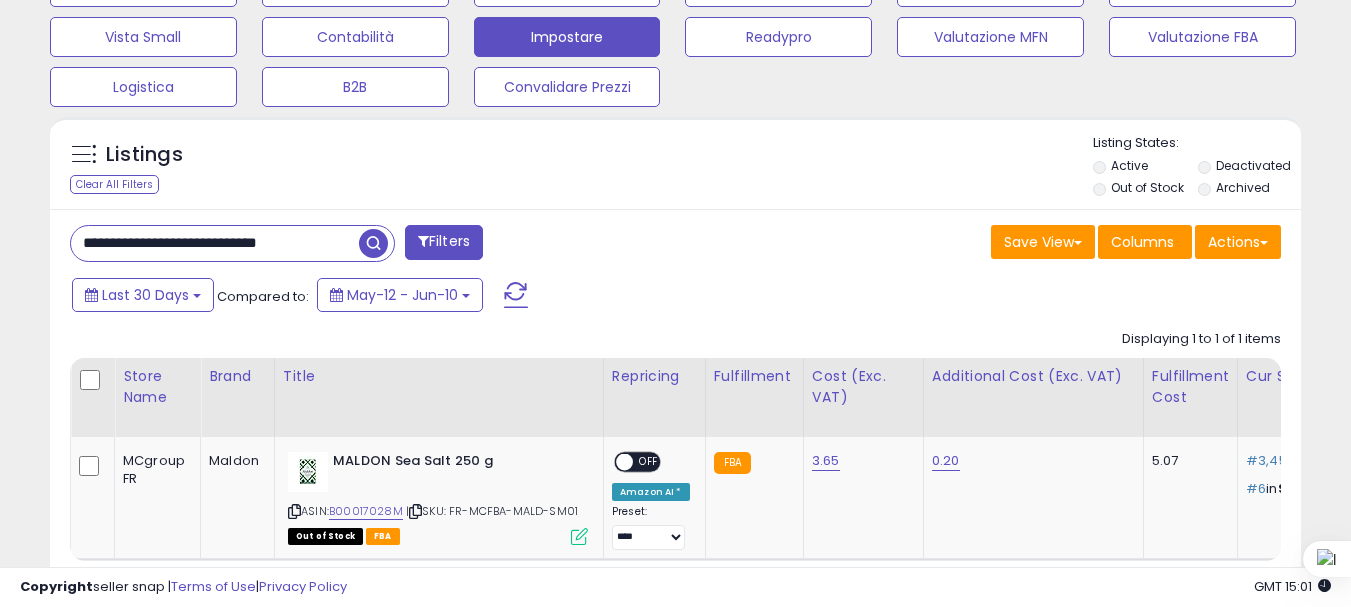 scroll, scrollTop: 0, scrollLeft: 2, axis: horizontal 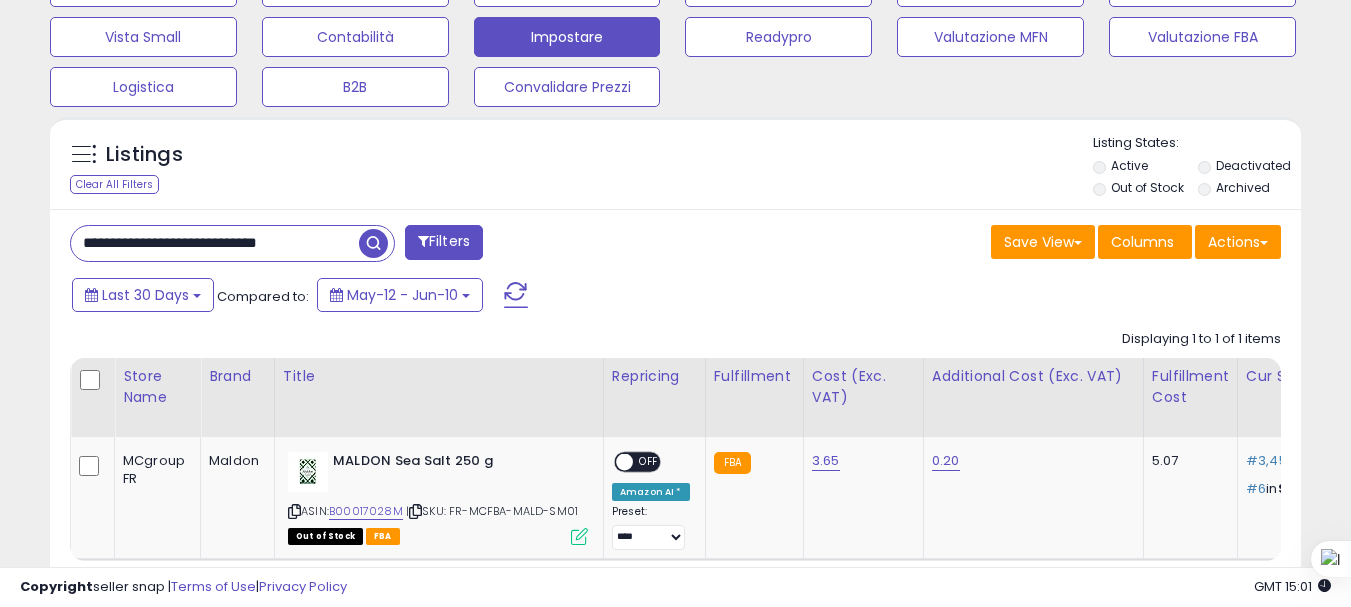 click at bounding box center [373, 243] 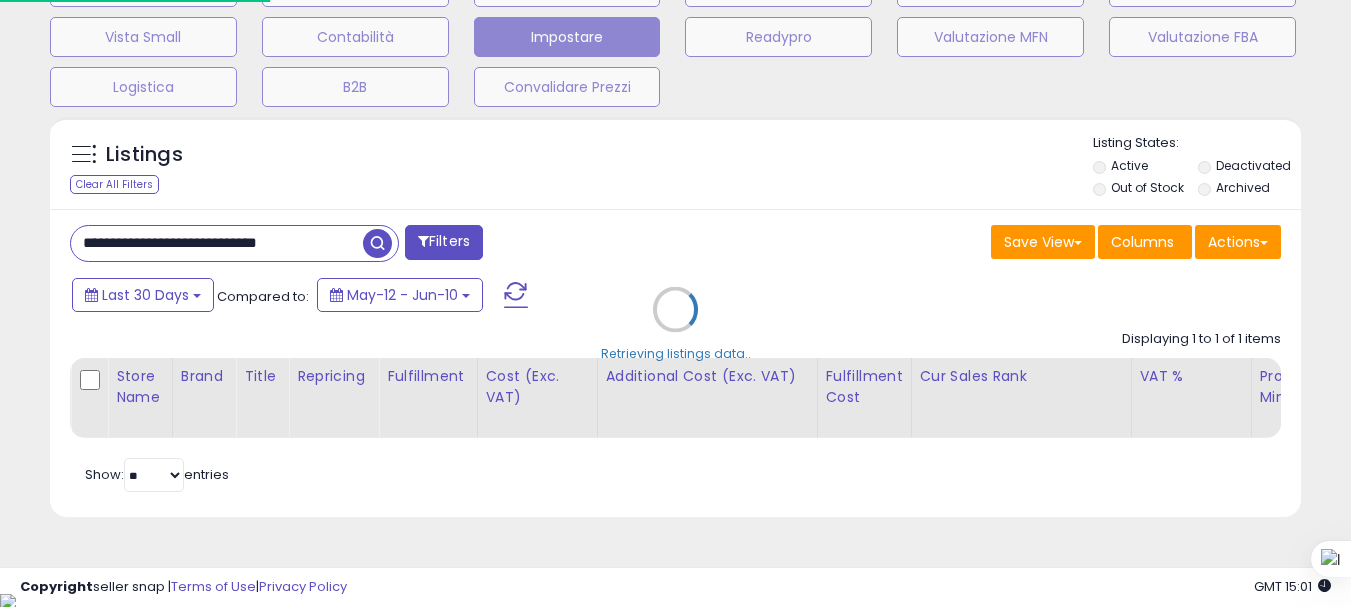 scroll, scrollTop: 999590, scrollLeft: 999267, axis: both 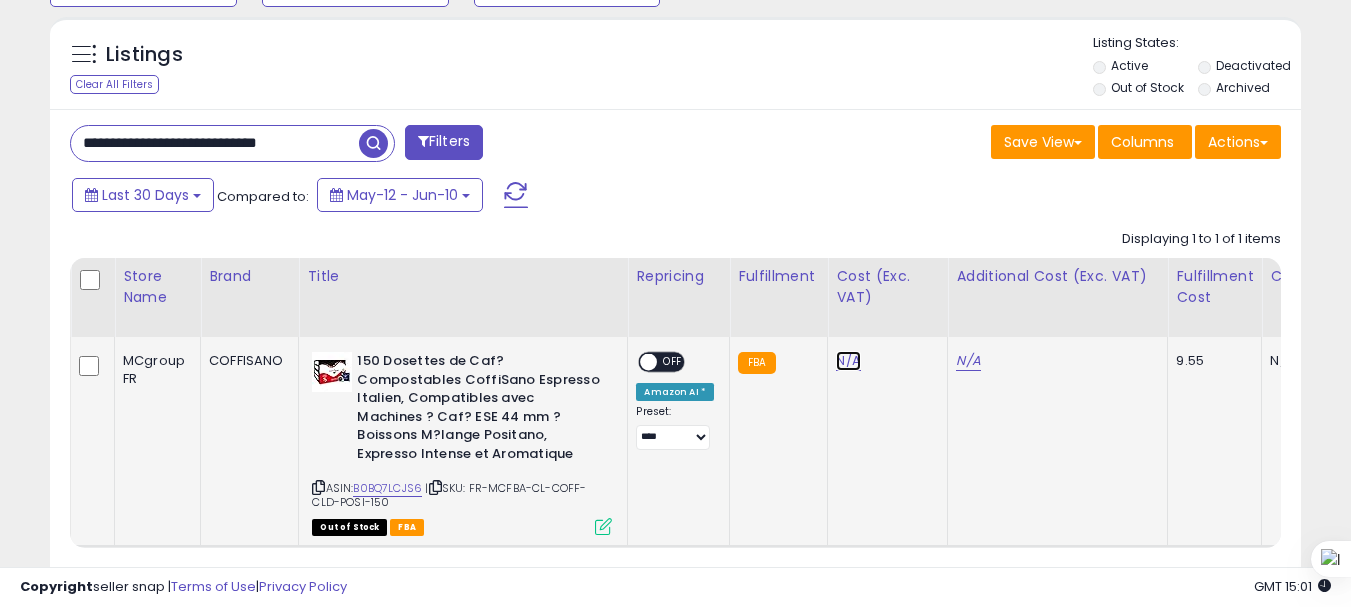 click on "N/A" at bounding box center (848, 361) 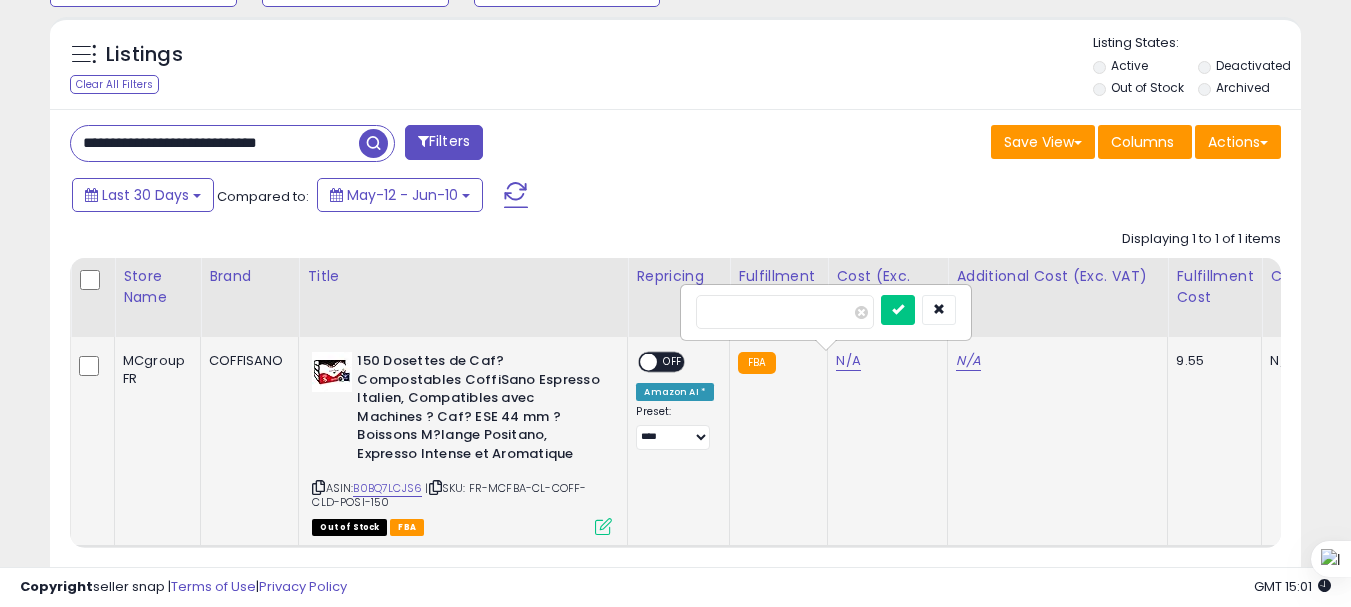 click at bounding box center [898, 310] 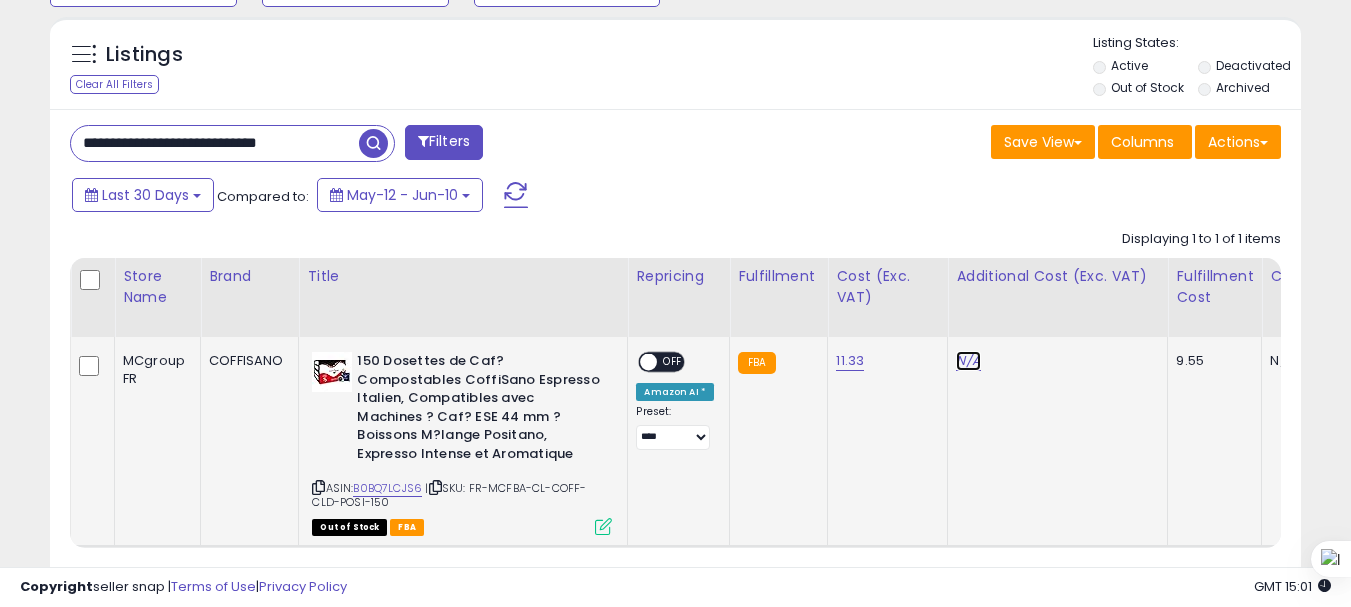 click on "N/A" at bounding box center (968, 361) 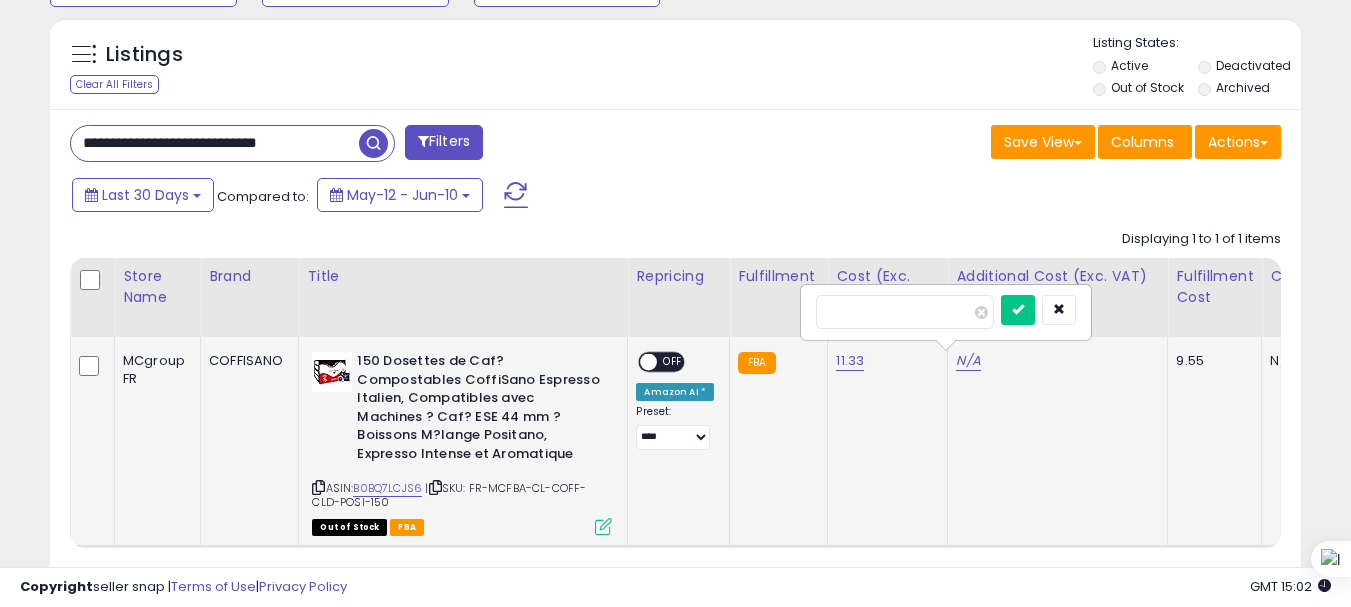 click at bounding box center (1018, 310) 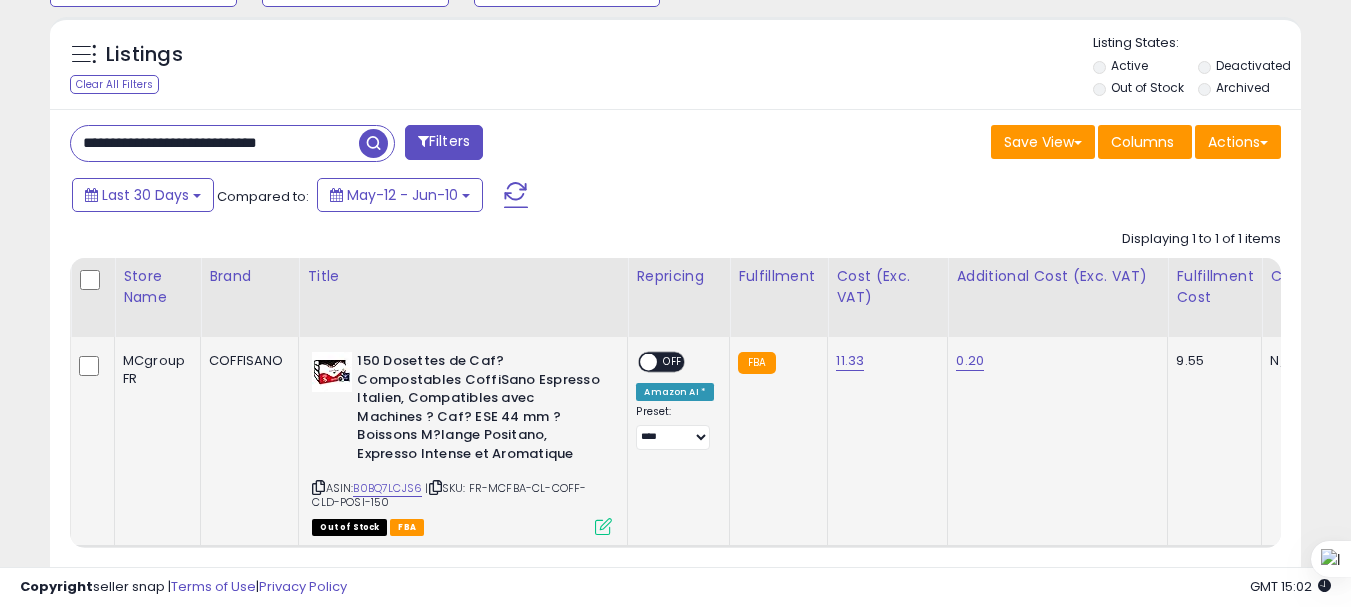 click at bounding box center [603, 526] 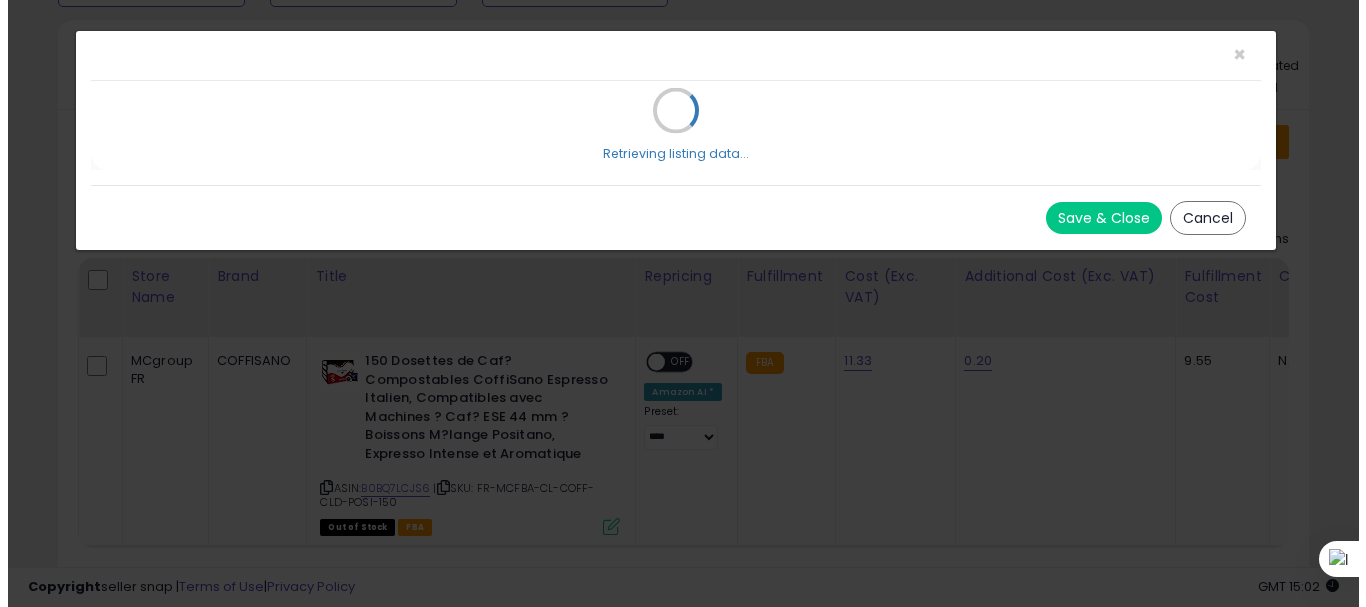 scroll, scrollTop: 999590, scrollLeft: 999267, axis: both 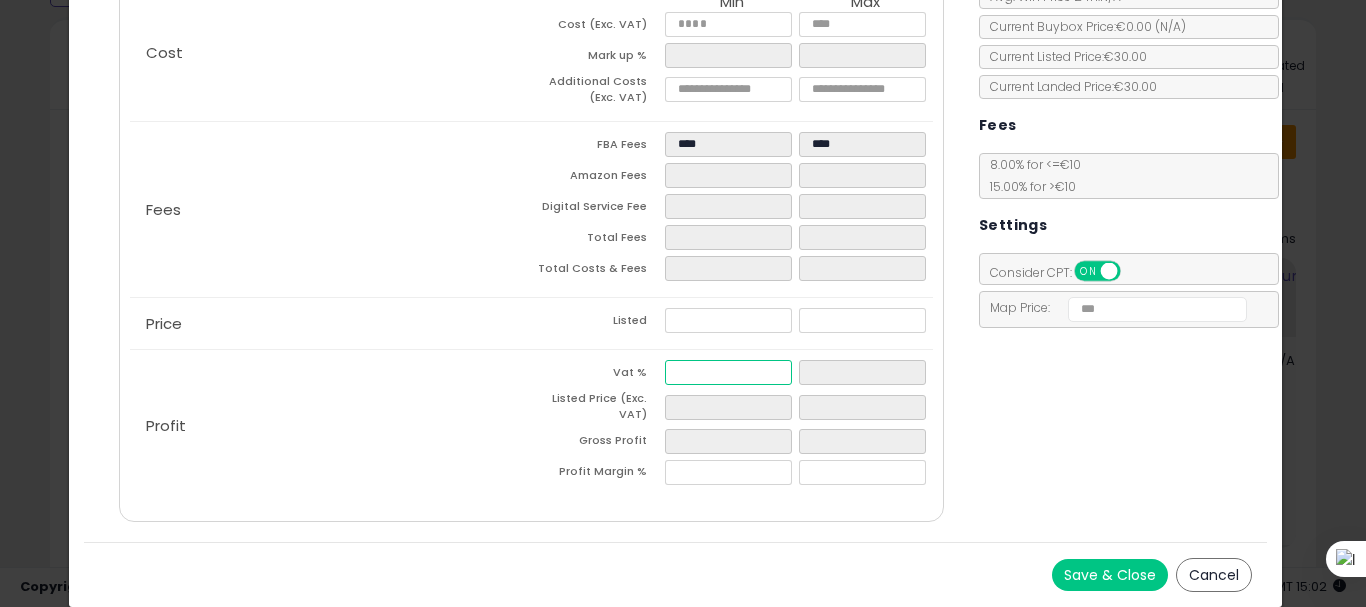 drag, startPoint x: 736, startPoint y: 378, endPoint x: 479, endPoint y: 334, distance: 260.73932 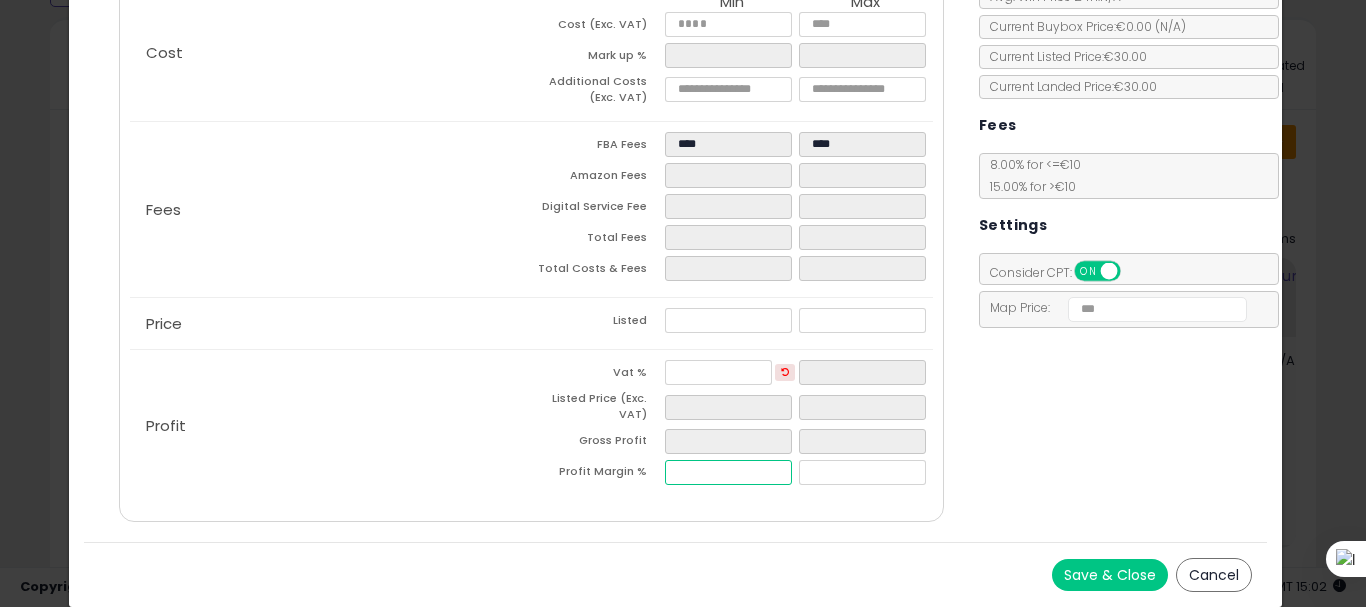 click at bounding box center (728, 472) 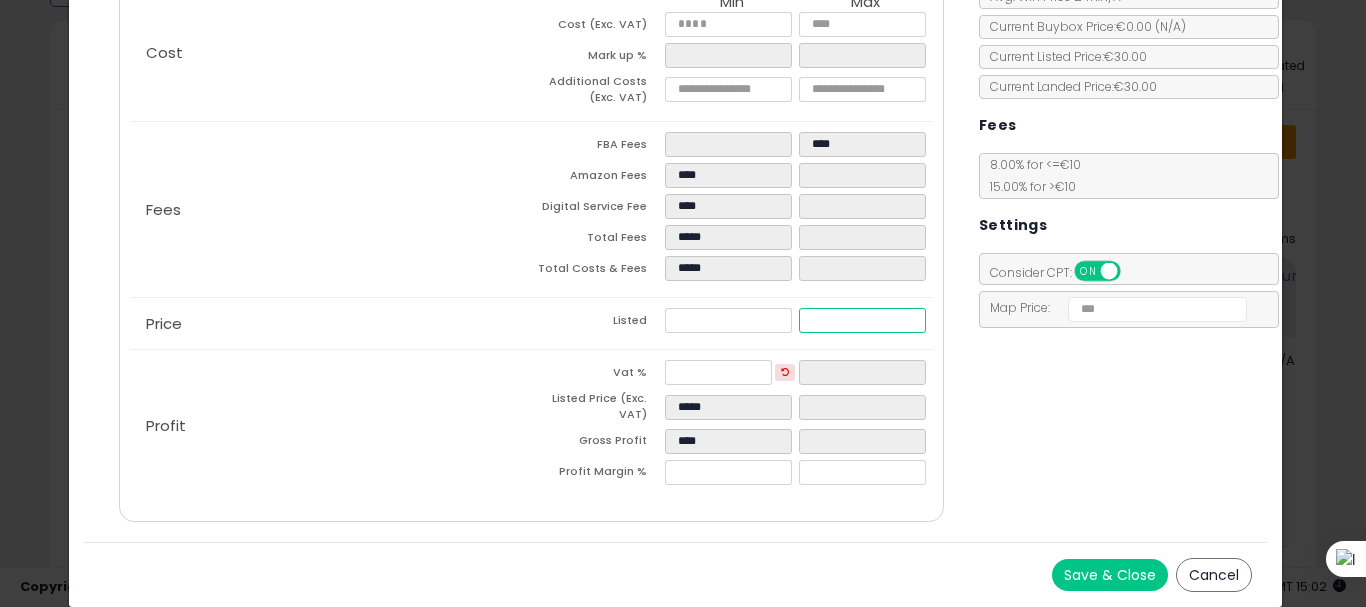 click at bounding box center (862, 320) 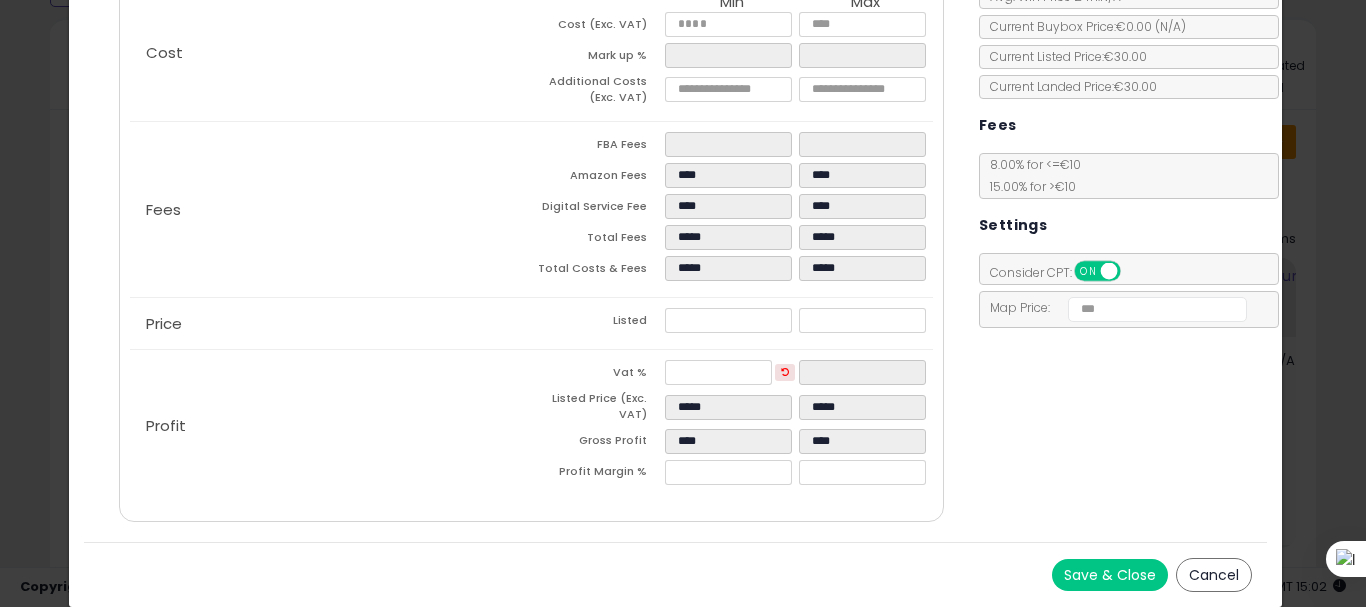 click on "Save & Close" at bounding box center (1110, 575) 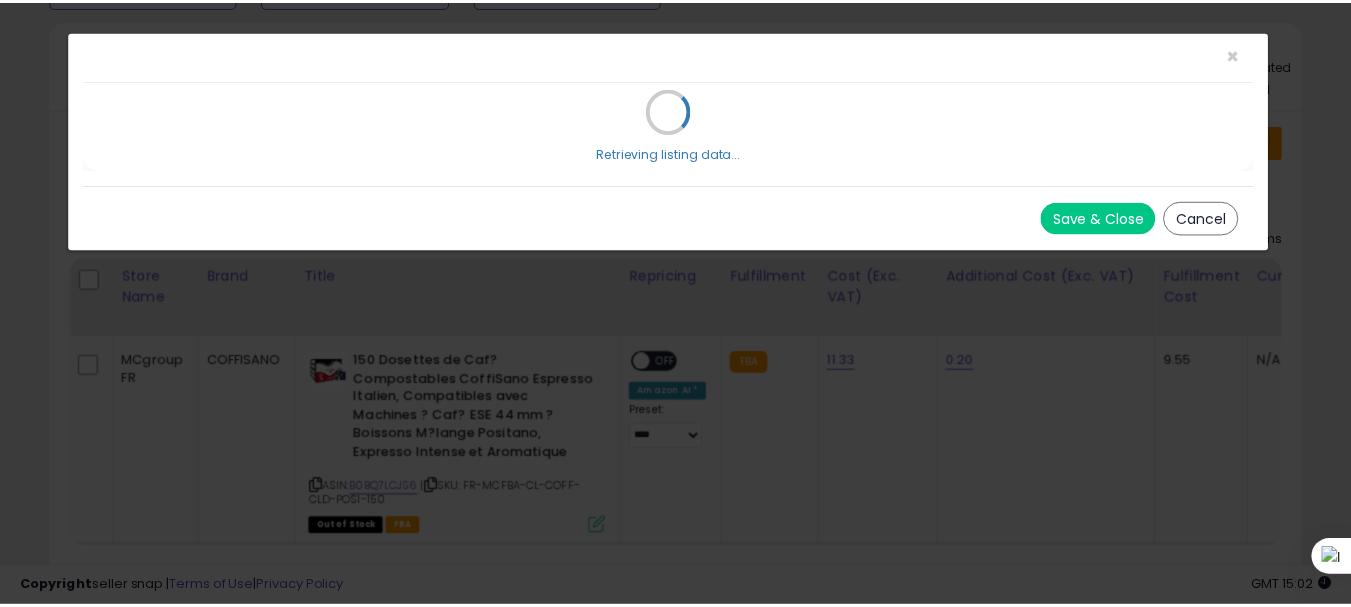 scroll, scrollTop: 0, scrollLeft: 0, axis: both 